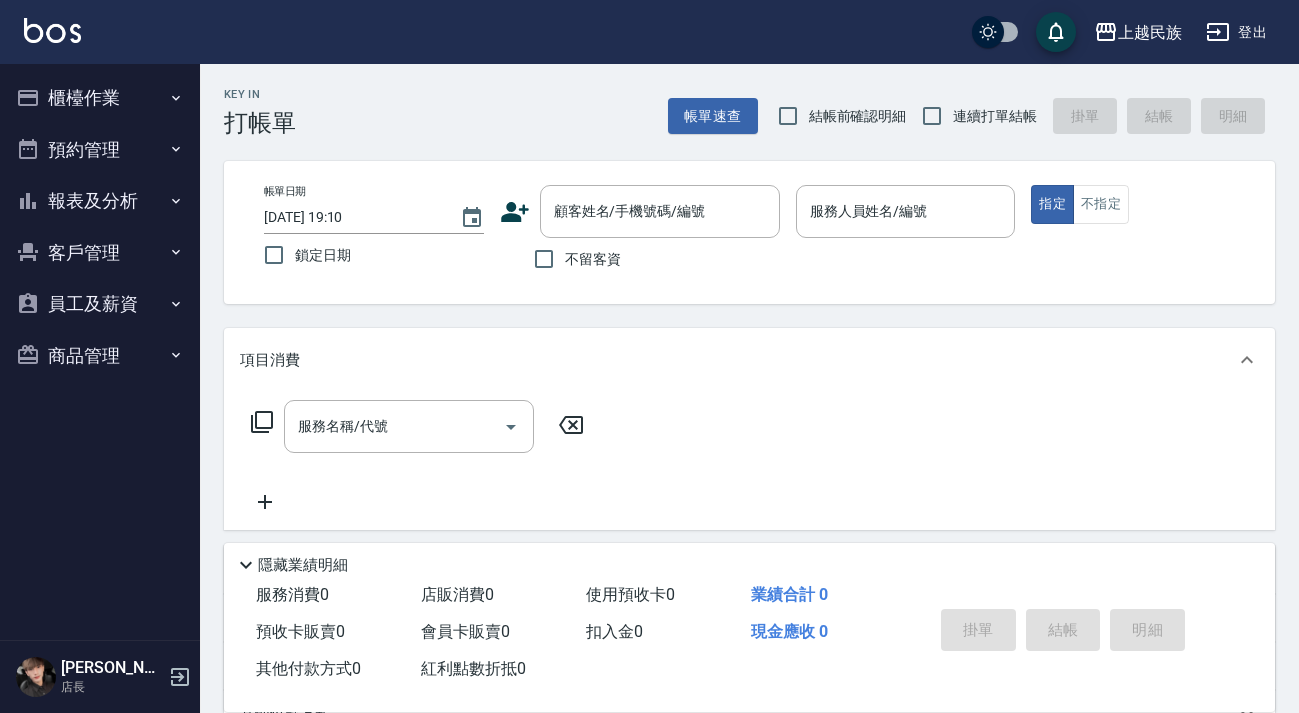 click on "連續打單結帳" at bounding box center (974, 116) 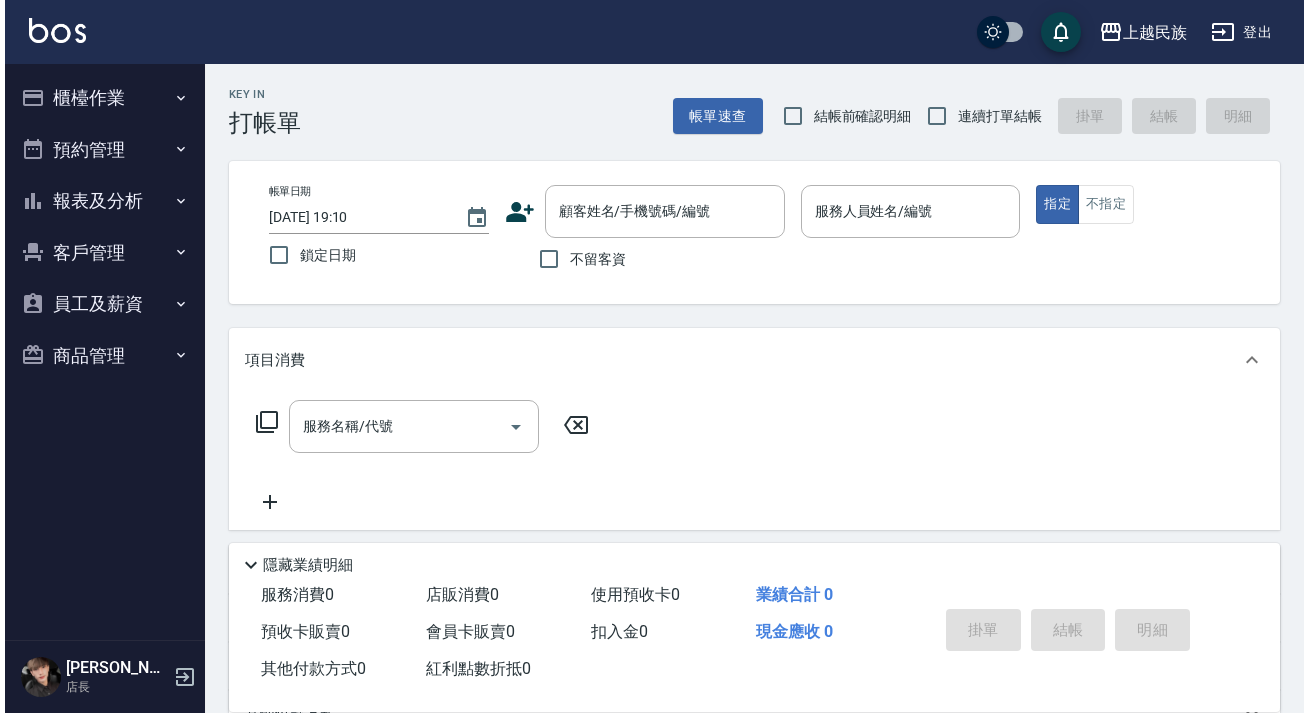 scroll, scrollTop: 0, scrollLeft: 0, axis: both 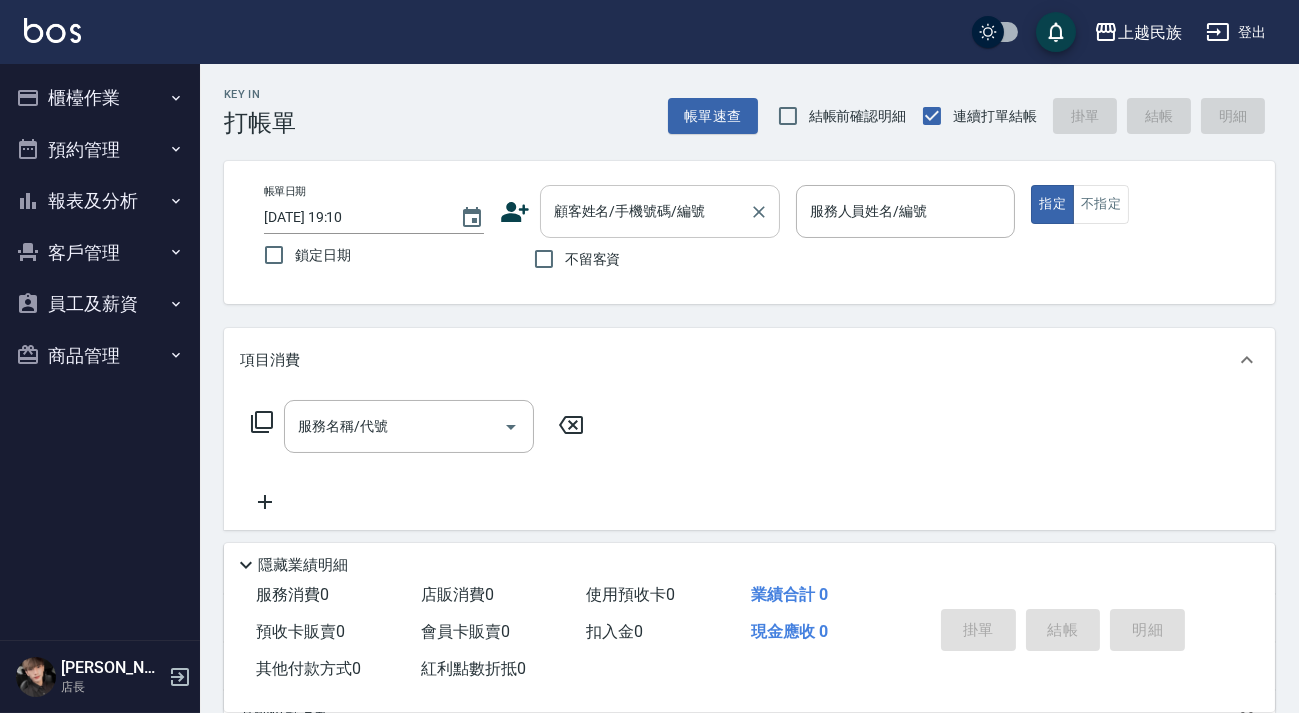 click on "顧客姓名/手機號碼/編號" at bounding box center (660, 211) 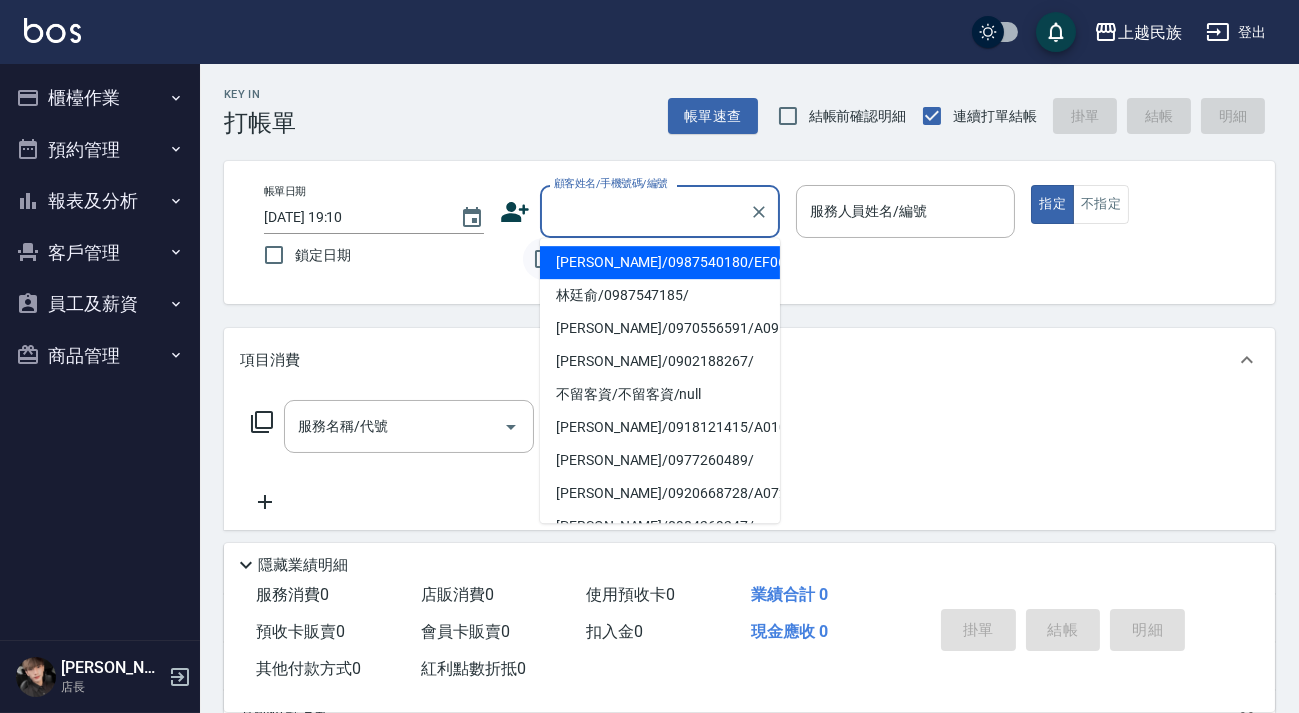 click on "[PERSON_NAME]/0987540180/EF060311" at bounding box center [660, 262] 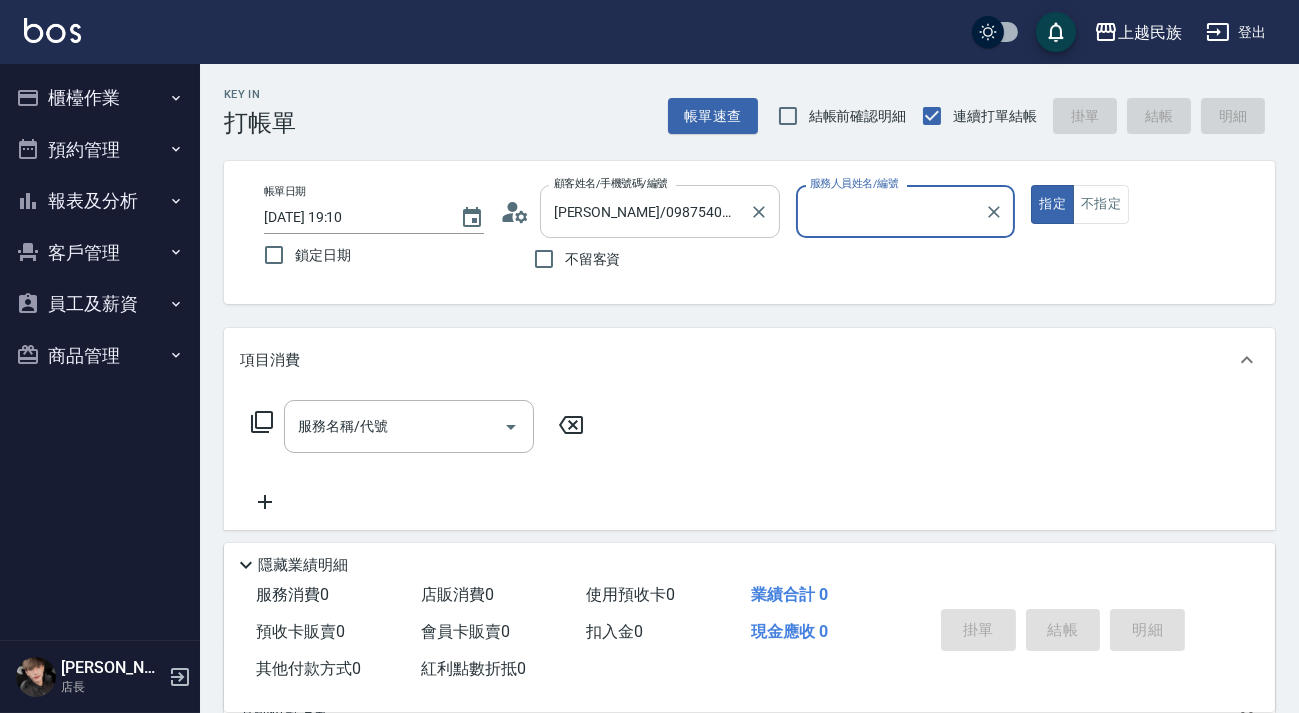 type on "Effie-5" 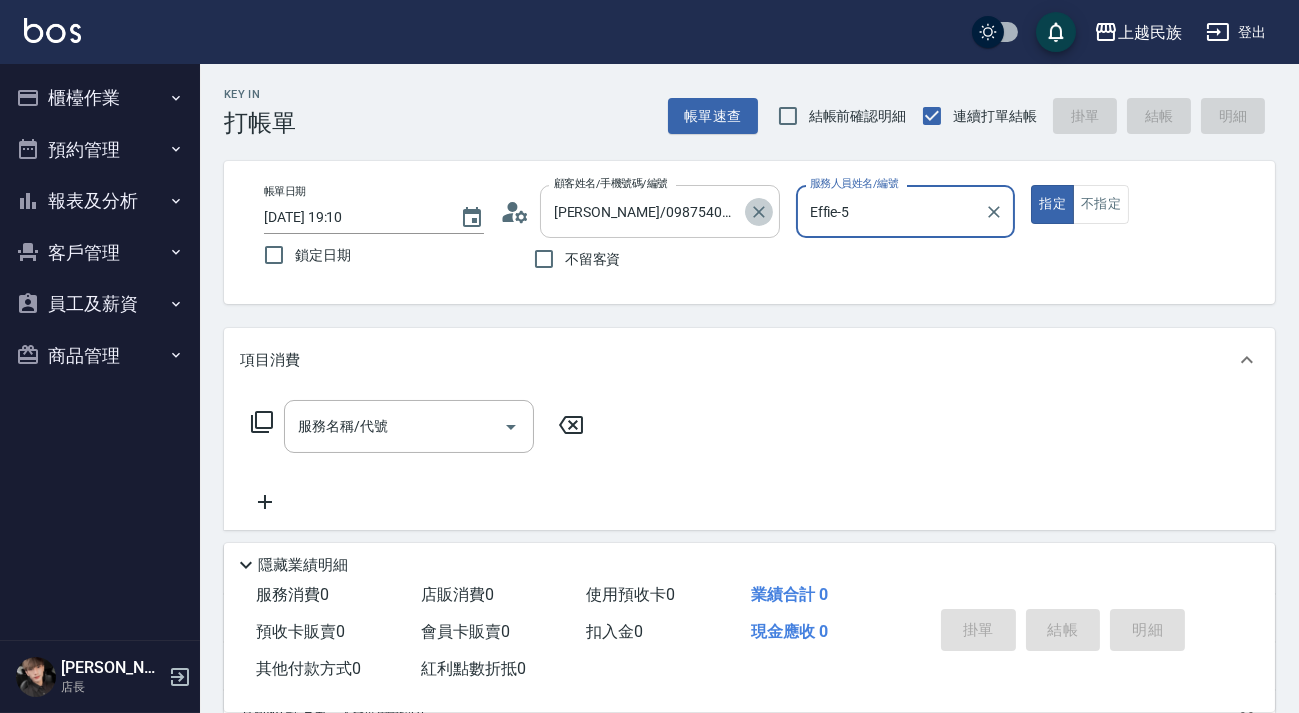 click 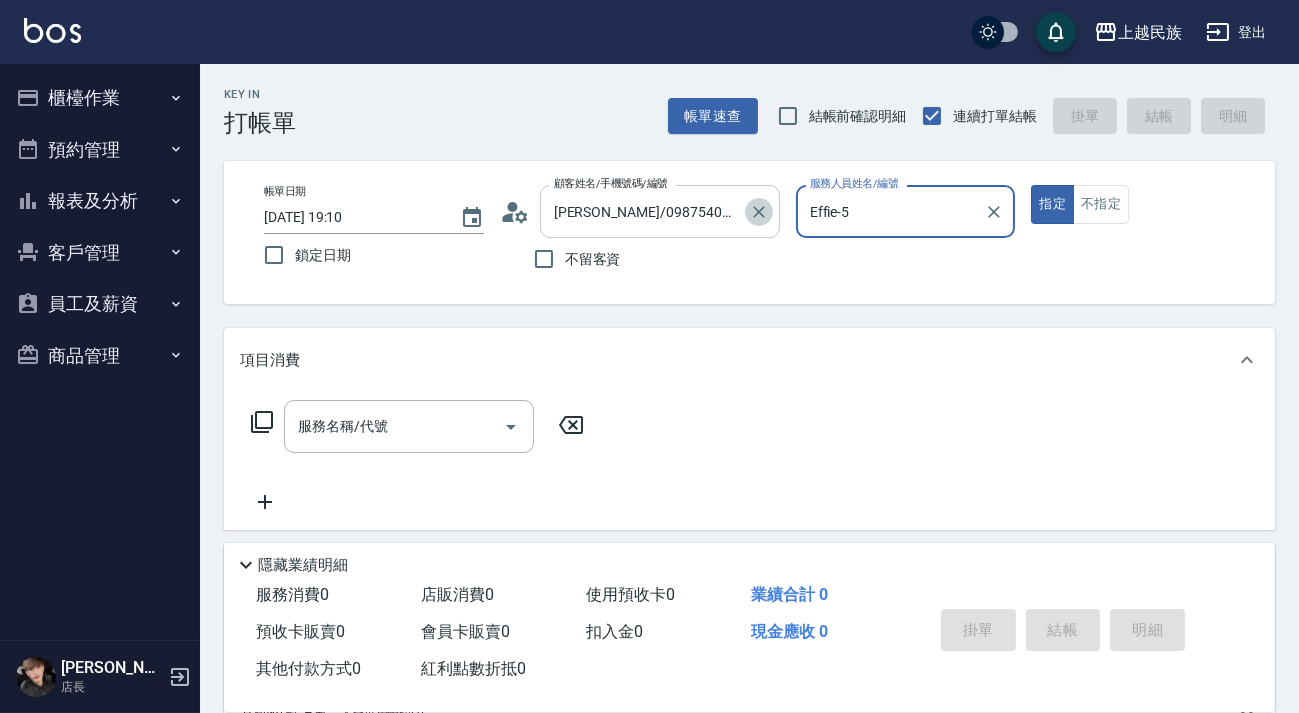 type 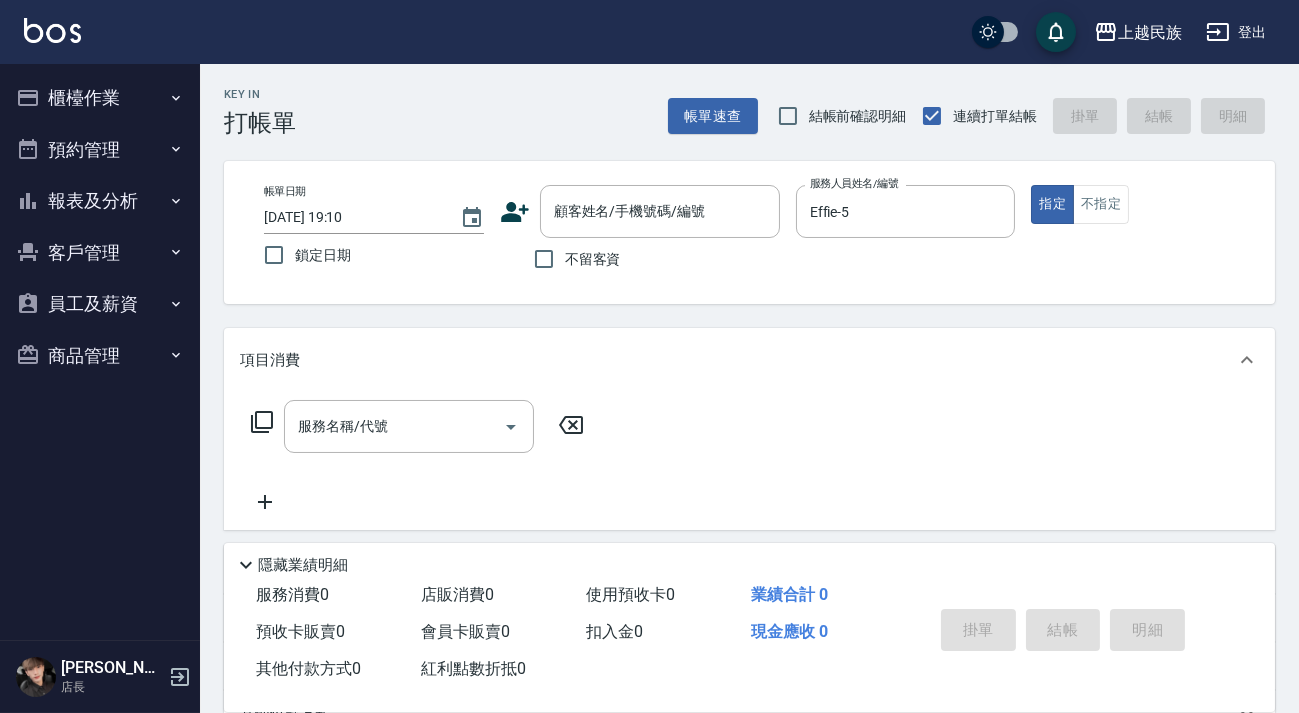 click on "不留客資" at bounding box center (593, 259) 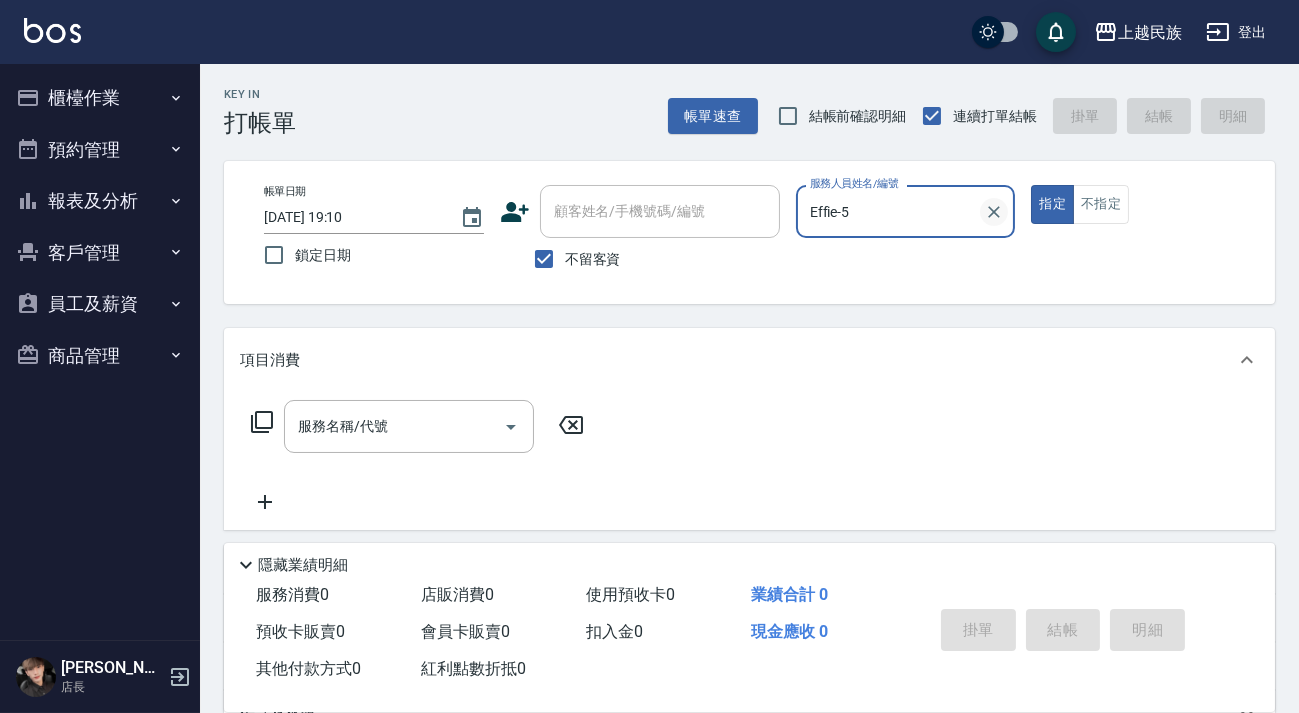 click 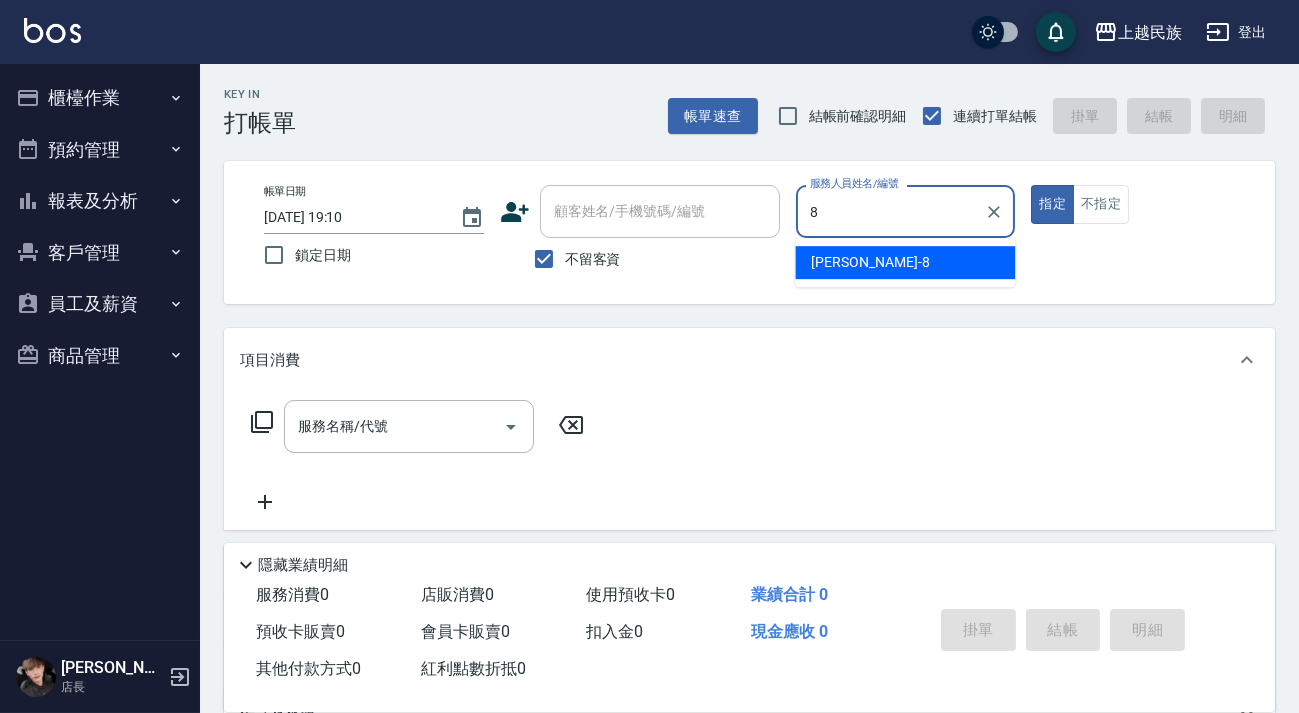 type on "Stella-8" 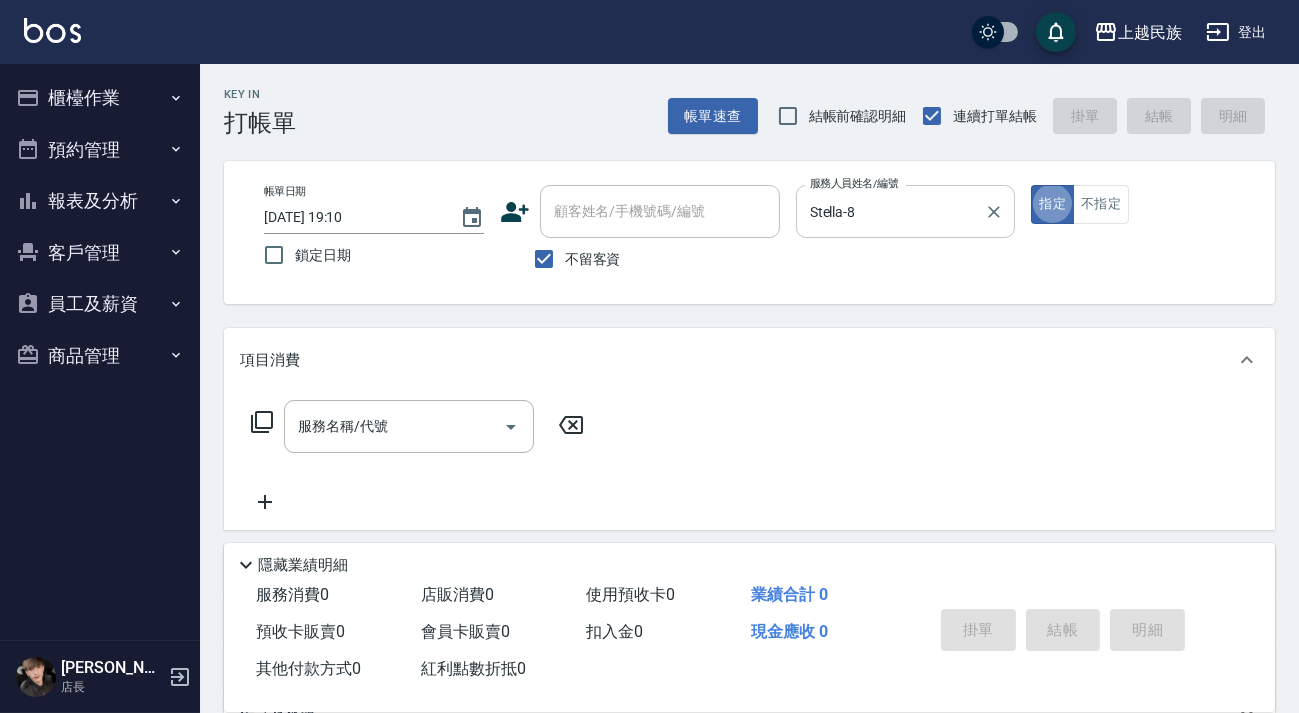 type on "true" 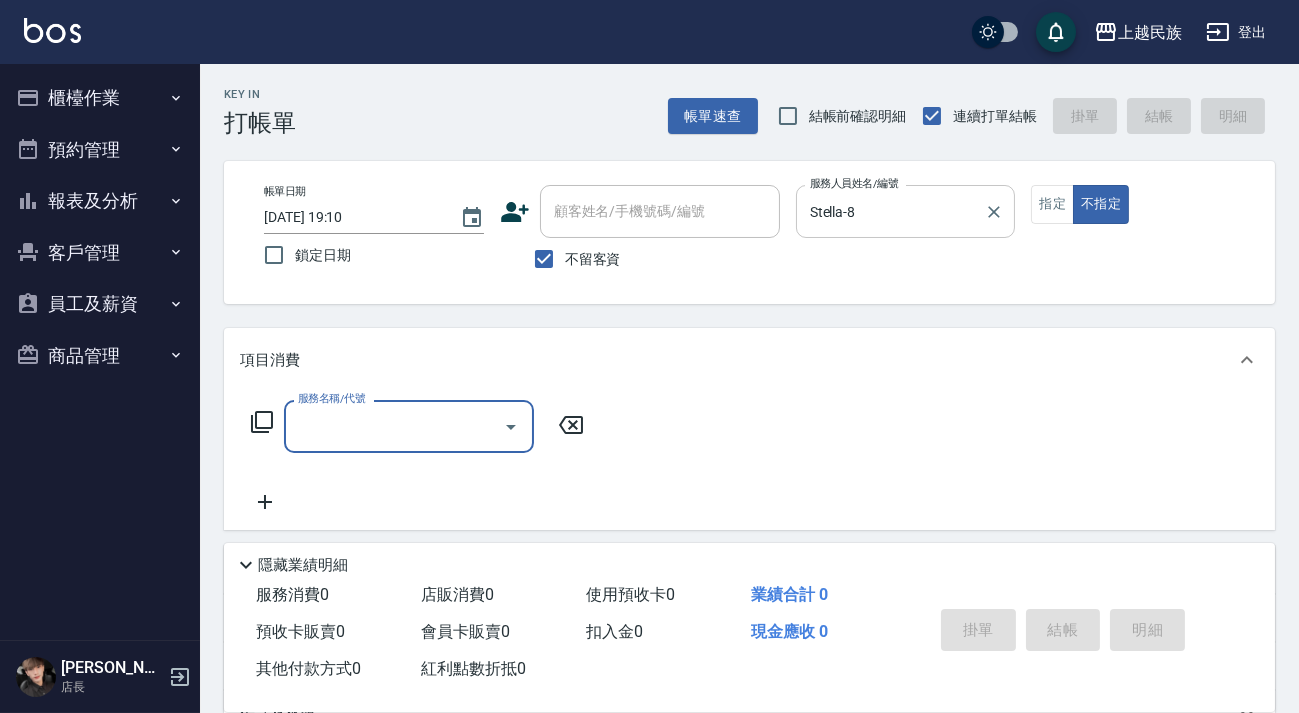 click on "服務名稱/代號" at bounding box center [394, 426] 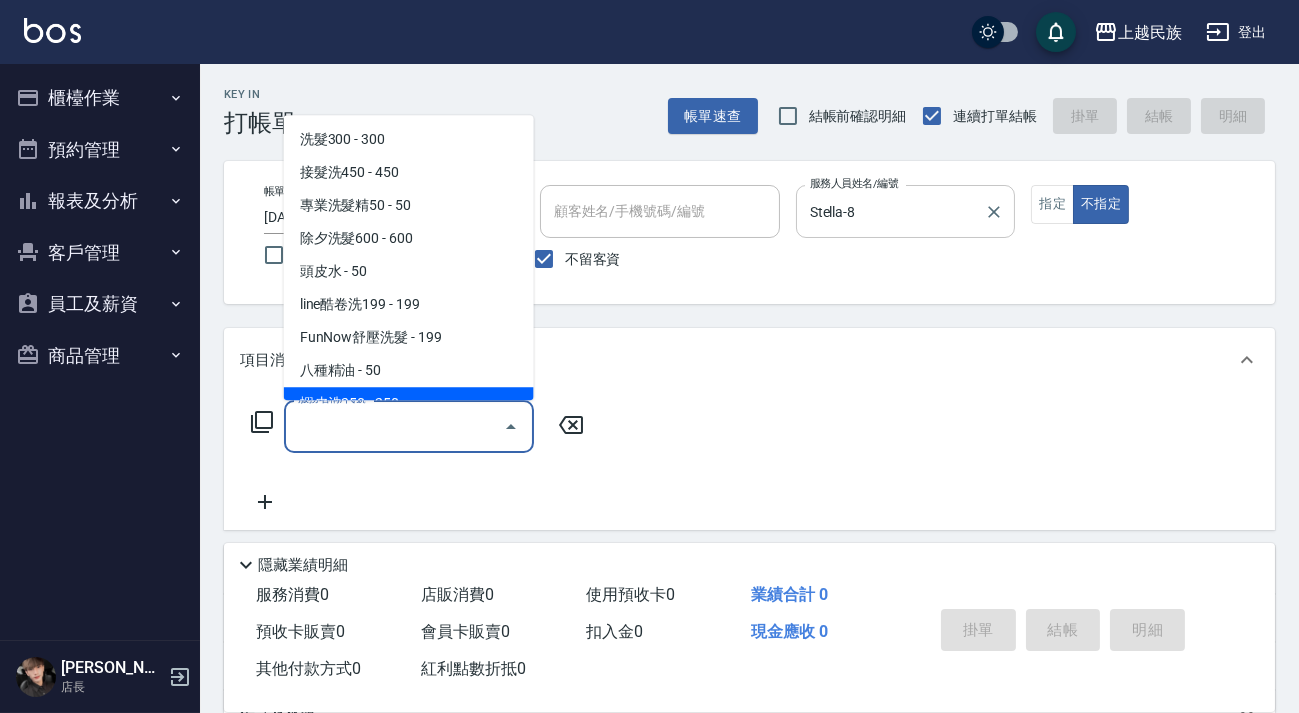 click 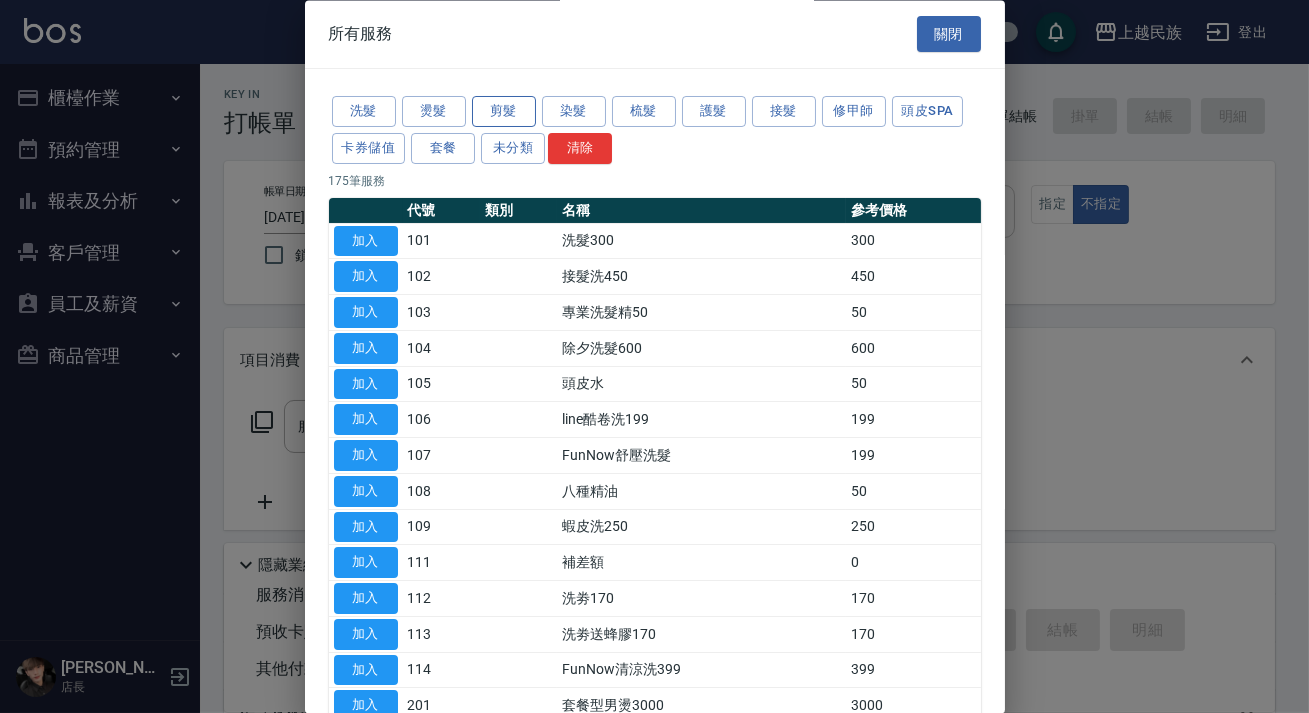 click on "剪髮" at bounding box center [504, 112] 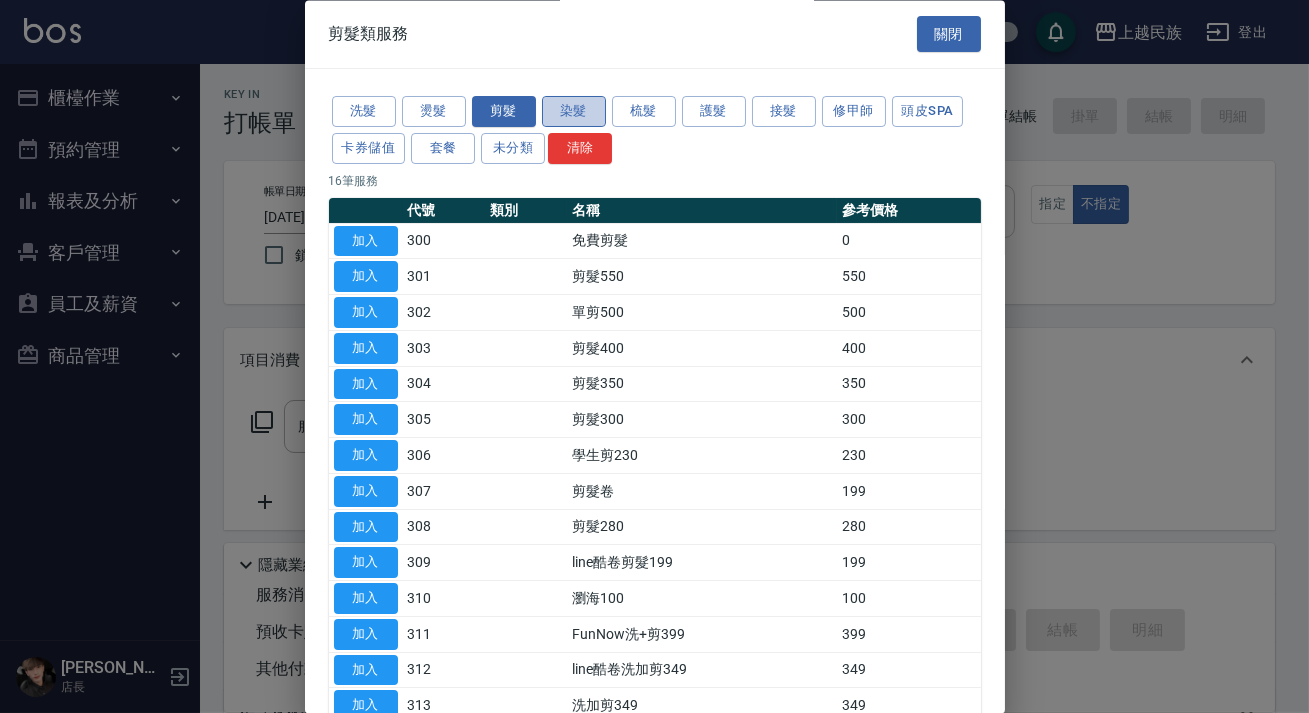 click on "染髮" at bounding box center (574, 112) 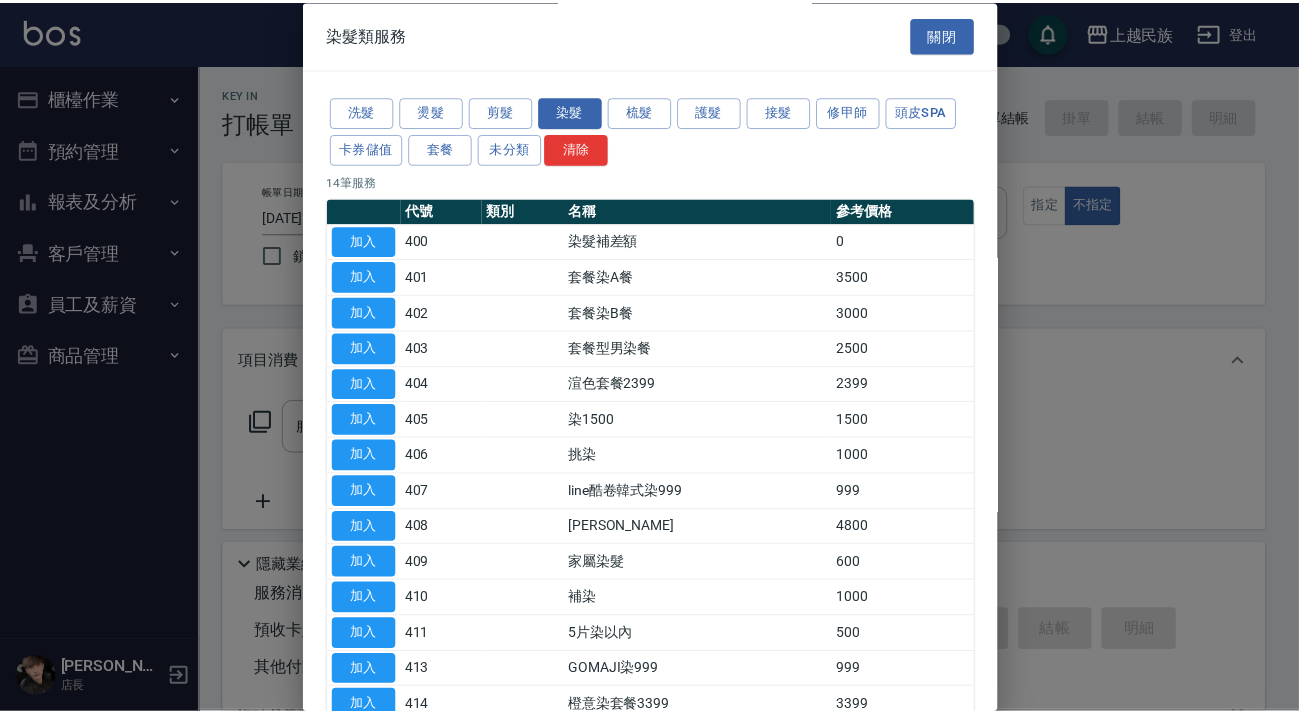 scroll, scrollTop: 119, scrollLeft: 0, axis: vertical 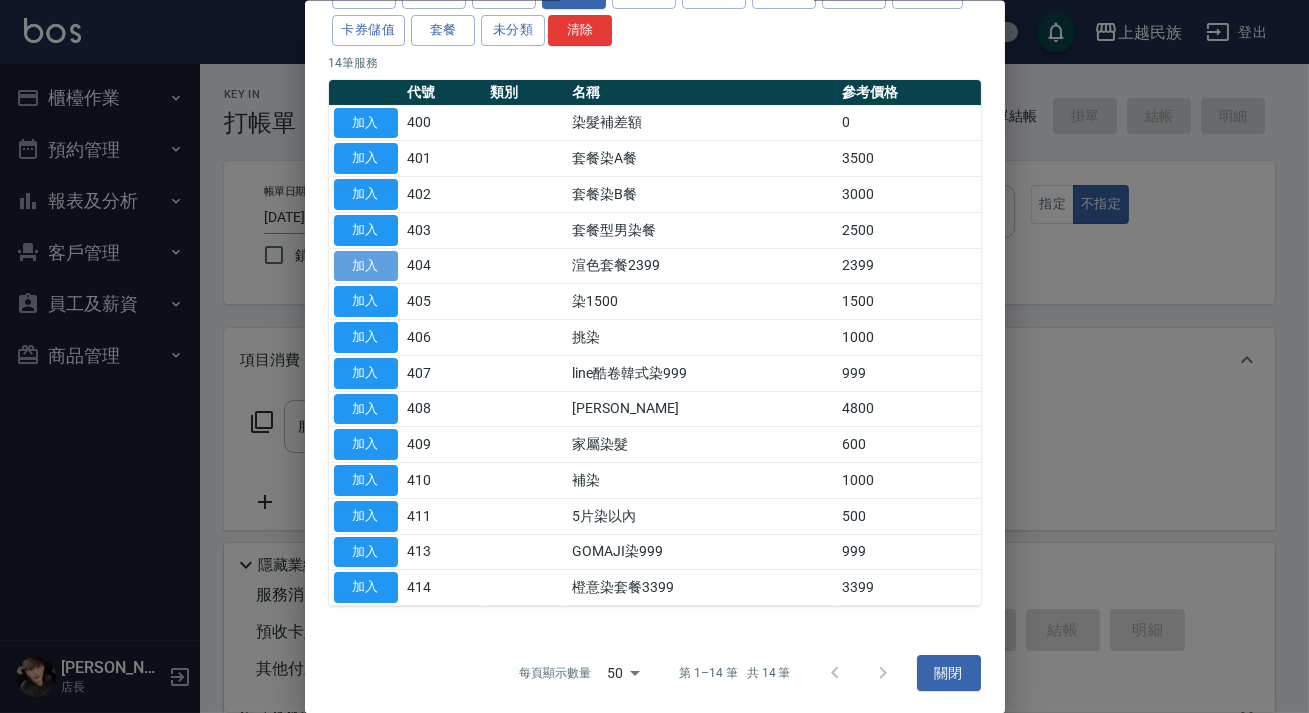 click on "加入" at bounding box center (366, 265) 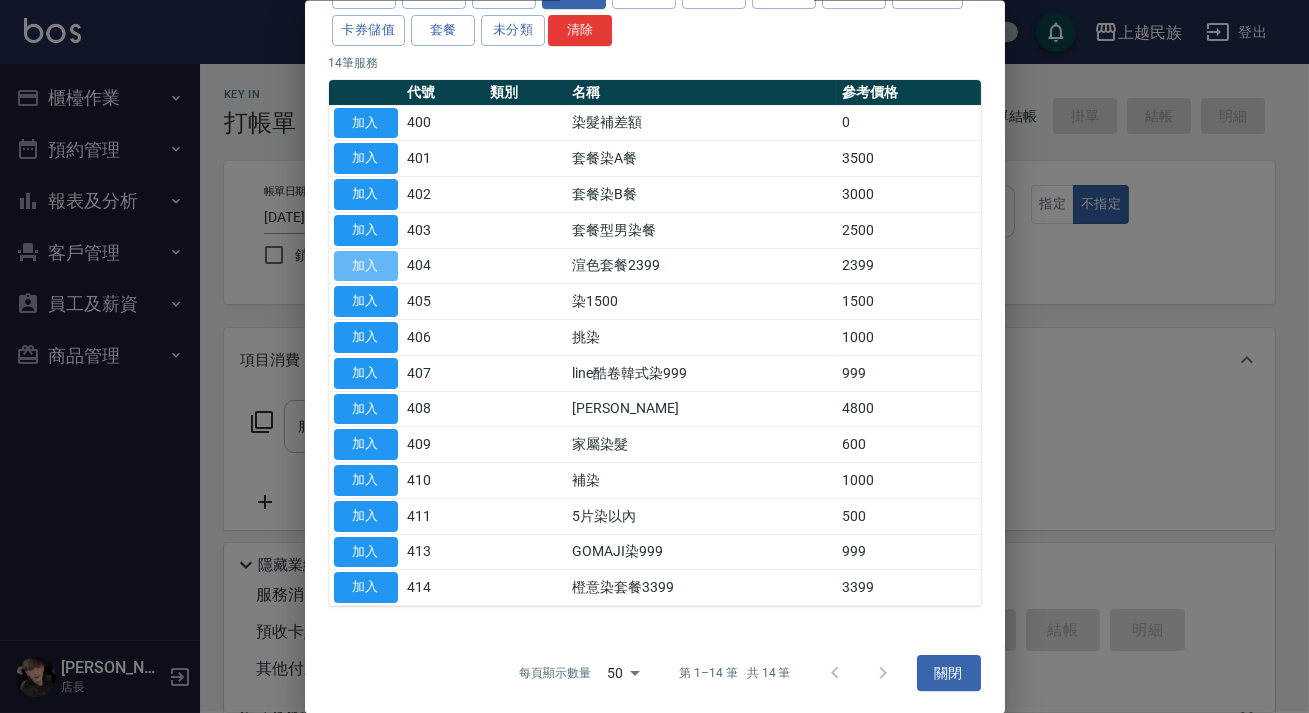 type on "渲色套餐2399(404)" 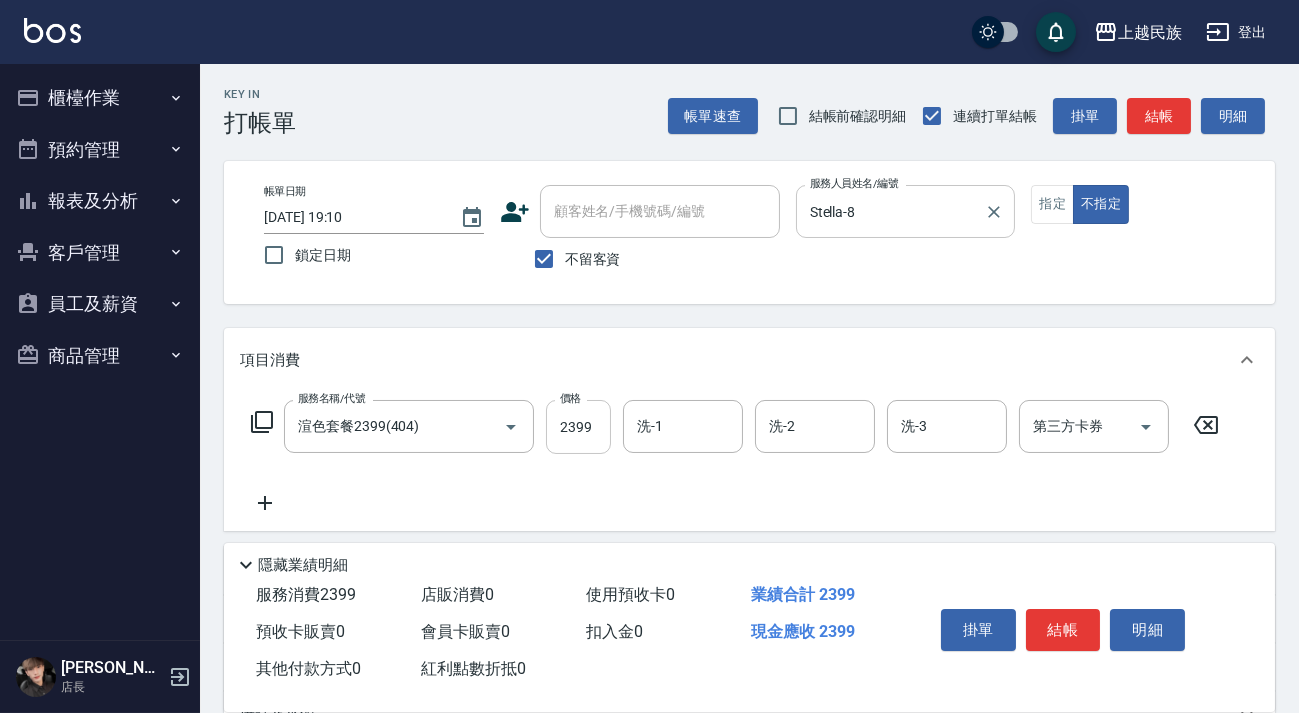 click on "2399" at bounding box center [578, 427] 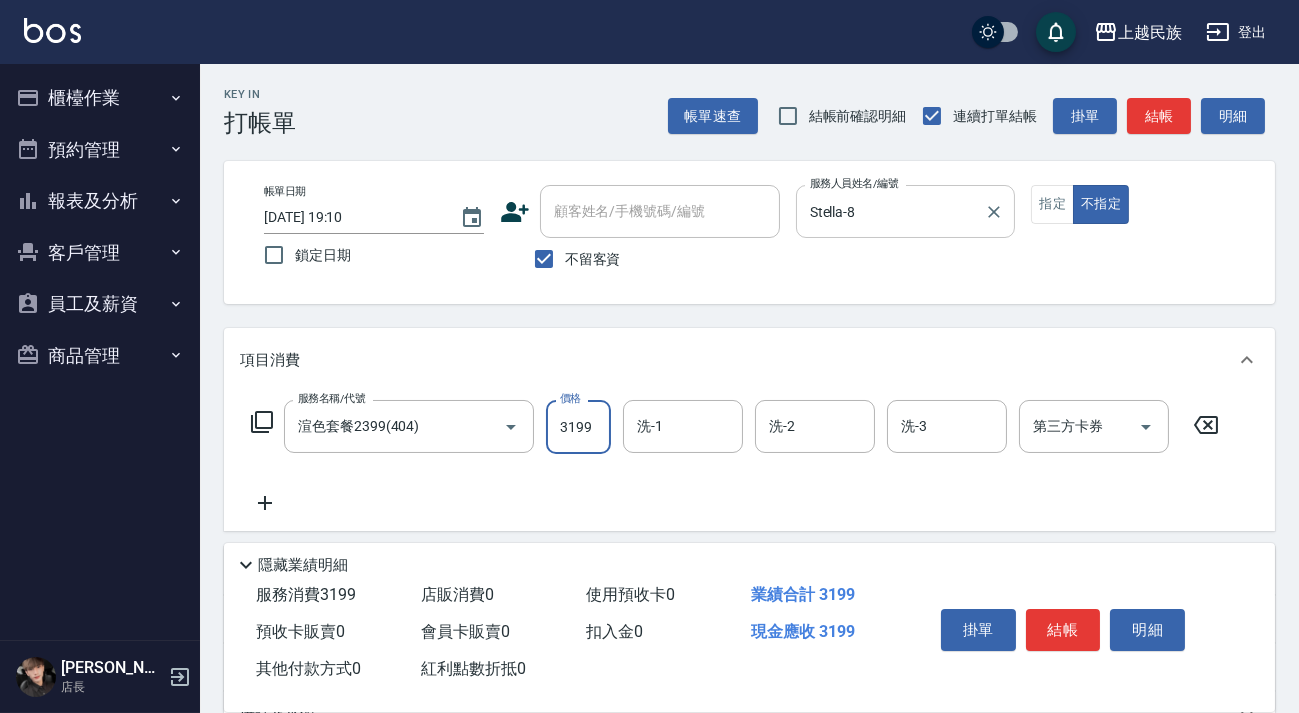 type on "3199" 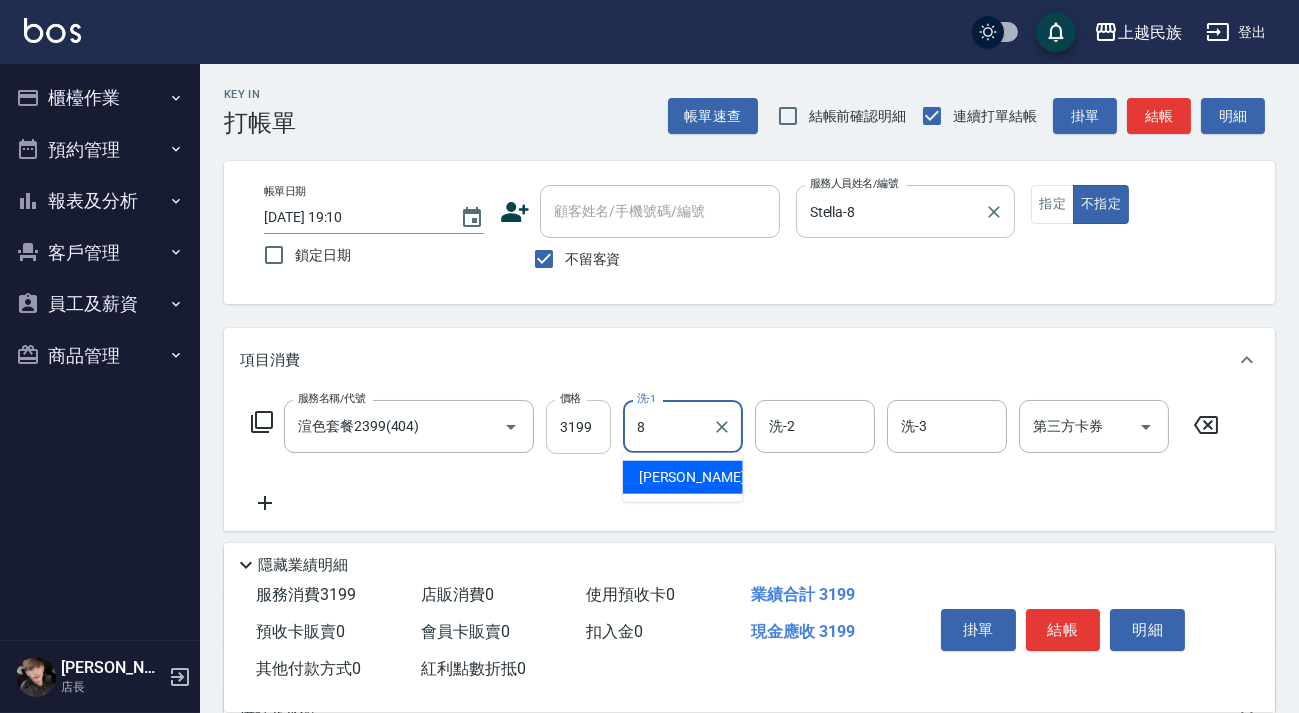 type on "Stella-8" 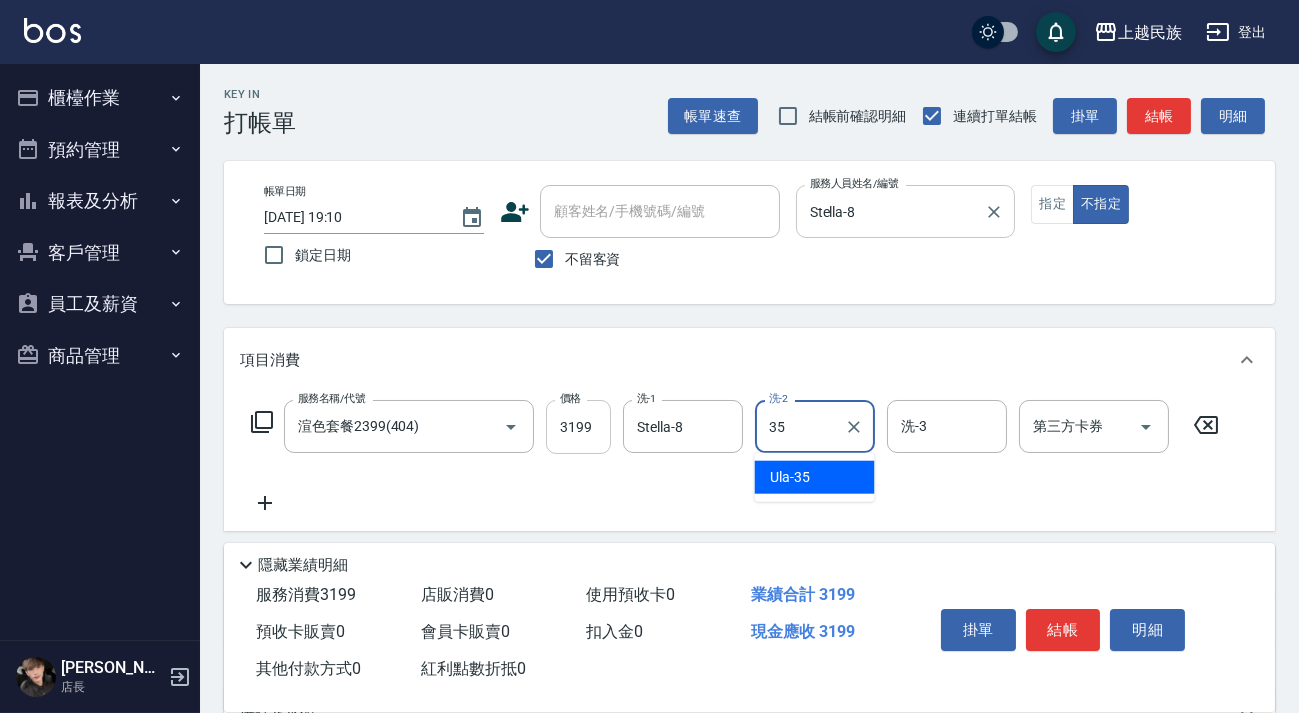 type on "Ula-35" 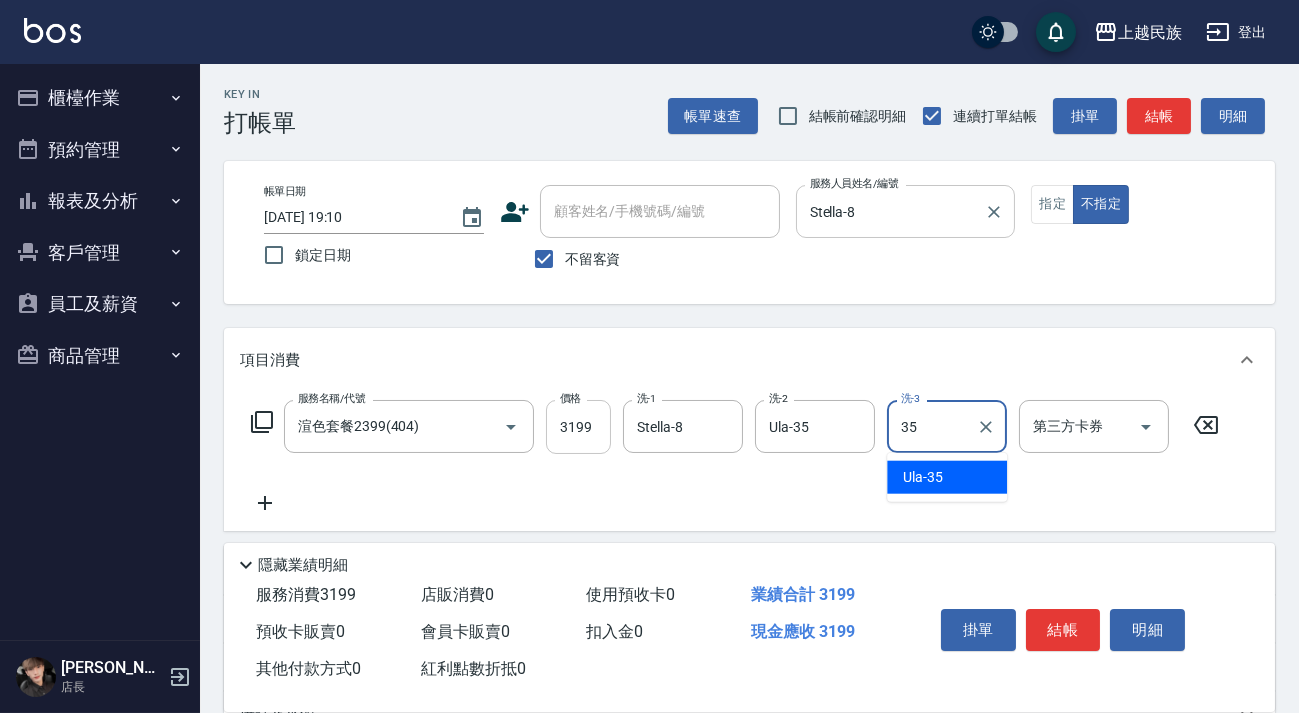 type on "Ula-35" 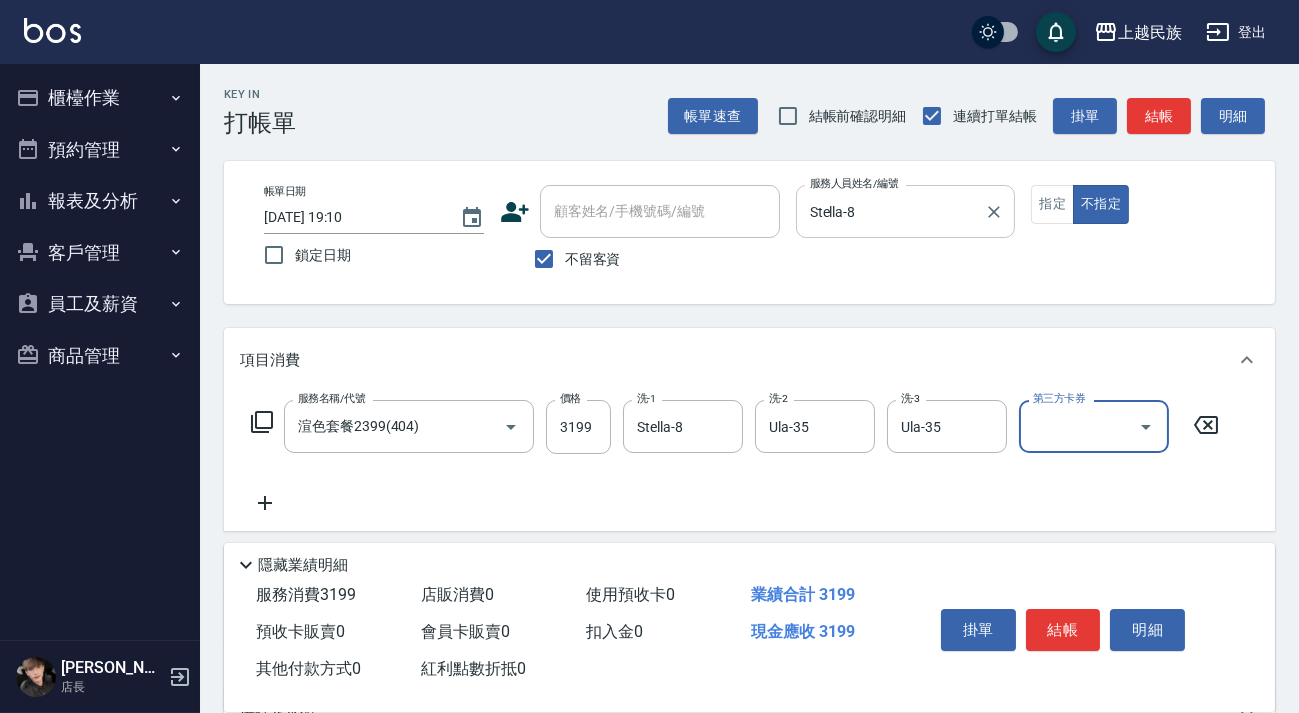 scroll, scrollTop: 214, scrollLeft: 0, axis: vertical 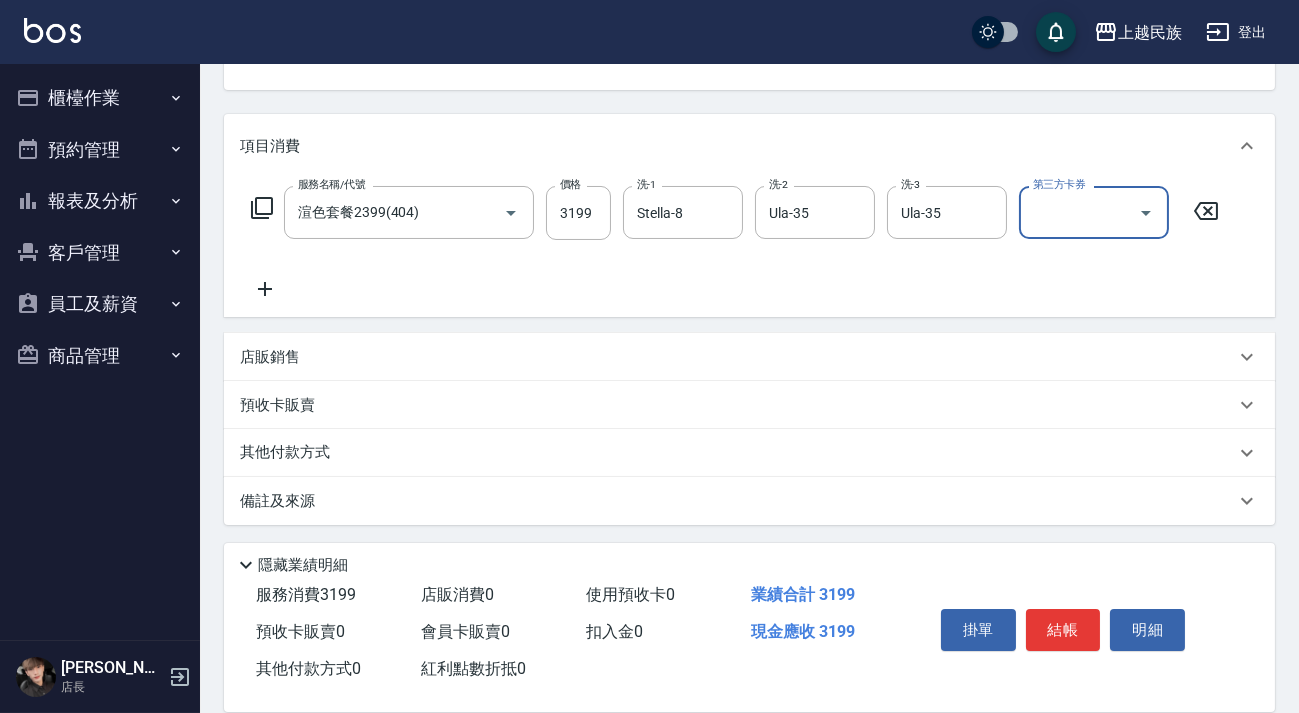 click on "其他付款方式" at bounding box center [749, 453] 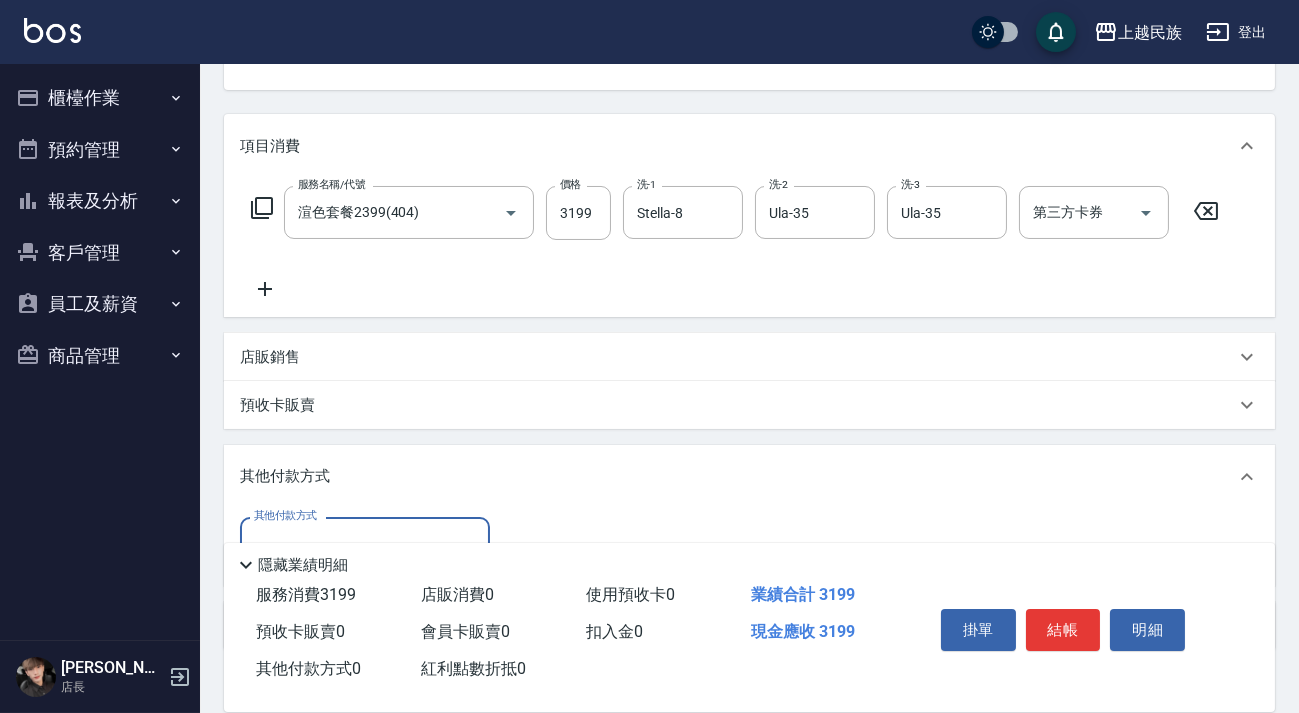 scroll, scrollTop: 0, scrollLeft: 0, axis: both 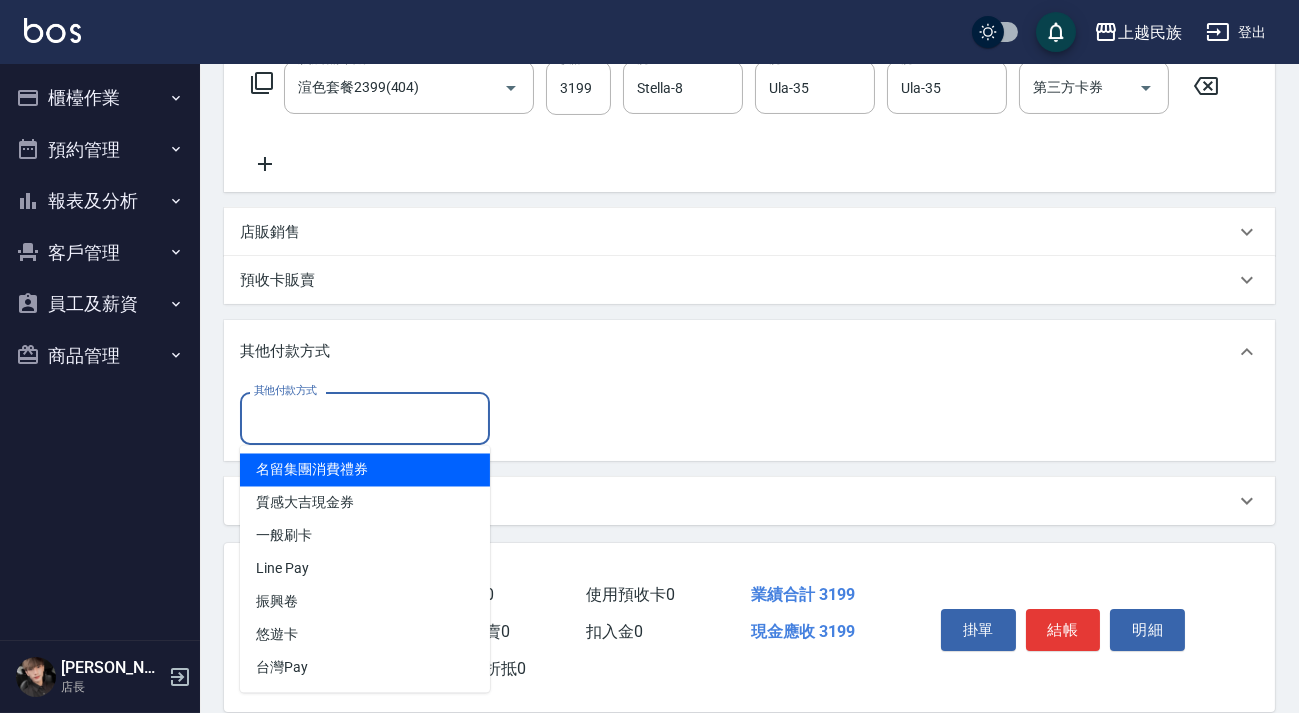click on "其他付款方式" at bounding box center (365, 418) 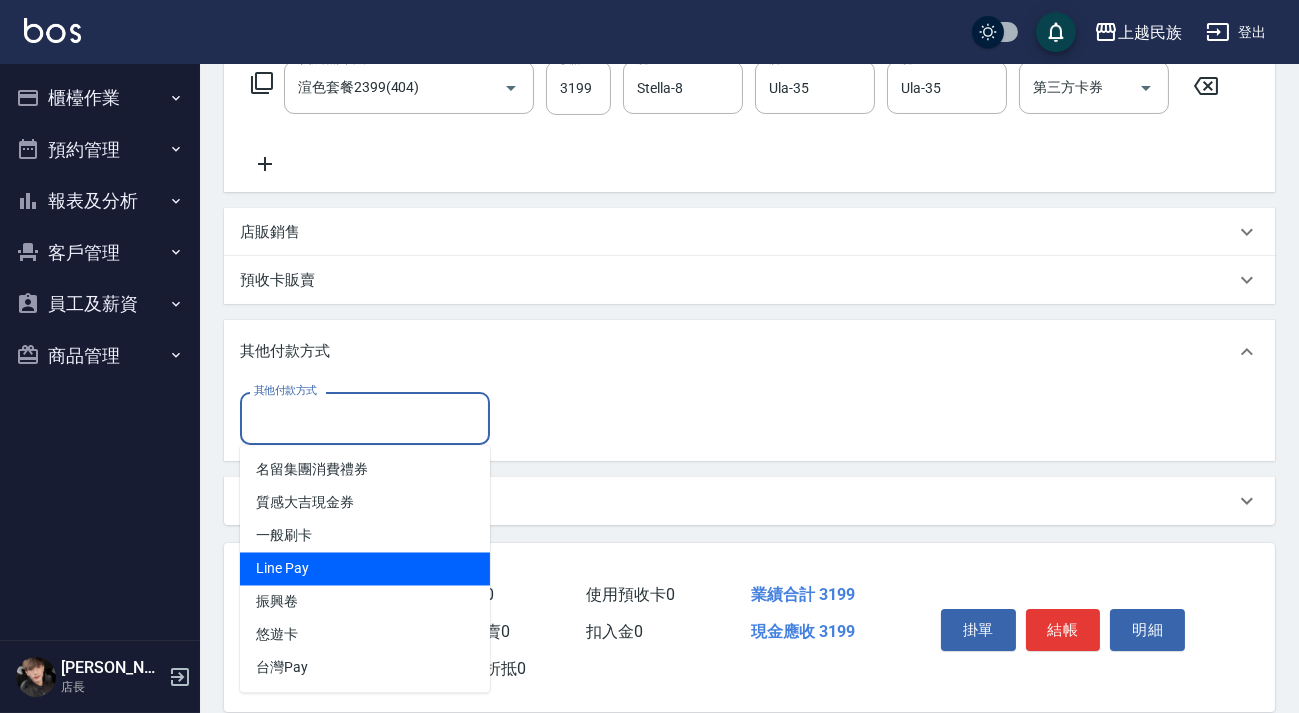 click on "Line Pay" at bounding box center (365, 569) 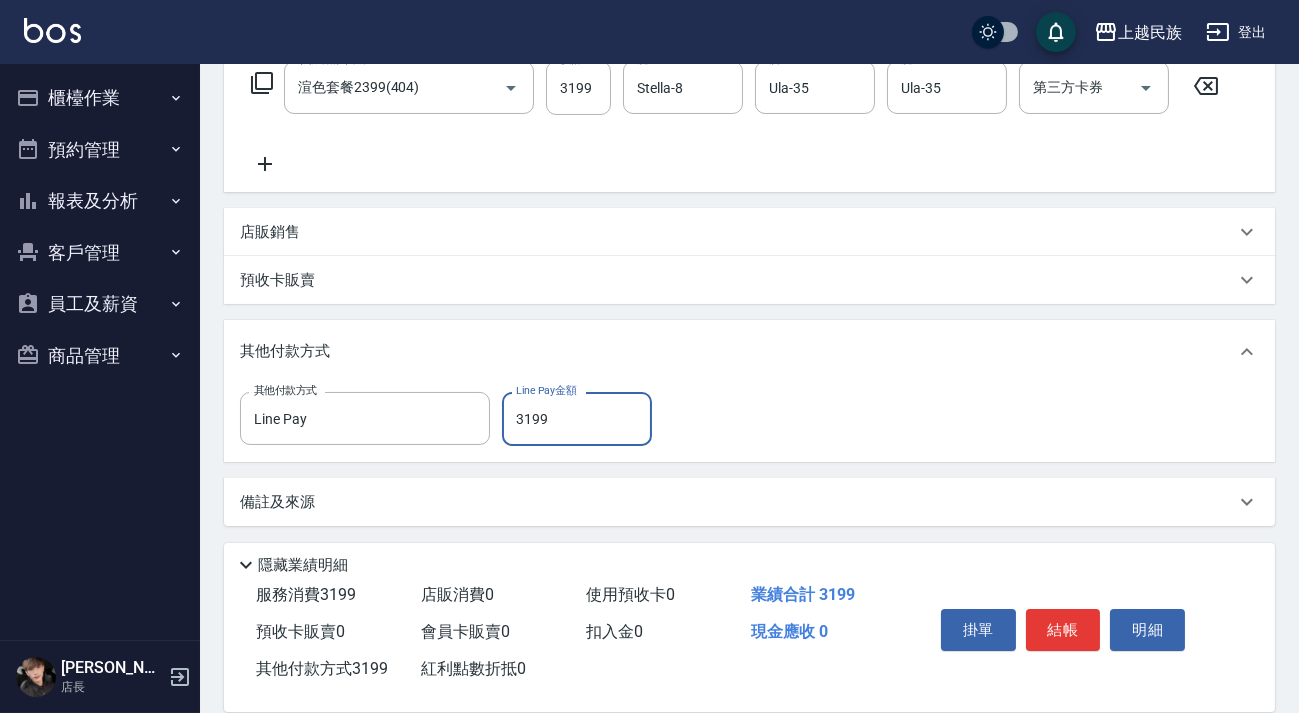 type on "3199" 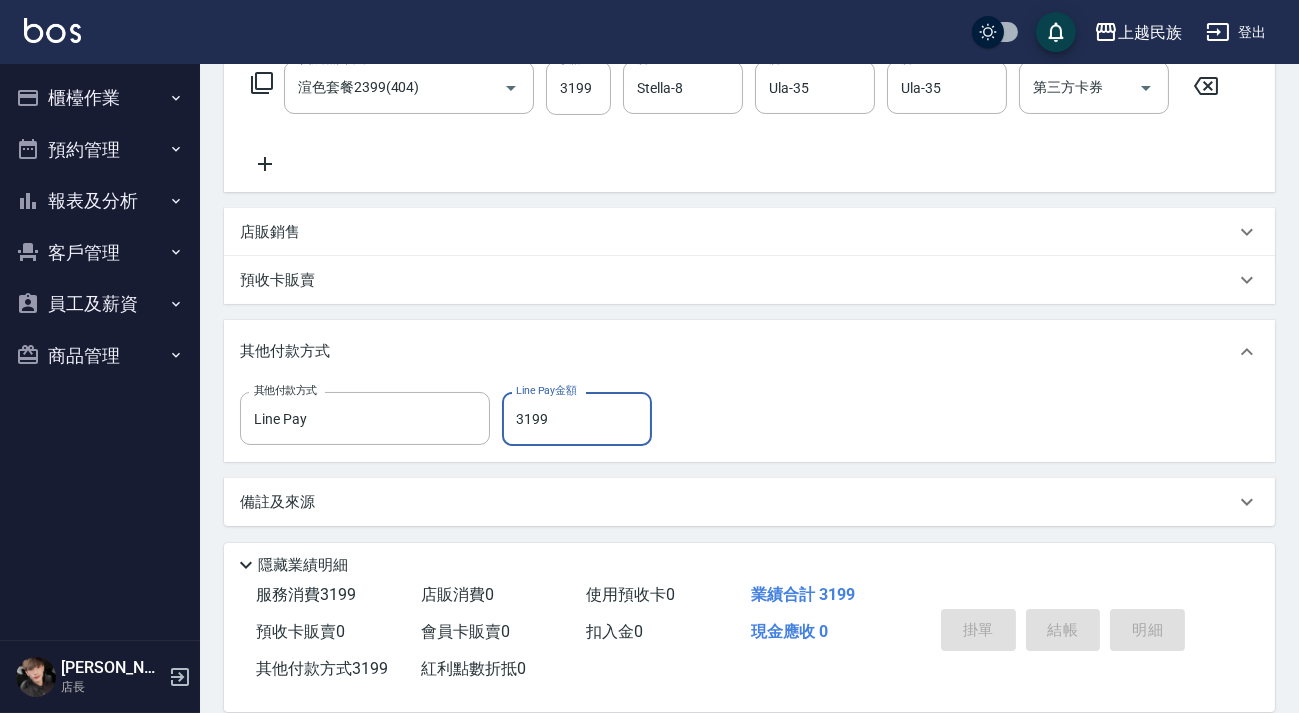type on "2025/07/13 20:09" 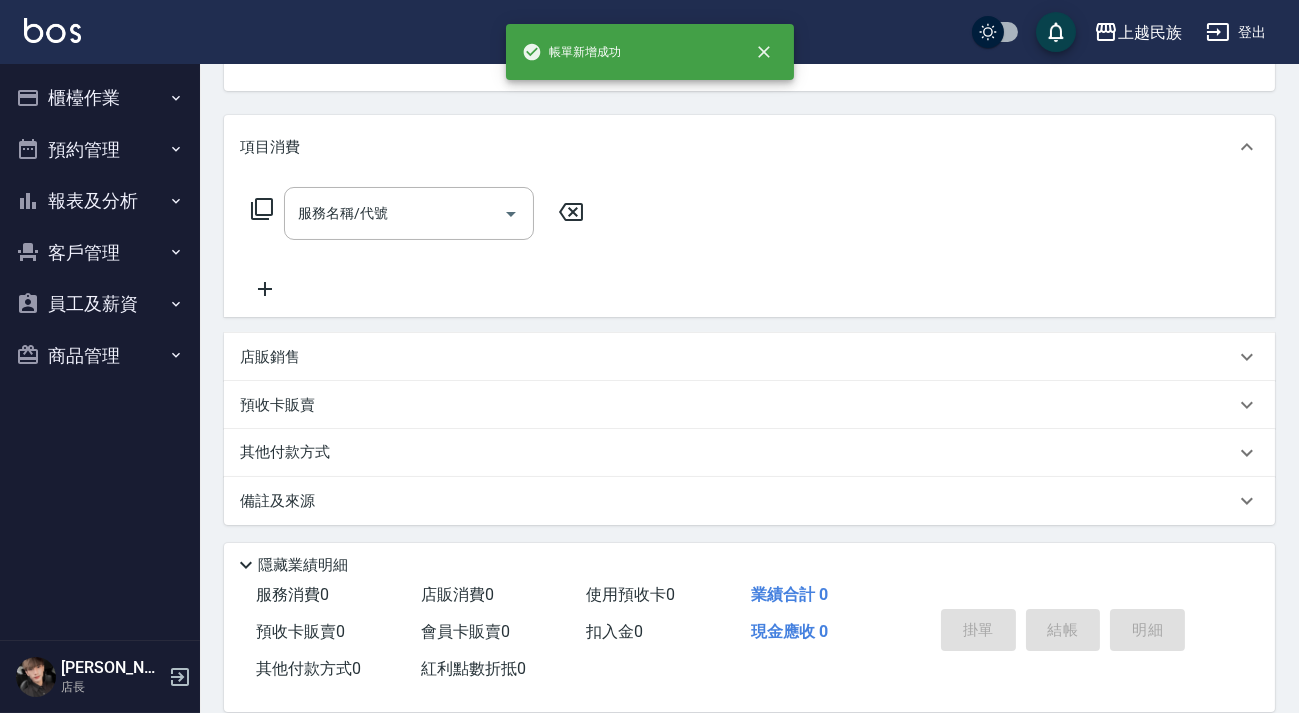 scroll, scrollTop: 0, scrollLeft: 0, axis: both 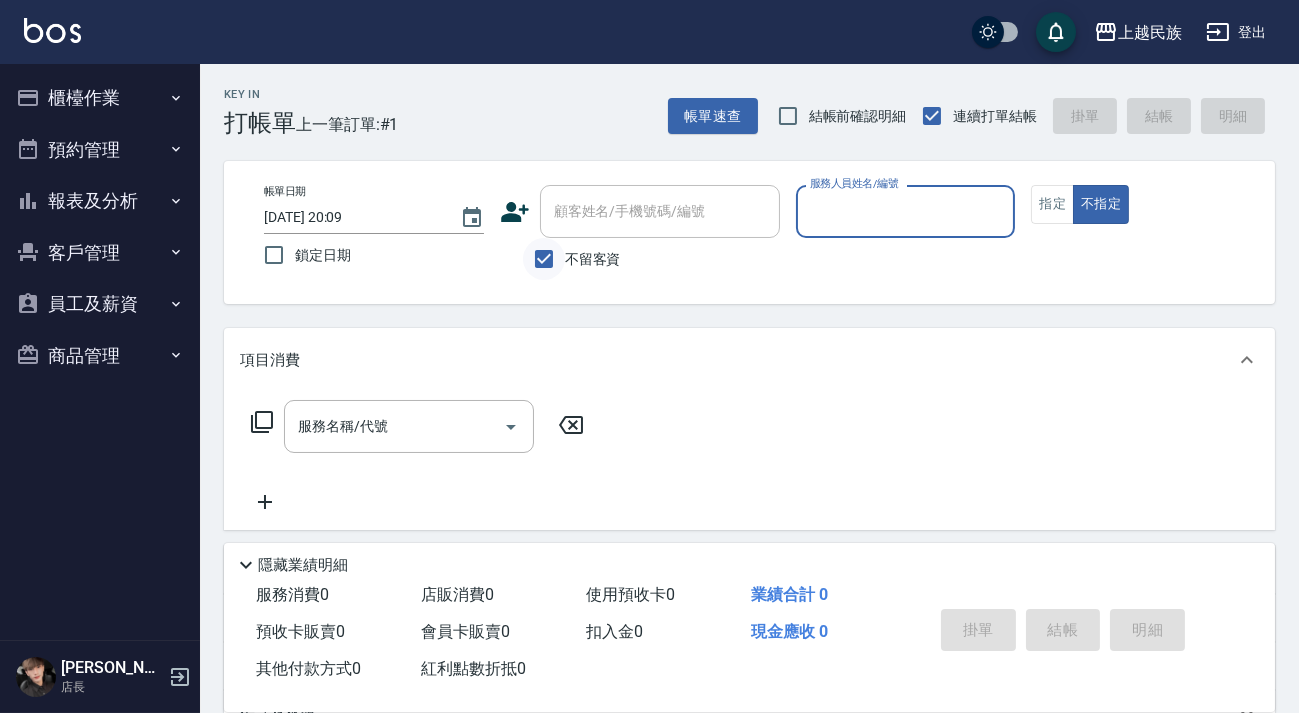 click on "不留客資" at bounding box center (544, 259) 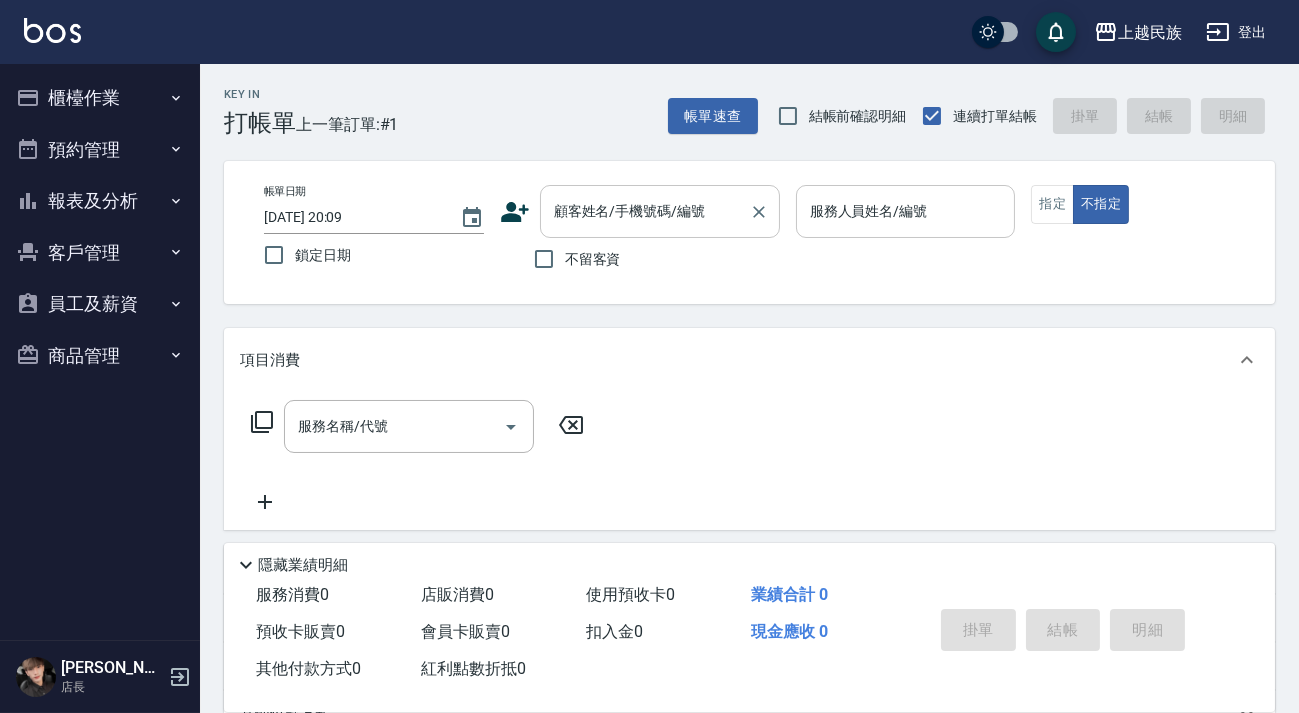 click on "顧客姓名/手機號碼/編號" at bounding box center (645, 211) 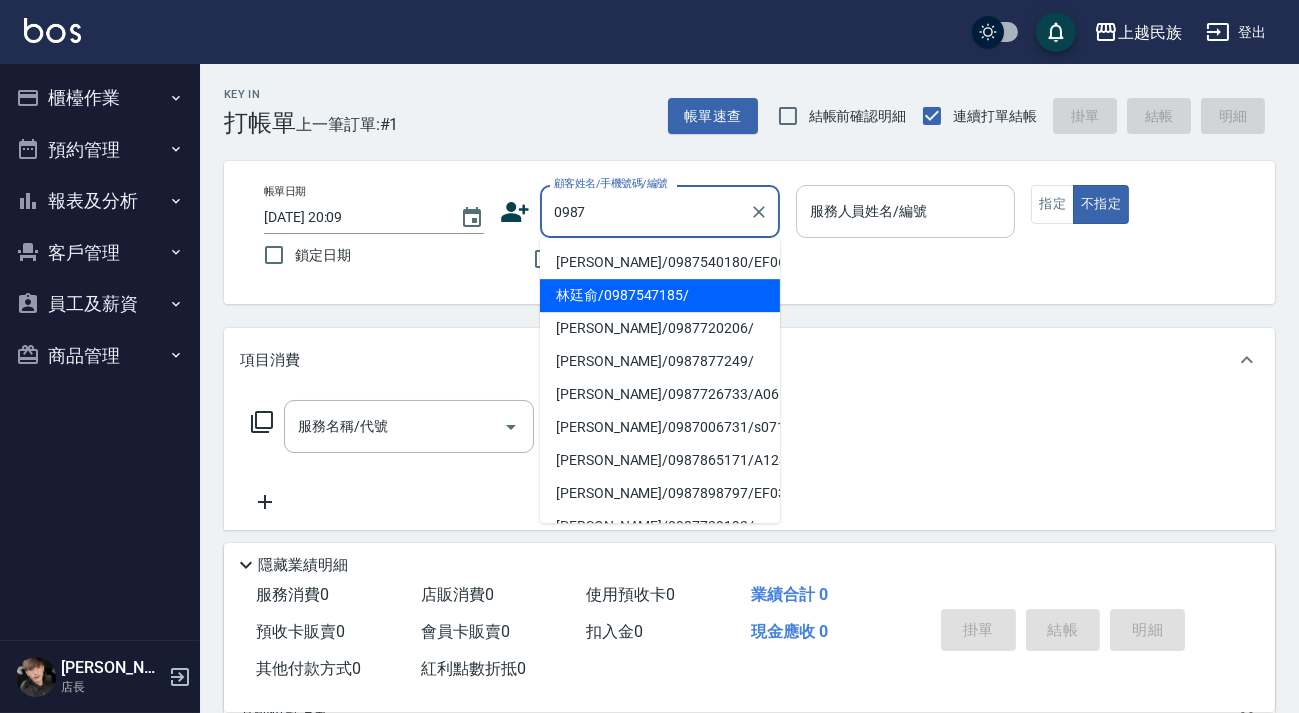 click on "林廷俞/0987547185/" at bounding box center [660, 295] 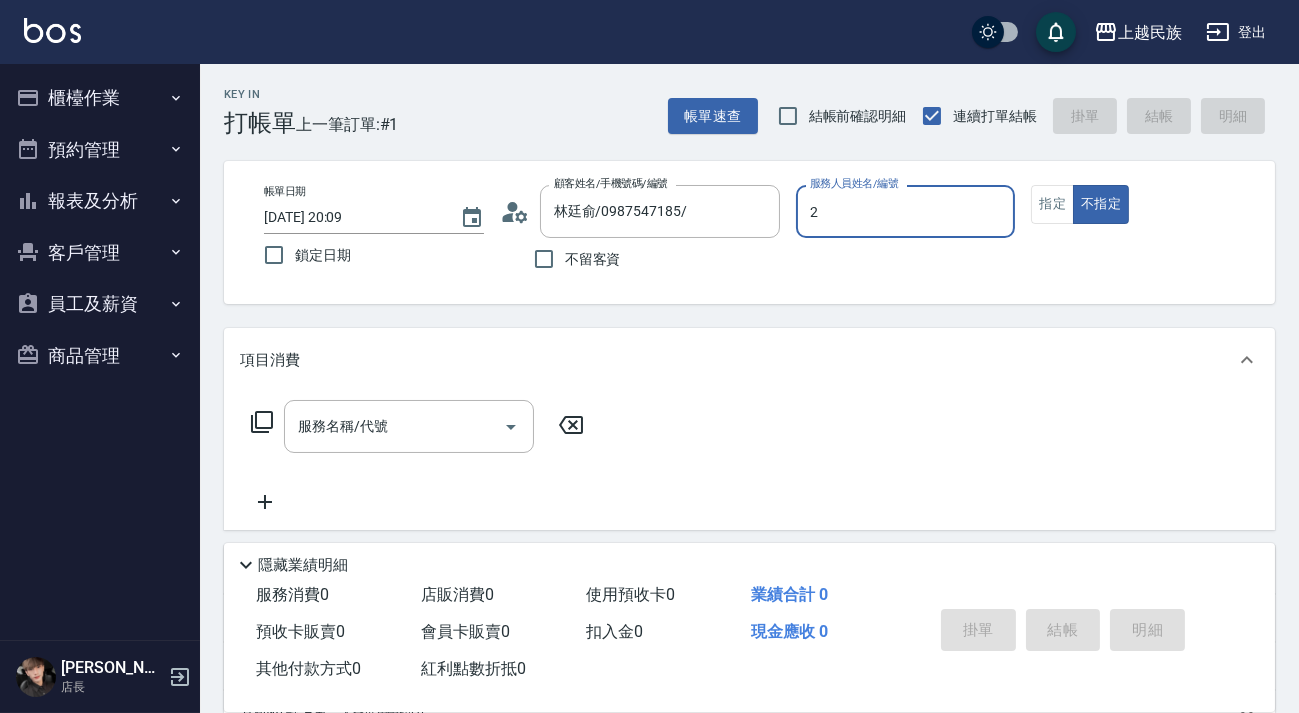type on "2" 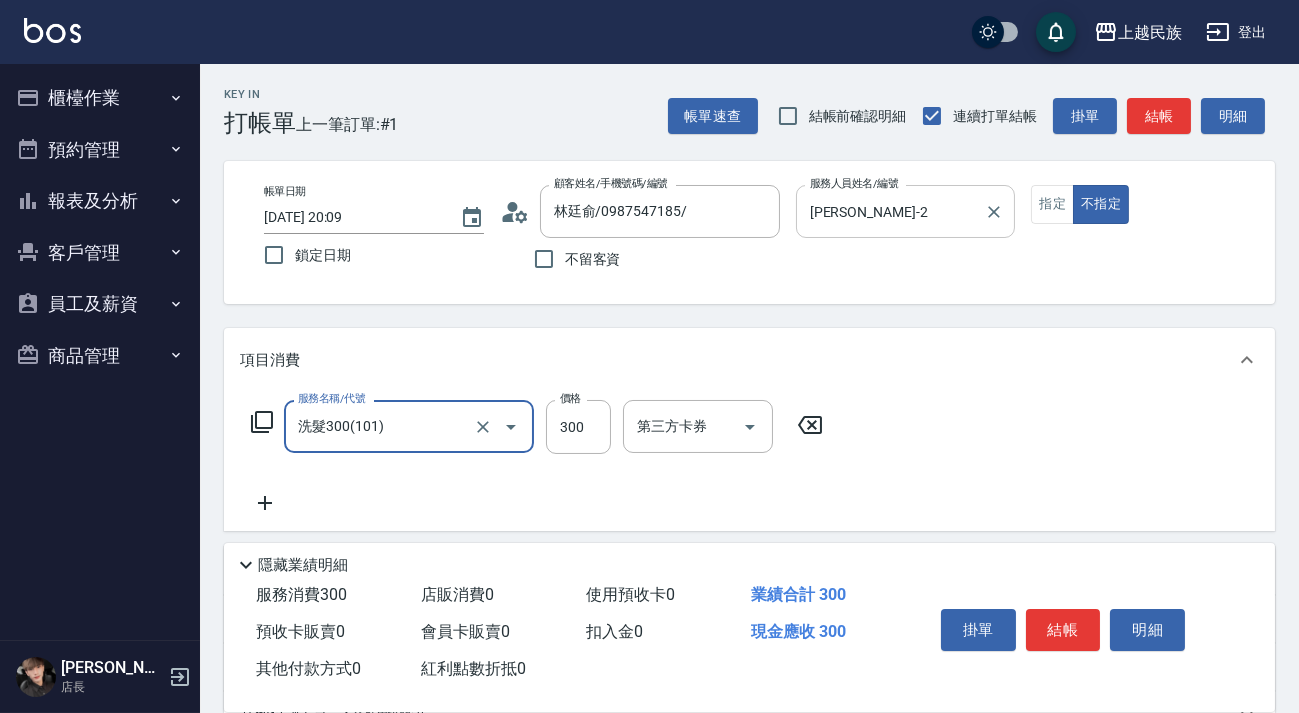 type on "洗髮300(101)" 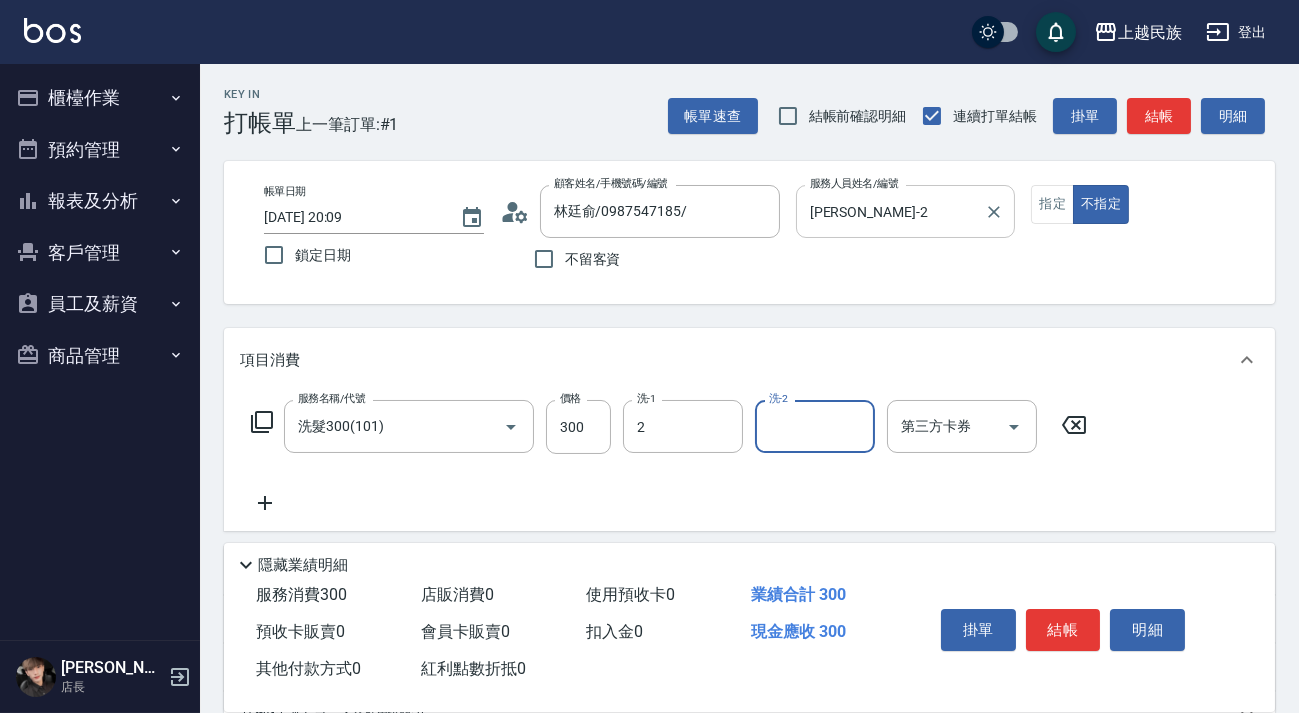 type on "Alan-2" 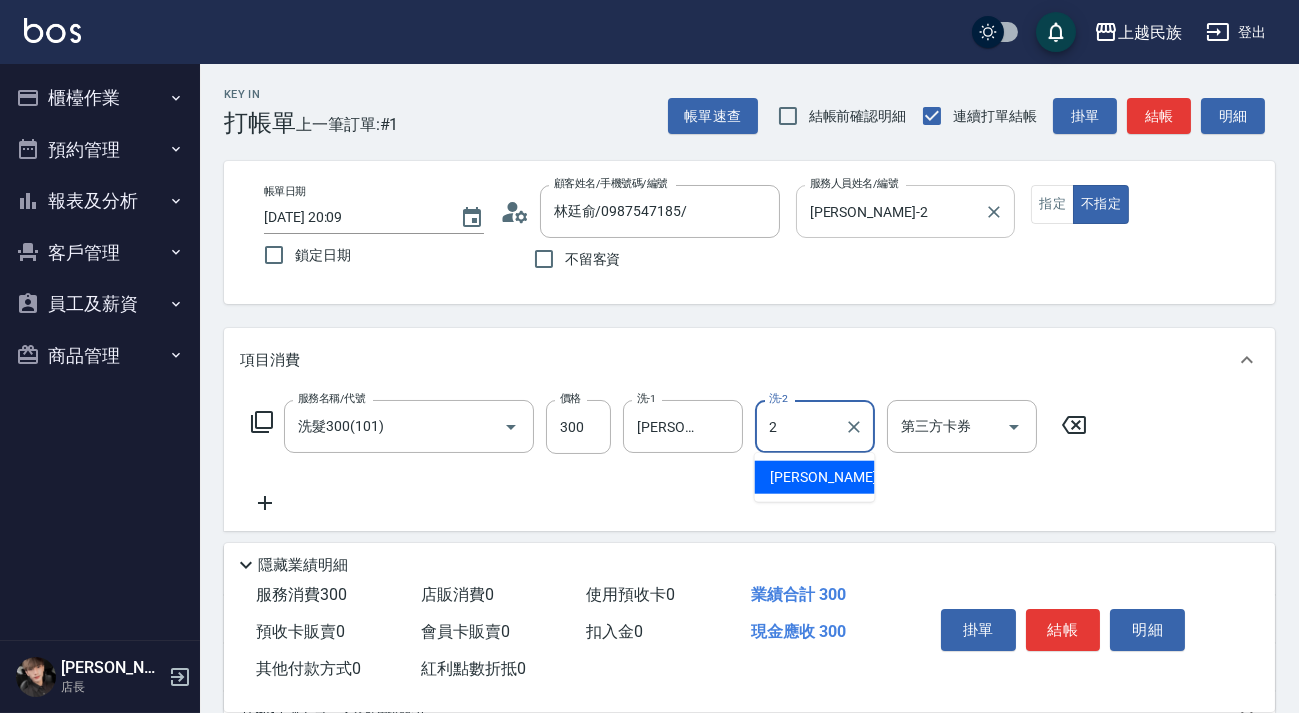 type on "Alan-2" 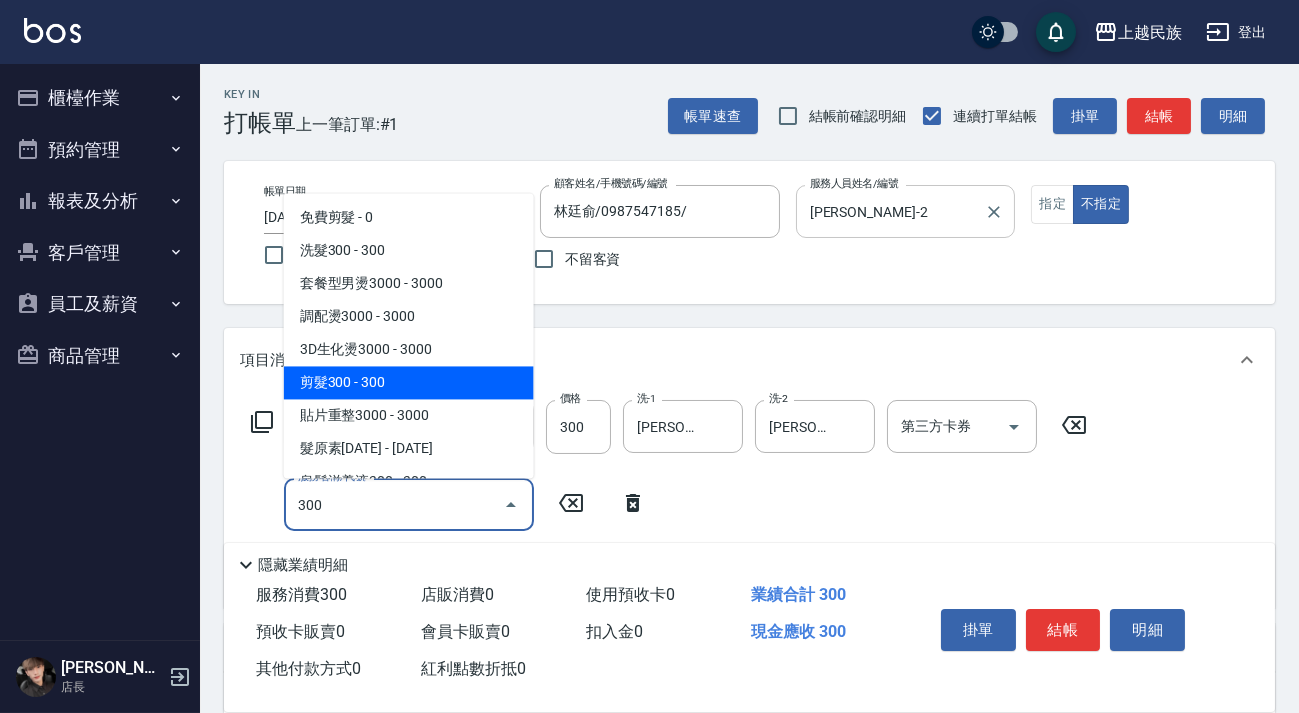 click on "剪髮300 - 300" at bounding box center [409, 382] 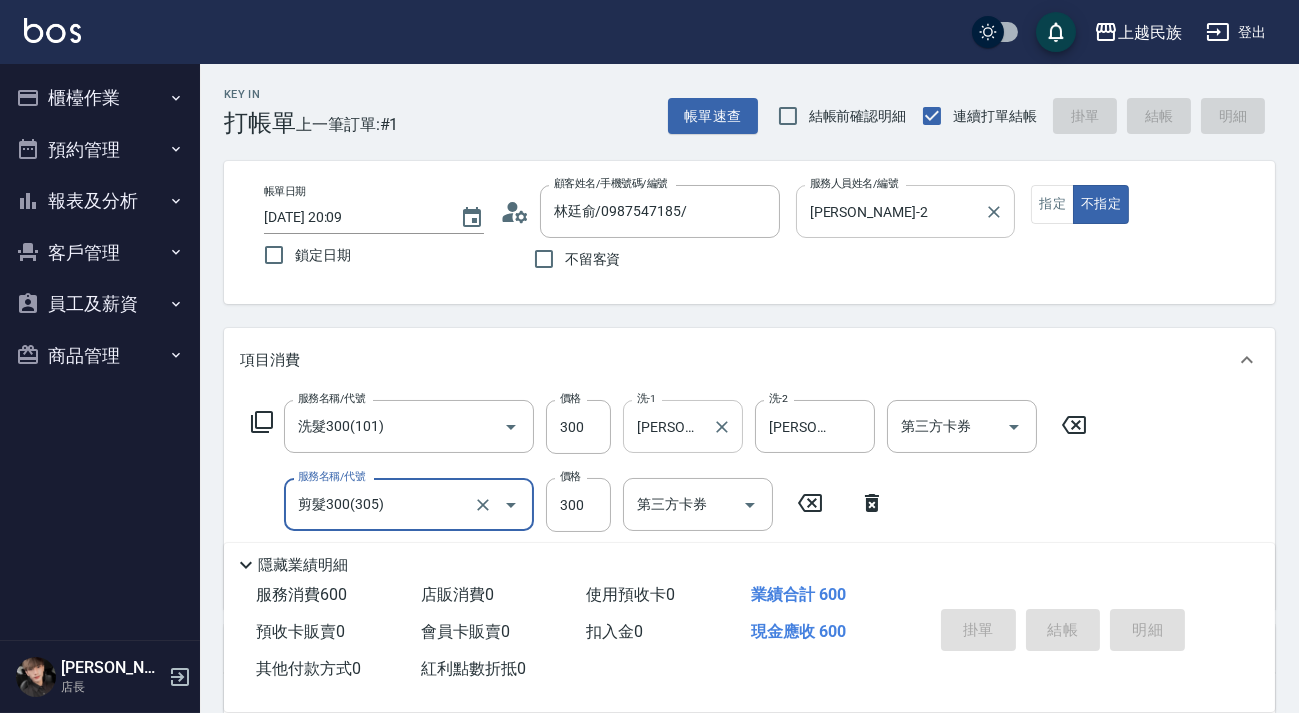 type on "2025/07/13 20:10" 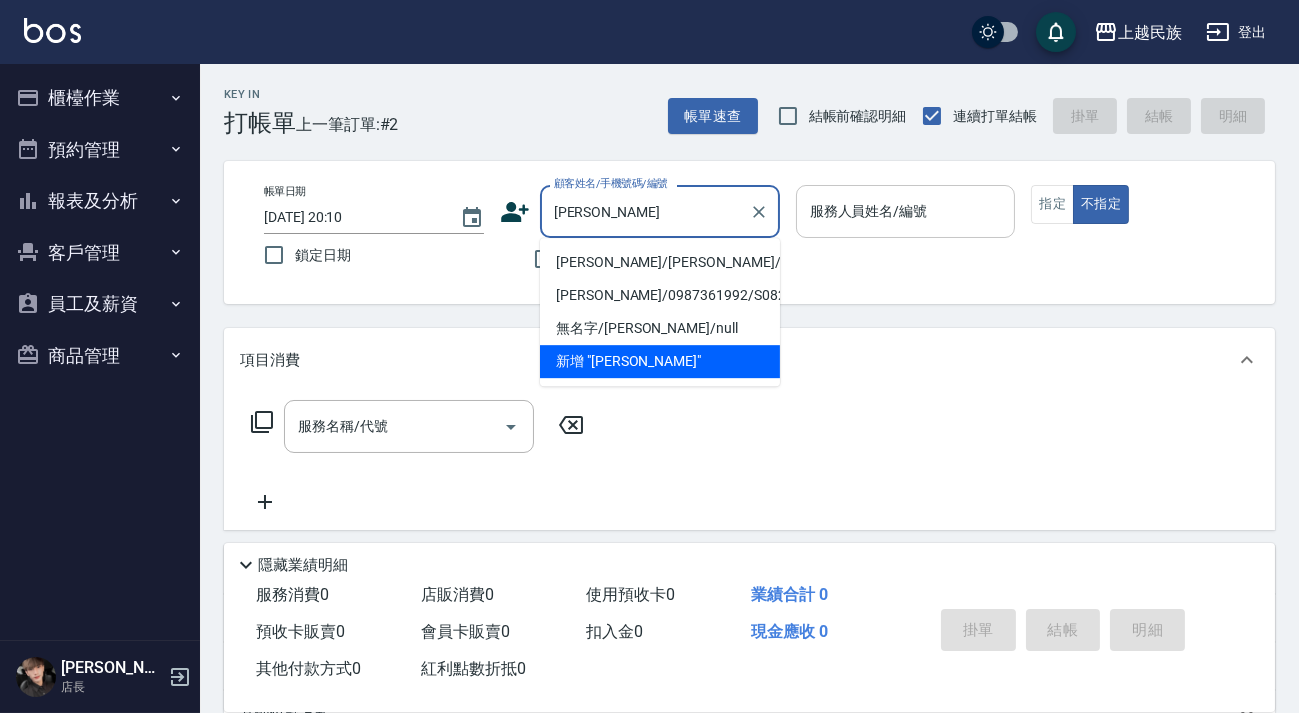 click on "張紘佑/張紘佑/" at bounding box center (660, 262) 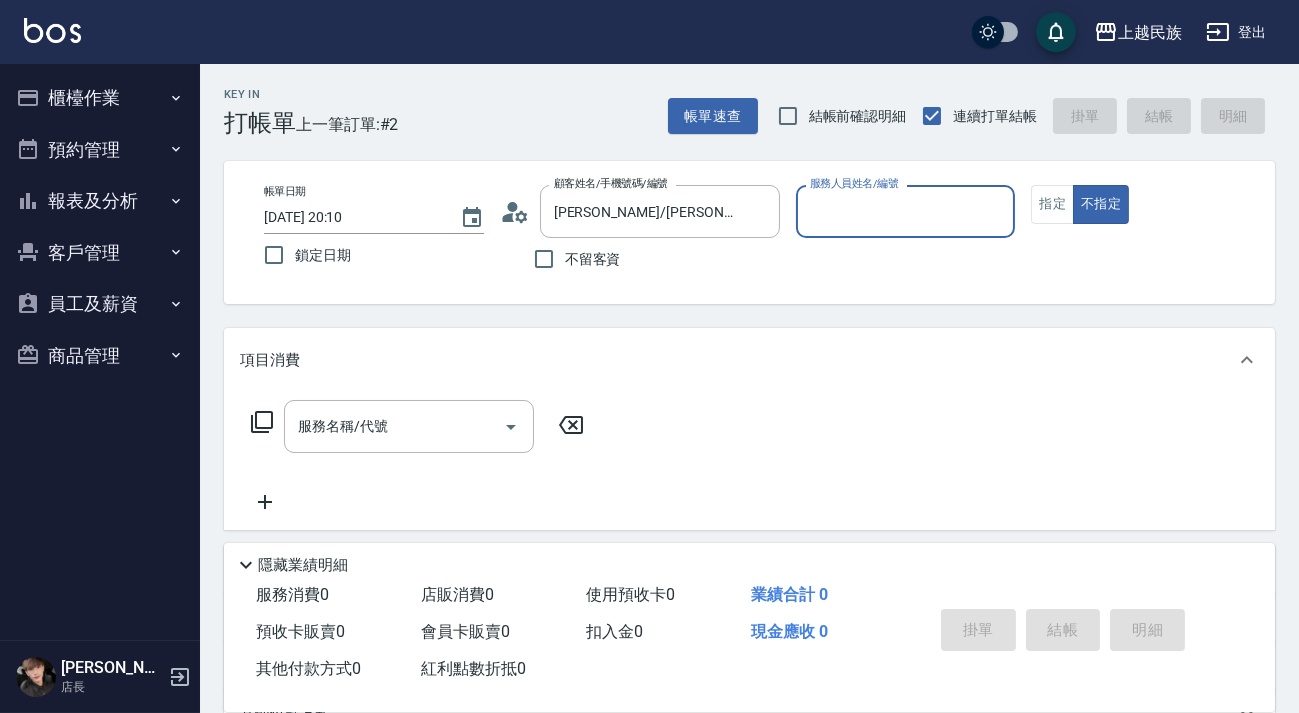 type on "Stella-8" 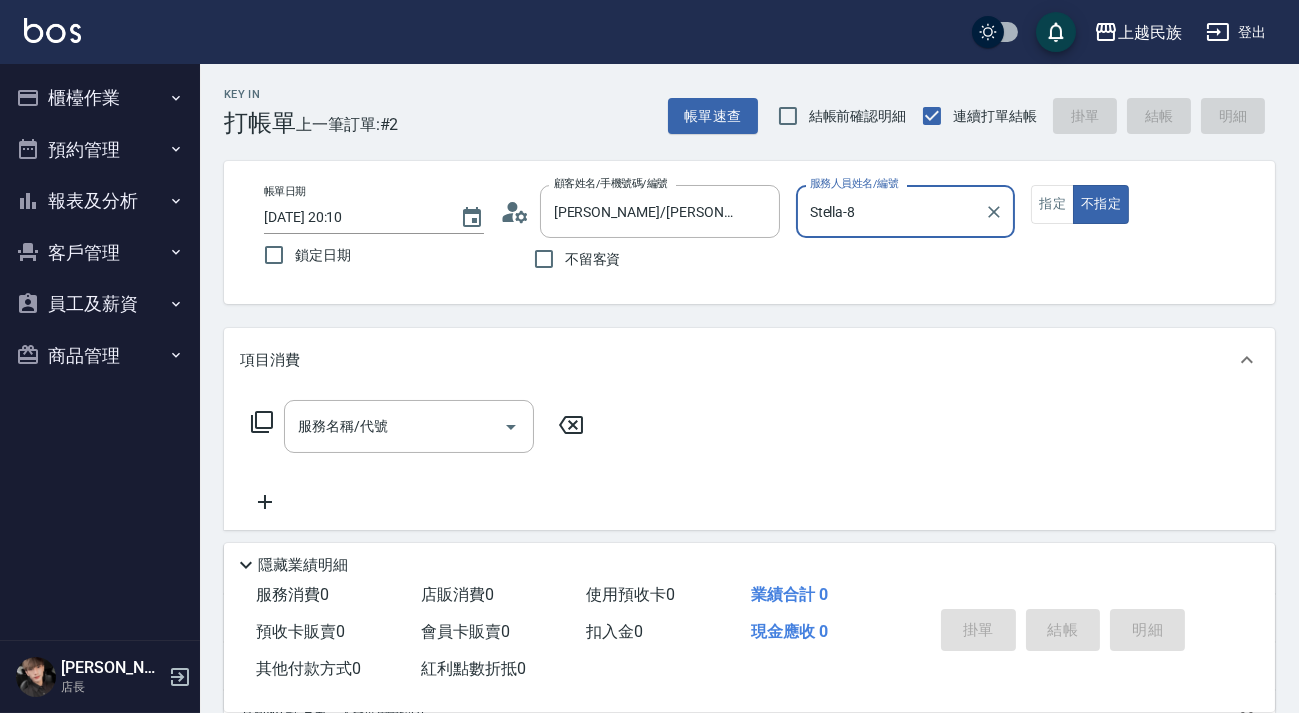 click on "不指定" at bounding box center [1101, 204] 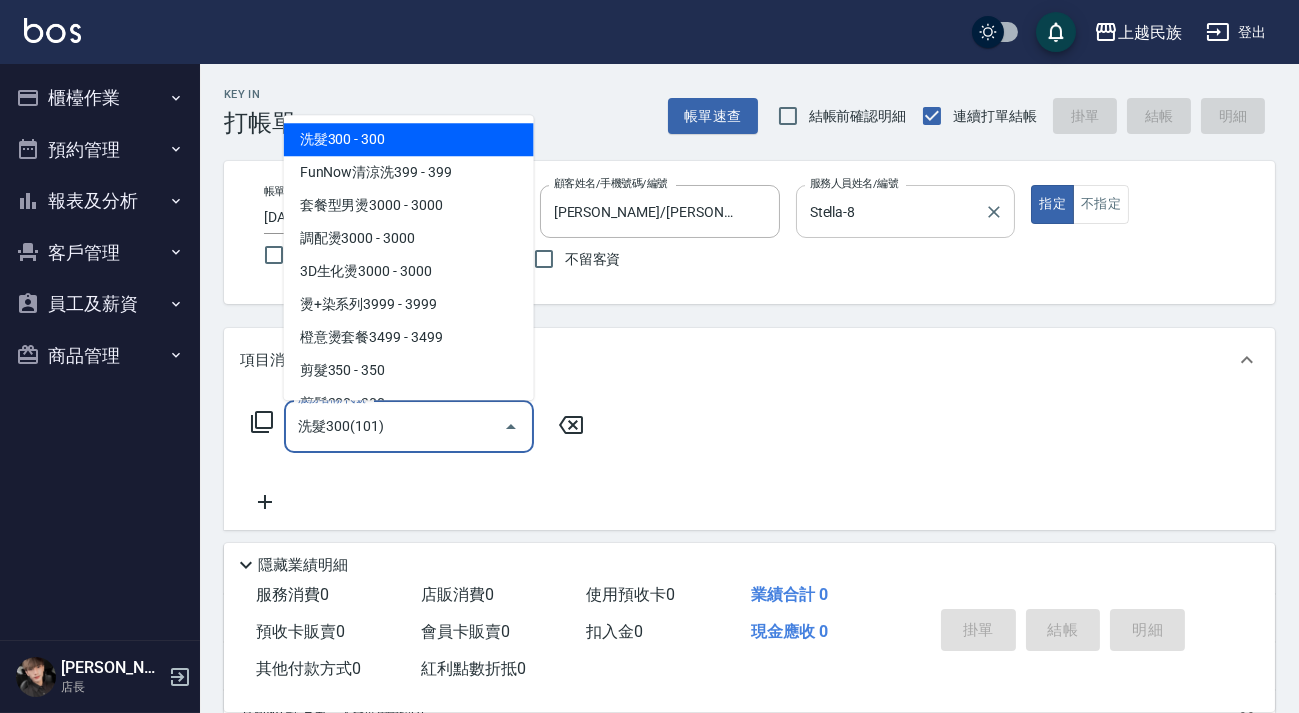 type on "洗髮300(101)" 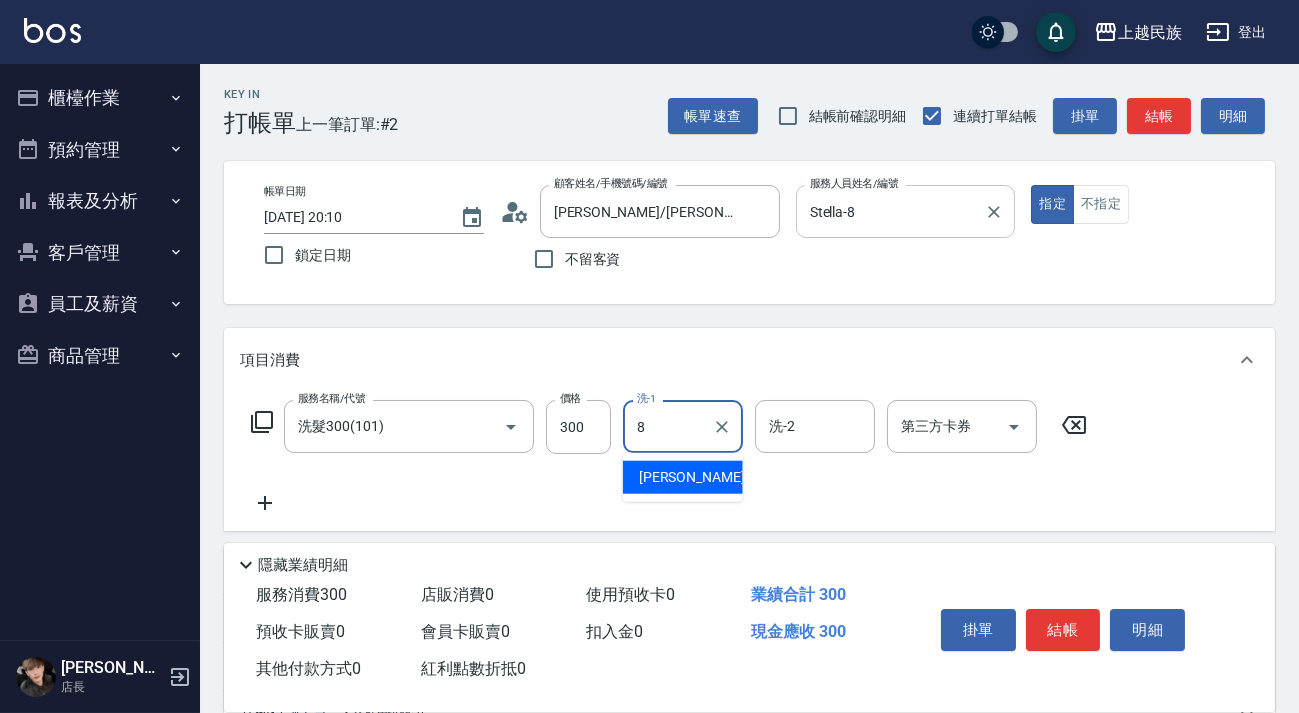 type on "Stella-8" 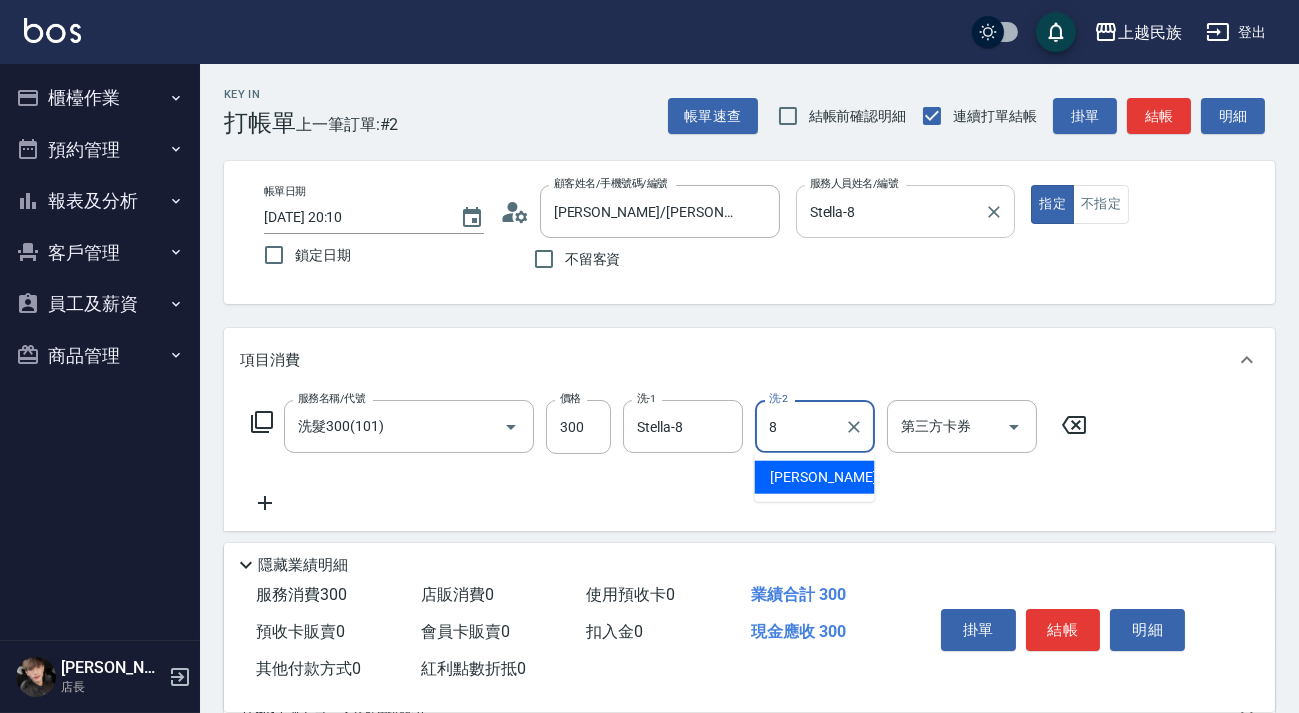 type on "Stella-8" 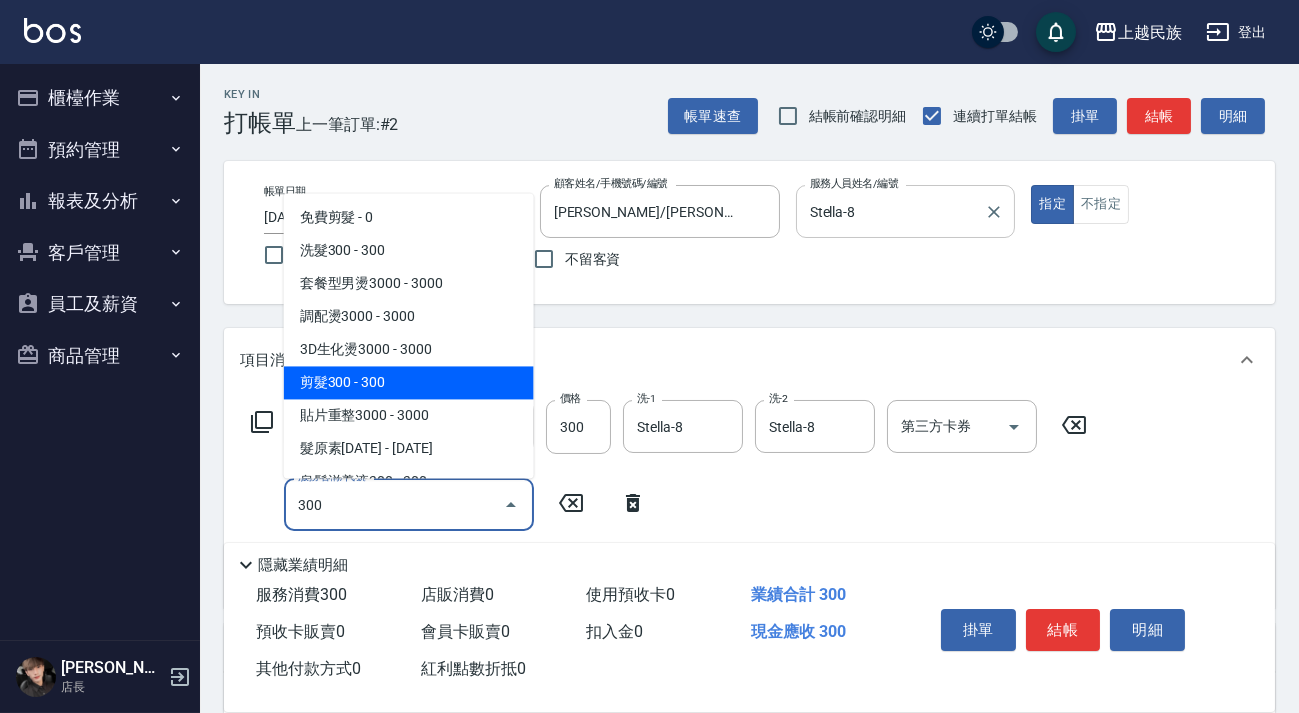 click on "剪髮300 - 300" at bounding box center [409, 382] 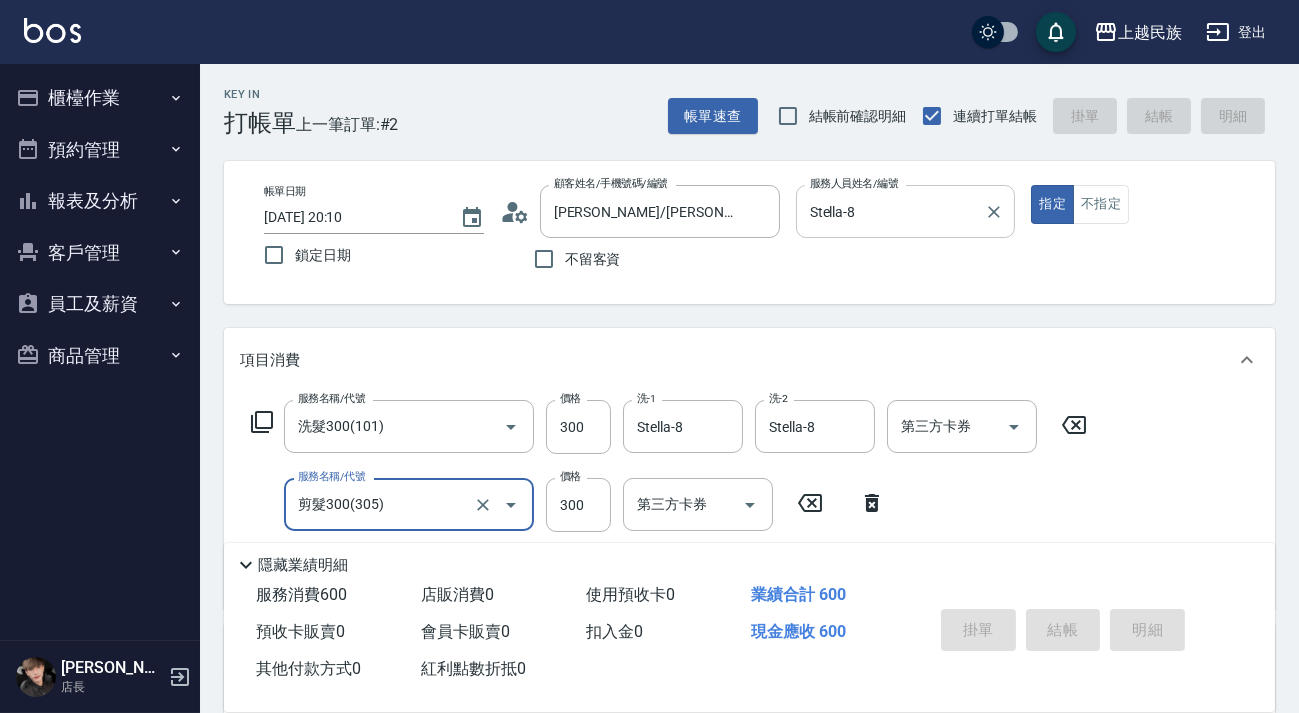 type 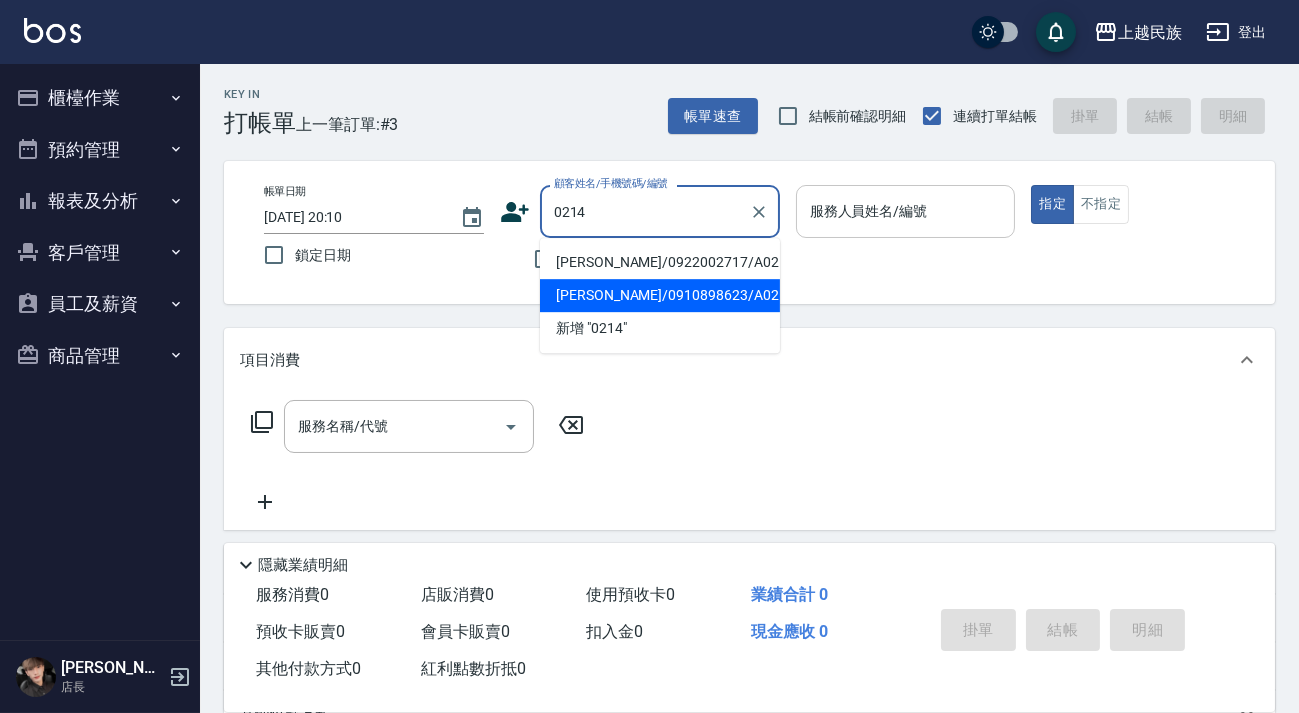 click on "楊詠勝/0910898623/A021412" at bounding box center [660, 295] 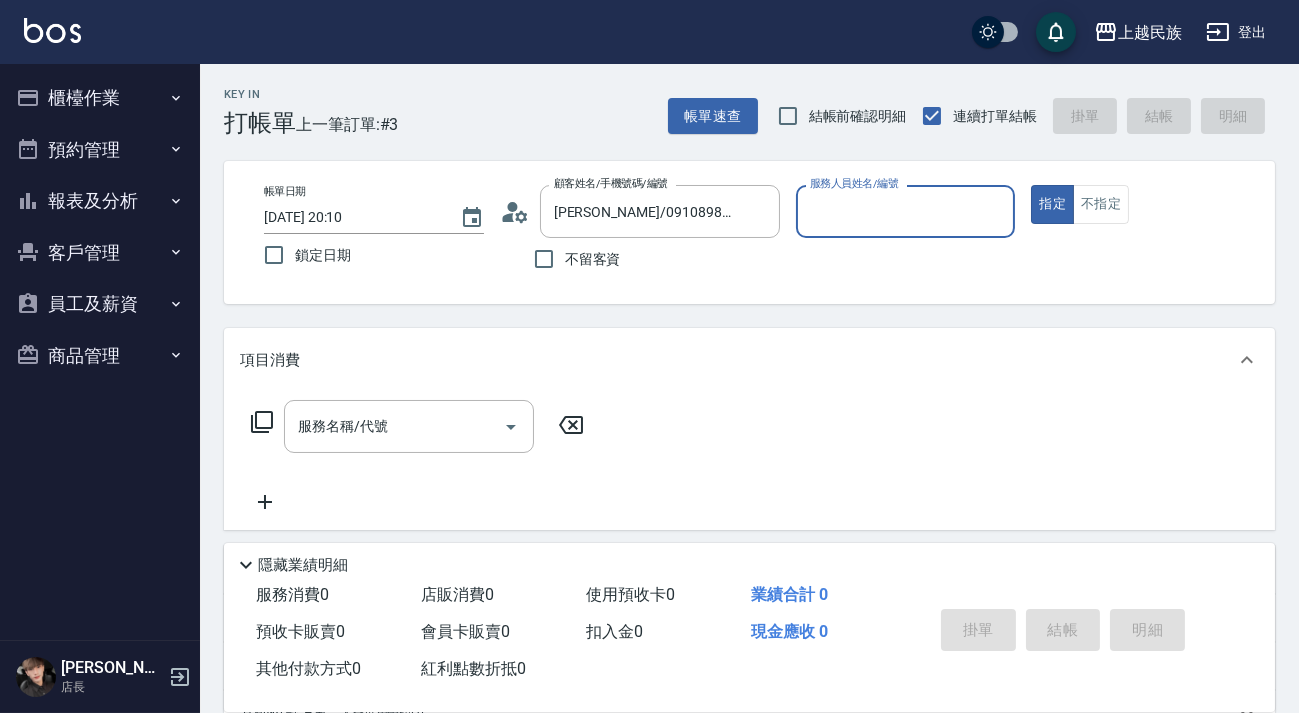type on "Alan-2" 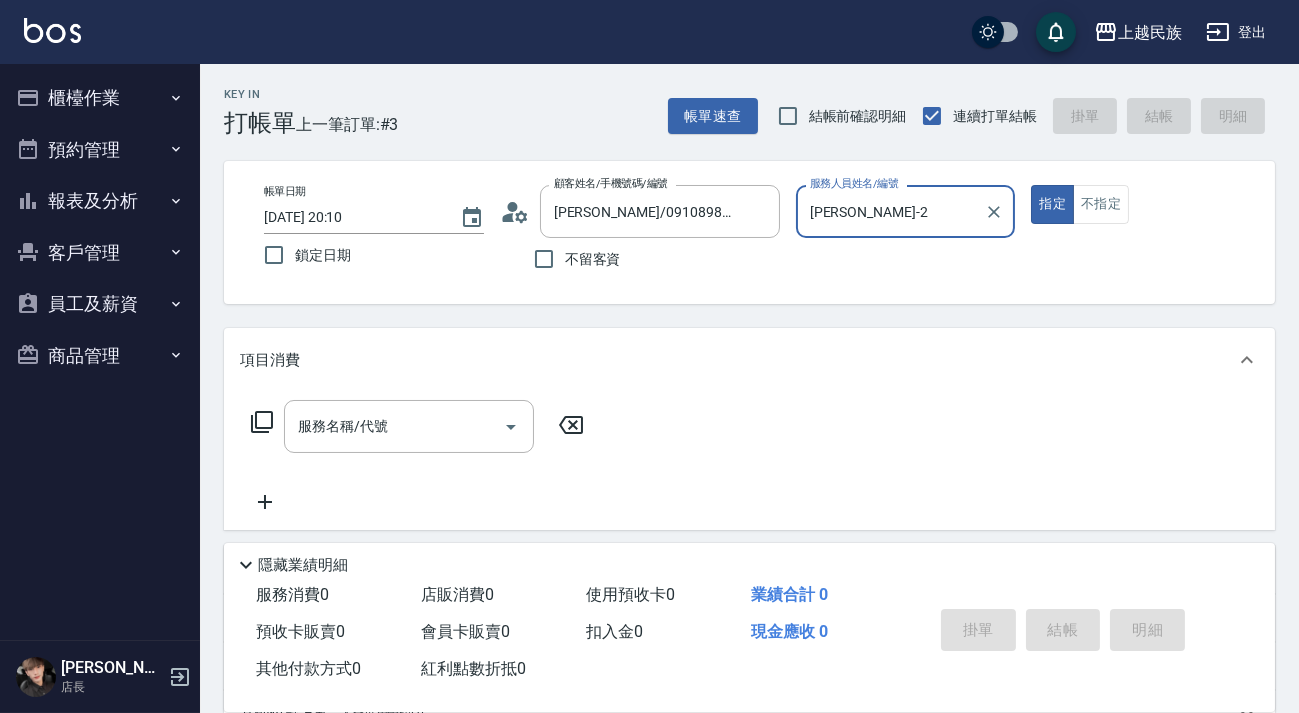 click on "指定" at bounding box center (1052, 204) 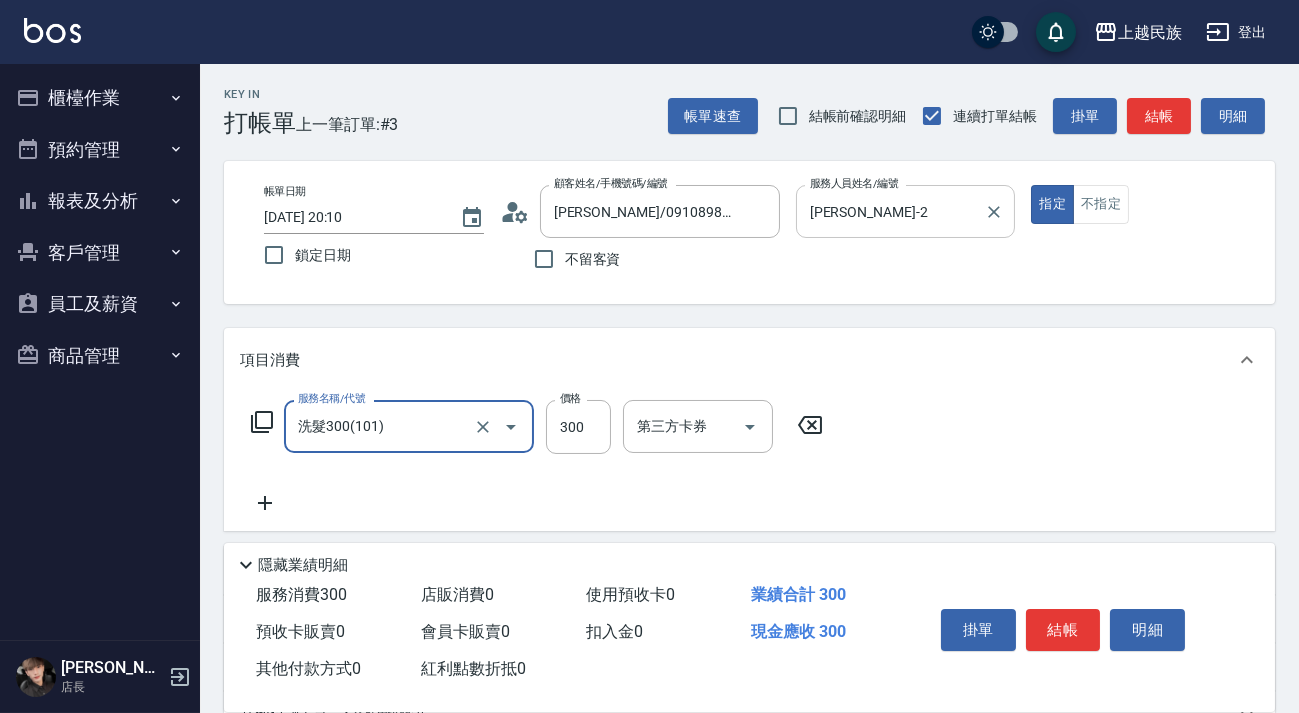 type on "洗髮300(101)" 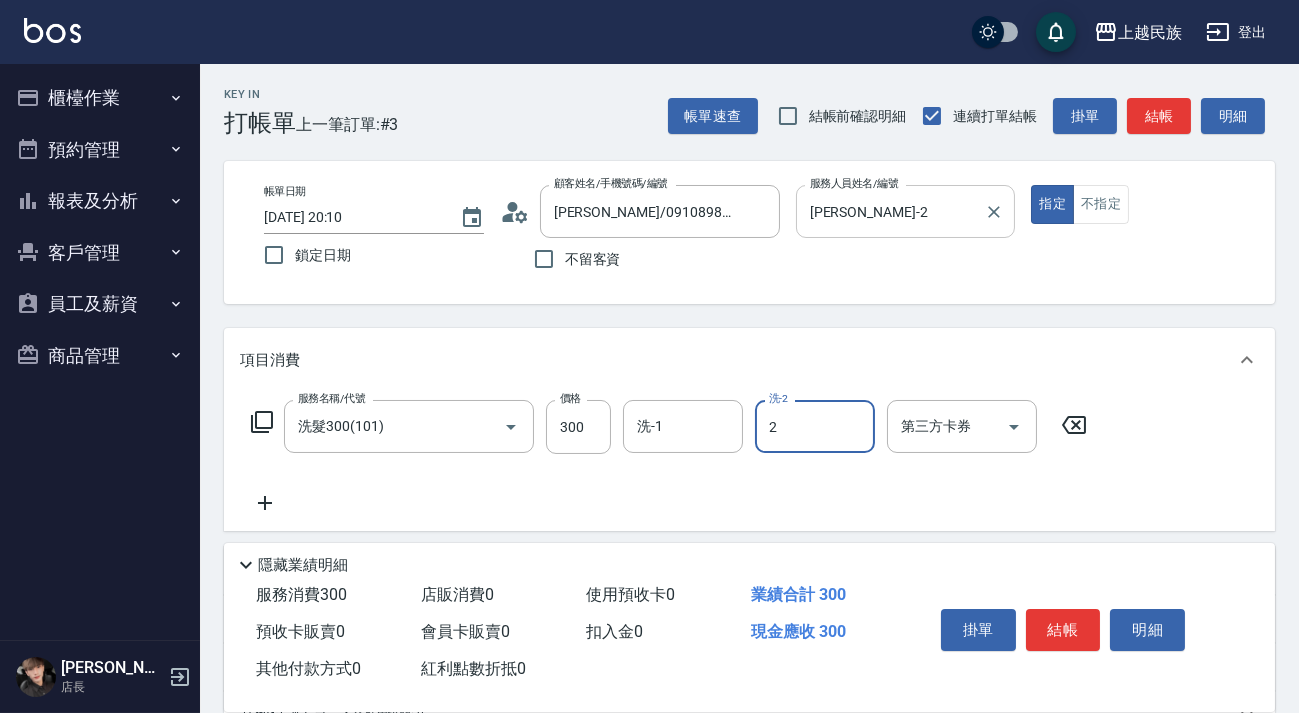 type on "Alan-2" 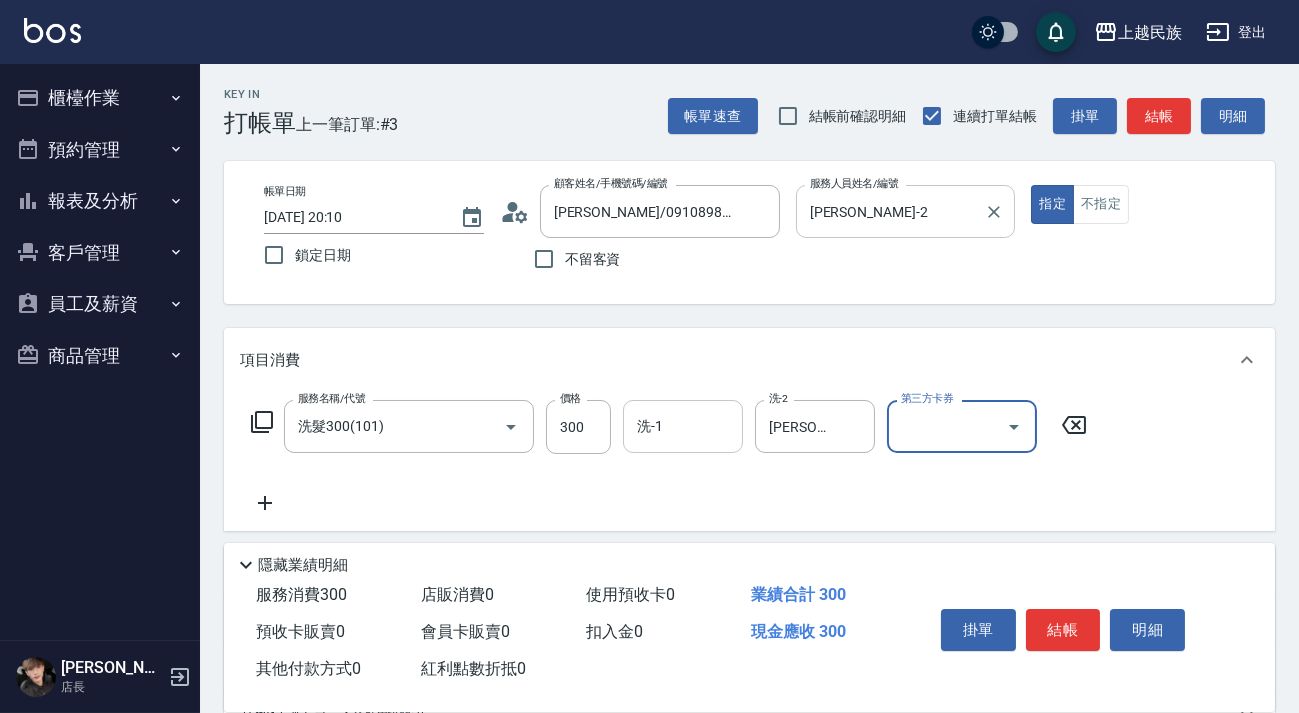 click on "洗-1" at bounding box center (683, 426) 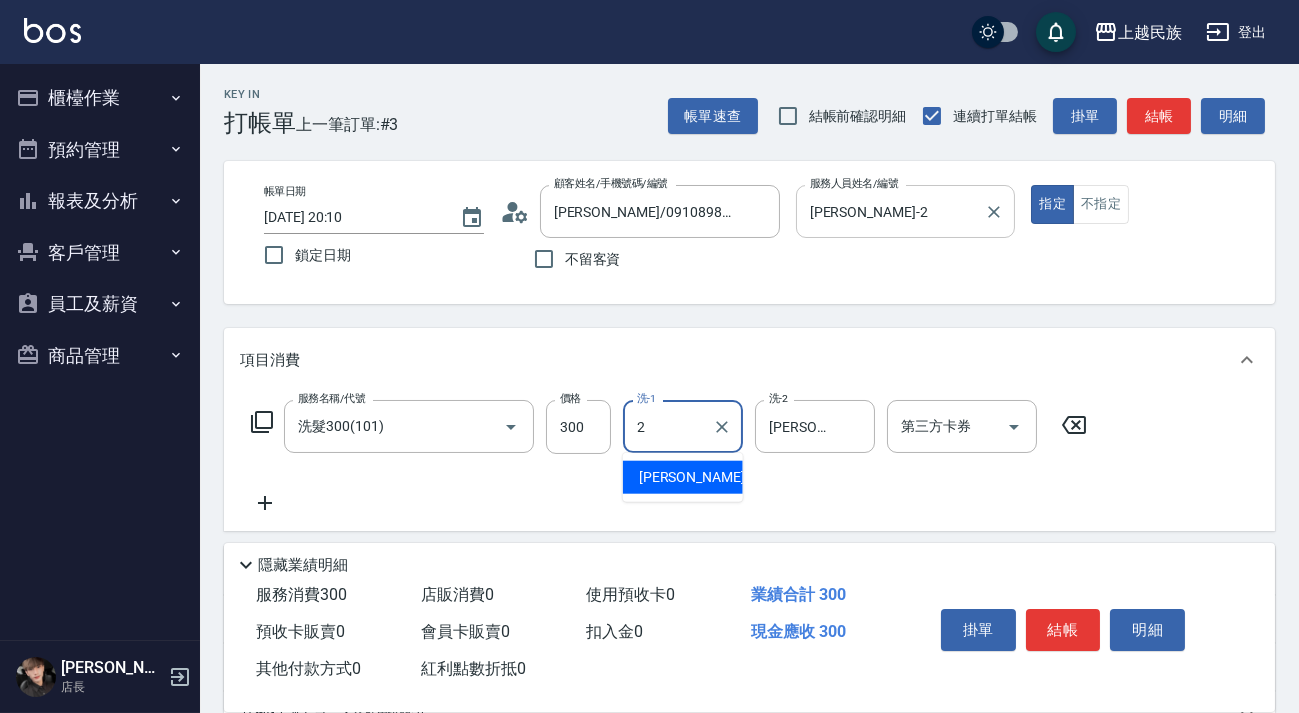 type on "Alan-2" 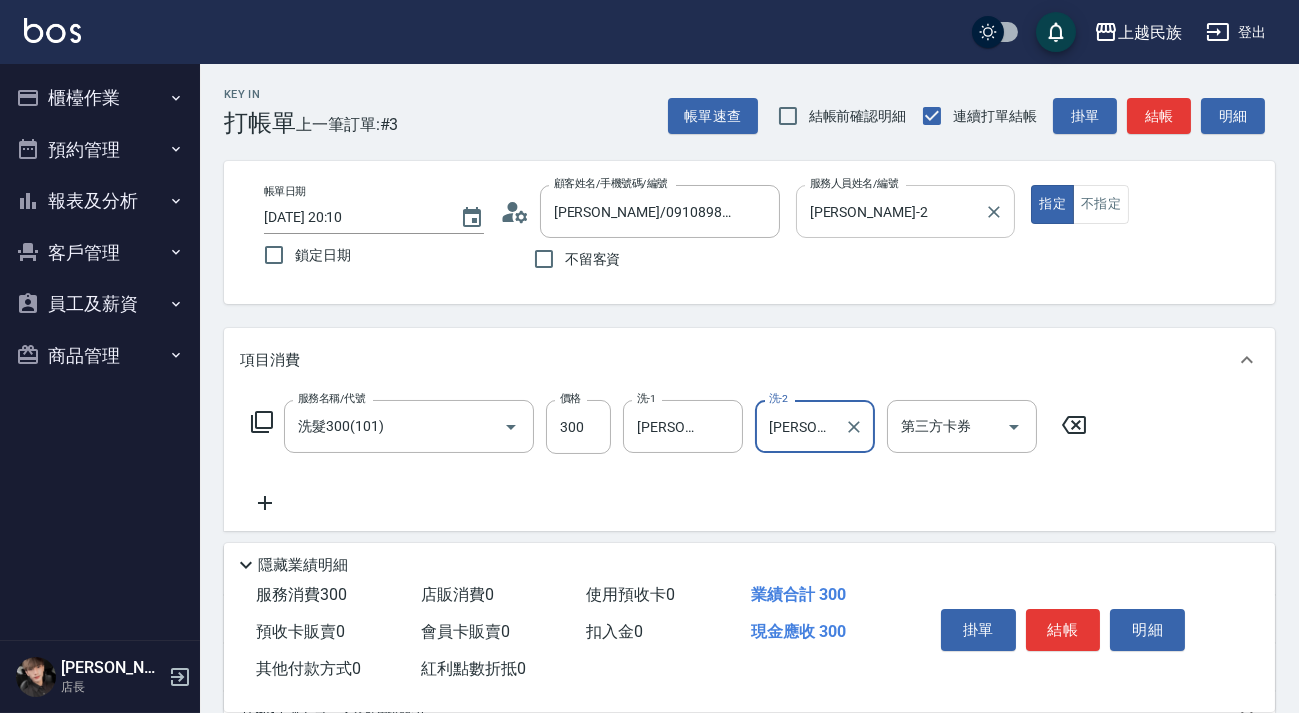 click 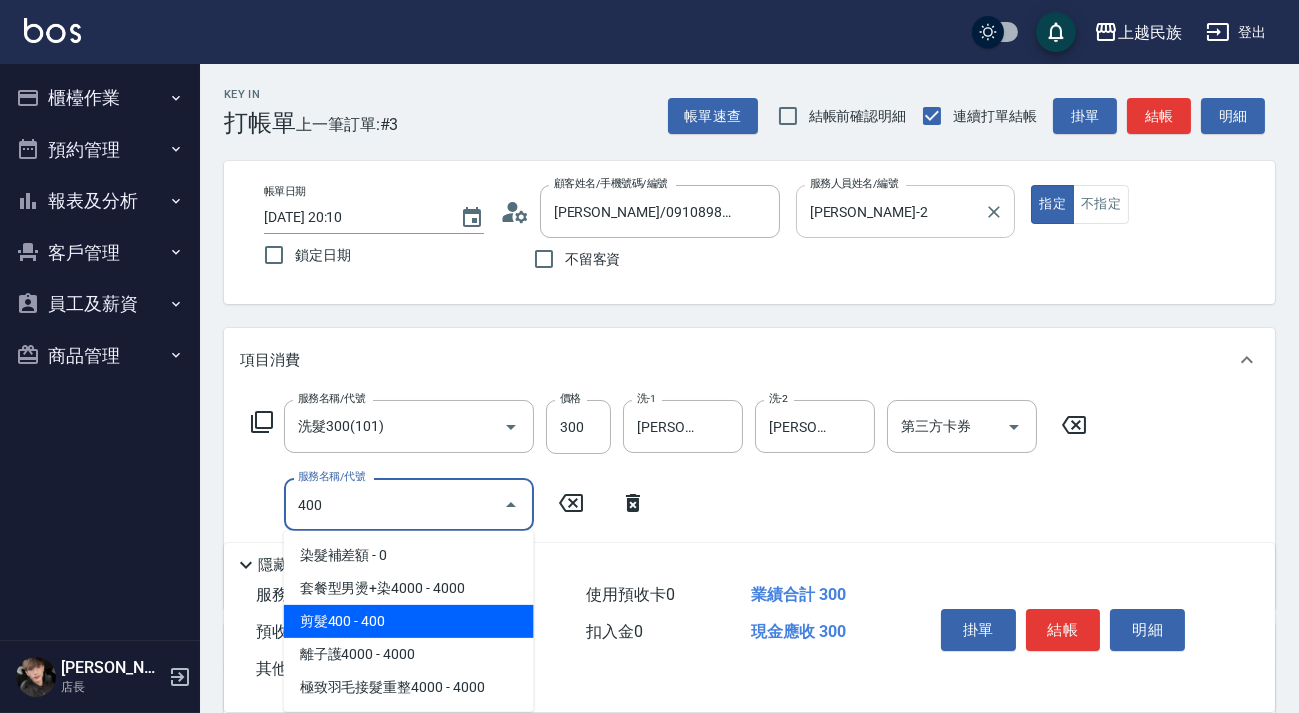 click on "剪髮400 - 400" at bounding box center [409, 621] 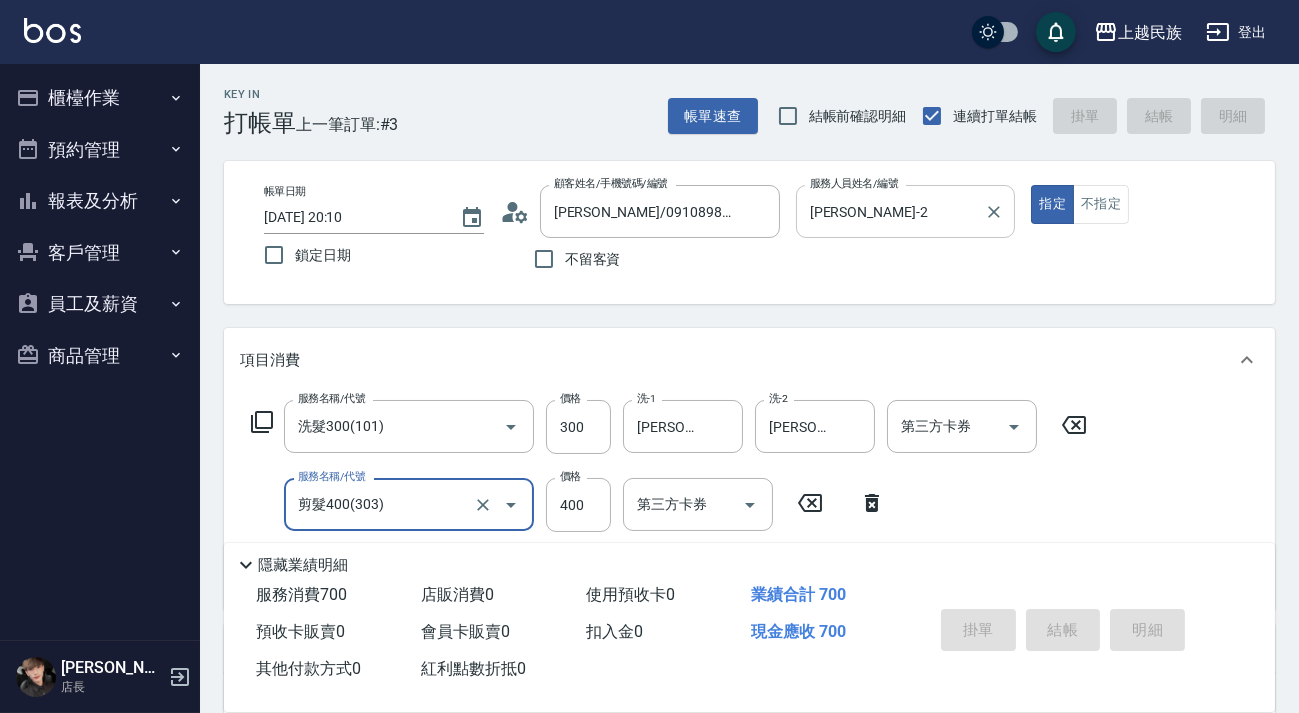 type 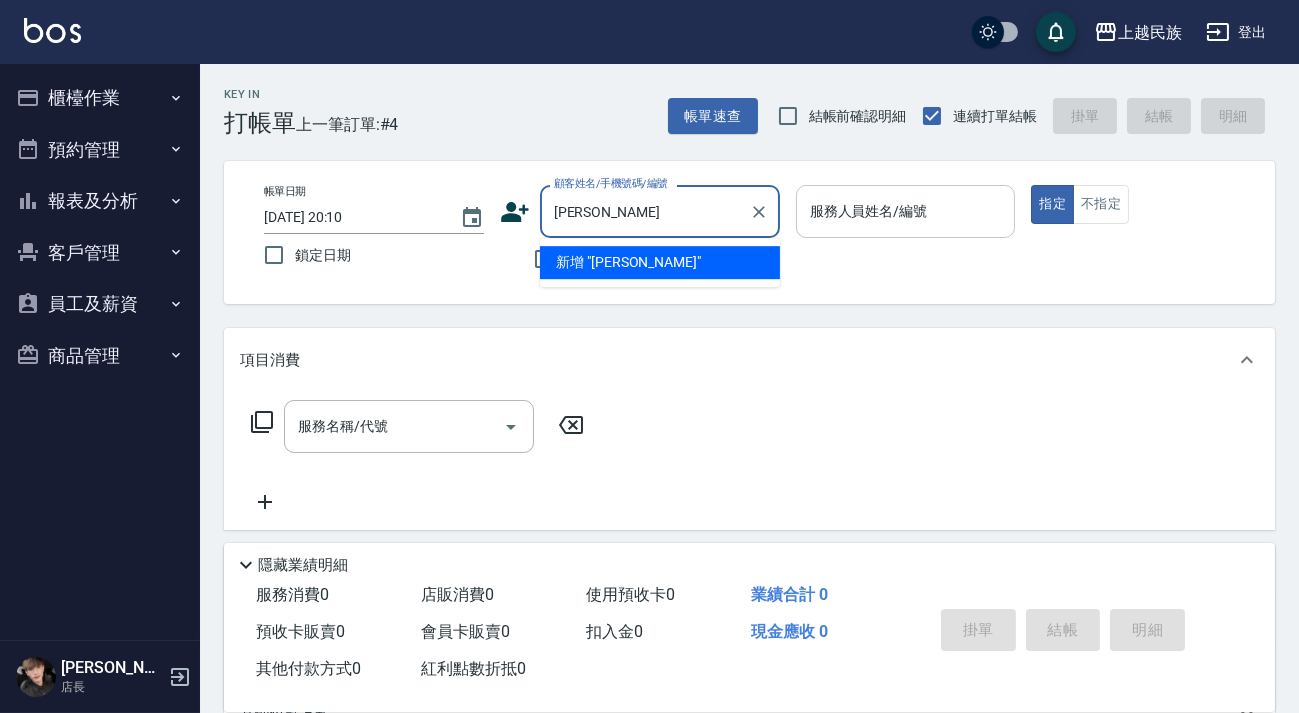 type on "周筠" 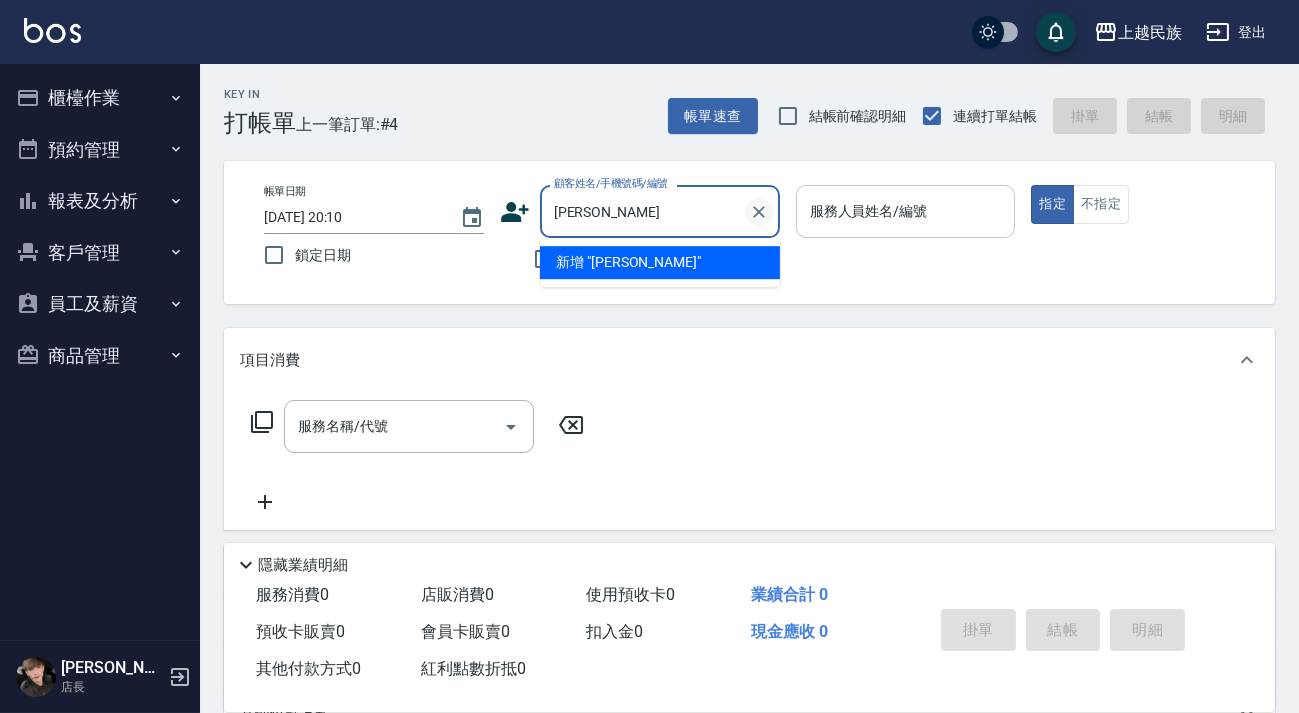 click 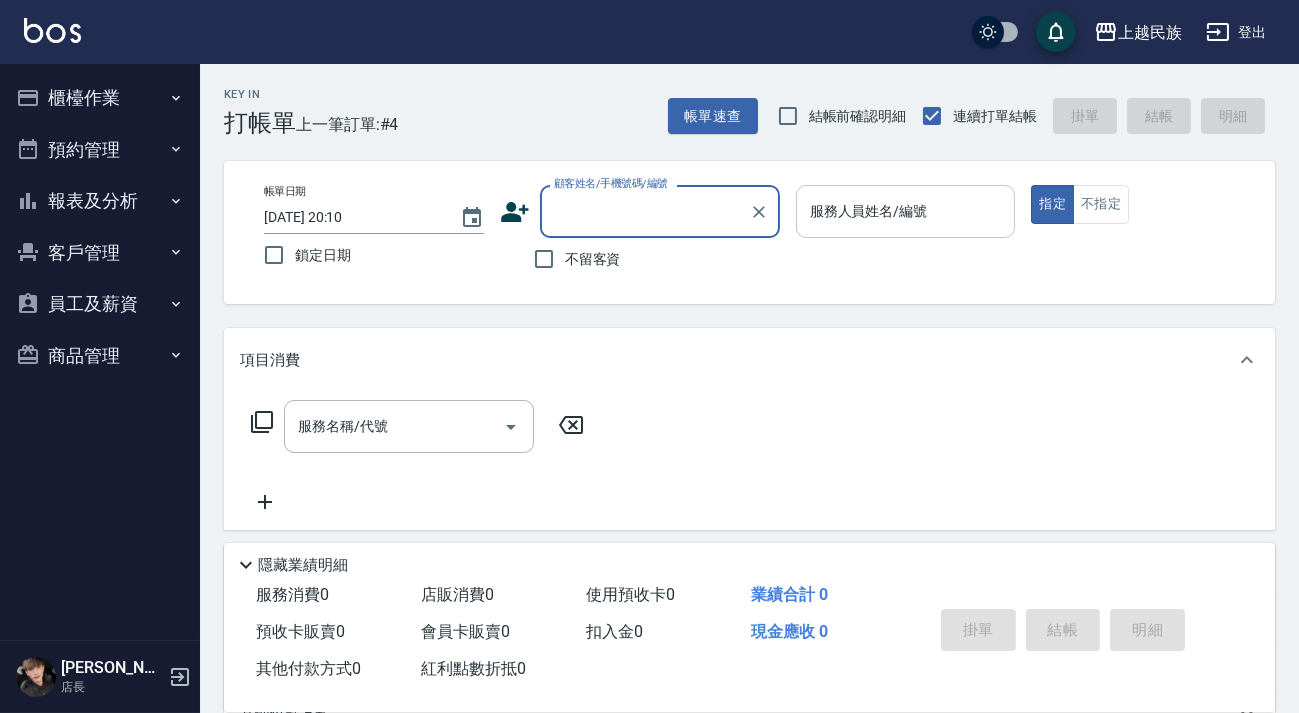 click on "不留客資" at bounding box center [593, 259] 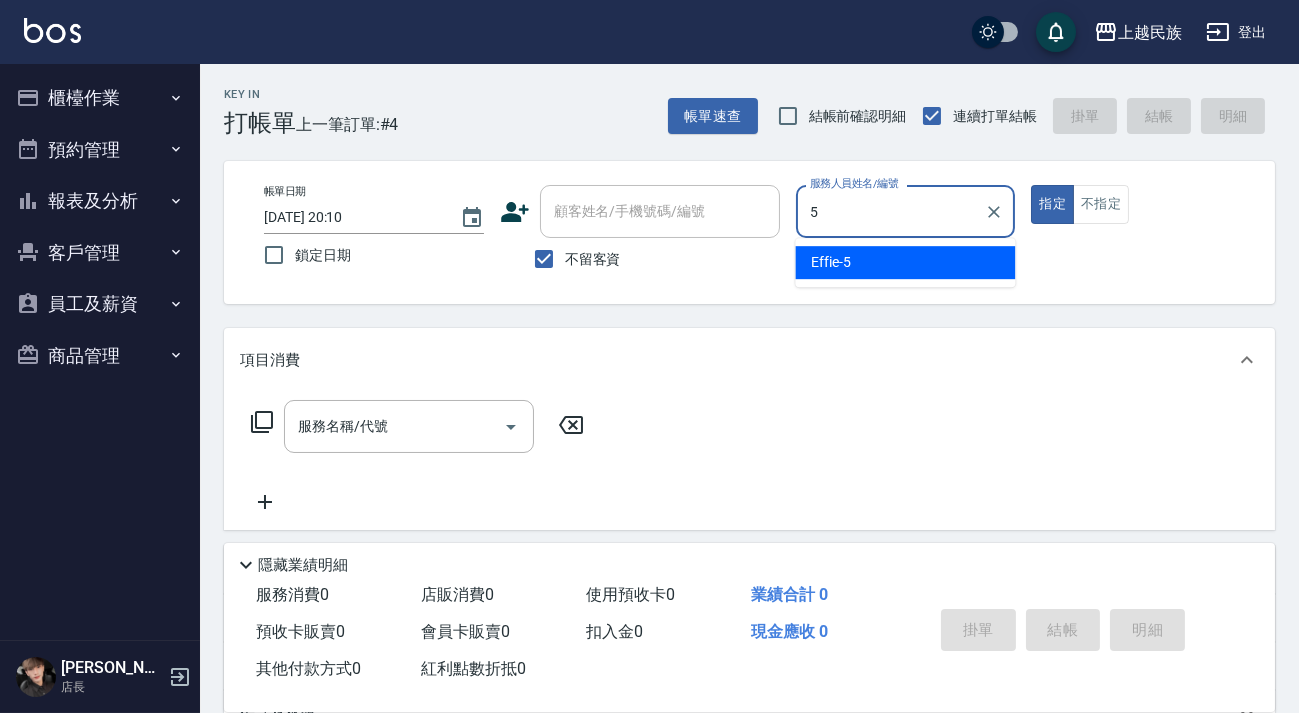 type on "Effie-5" 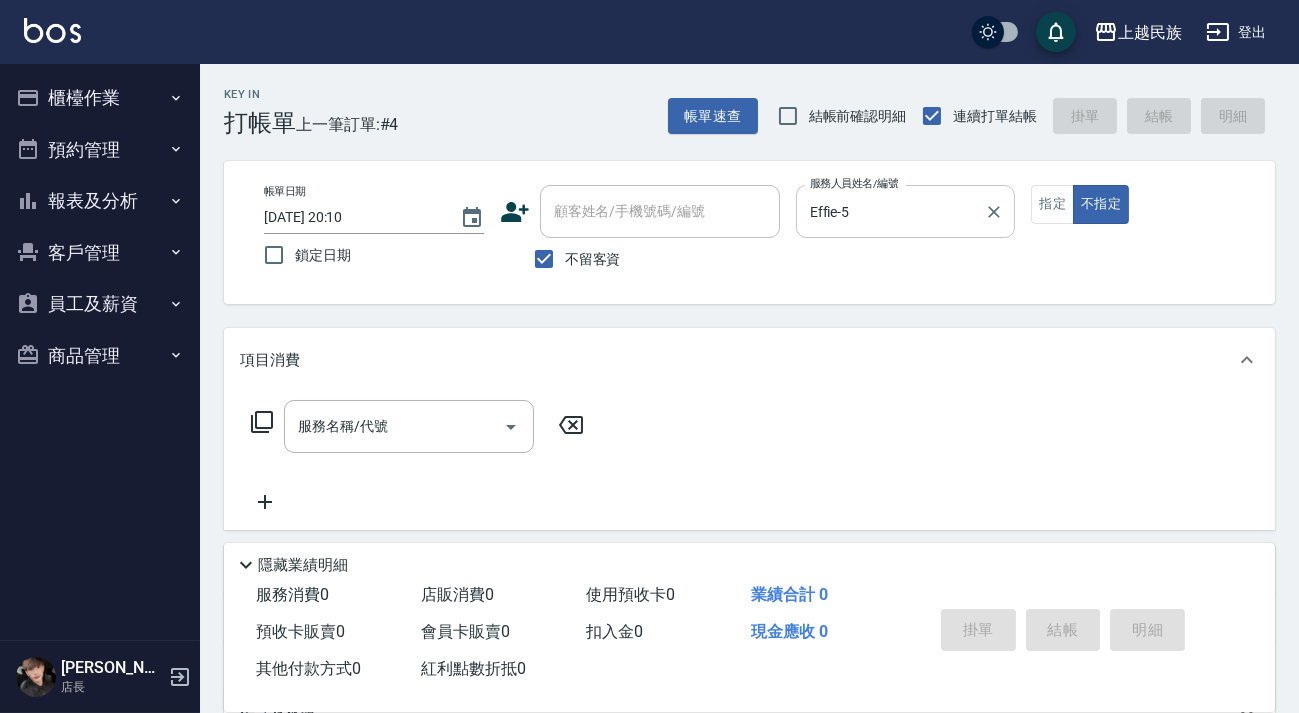 click 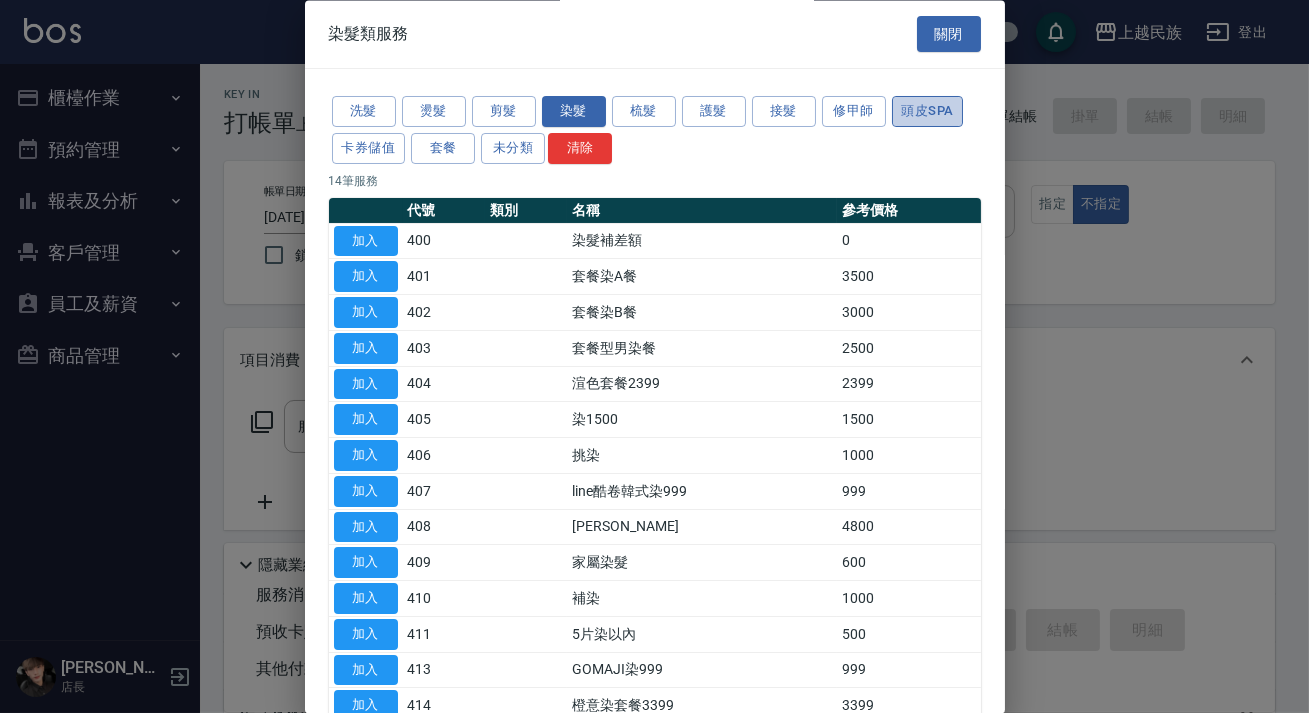 click on "頭皮SPA" at bounding box center [928, 112] 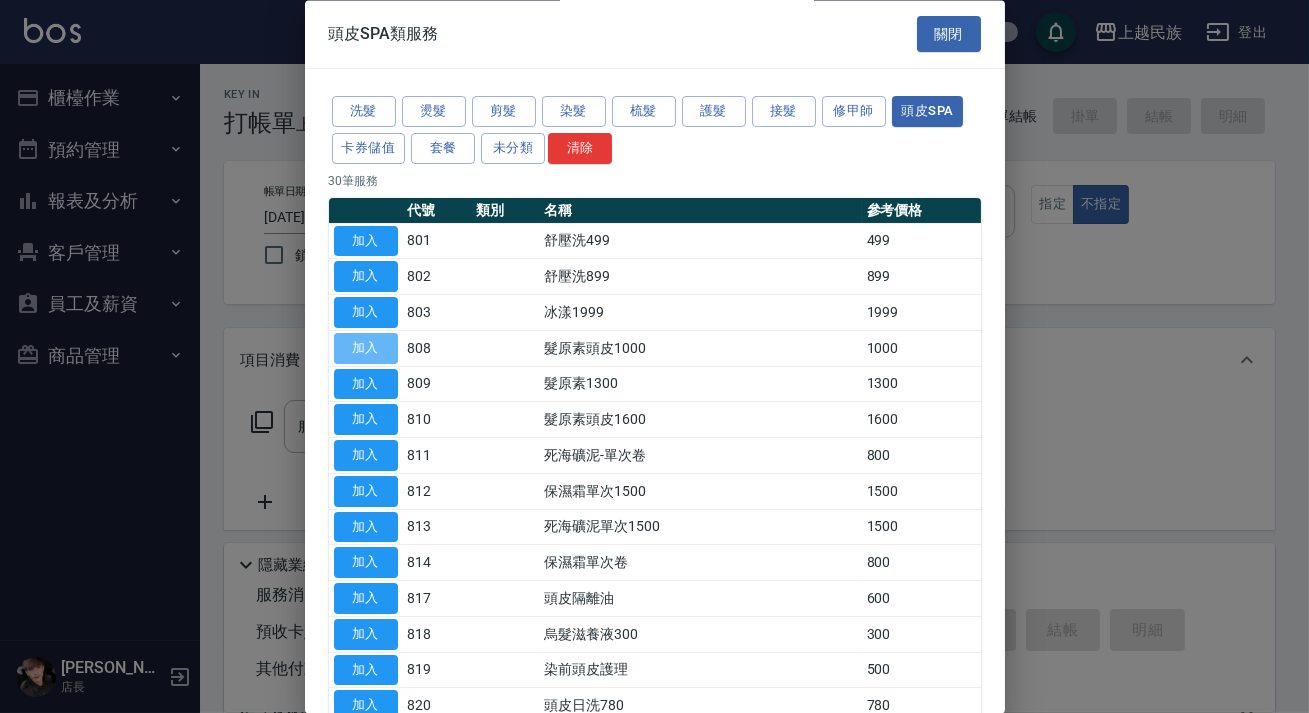 drag, startPoint x: 372, startPoint y: 347, endPoint x: 573, endPoint y: 380, distance: 203.69095 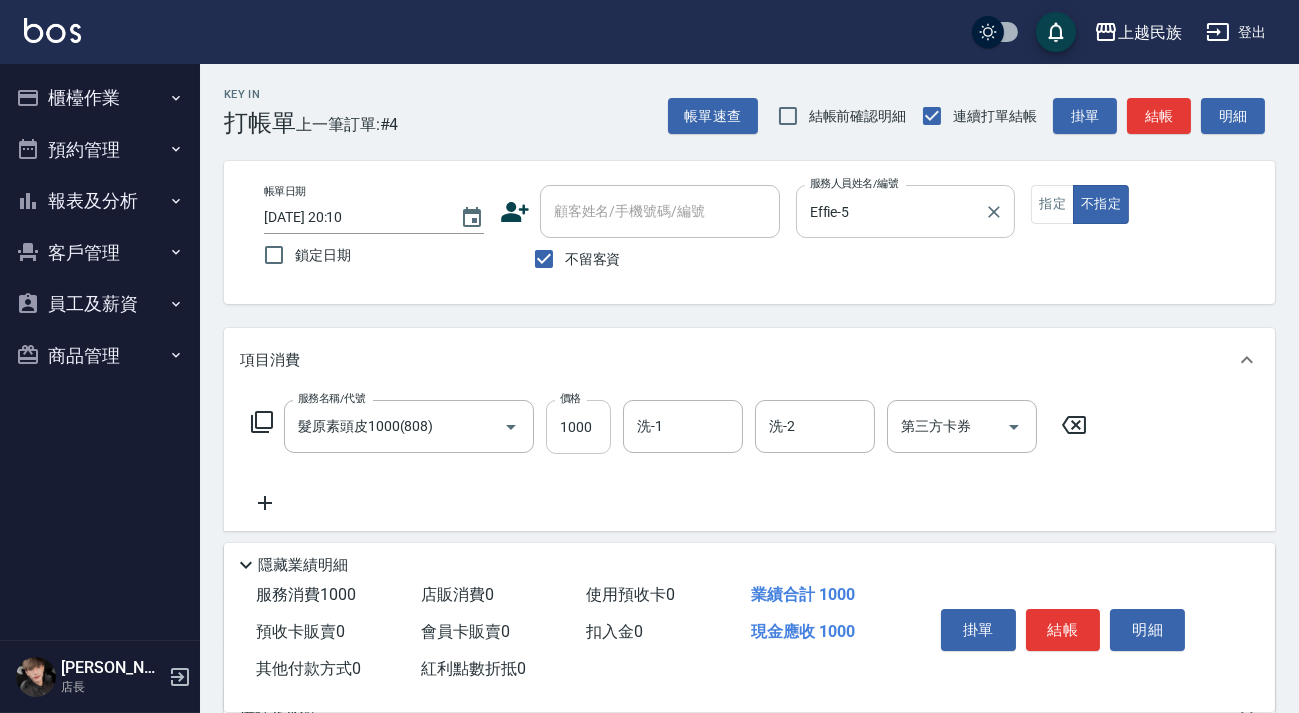 click on "1000" at bounding box center [578, 427] 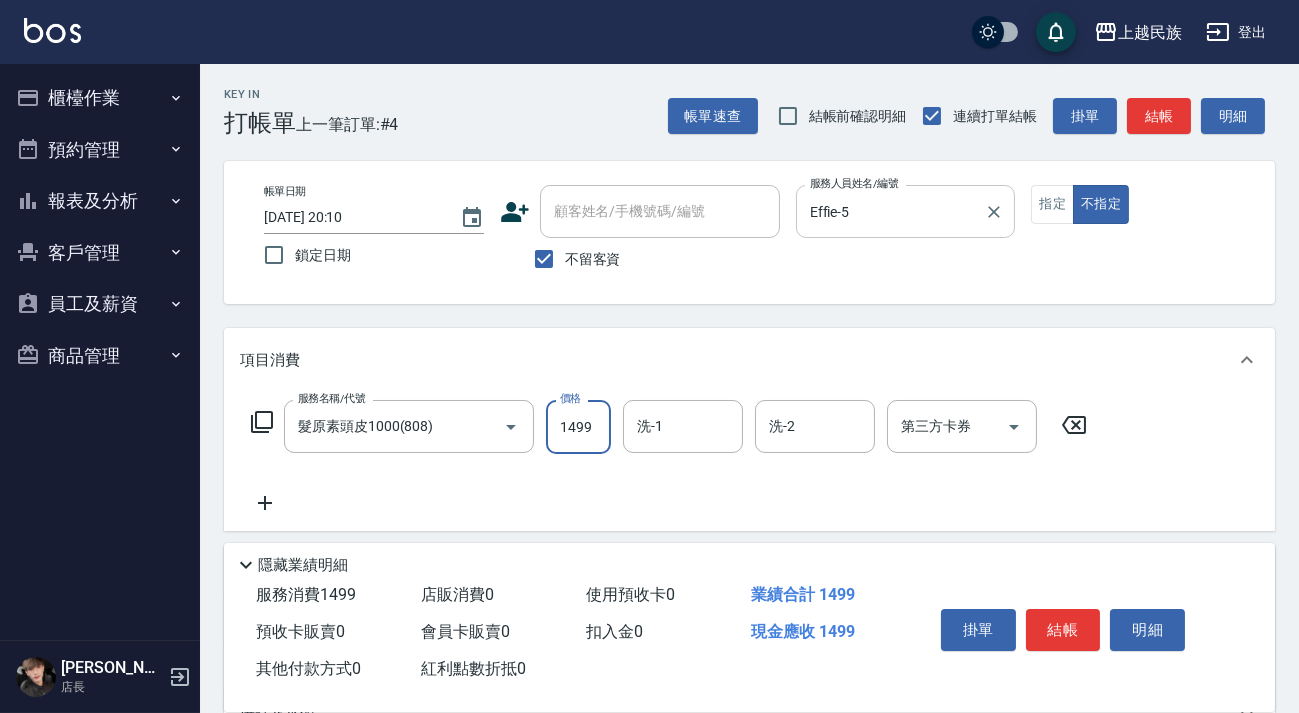 type on "1499" 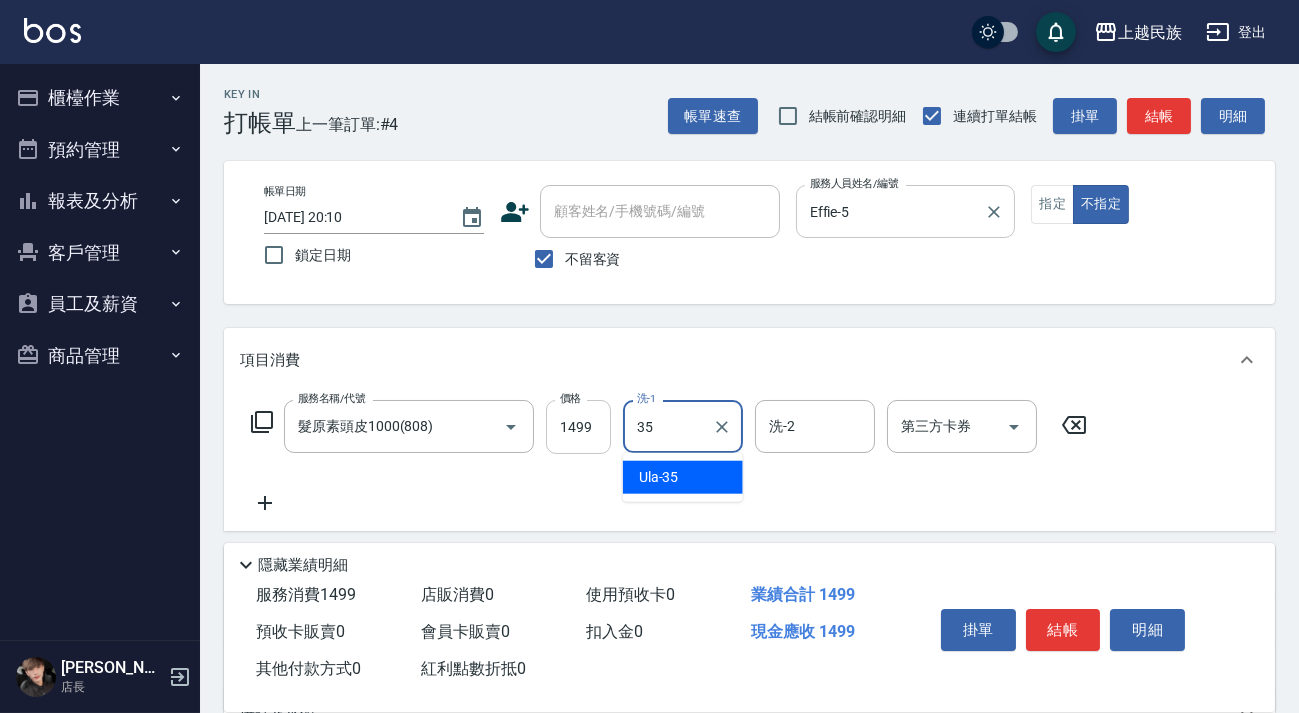 type on "Ula-35" 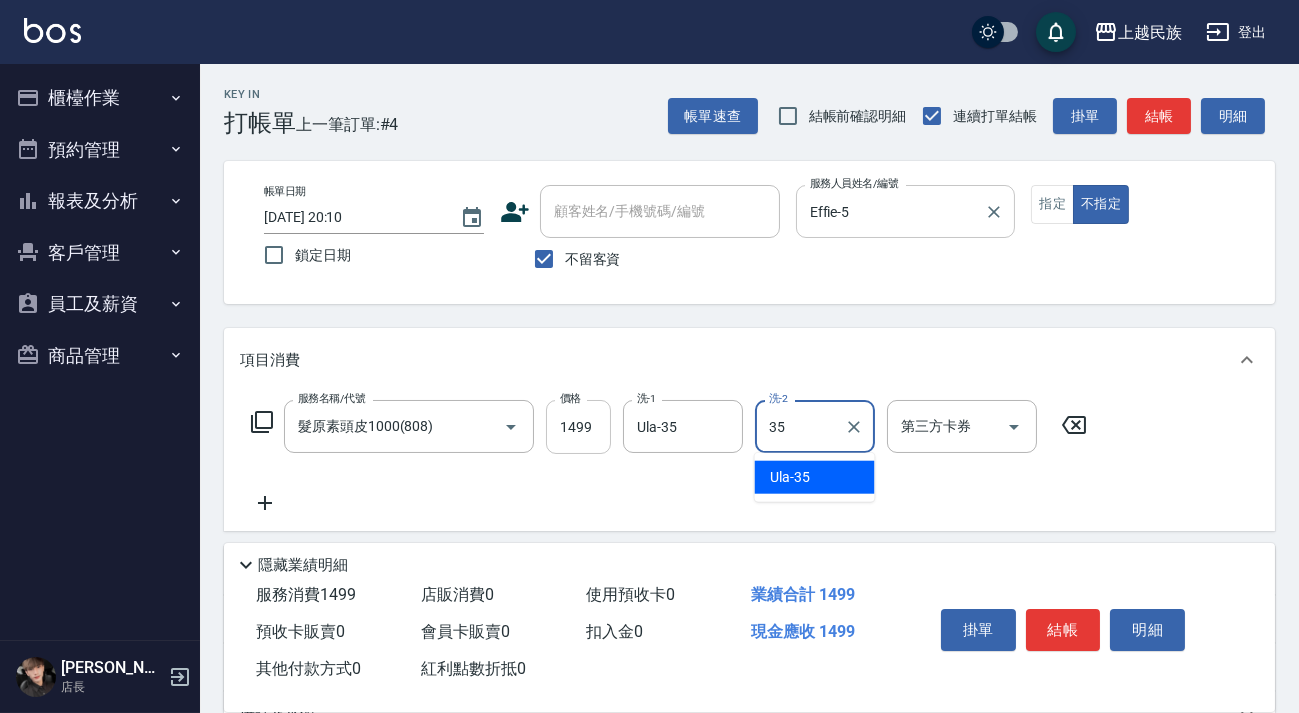 type on "Ula-35" 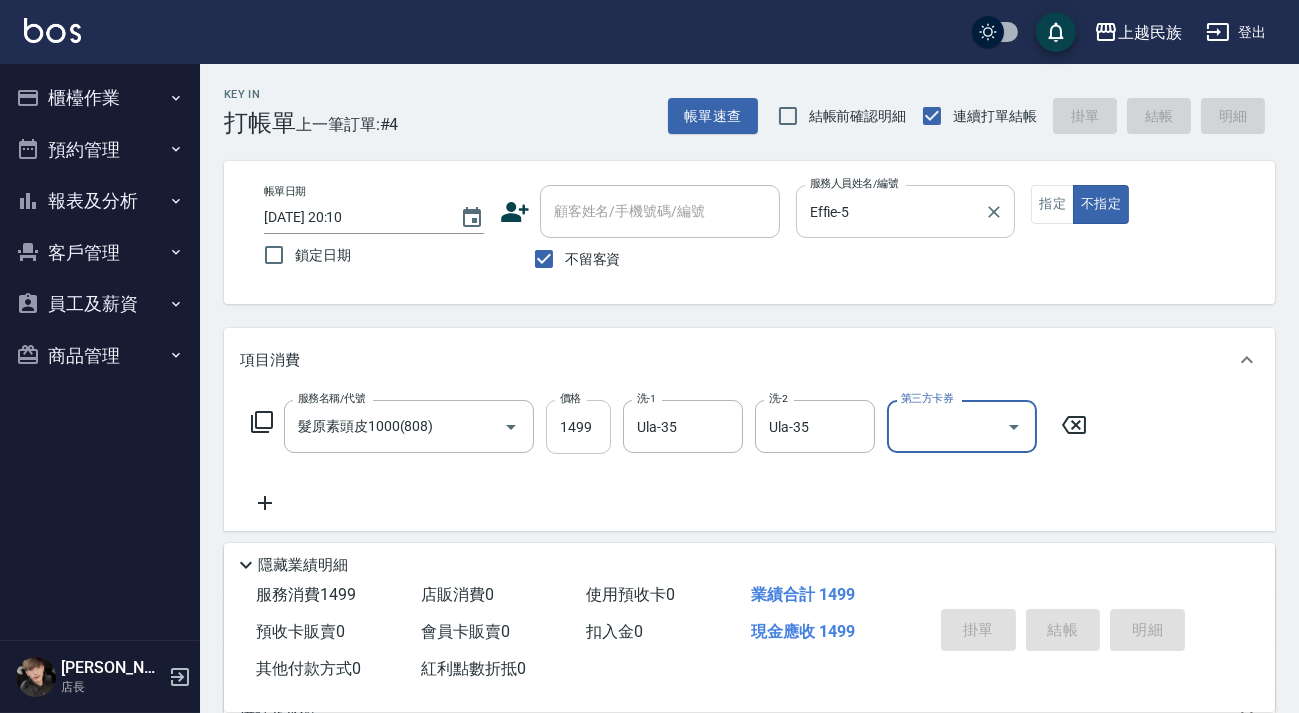 type on "2025/07/13 20:11" 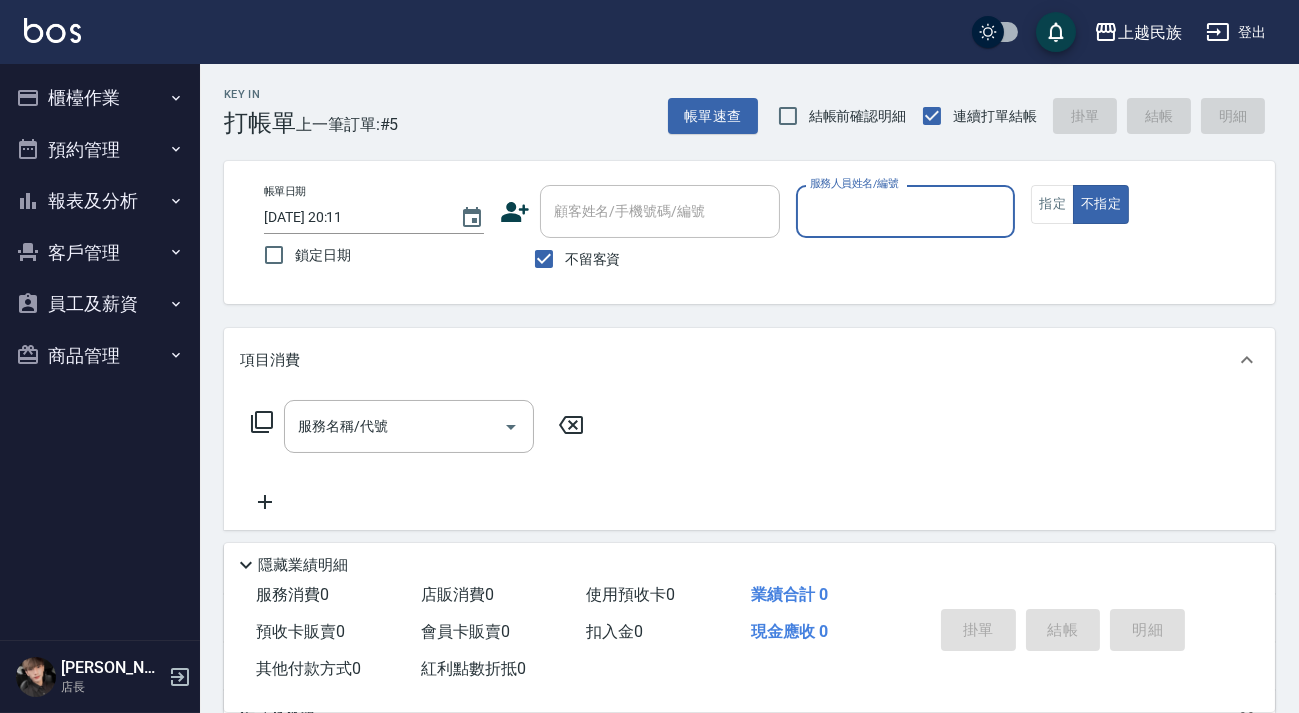 drag, startPoint x: 594, startPoint y: 263, endPoint x: 611, endPoint y: 210, distance: 55.65968 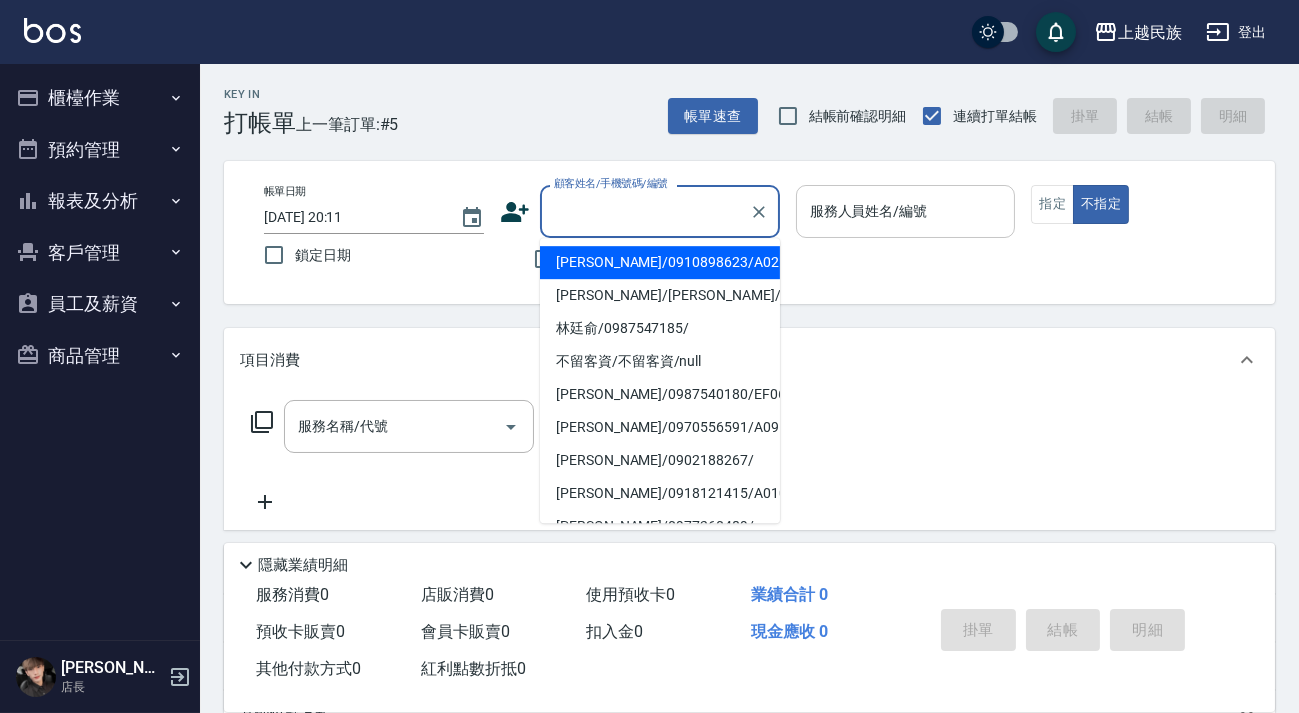 click on "顧客姓名/手機號碼/編號 顧客姓名/手機號碼/編號" at bounding box center [660, 211] 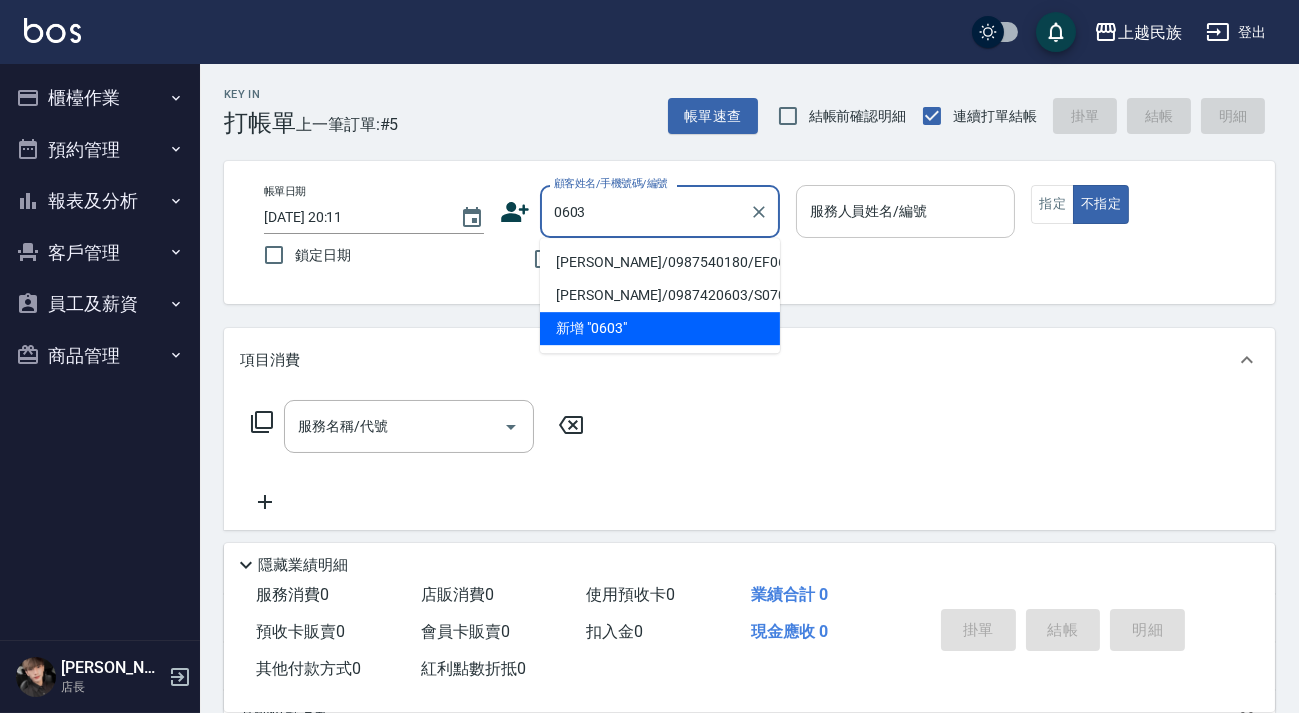 click on "陳家政/0987540180/EF060311" at bounding box center [660, 262] 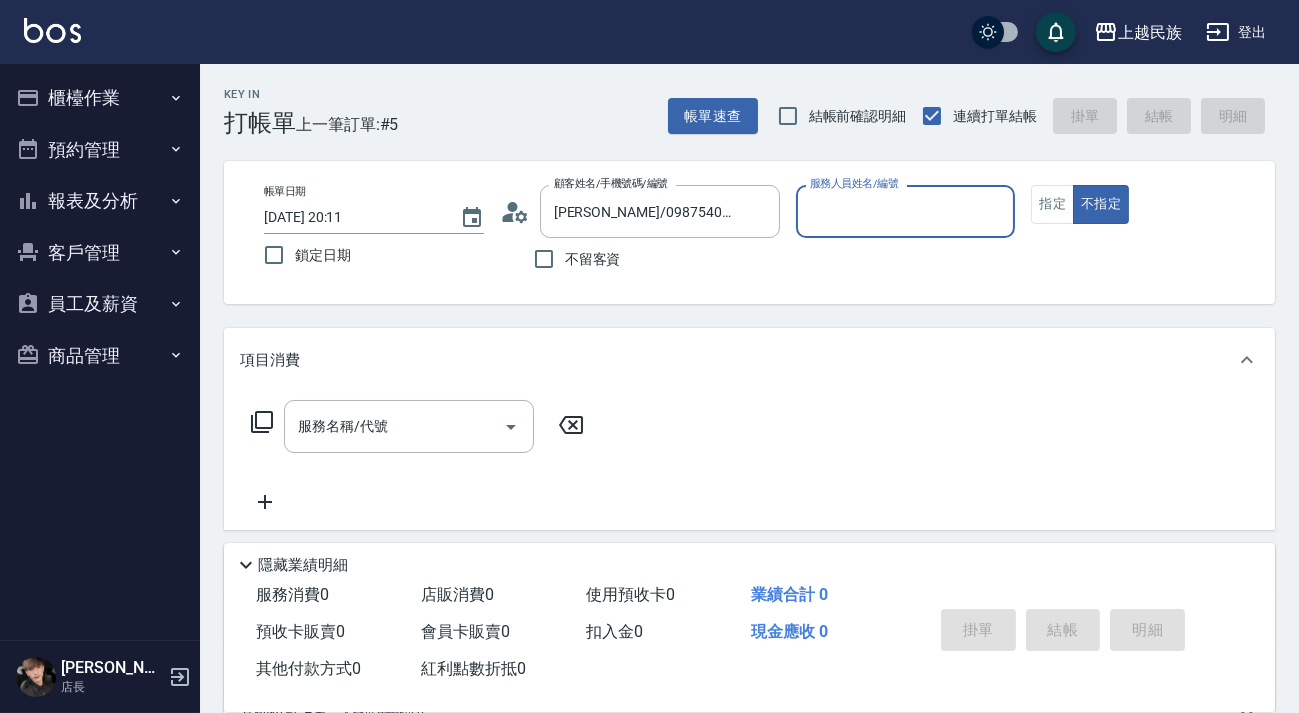type on "Effie-5" 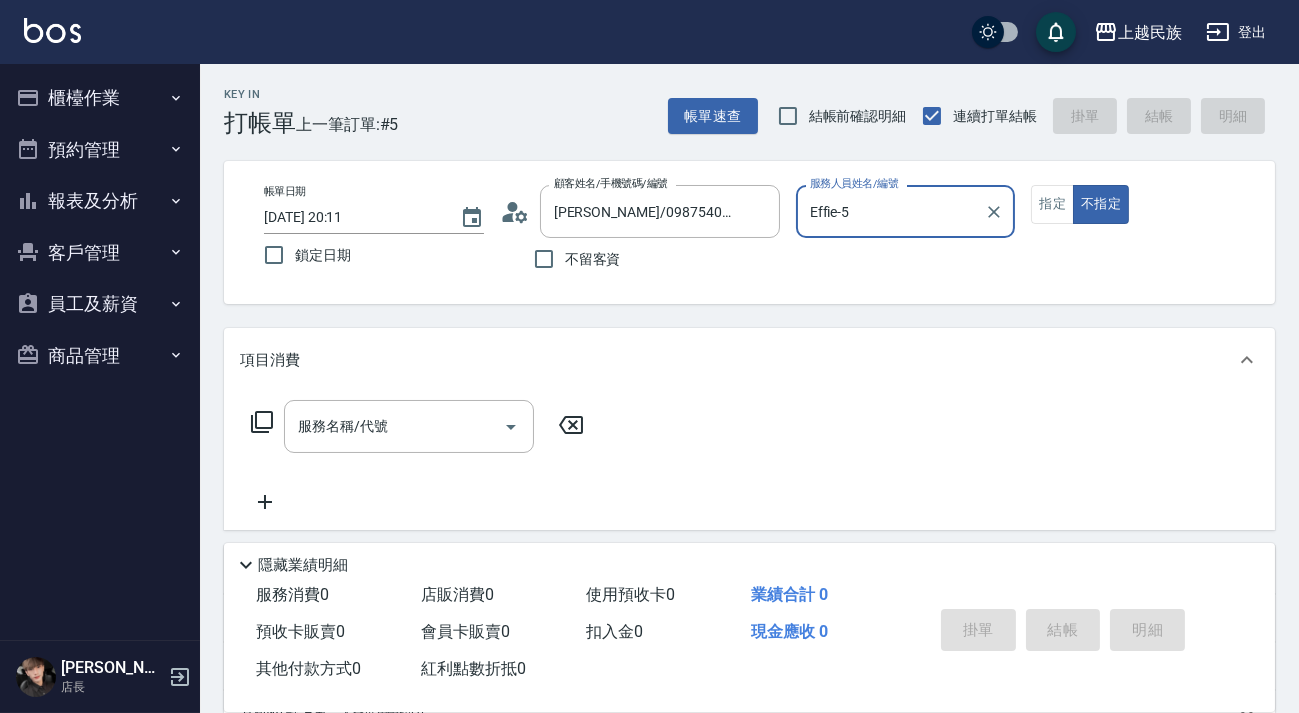 click on "不指定" at bounding box center [1101, 204] 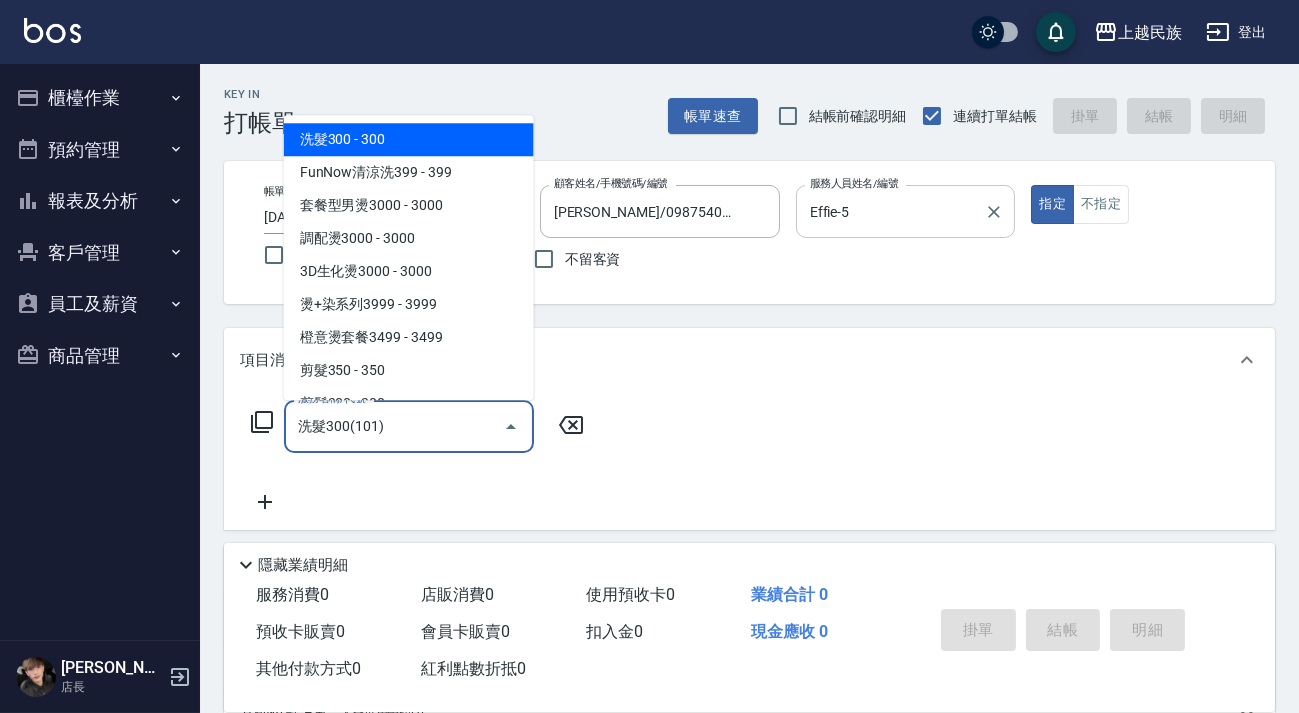 type on "洗髮300(101)" 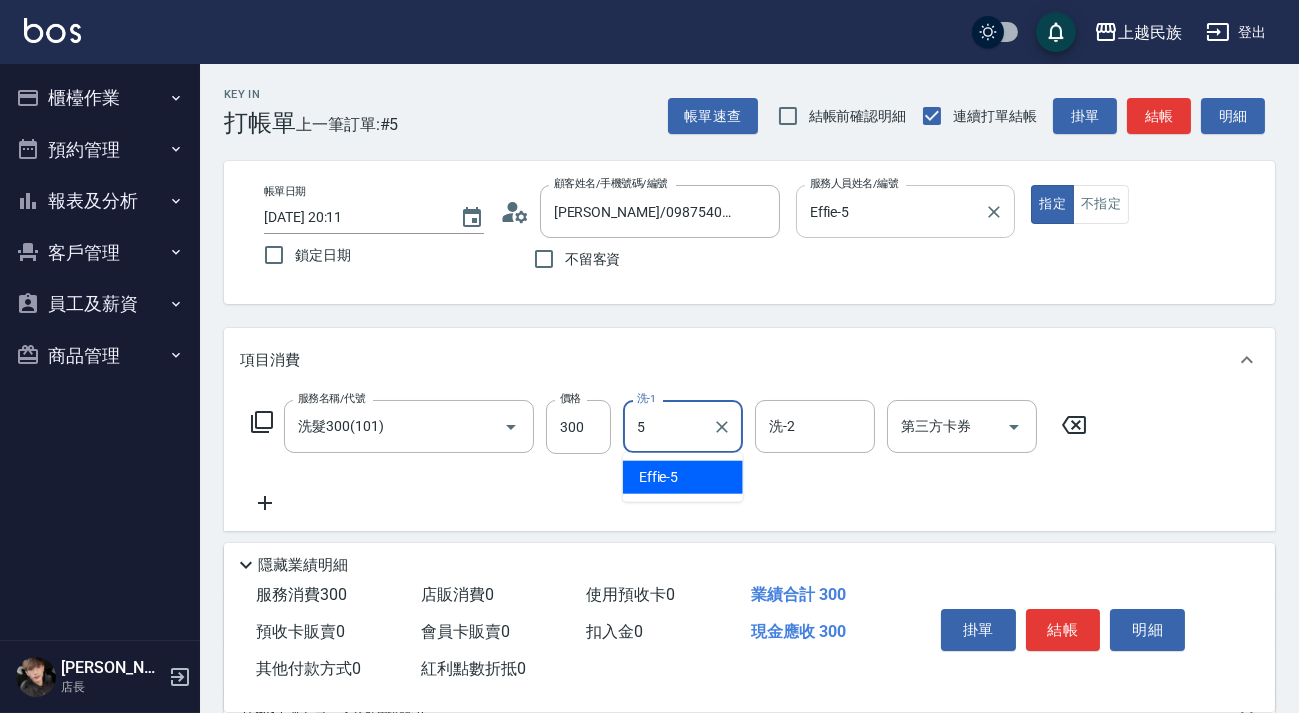 type on "Effie-5" 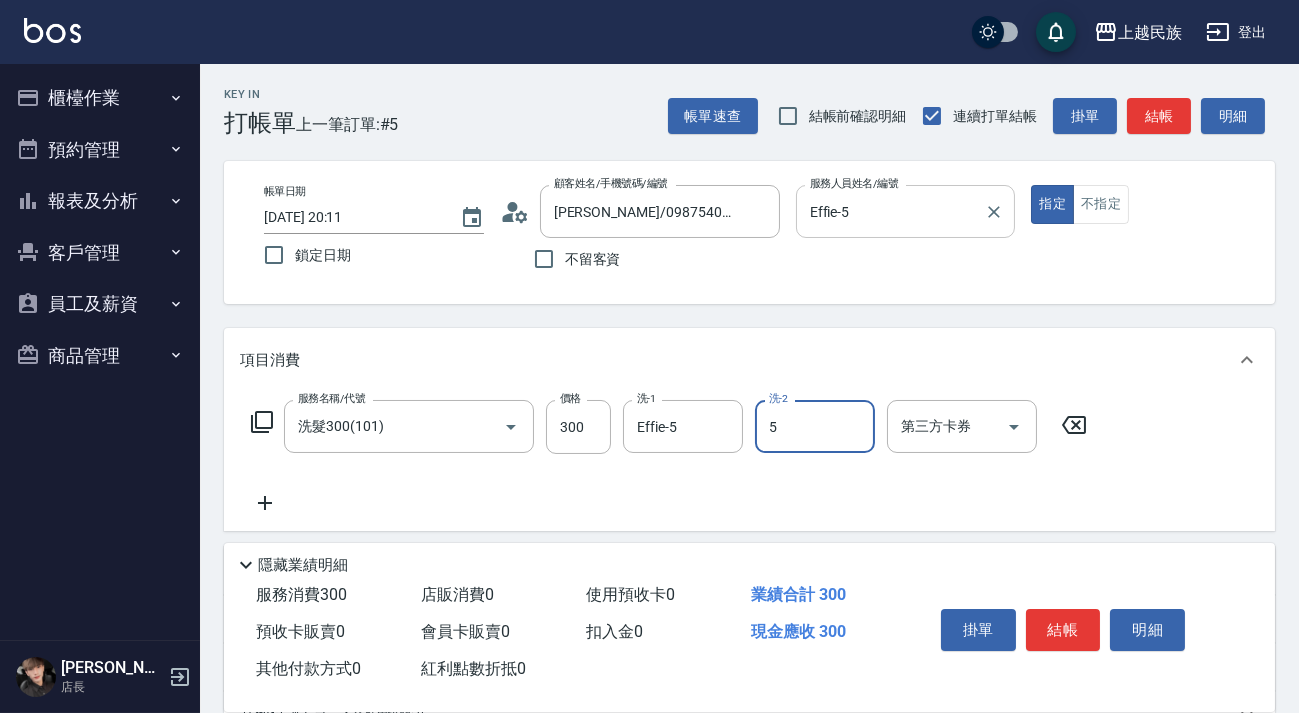 type on "Effie-5" 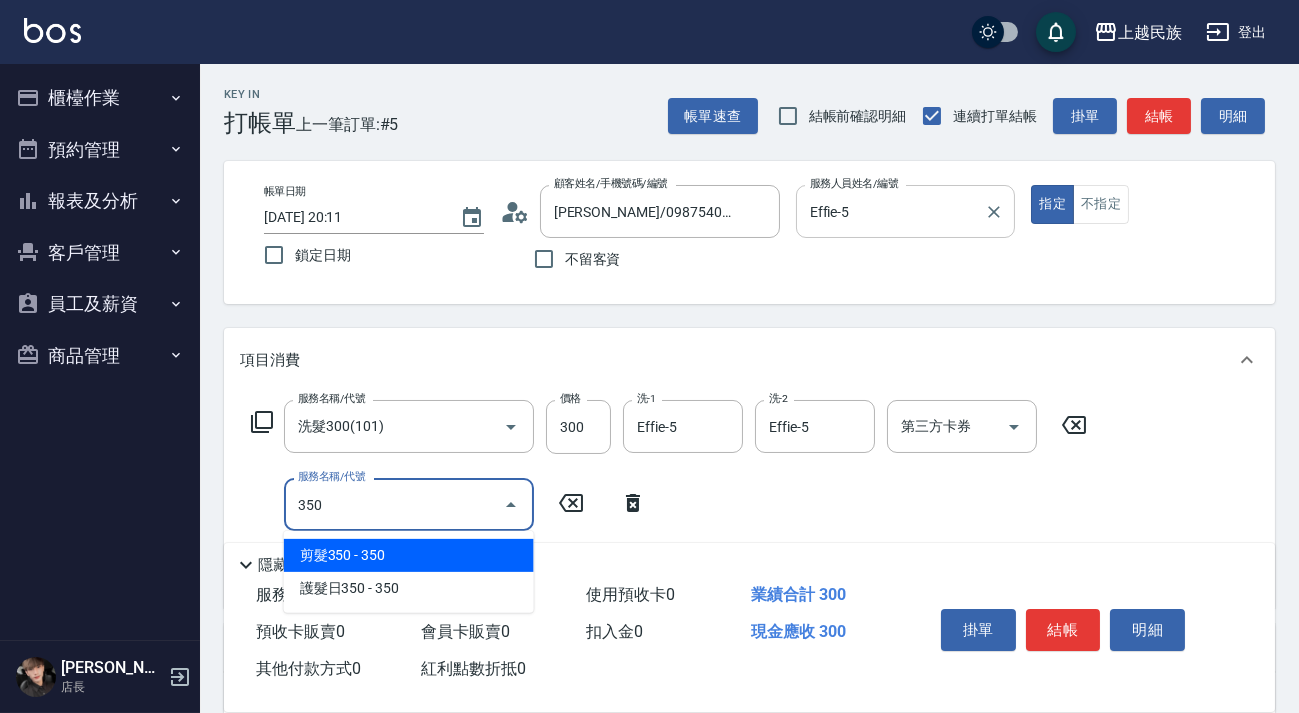 type on "剪髮350(304)" 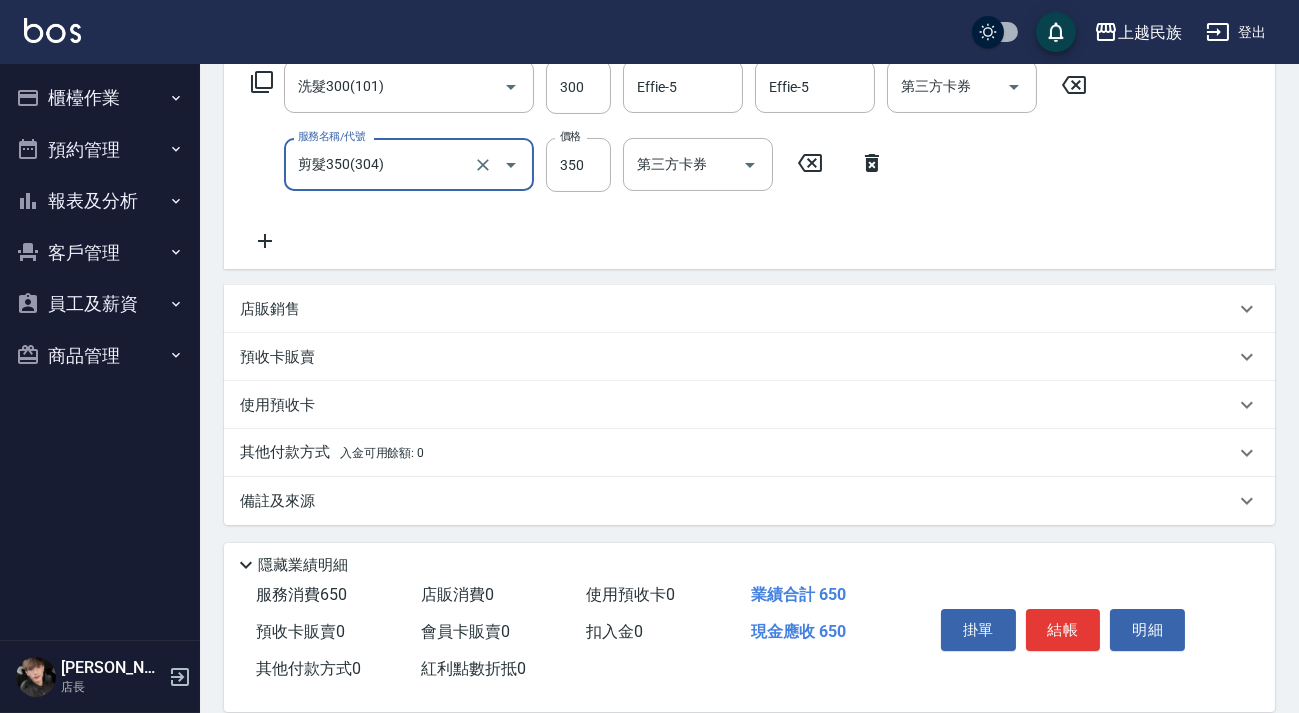 scroll, scrollTop: 0, scrollLeft: 0, axis: both 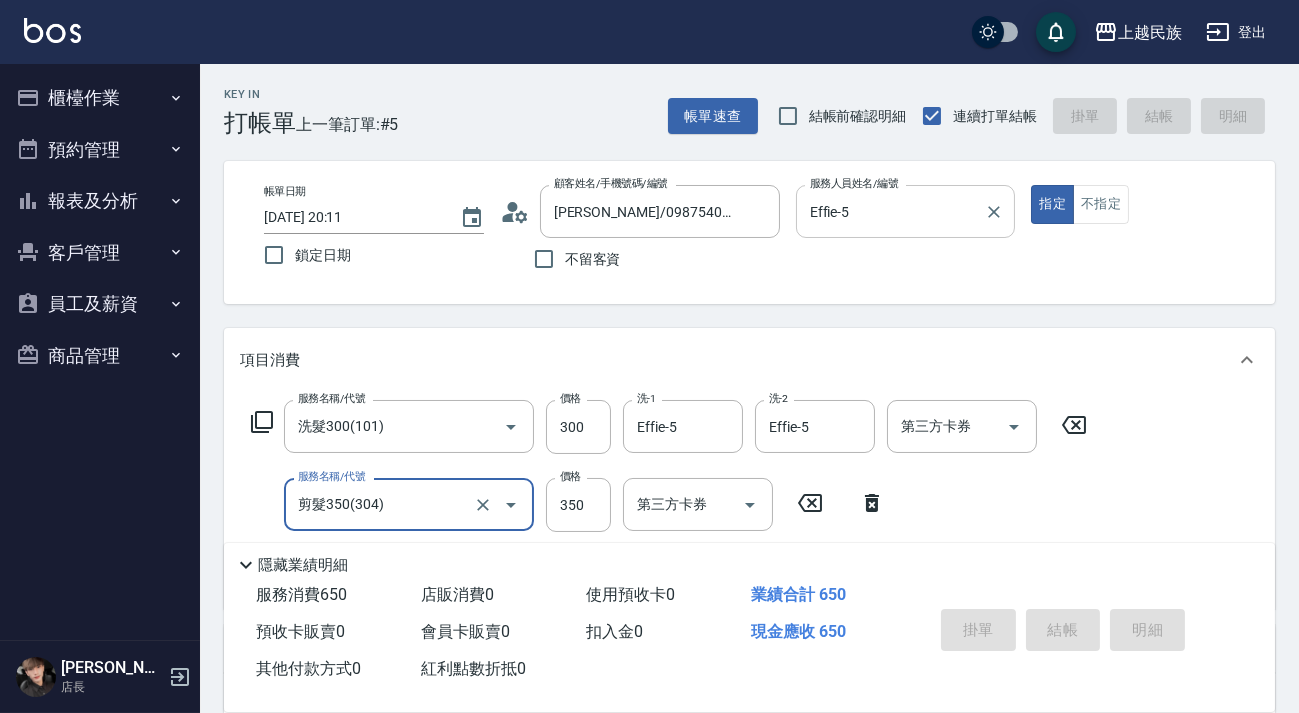 type 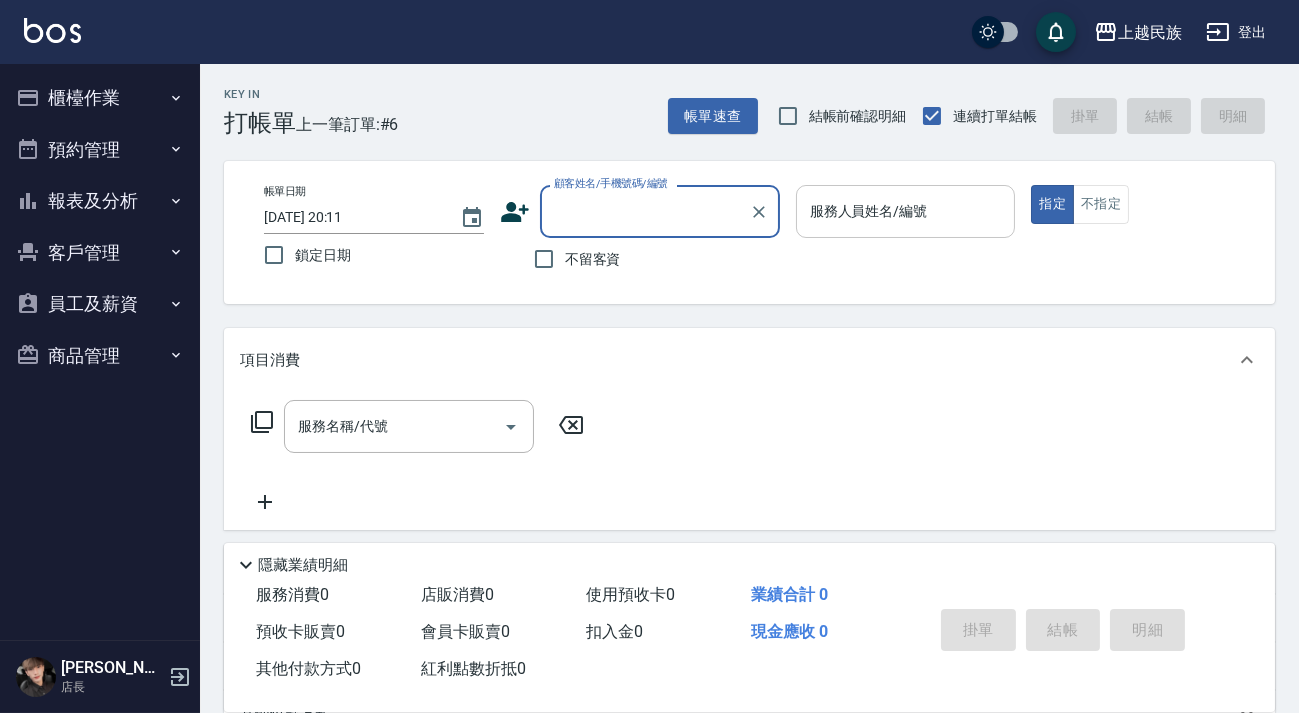 click on "不留客資" at bounding box center (572, 259) 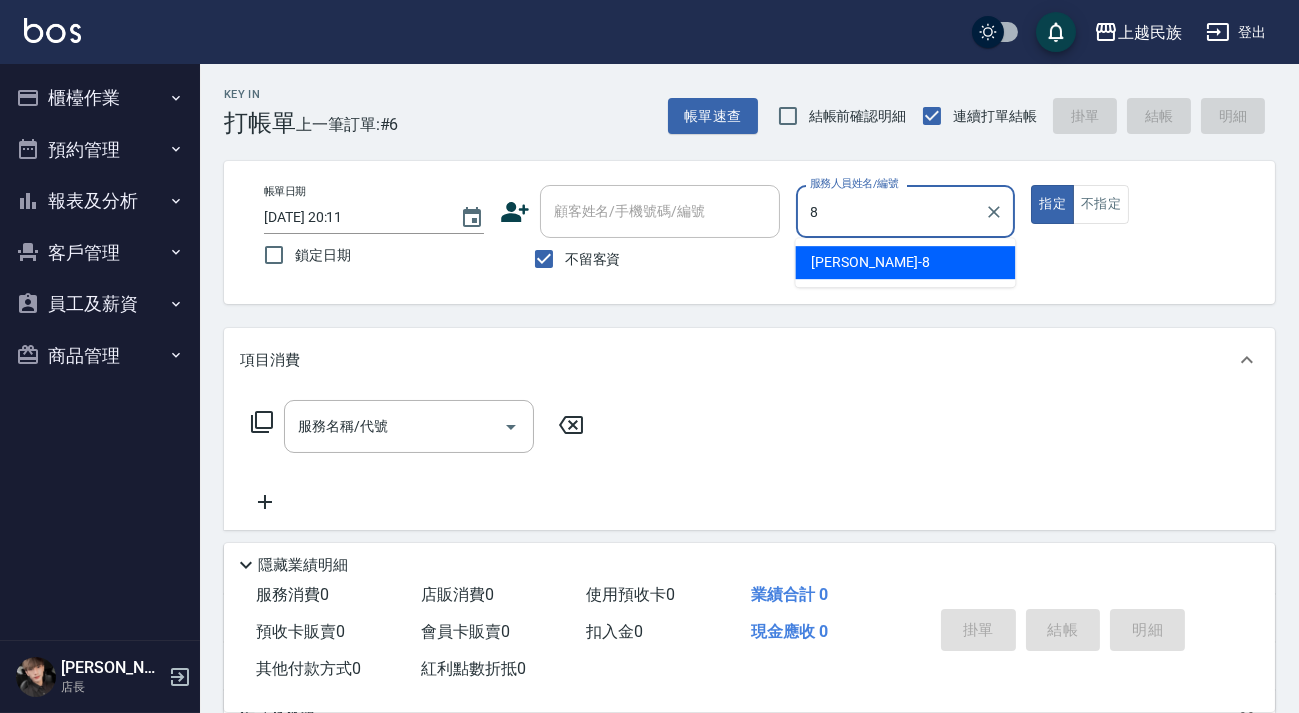 type on "Stella-8" 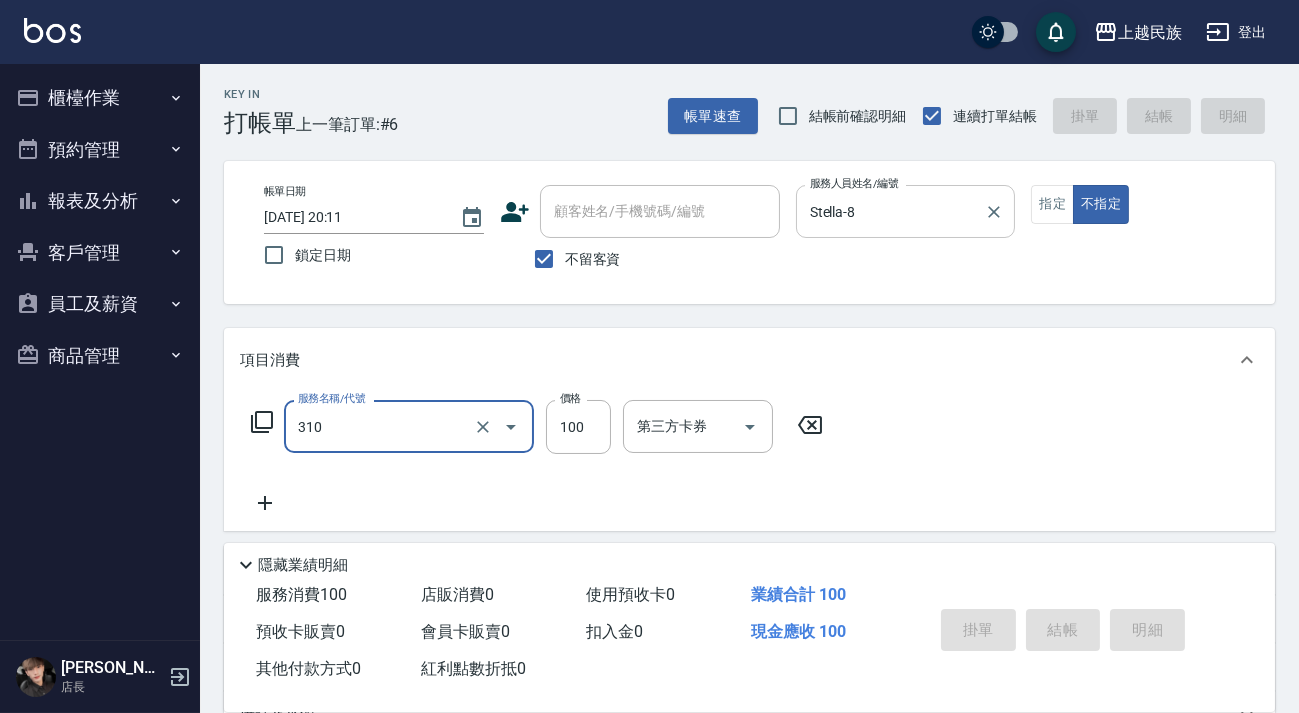 type on "310" 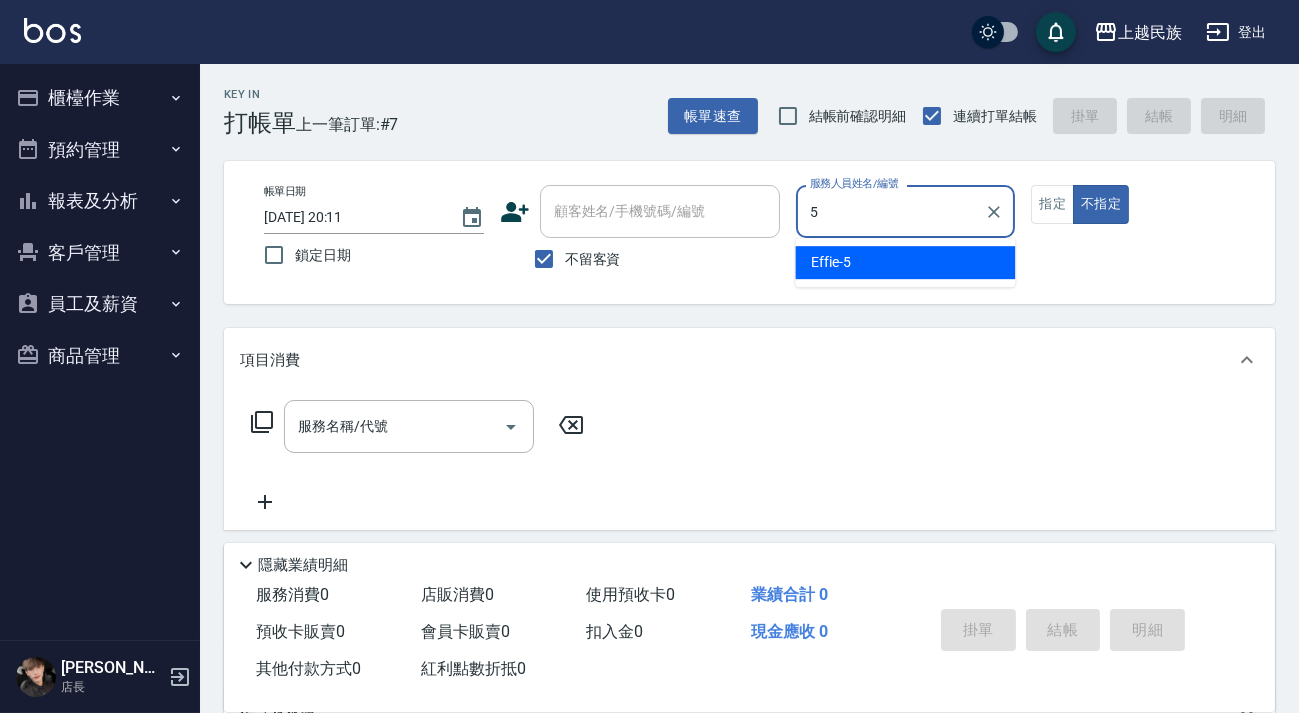 type on "Effie-5" 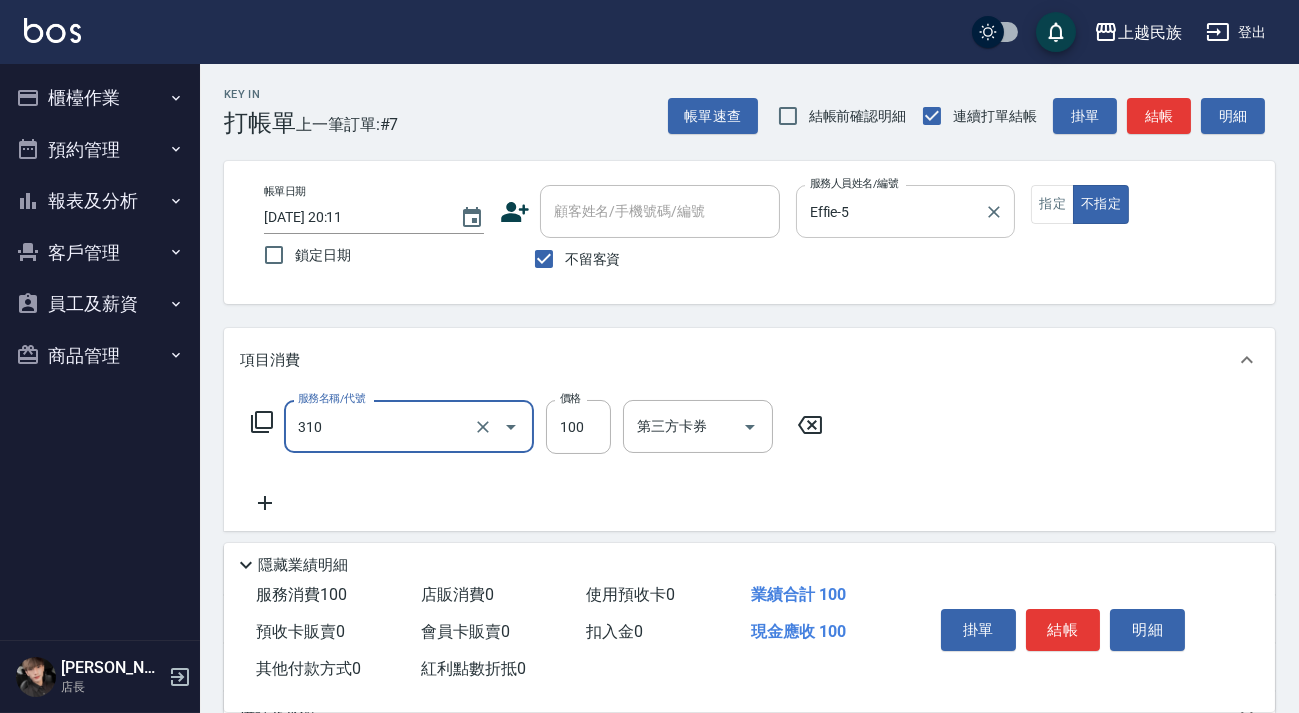 type on "瀏海100(310)" 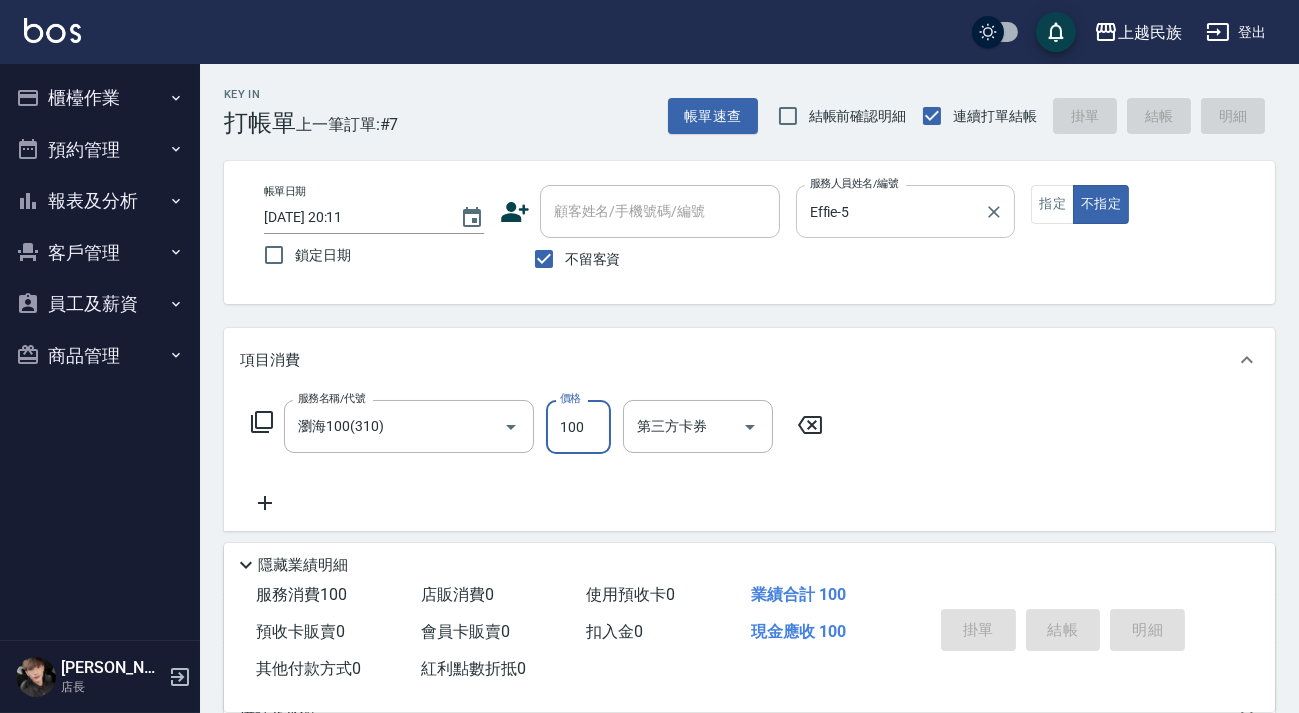 type 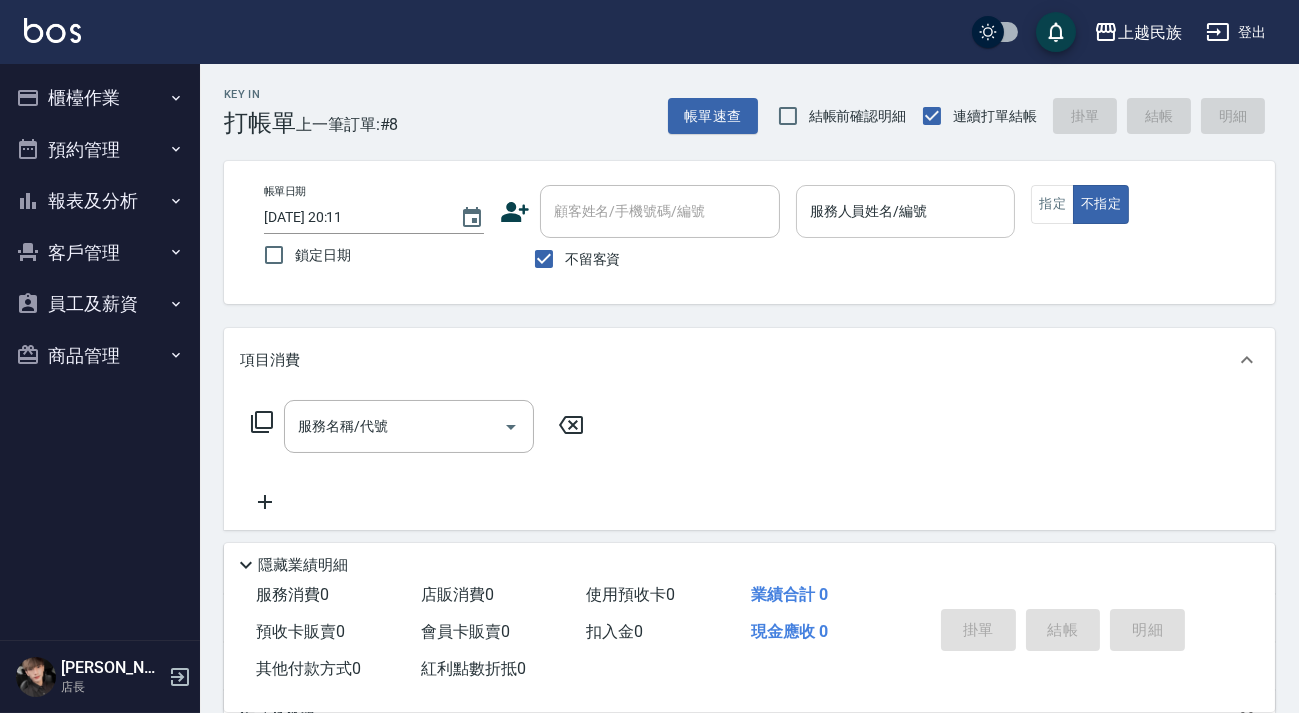 drag, startPoint x: 614, startPoint y: 279, endPoint x: 610, endPoint y: 244, distance: 35.22783 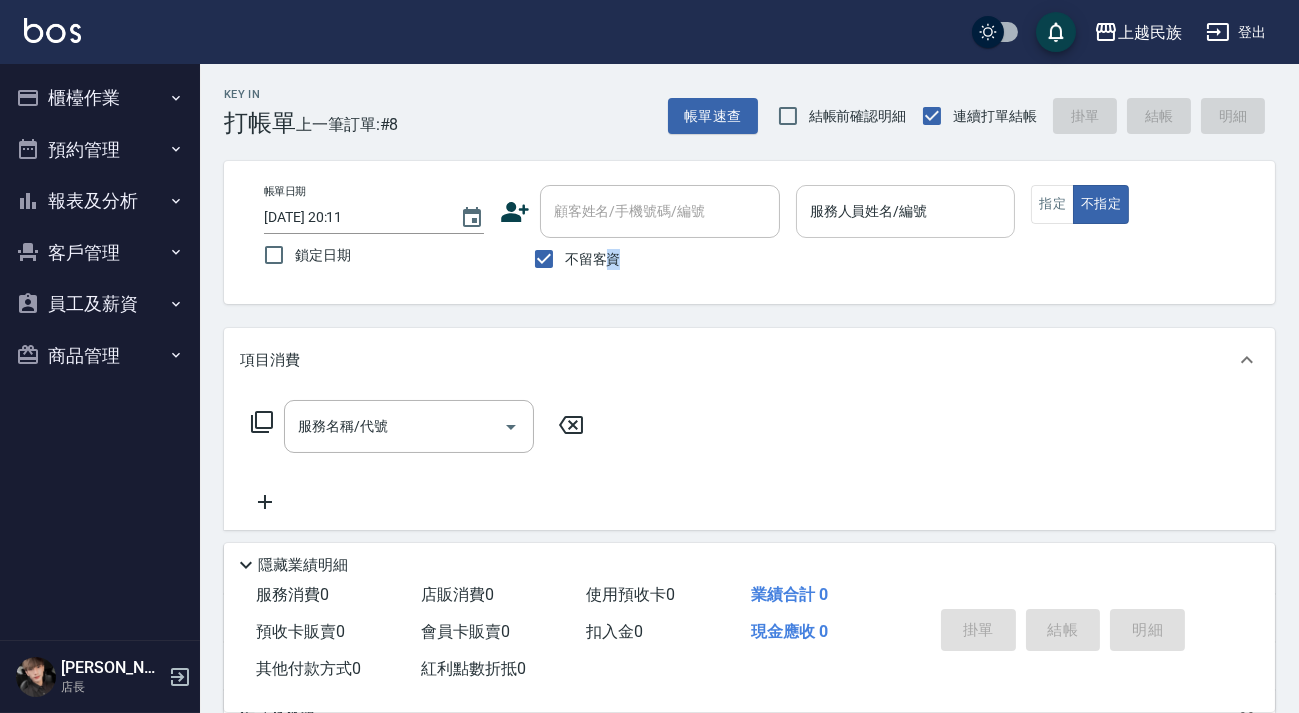 click on "不留客資" at bounding box center [572, 259] 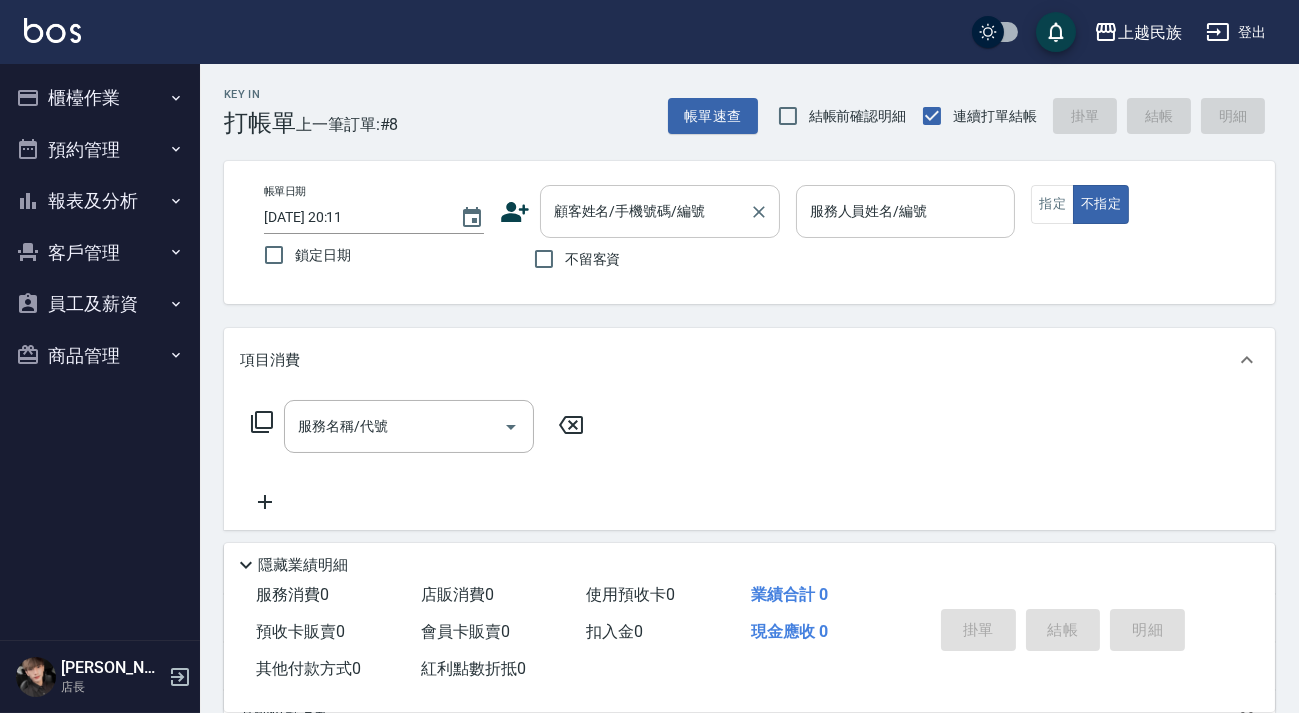 click on "顧客姓名/手機號碼/編號" at bounding box center [645, 211] 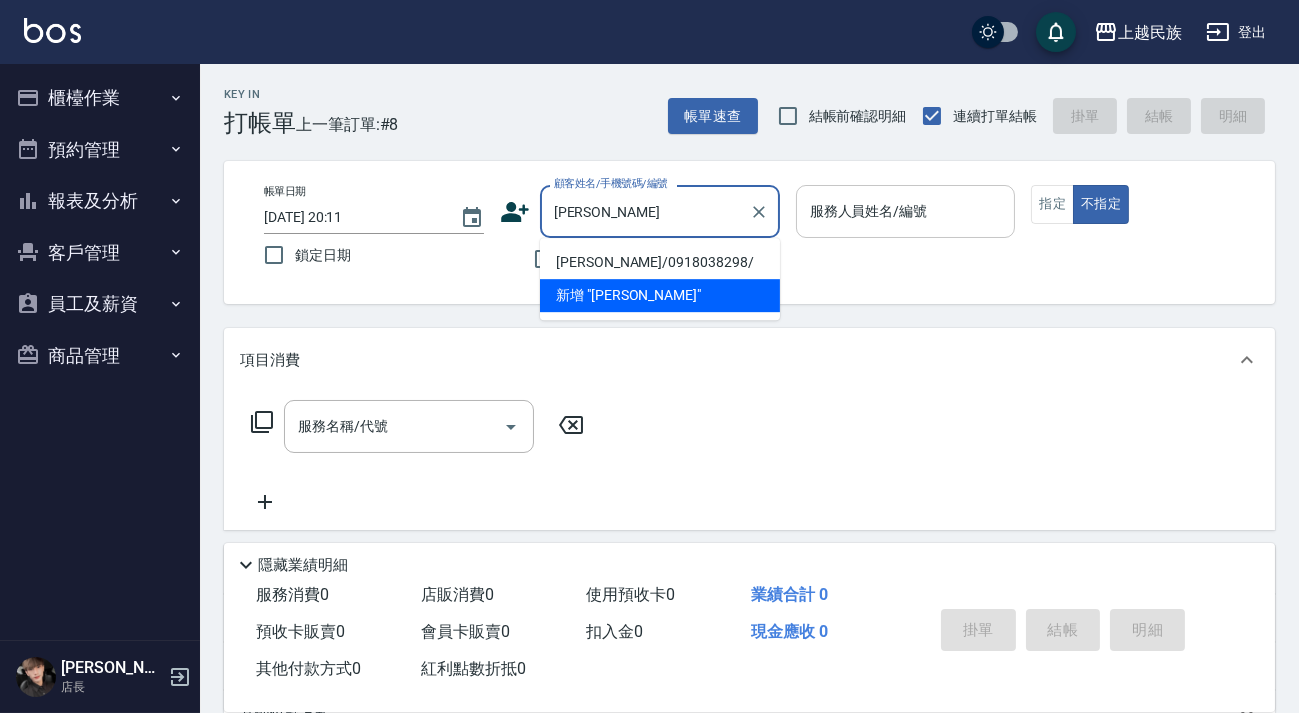 click on "李映妤/0918038298/" at bounding box center [660, 262] 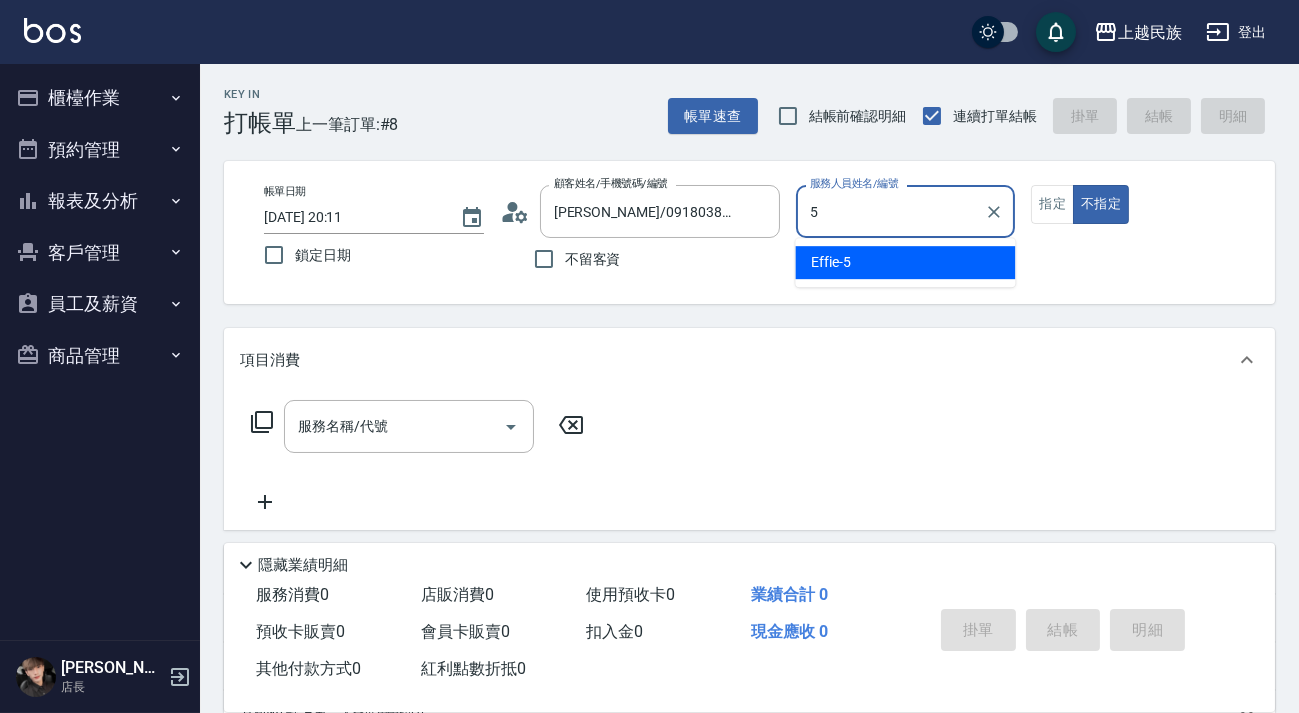 type on "Effie-5" 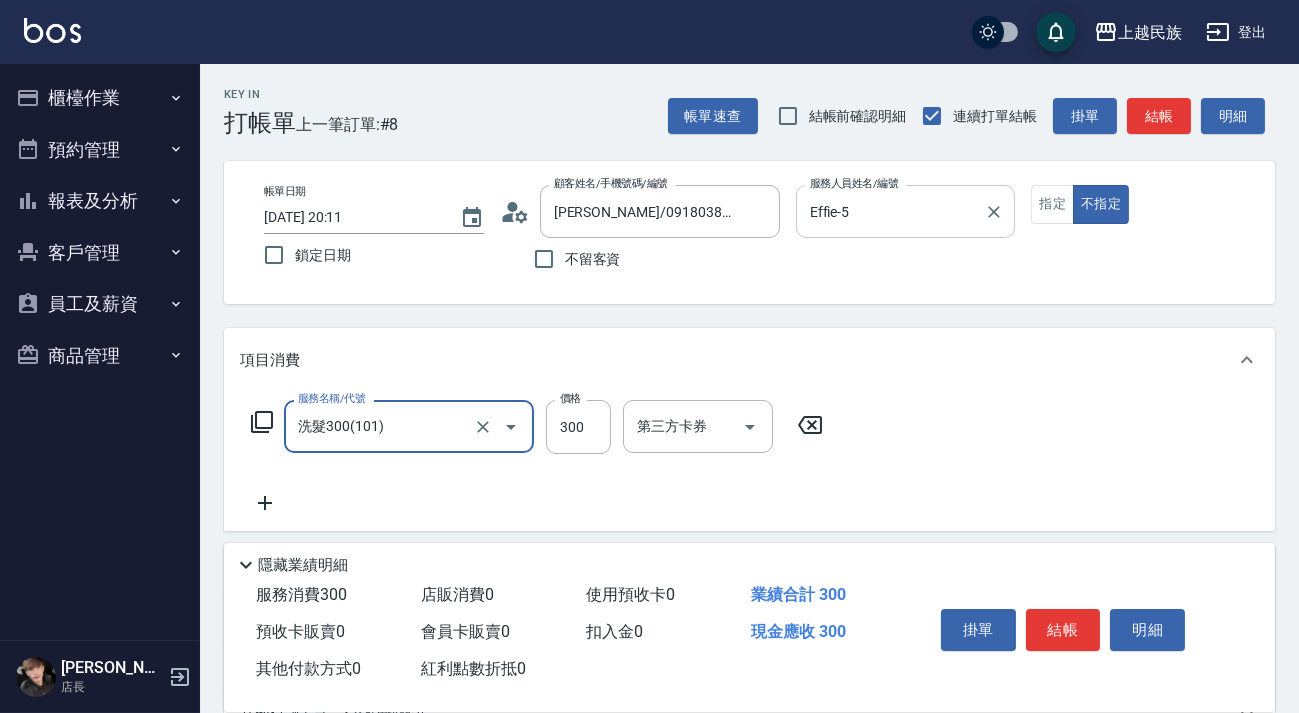 type on "洗髮300(101)" 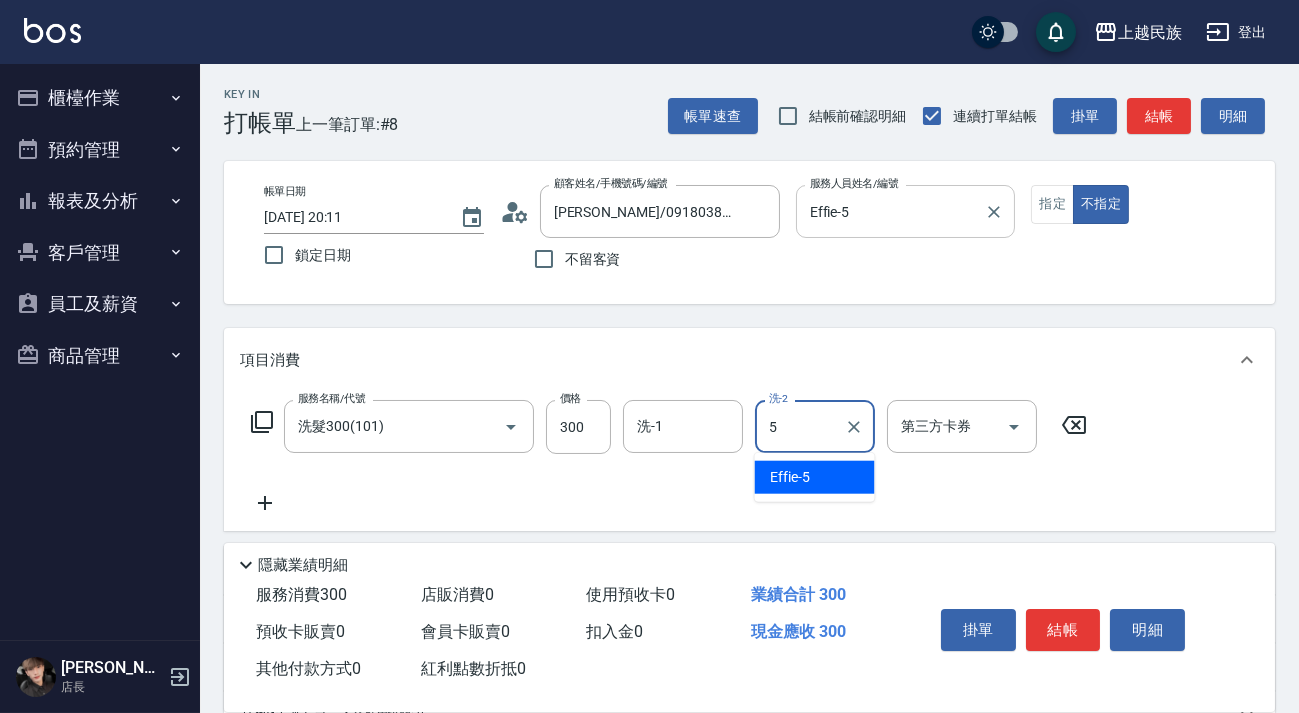 type on "Effie-5" 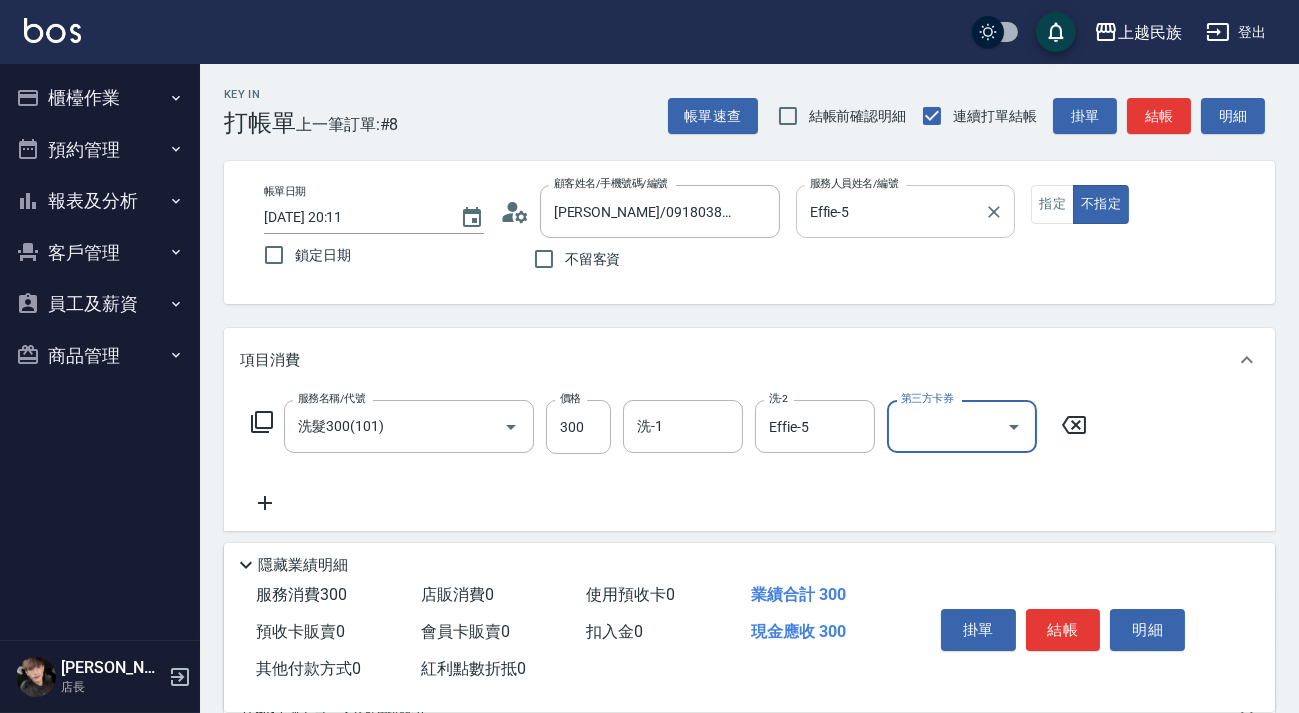 click 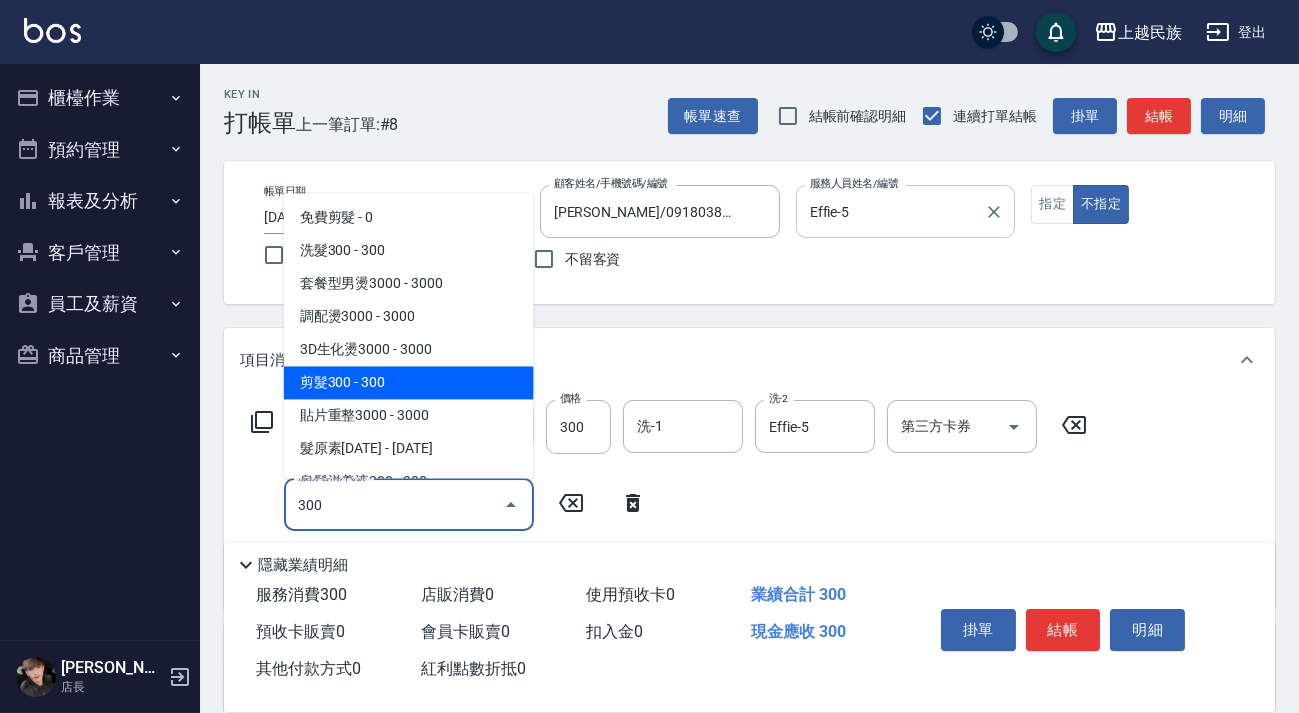 click on "剪髮300 - 300" at bounding box center (409, 382) 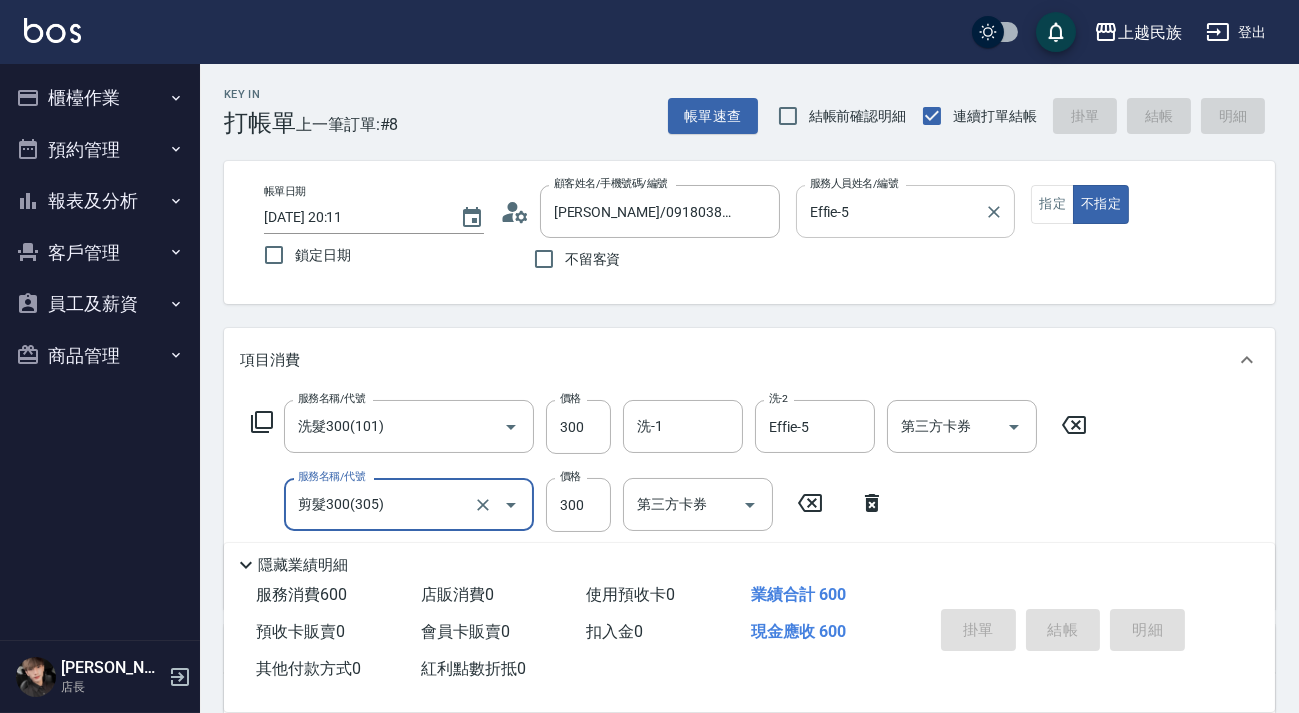 type on "2025/07/13 20:12" 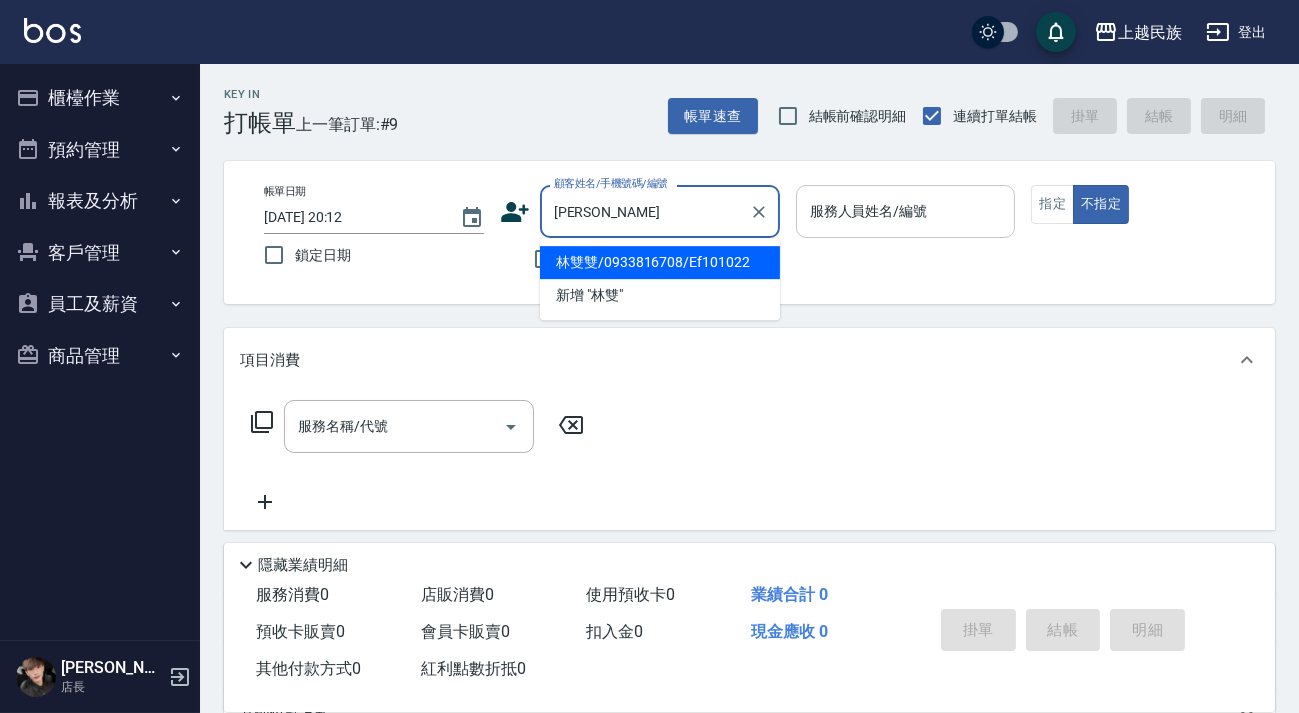 click on "林雙雙/0933816708/Ef101022" at bounding box center [660, 262] 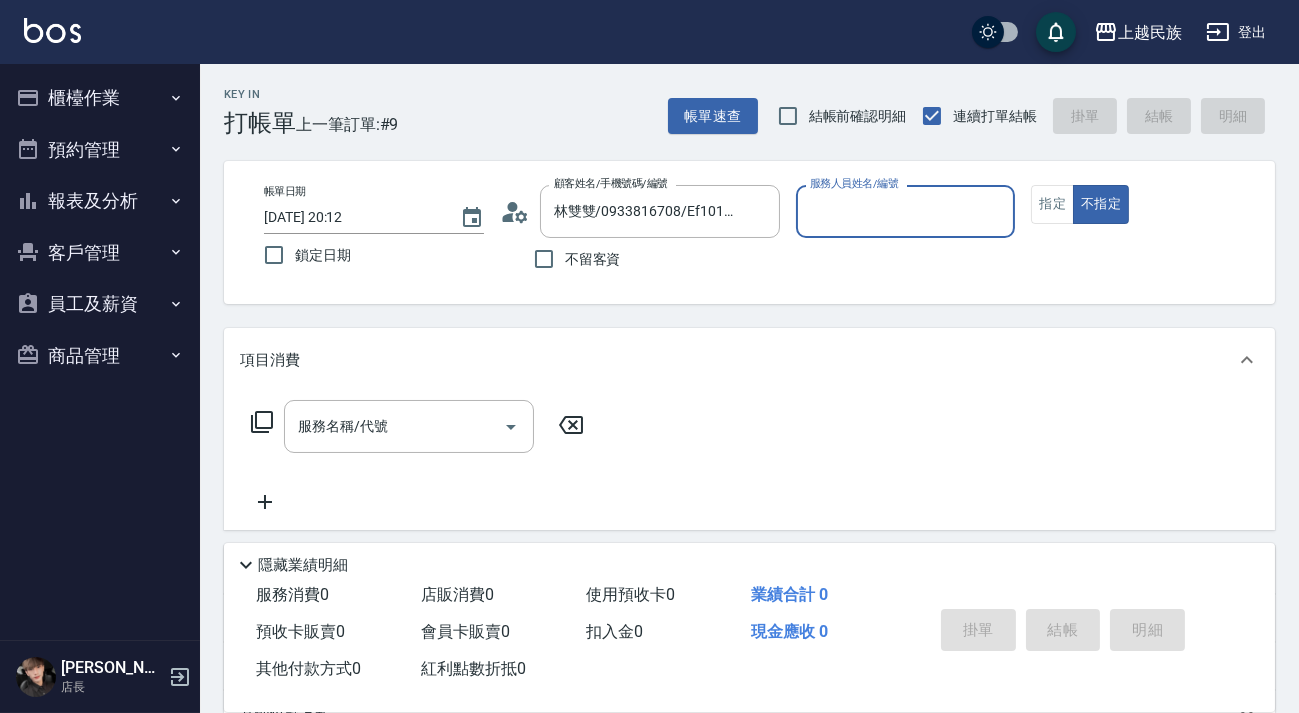 type on "Effie-5" 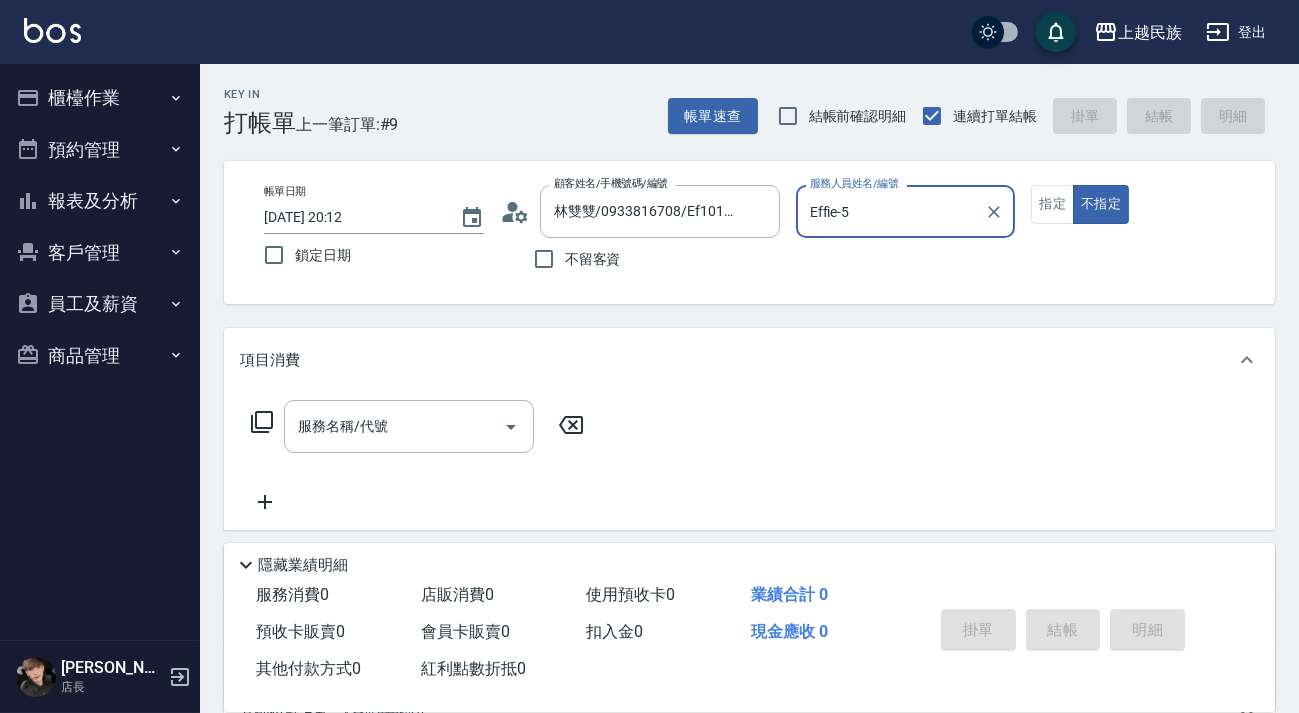 click on "不指定" at bounding box center (1101, 204) 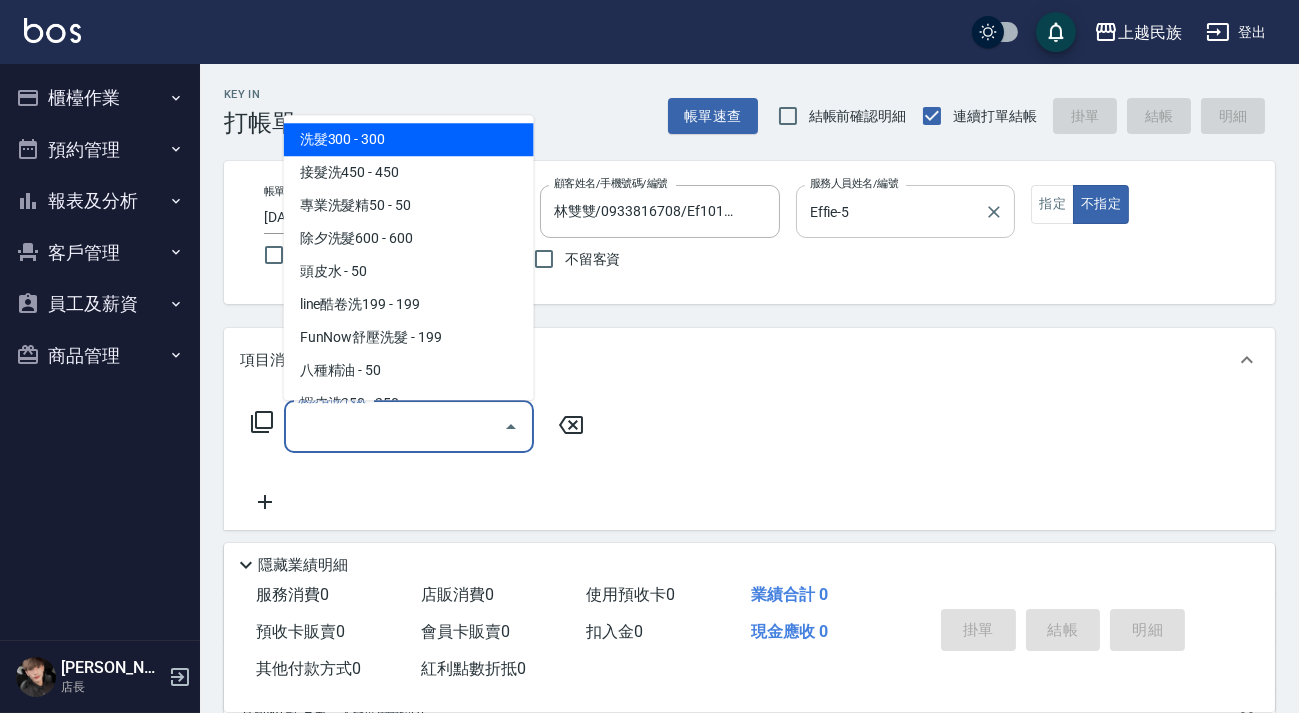 click on "指定" at bounding box center [1052, 204] 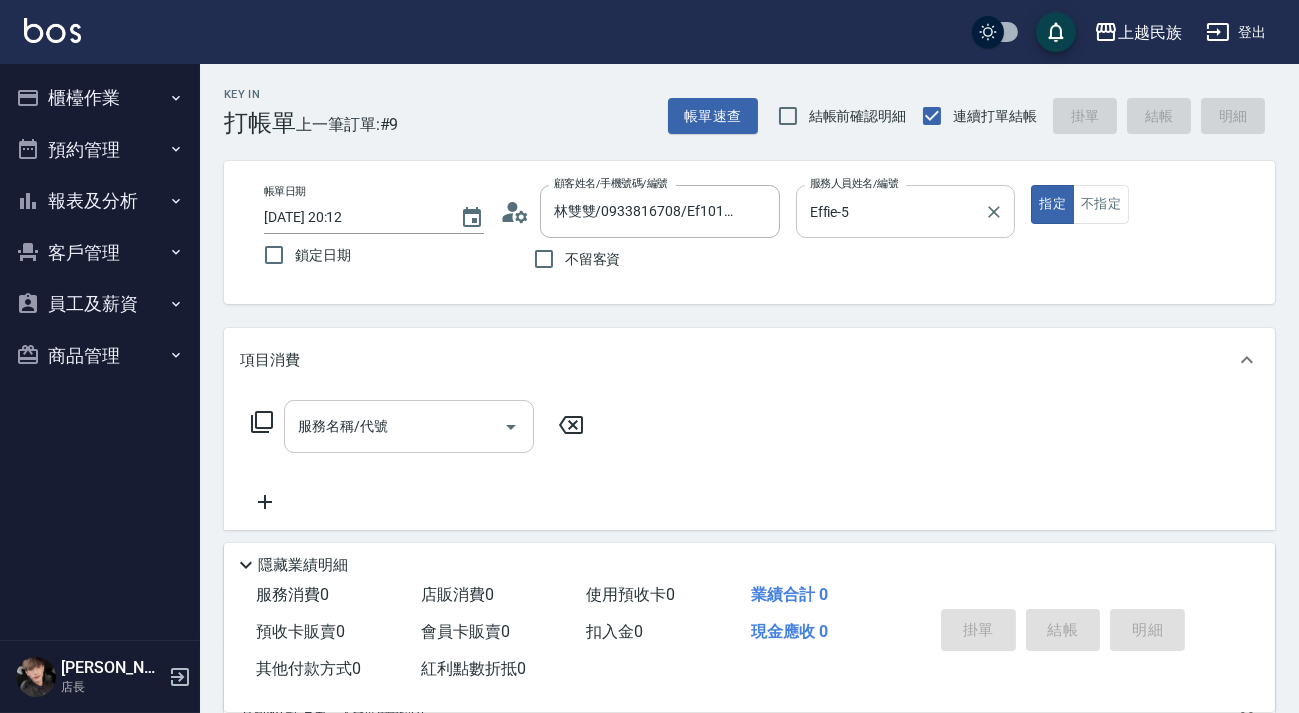 click on "服務名稱/代號" at bounding box center [394, 426] 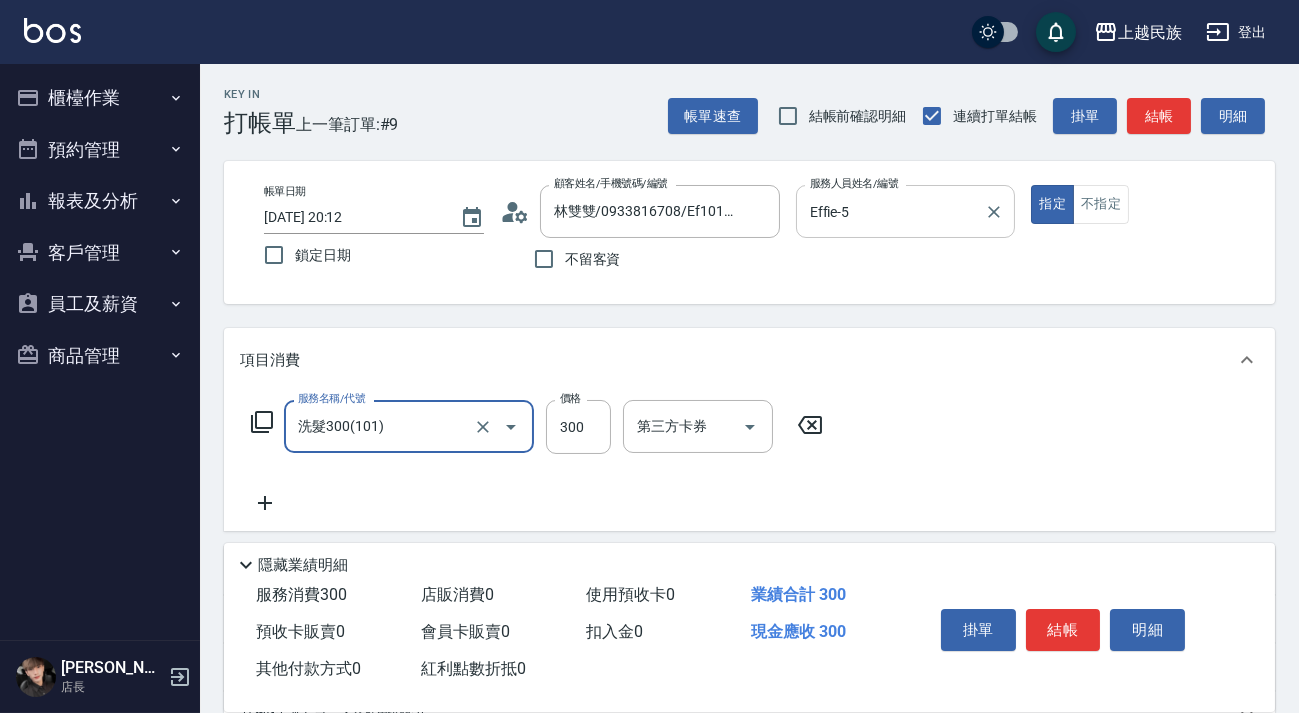 type on "洗髮300(101)" 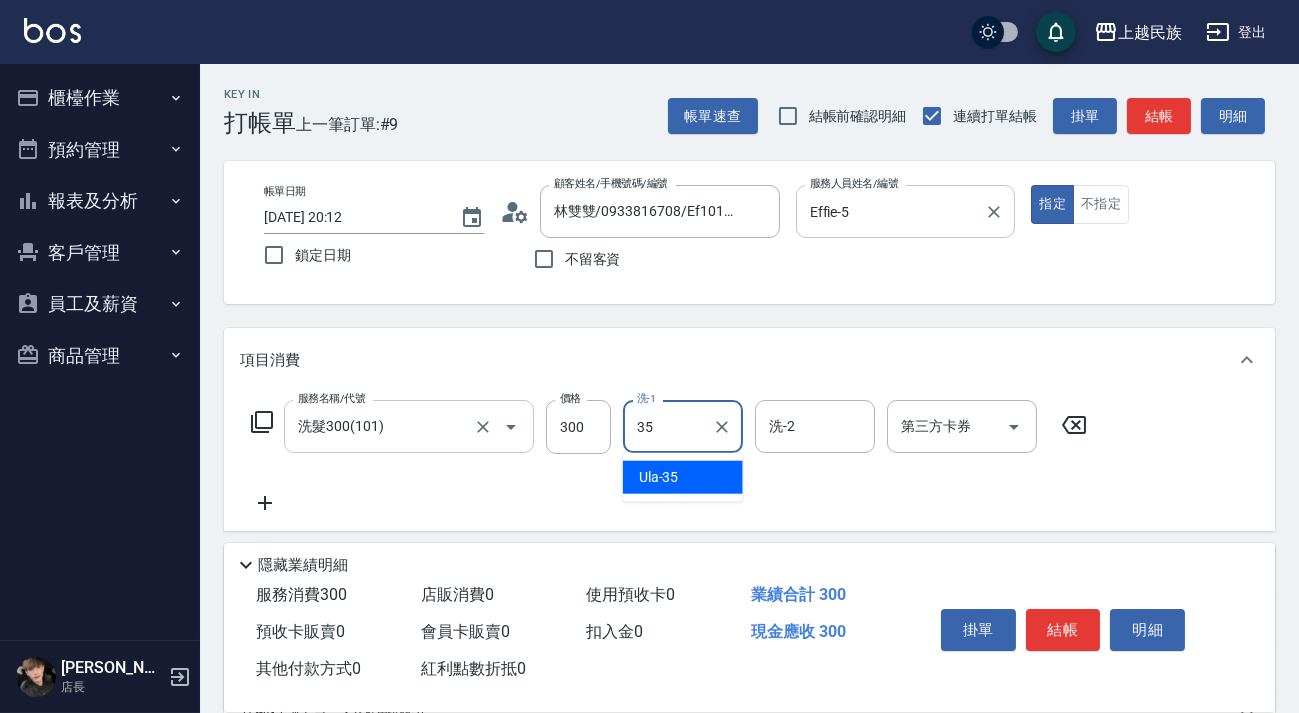 type on "Ula-35" 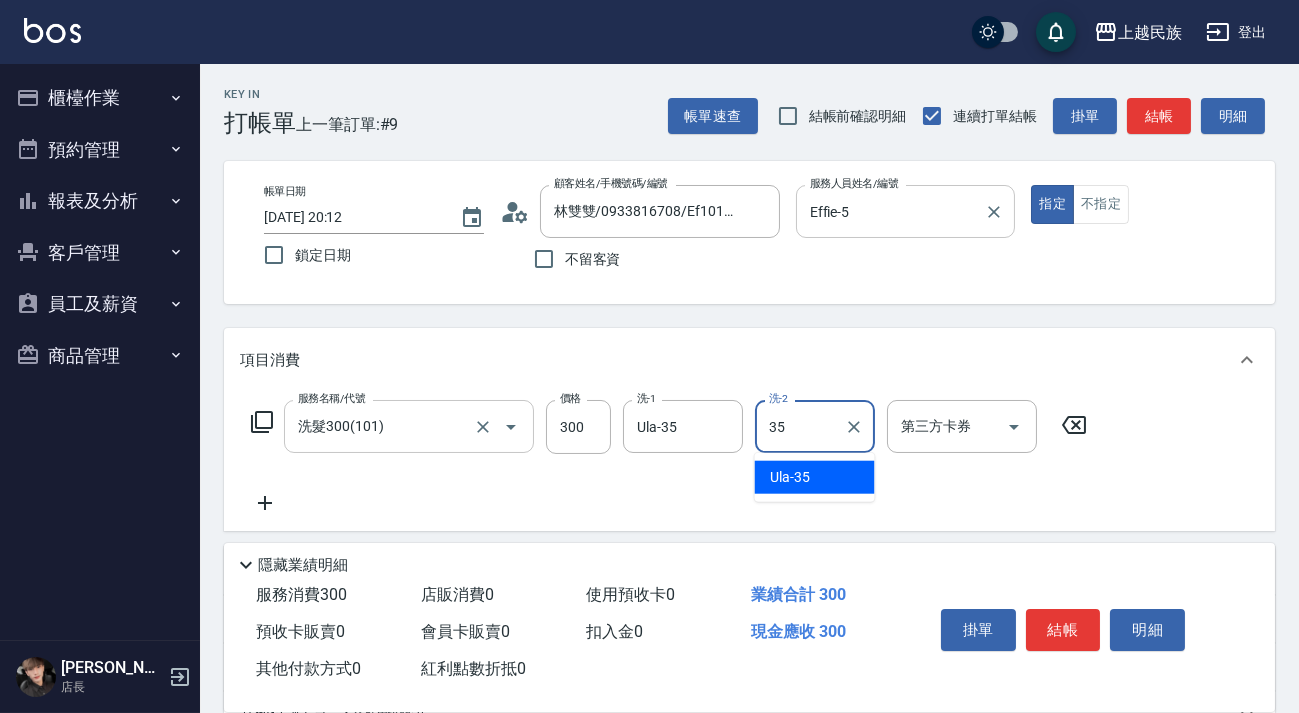 type on "Ula-35" 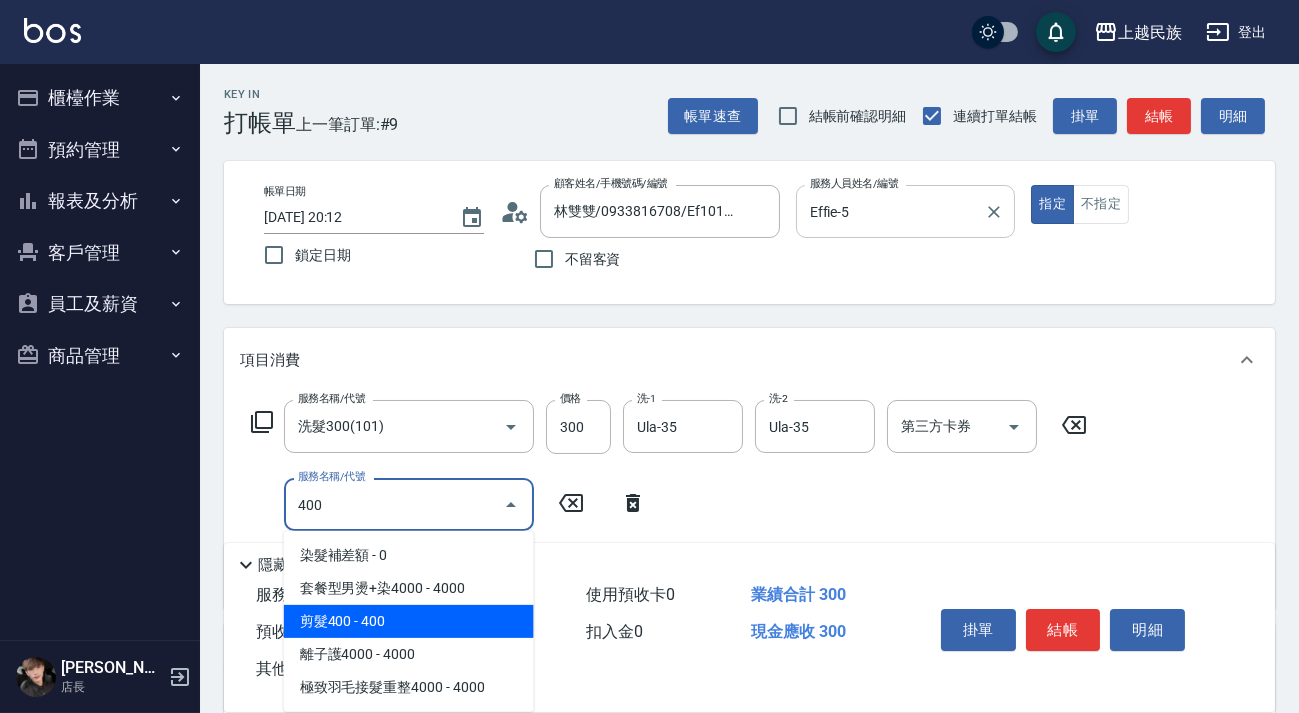 drag, startPoint x: 397, startPoint y: 618, endPoint x: 410, endPoint y: 577, distance: 43.011627 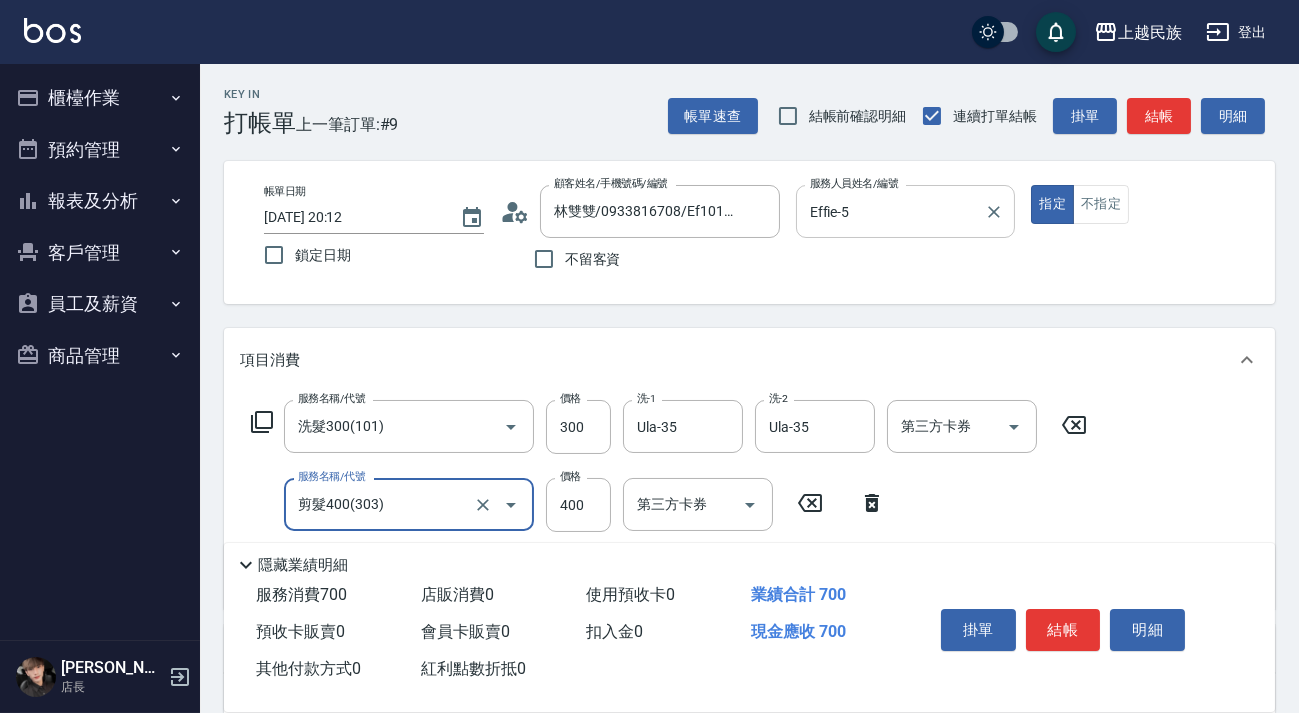 scroll, scrollTop: 272, scrollLeft: 0, axis: vertical 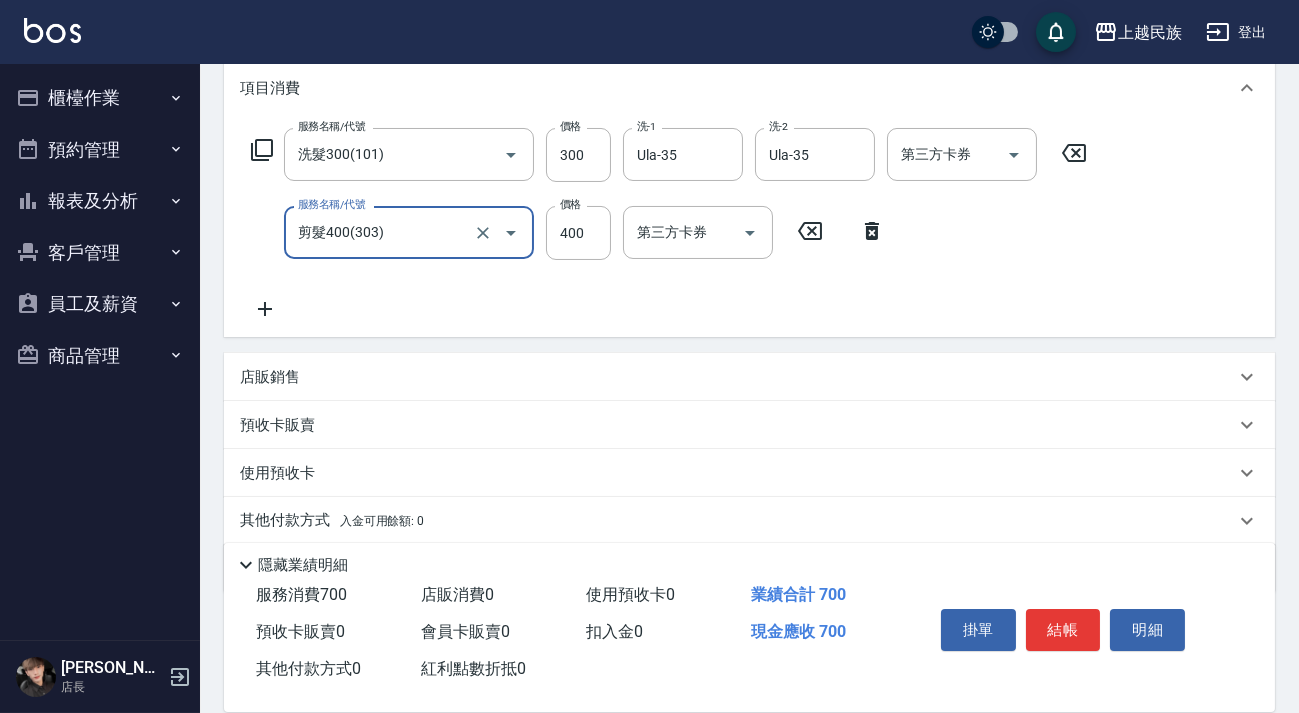 type on "剪髮400(303)" 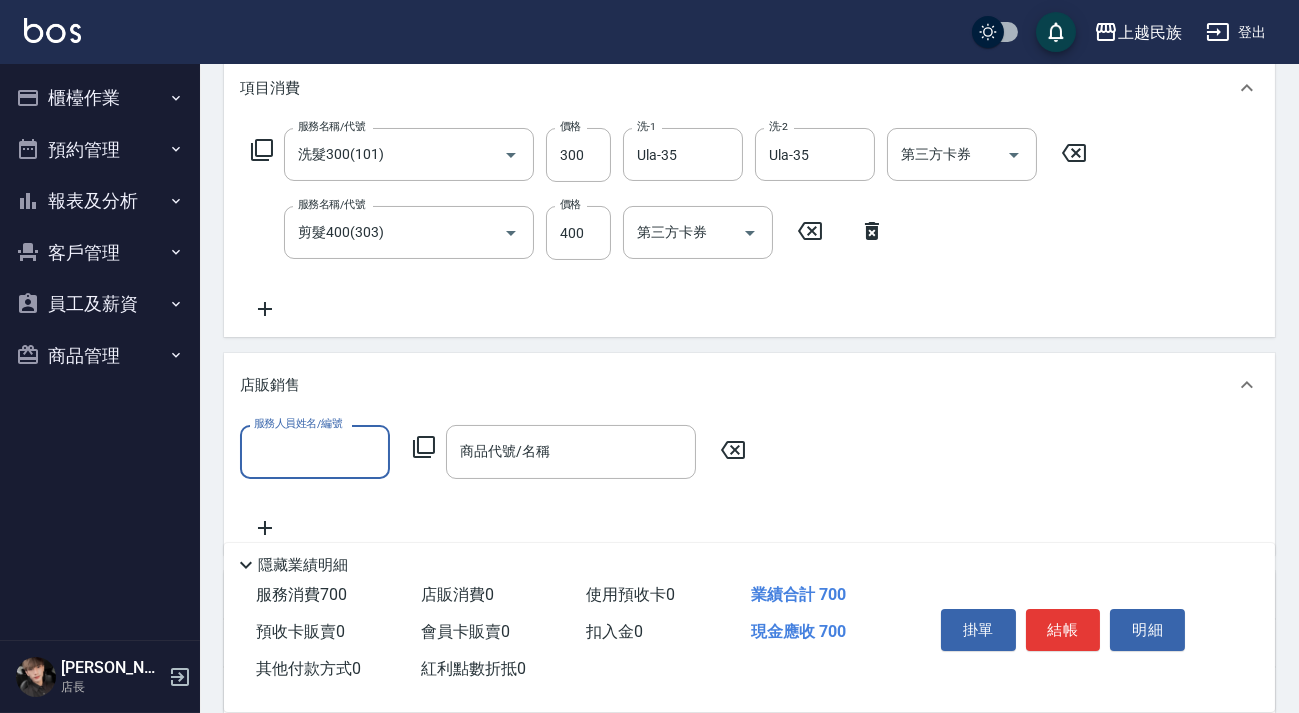 scroll, scrollTop: 0, scrollLeft: 0, axis: both 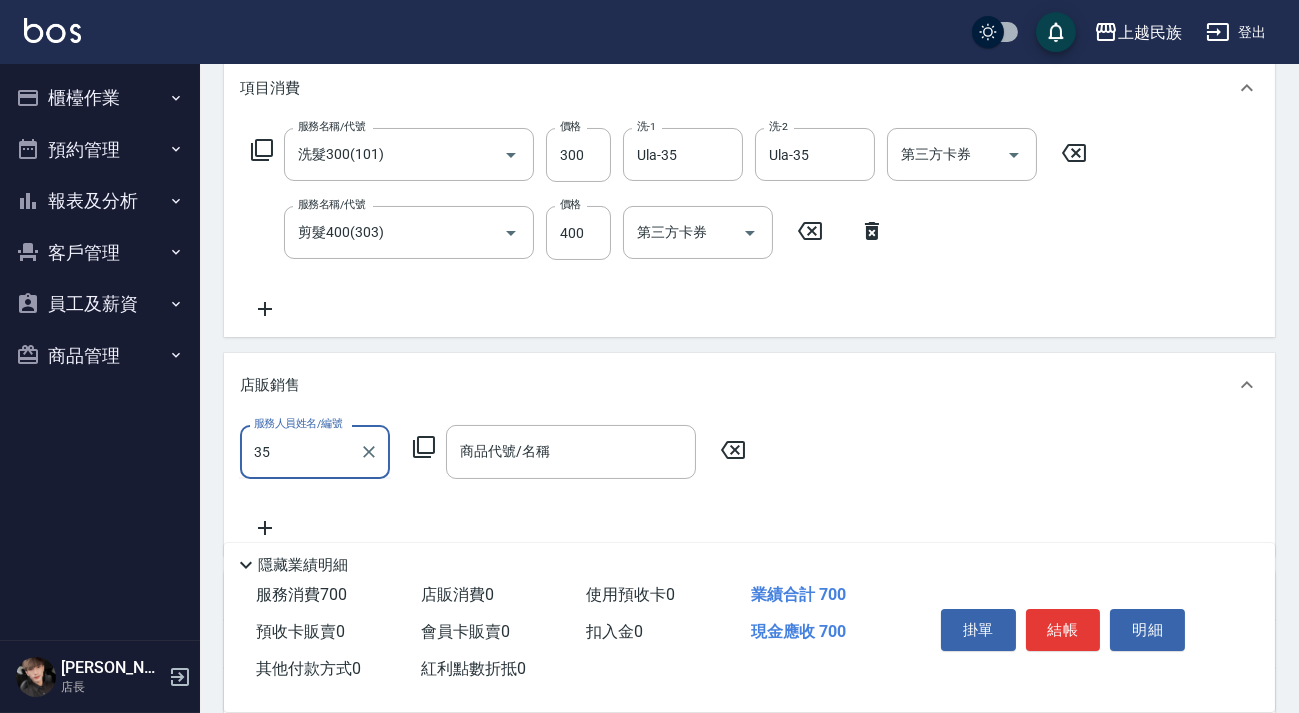 type on "Ula-35" 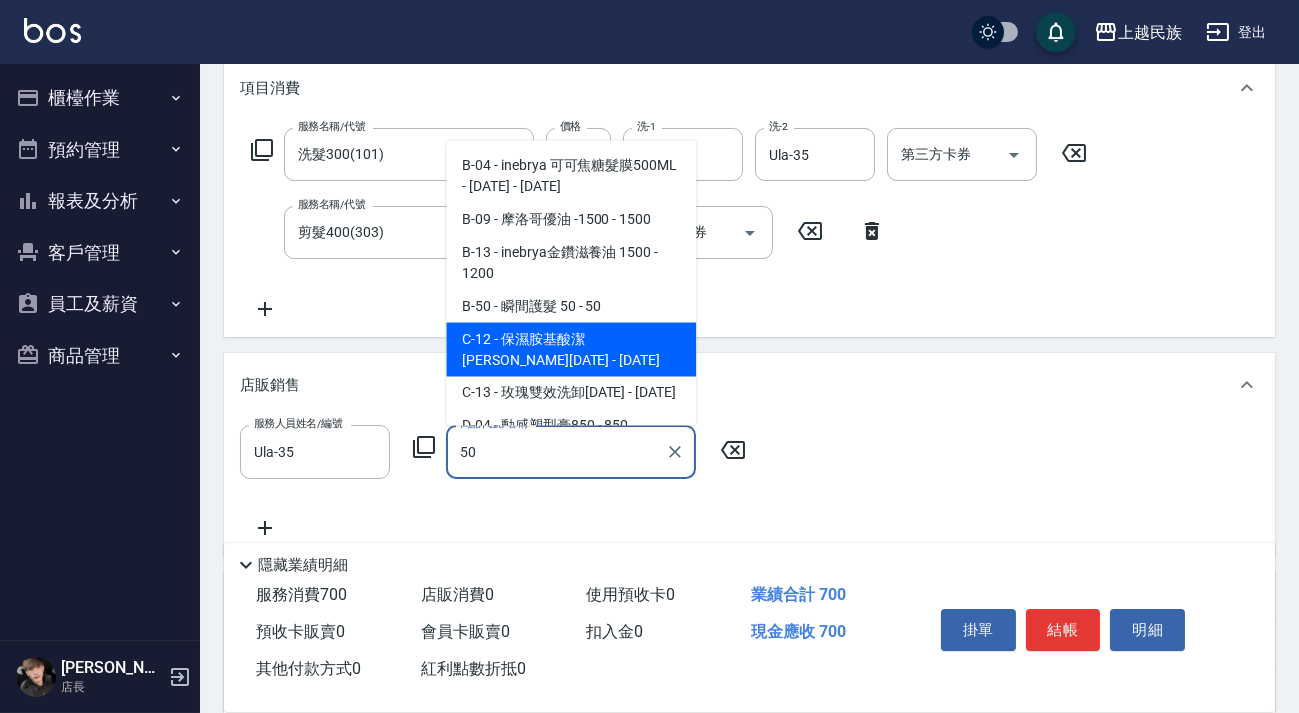 drag, startPoint x: 521, startPoint y: 300, endPoint x: 550, endPoint y: 327, distance: 39.623226 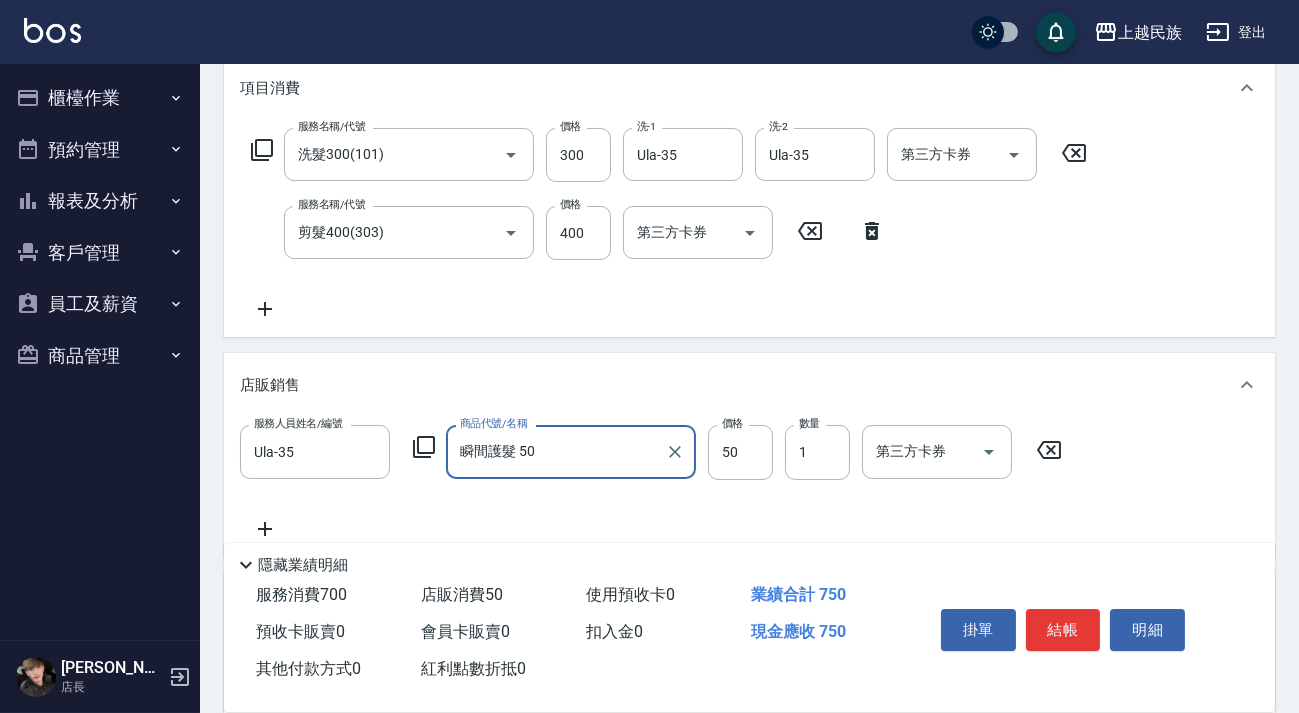 scroll, scrollTop: 511, scrollLeft: 0, axis: vertical 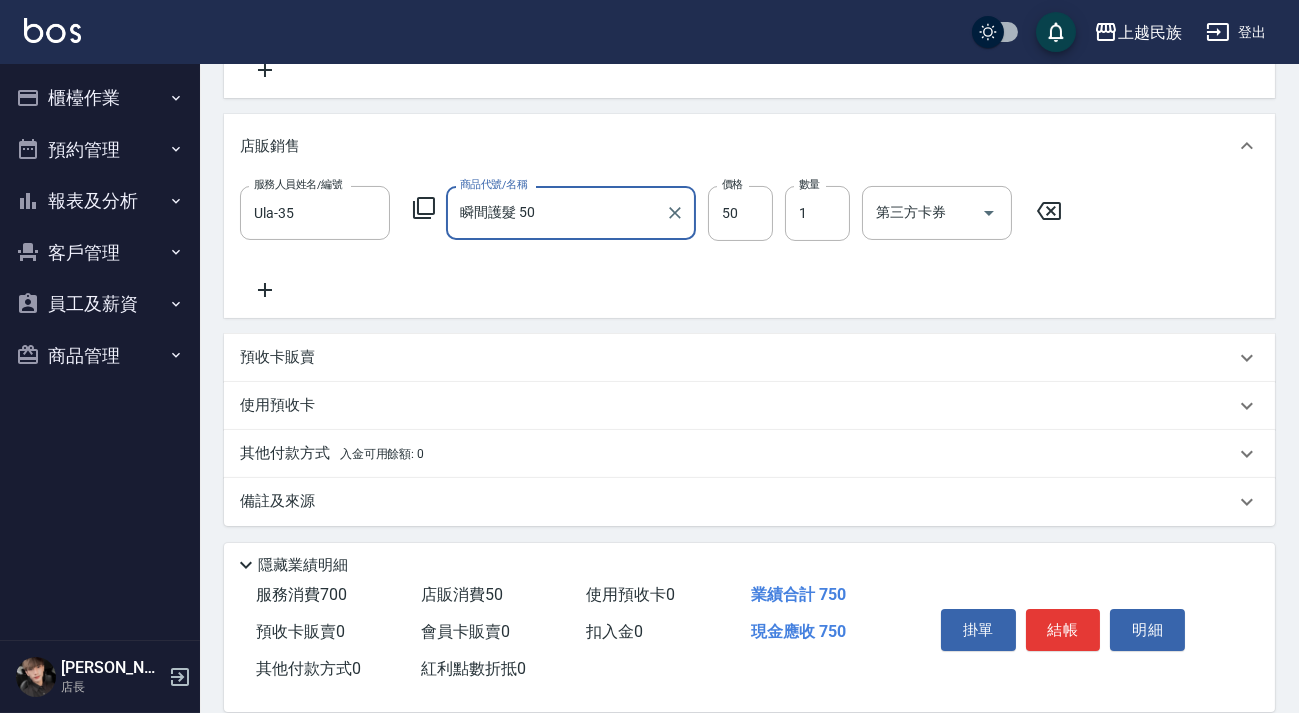 type on "瞬間護髮 50" 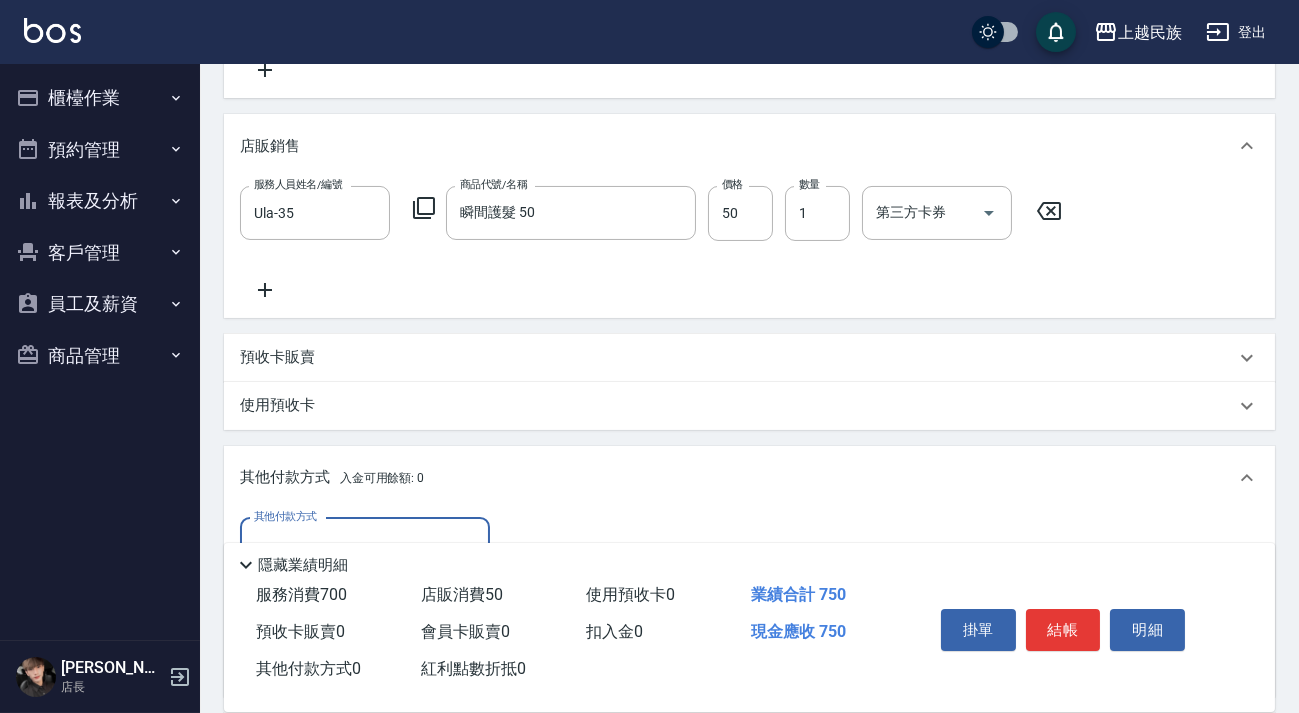 scroll, scrollTop: 0, scrollLeft: 0, axis: both 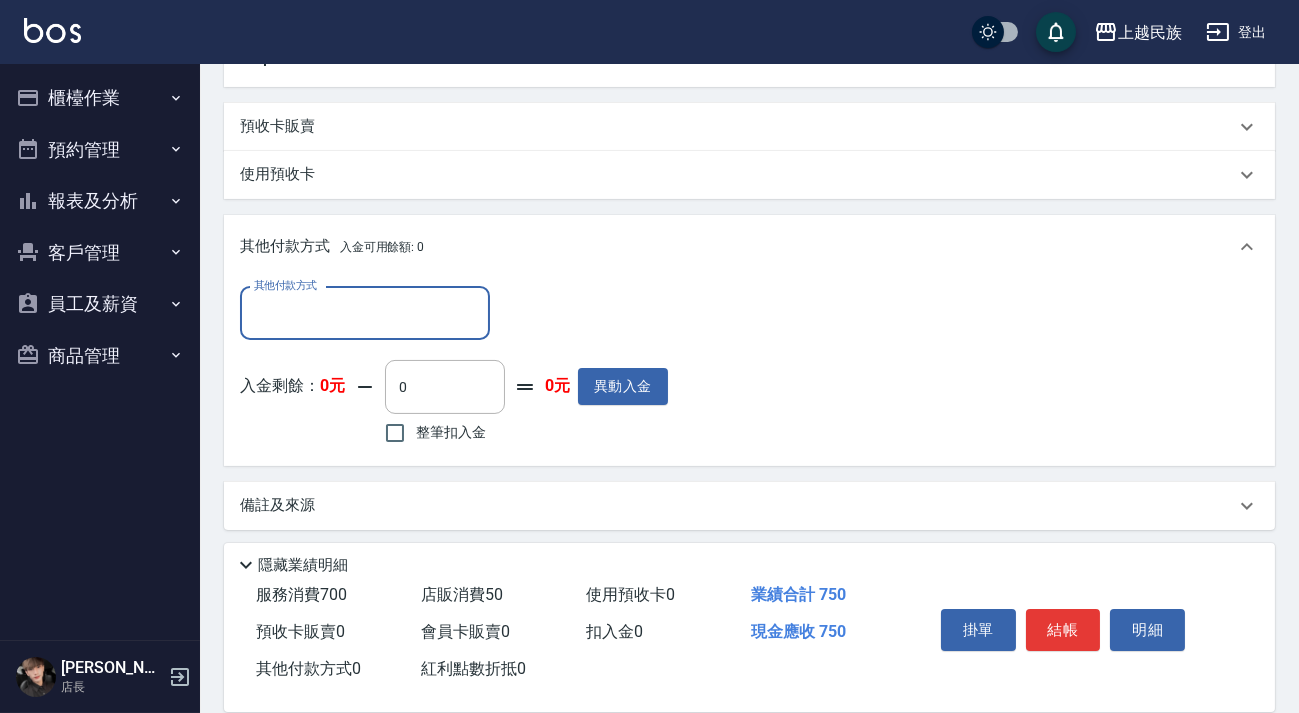 click on "其他付款方式 其他付款方式 入金剩餘： 0元 0 ​ 整筆扣入金 0元 異動入金" at bounding box center (749, 372) 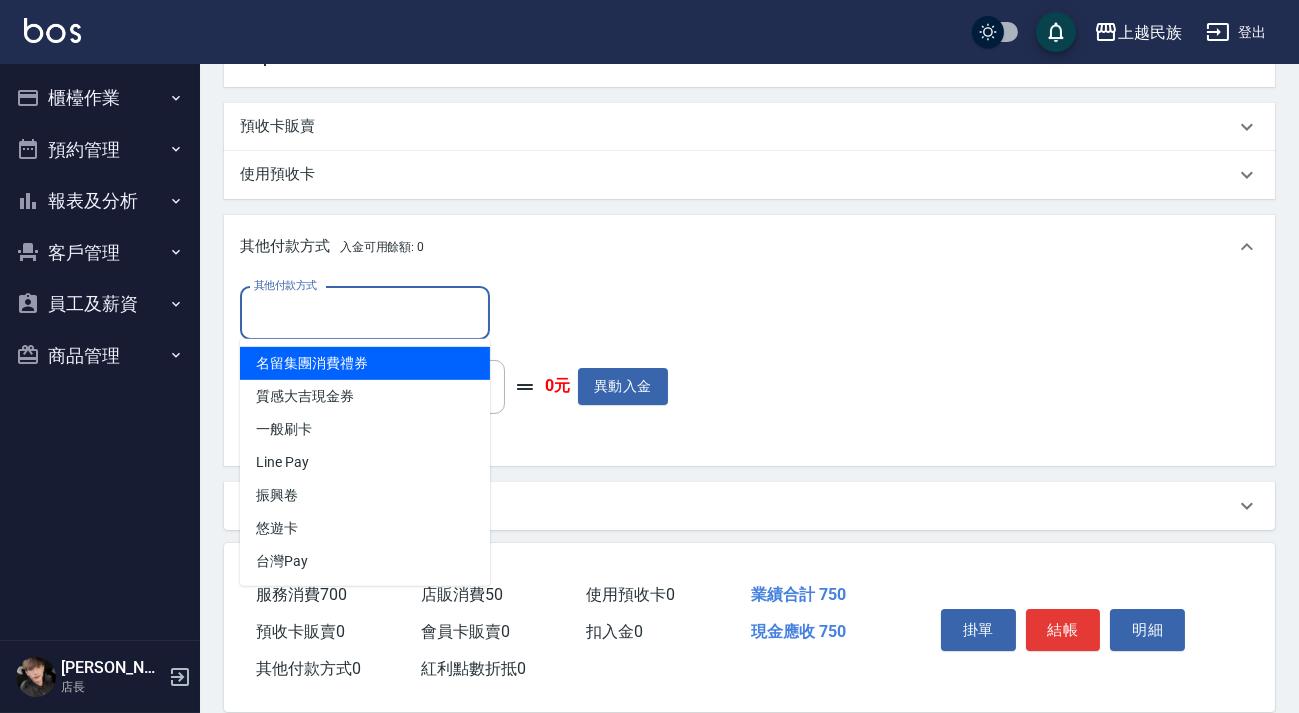click on "其他付款方式" at bounding box center (365, 313) 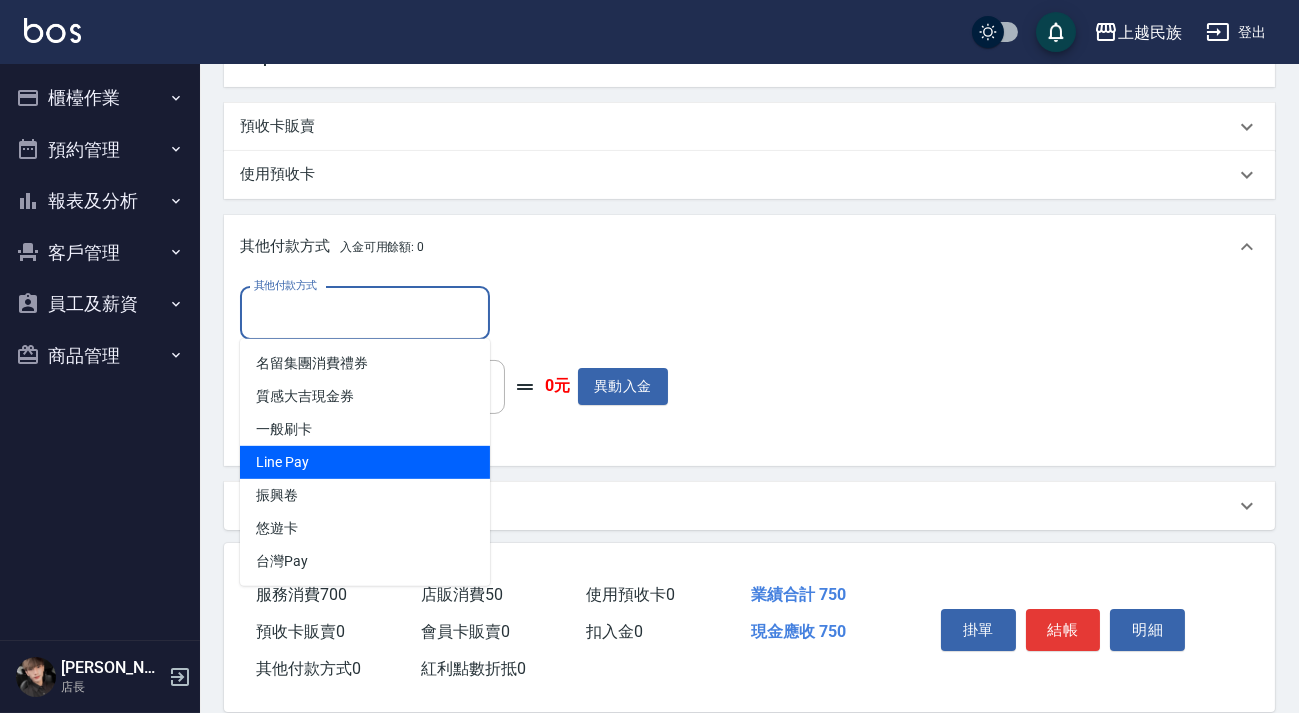 click on "Line Pay" at bounding box center (365, 462) 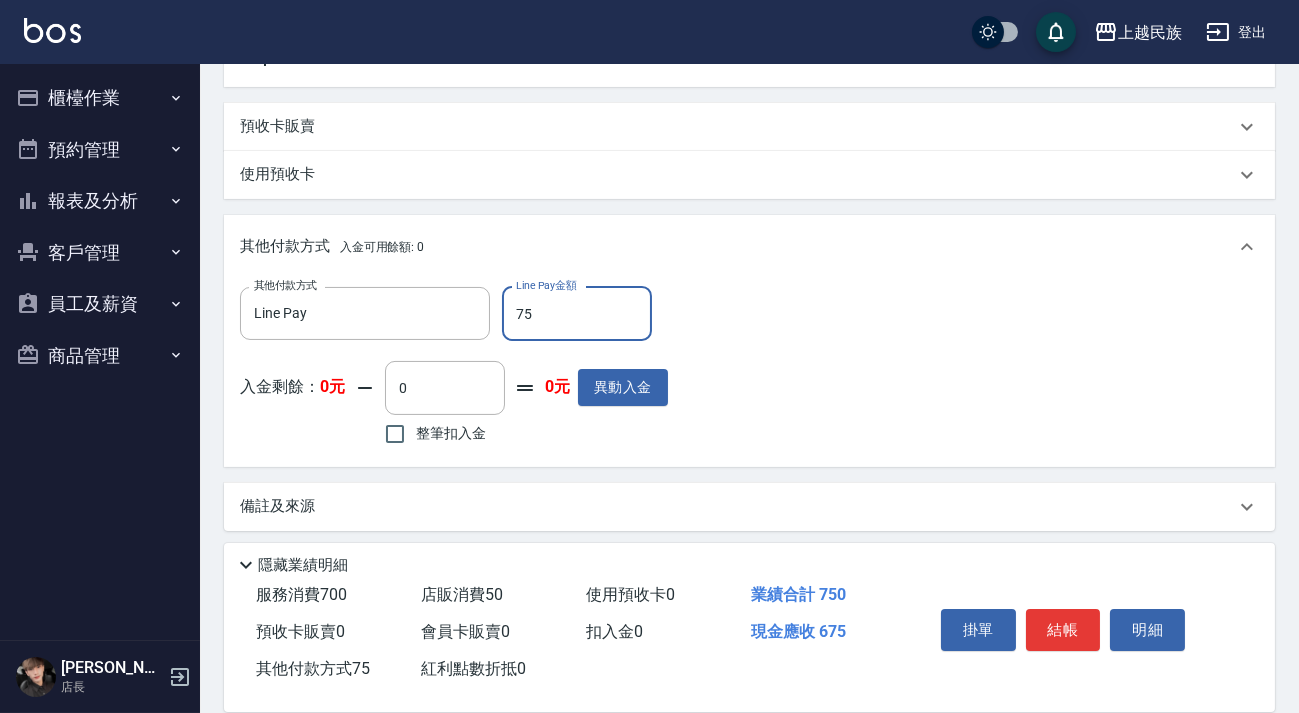 type on "750" 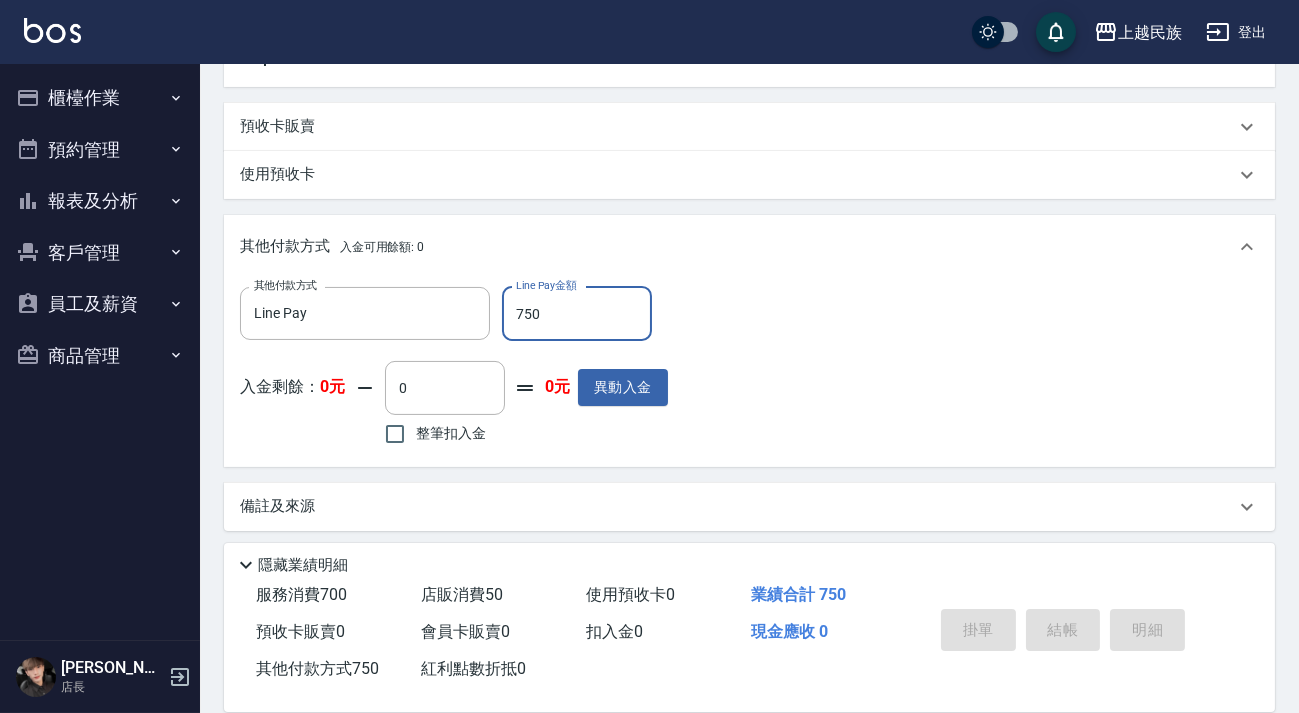 type 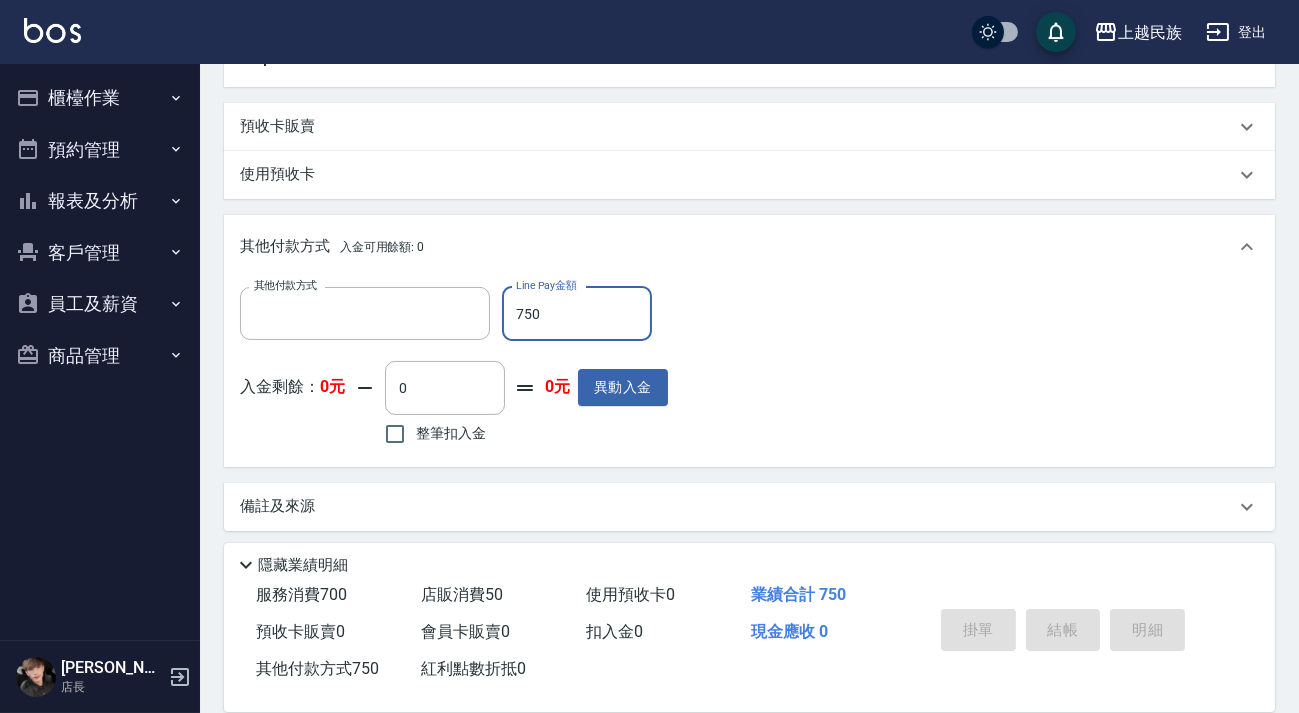 scroll, scrollTop: 0, scrollLeft: 0, axis: both 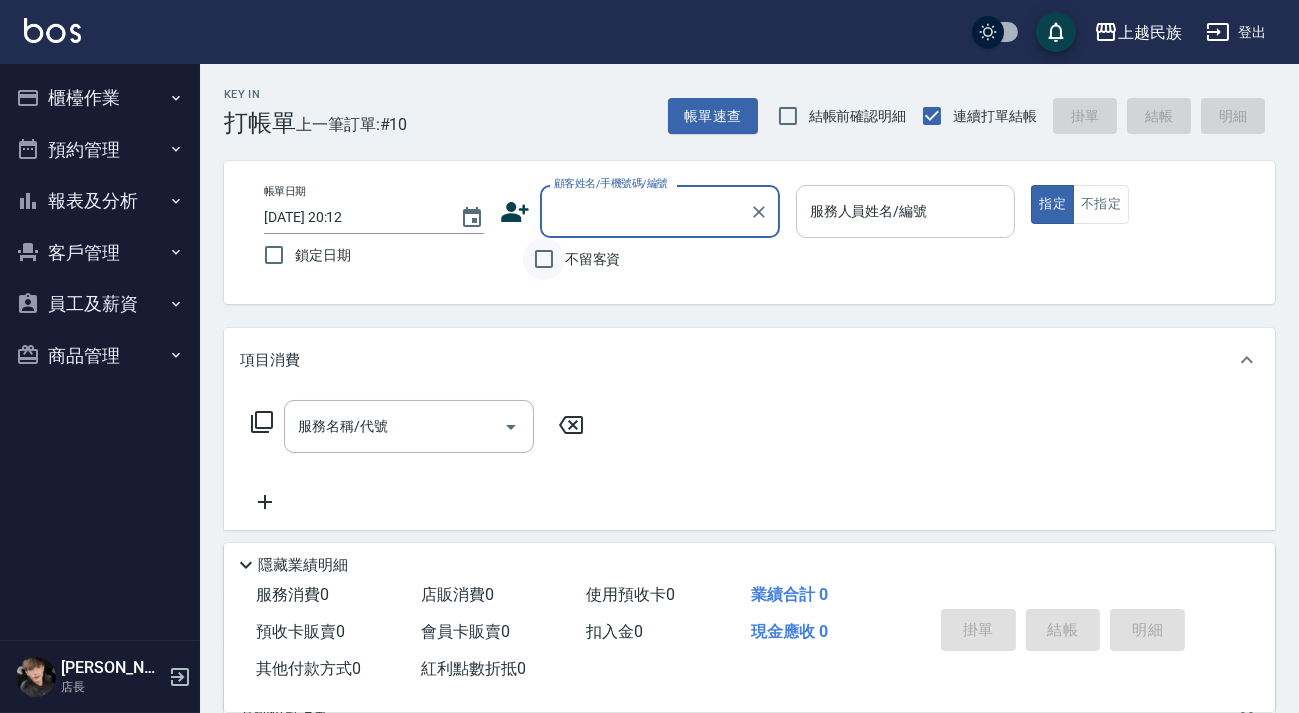 click on "不留客資" at bounding box center (544, 259) 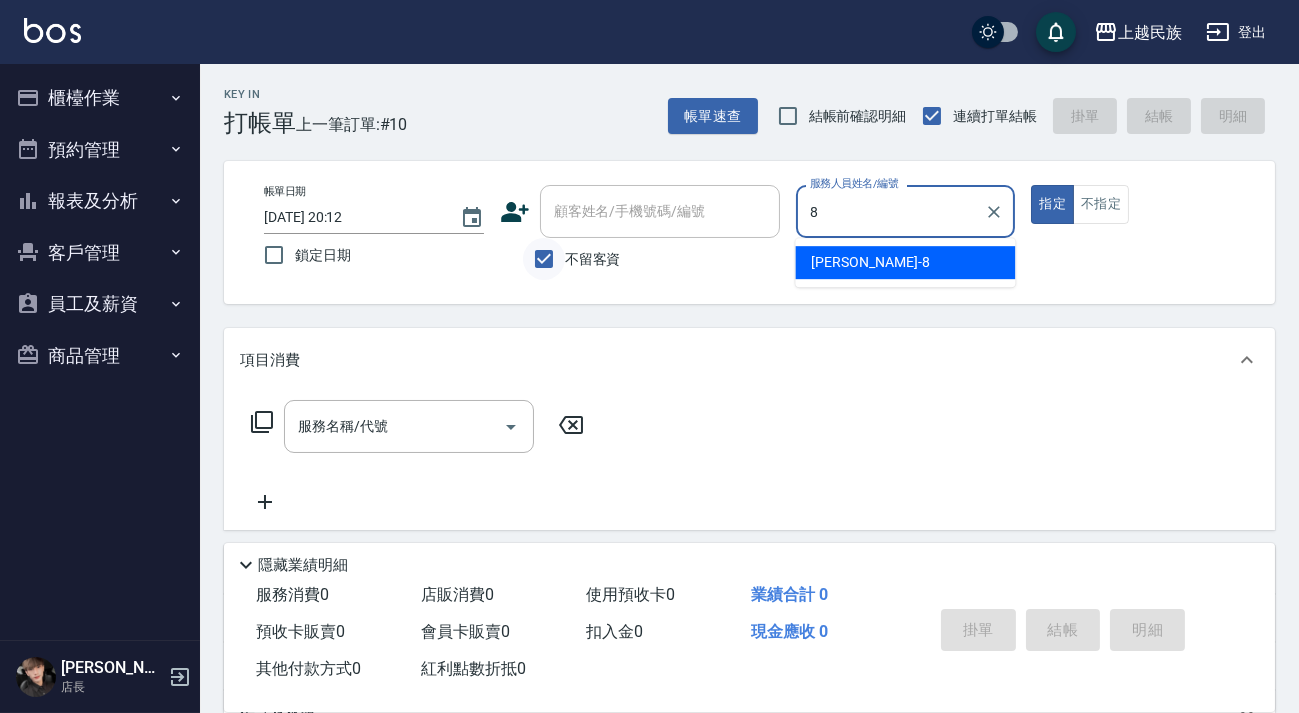 type on "Stella-8" 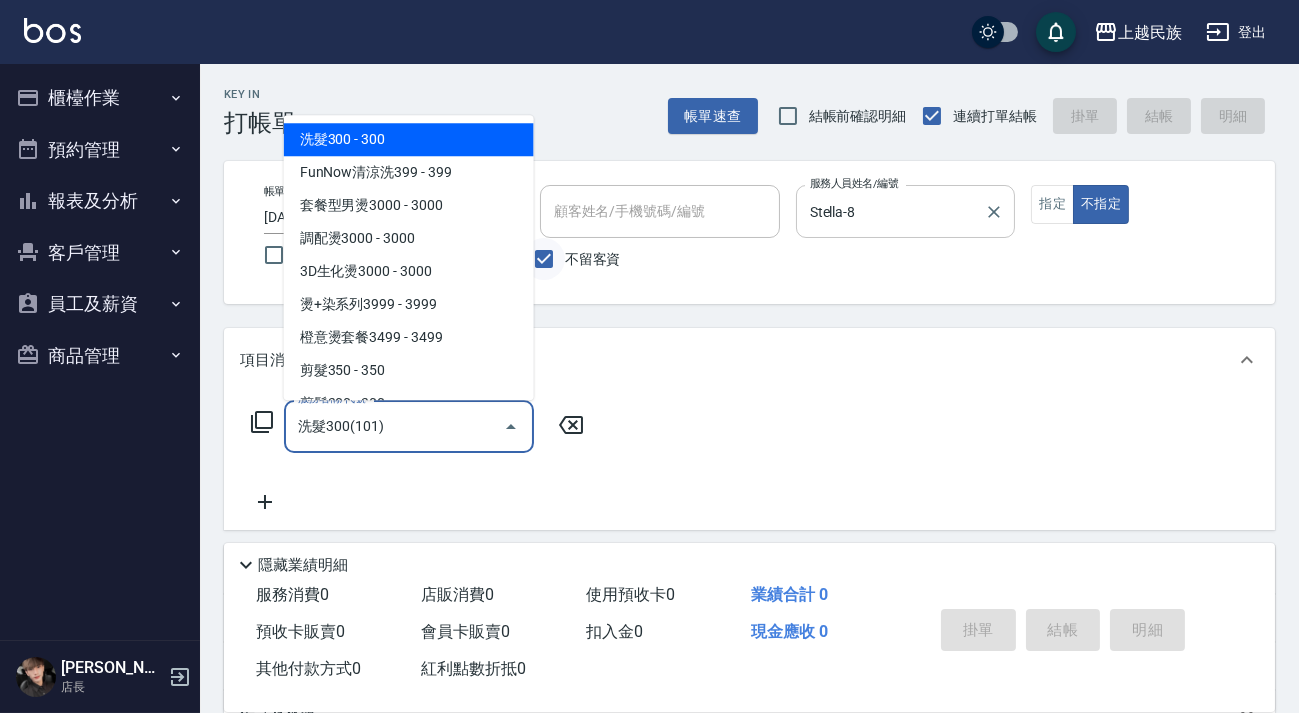 type on "洗髮300(101)" 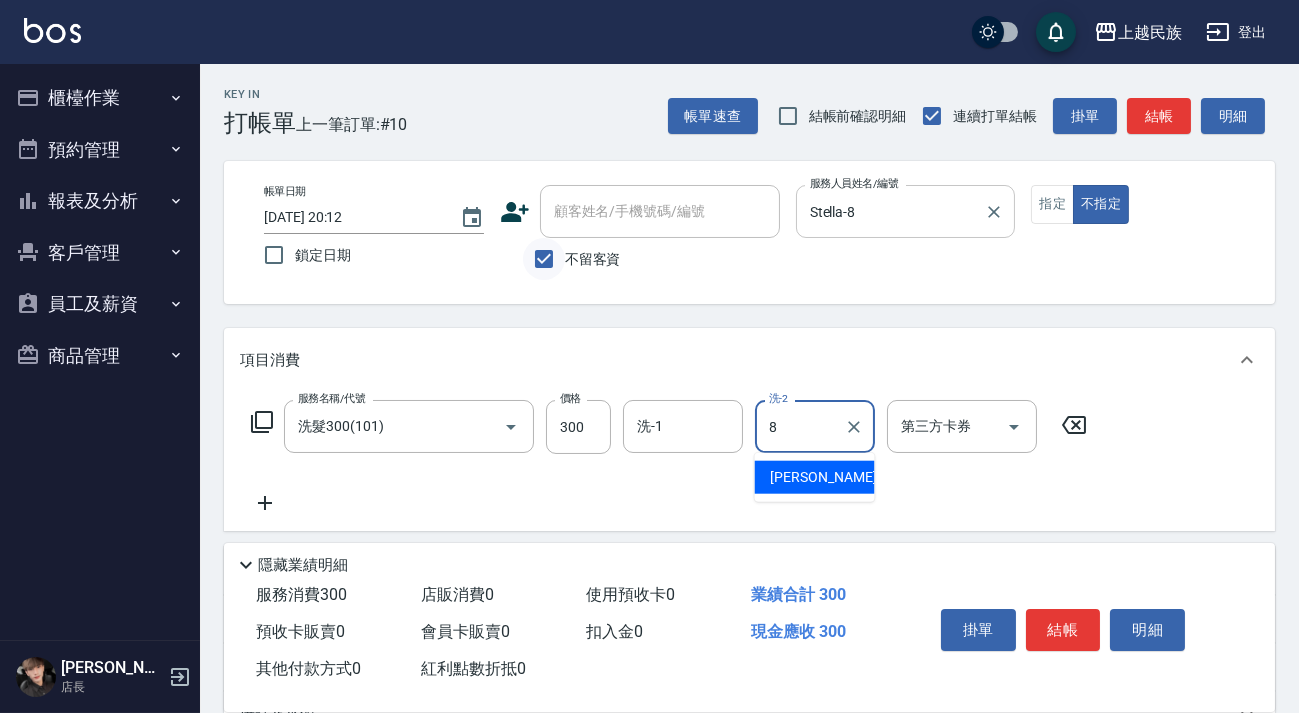type on "Stella-8" 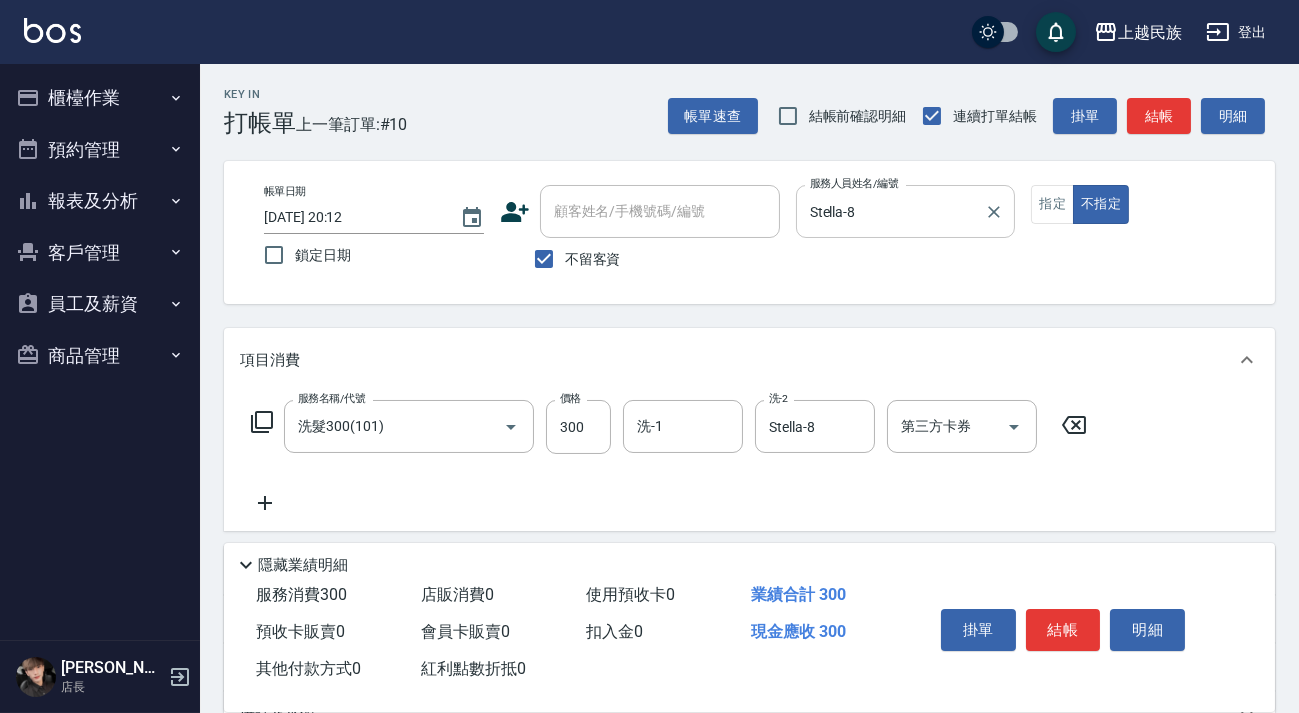 click 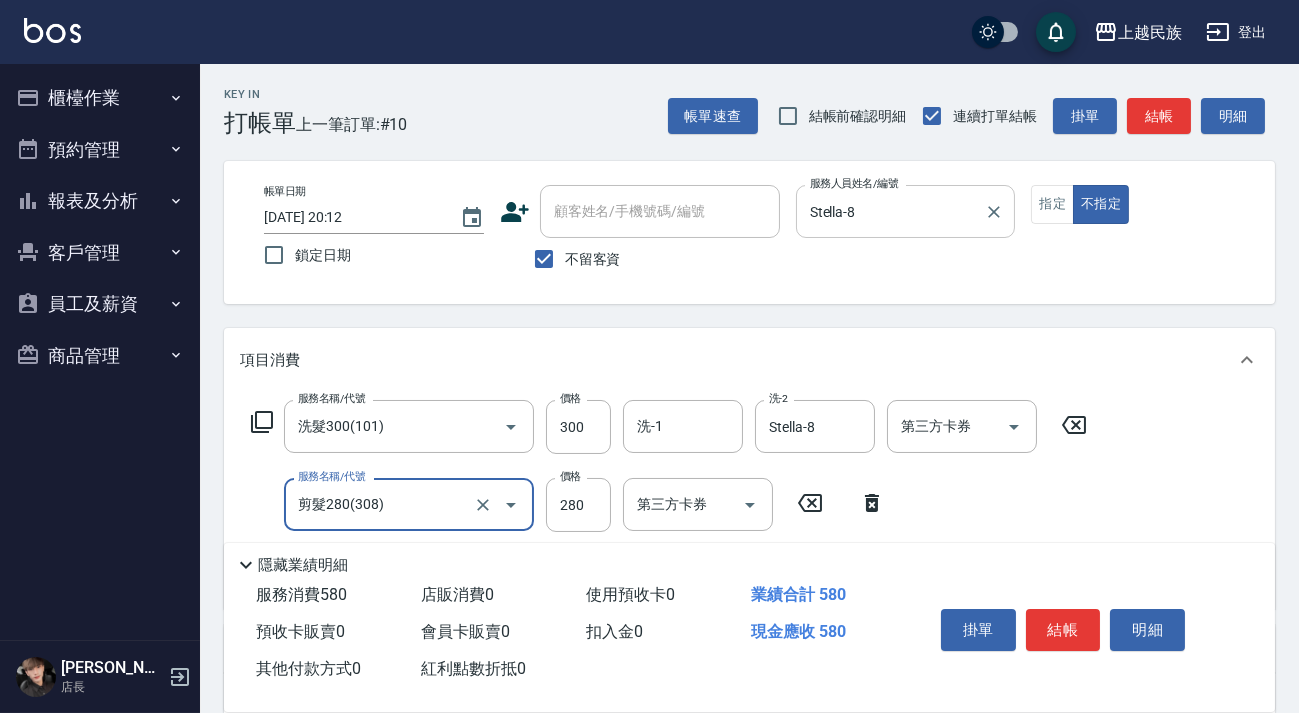 type on "剪髮280(308)" 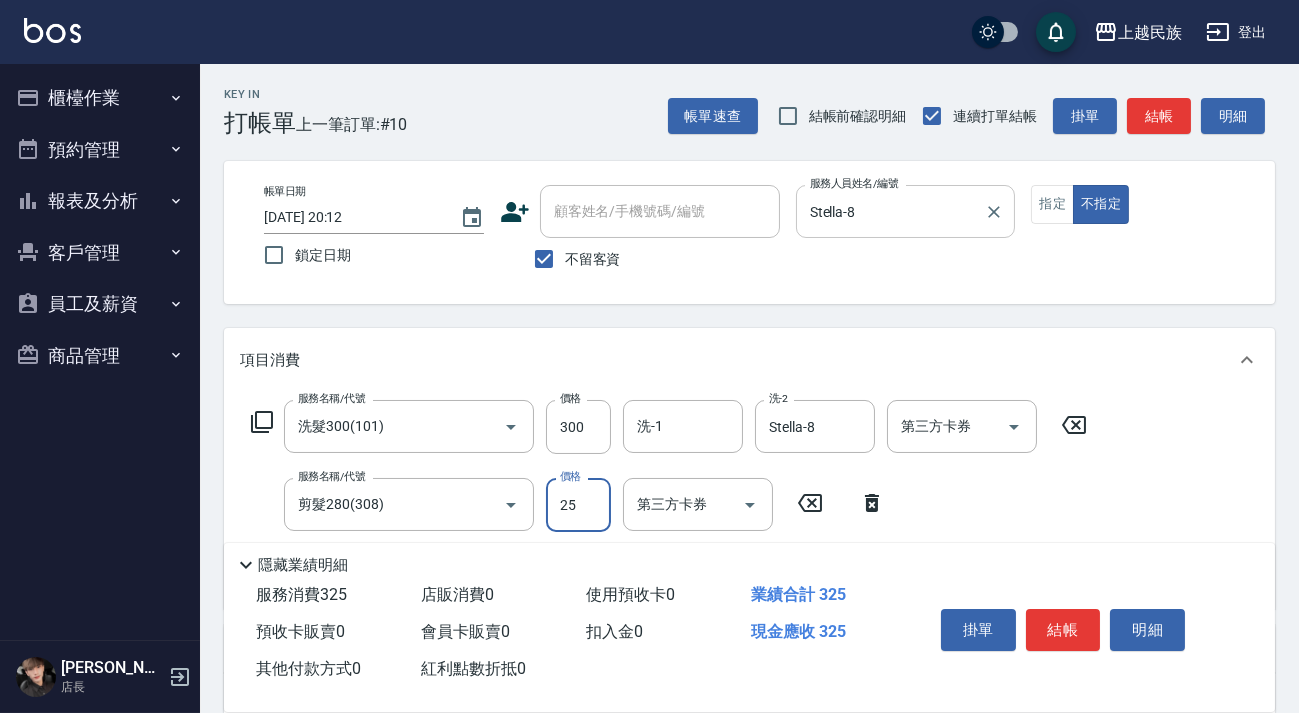 type on "250" 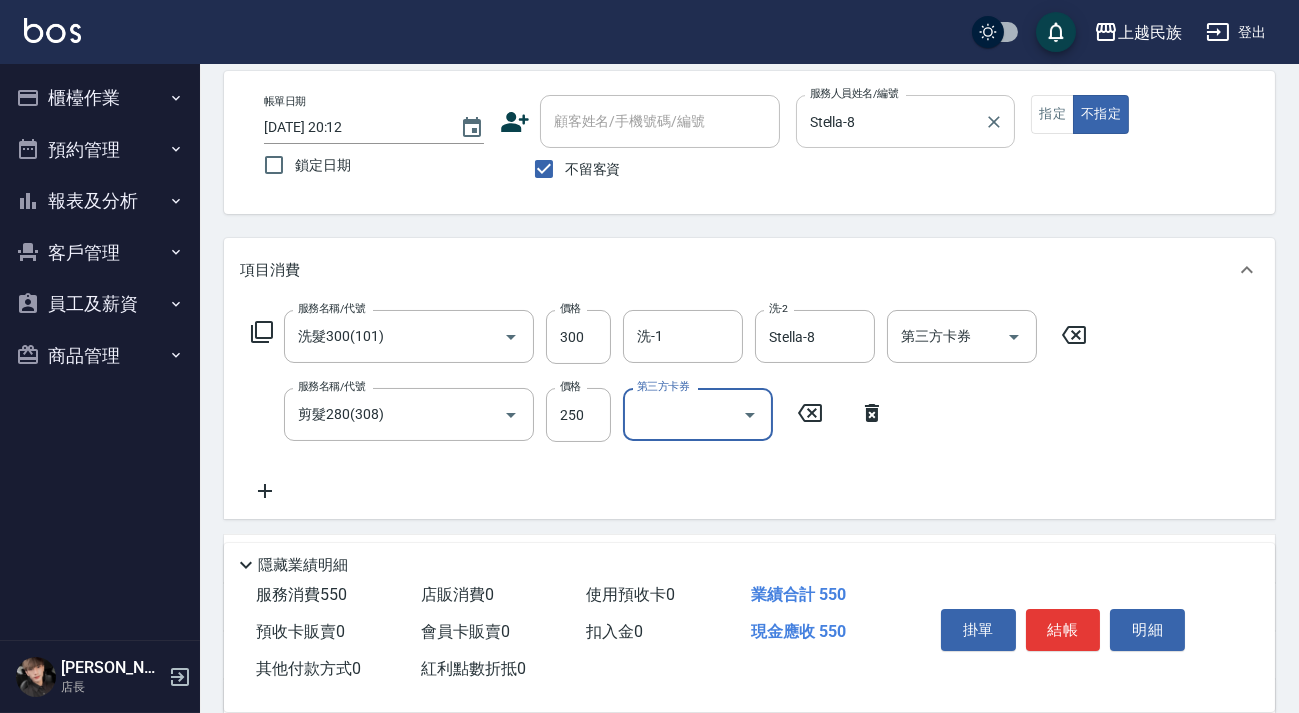 scroll, scrollTop: 272, scrollLeft: 0, axis: vertical 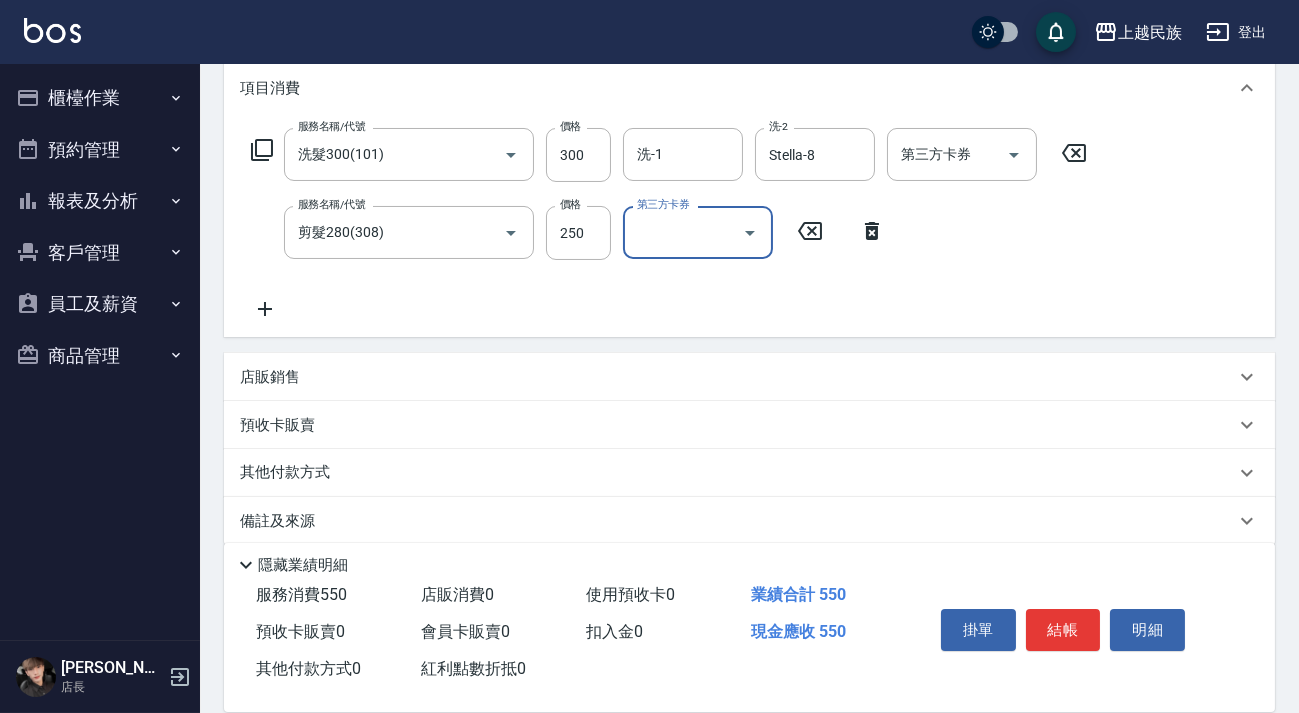 click on "店販銷售" at bounding box center (737, 377) 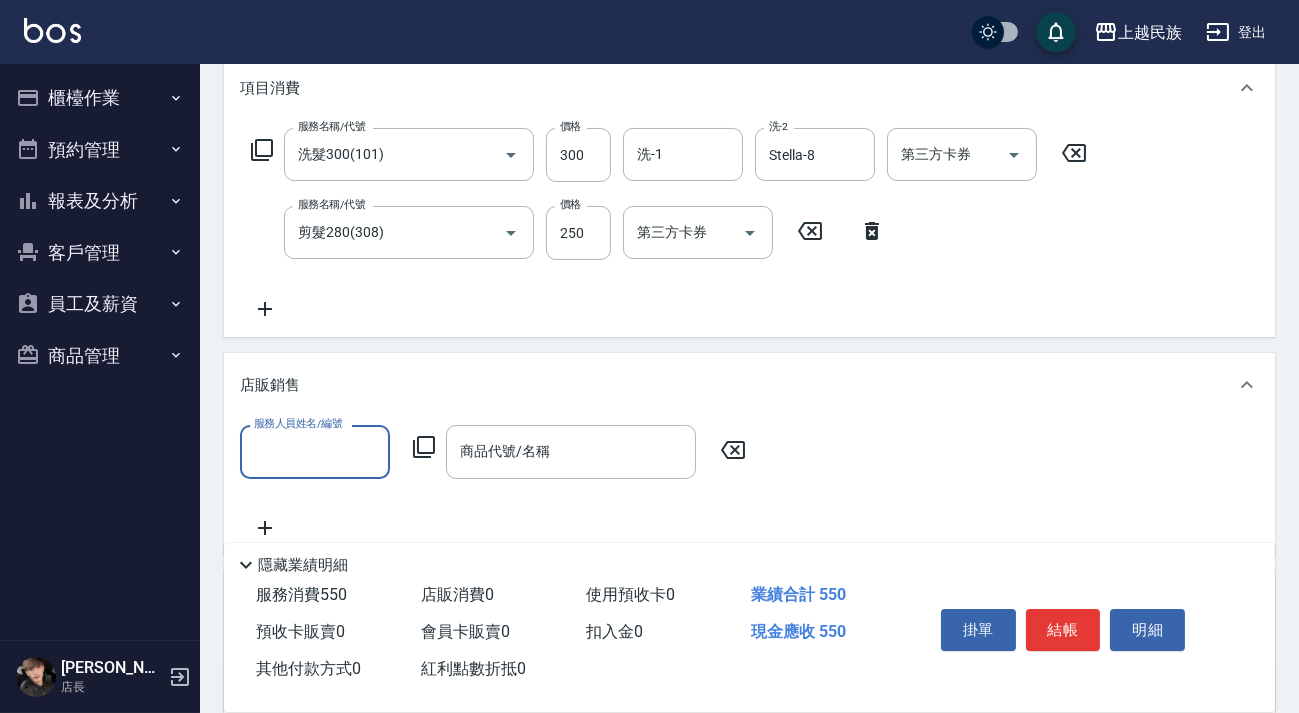 scroll, scrollTop: 0, scrollLeft: 0, axis: both 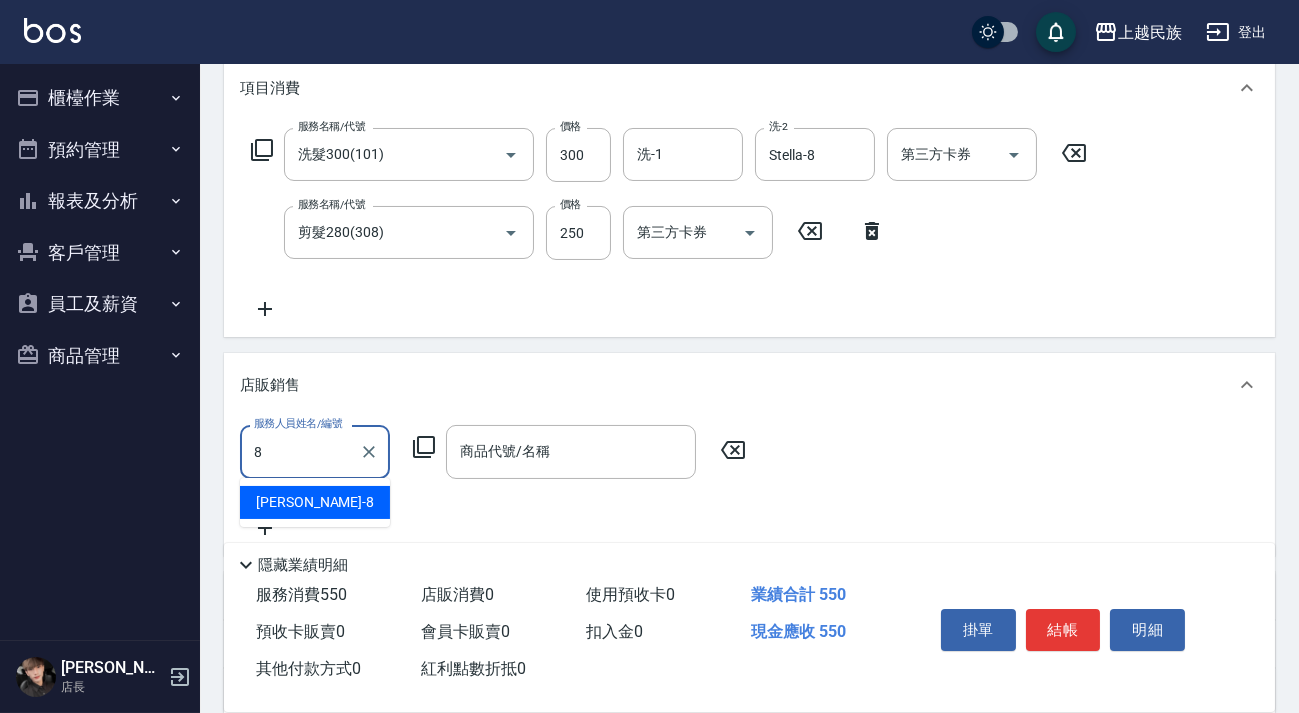 type on "Stella-8" 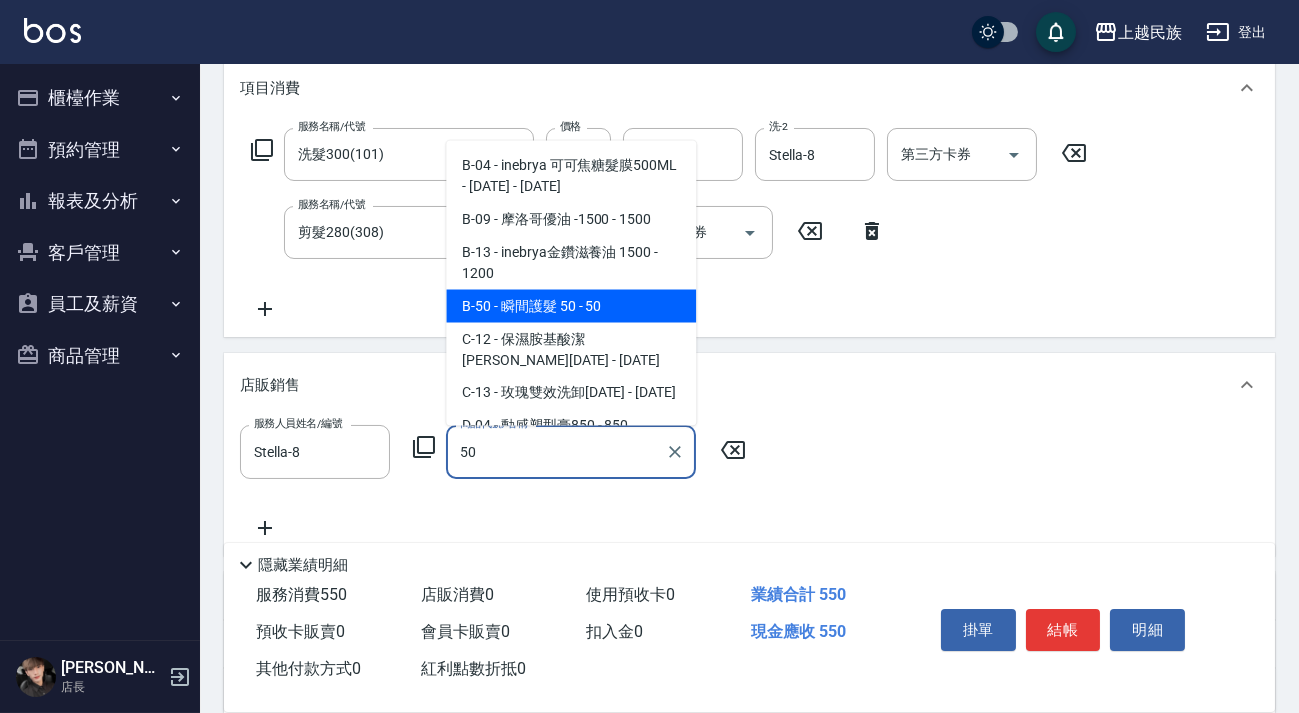 click on "B-50 - 瞬間護髮 50 - 50" at bounding box center [571, 305] 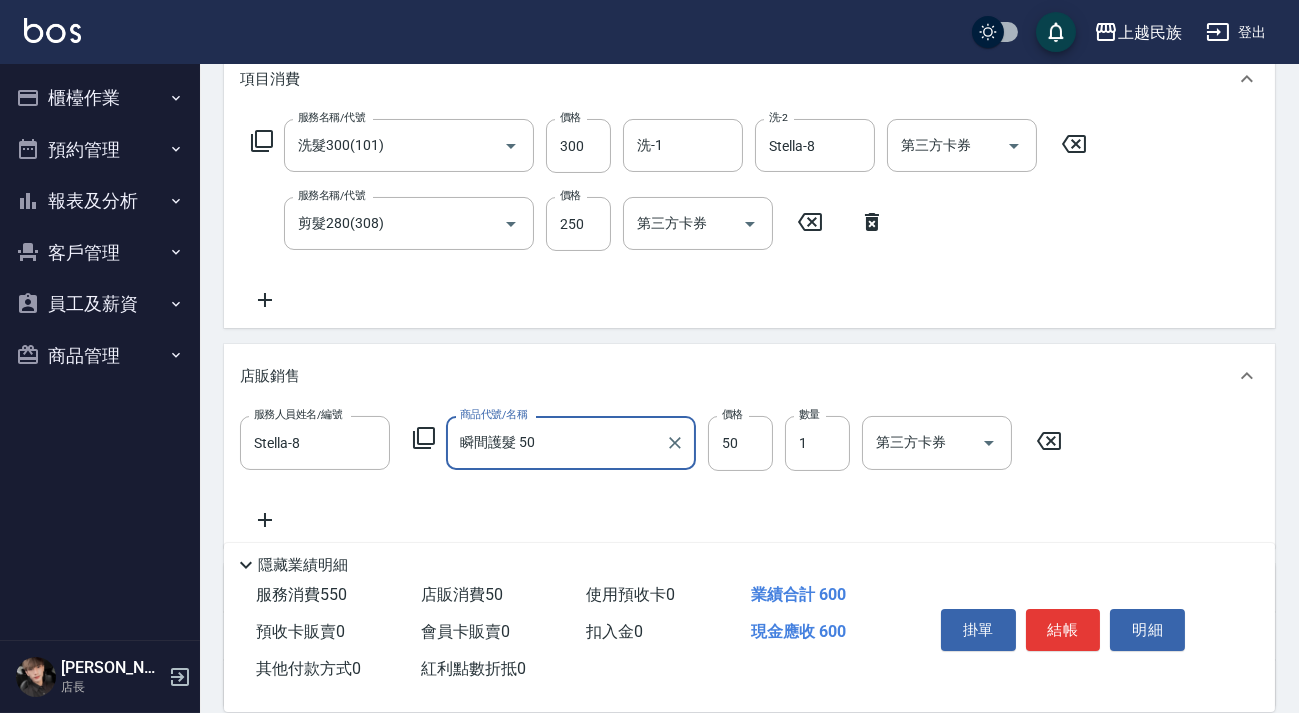 scroll, scrollTop: 463, scrollLeft: 0, axis: vertical 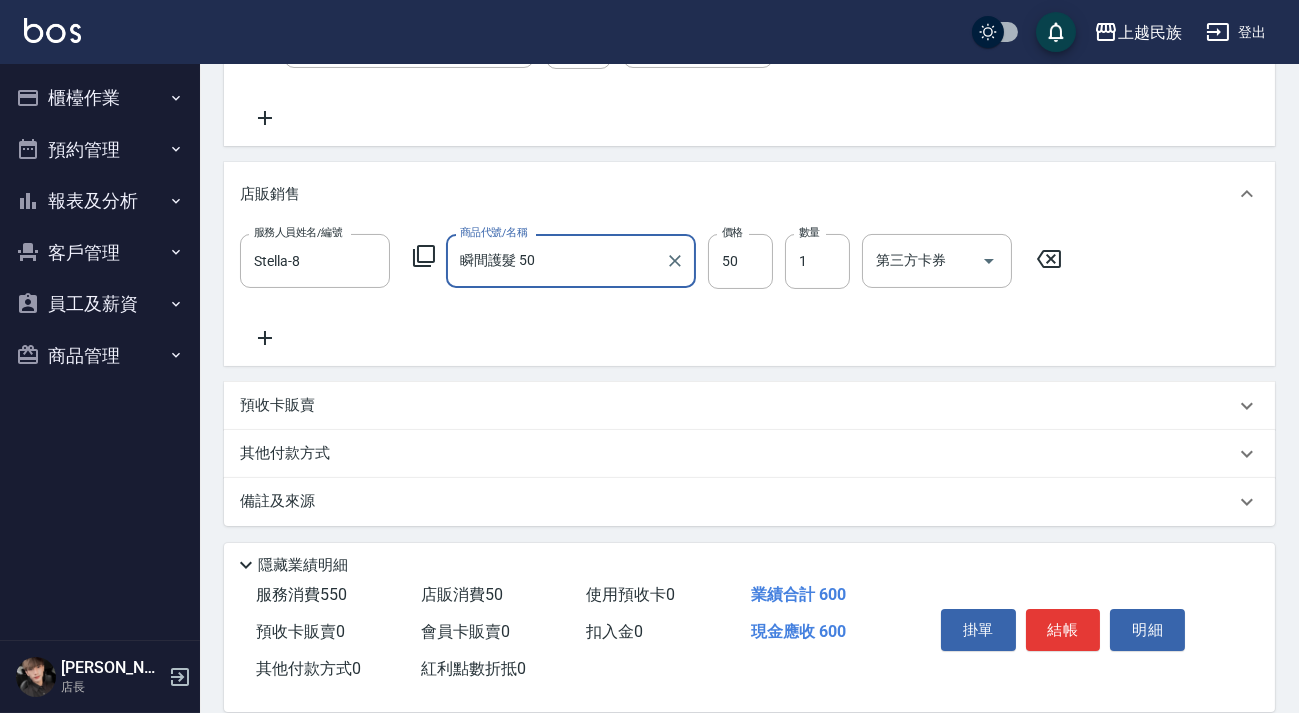 type on "瞬間護髮 50" 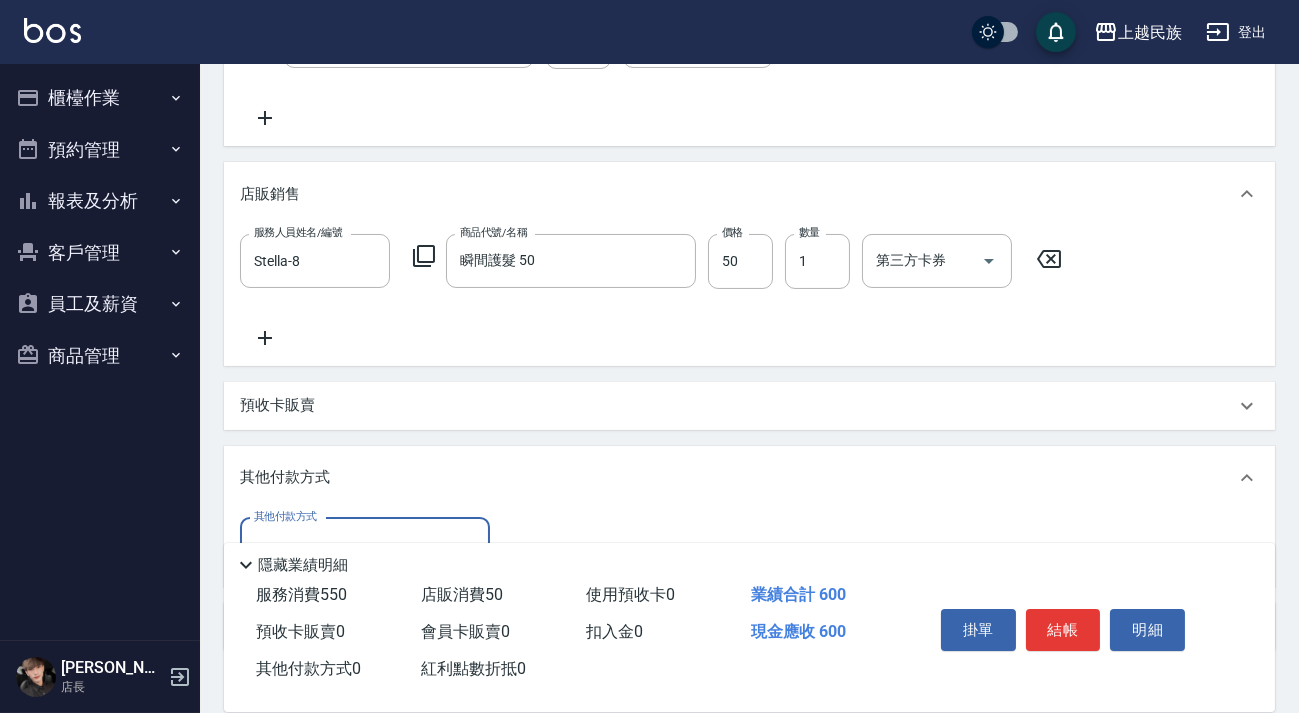 scroll, scrollTop: 0, scrollLeft: 0, axis: both 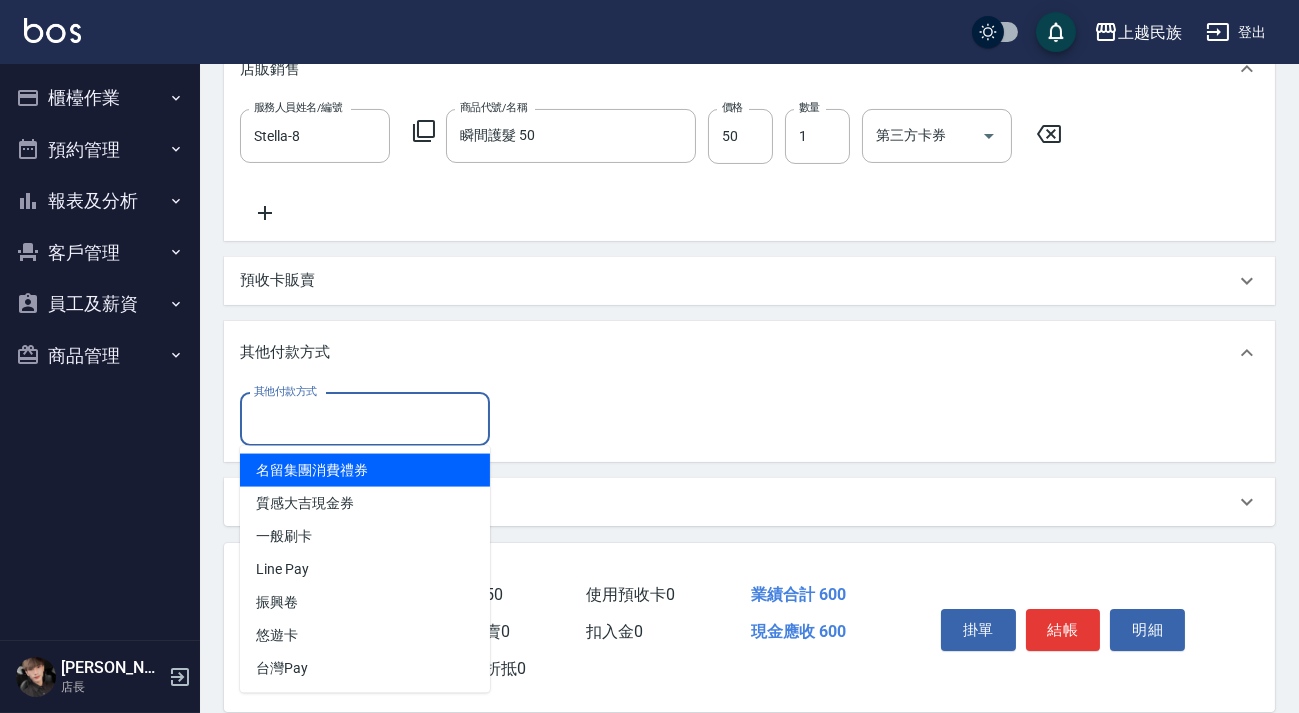 click on "其他付款方式" at bounding box center (365, 419) 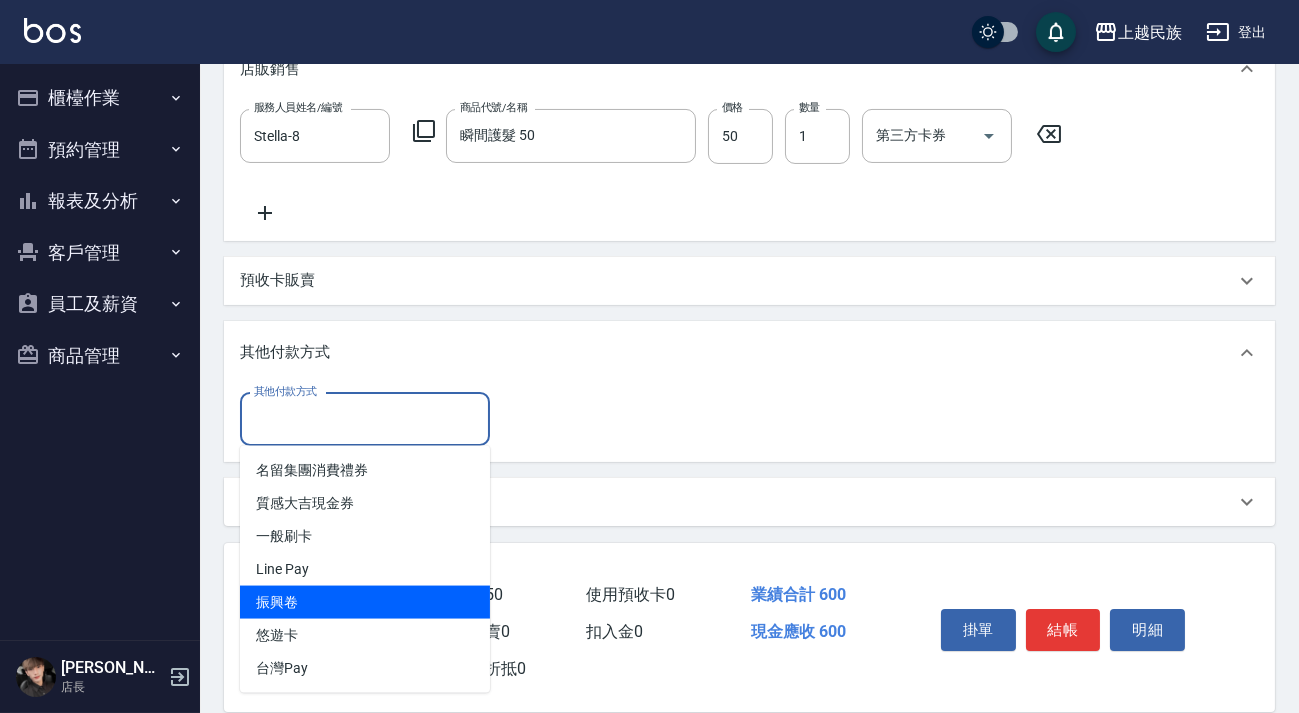 click on "振興卷" at bounding box center [365, 602] 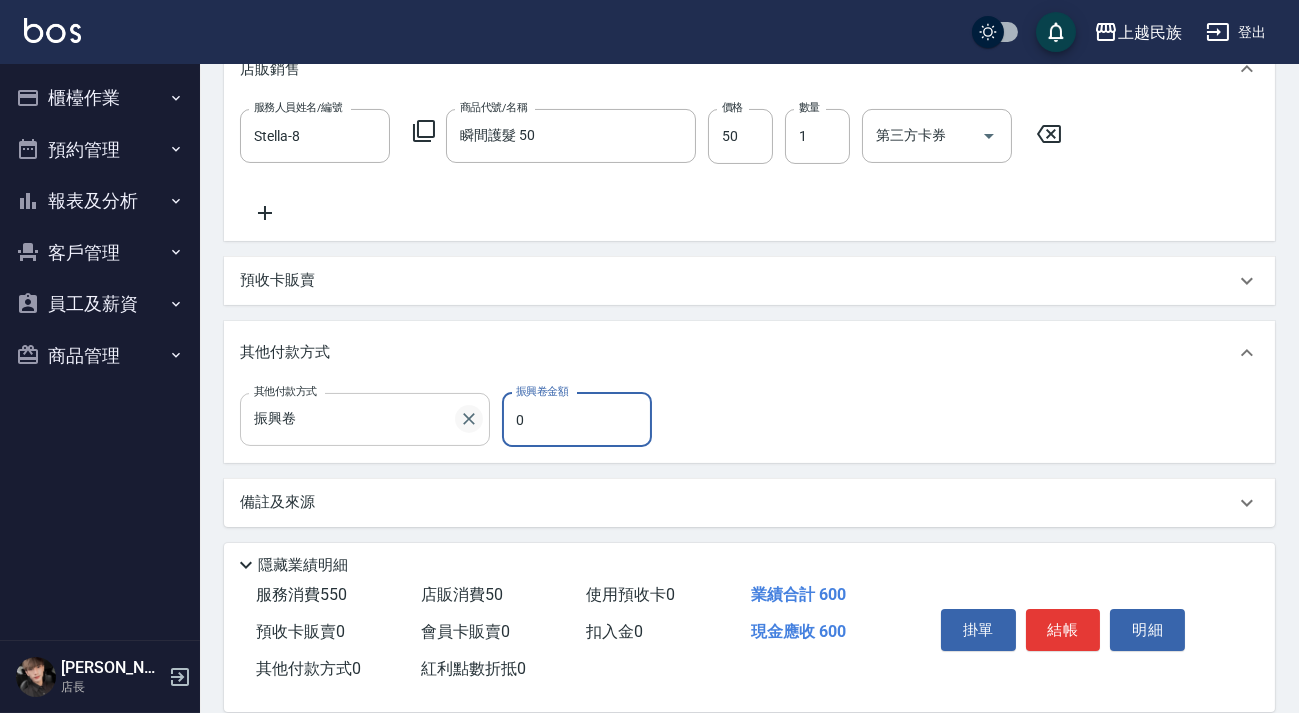 click 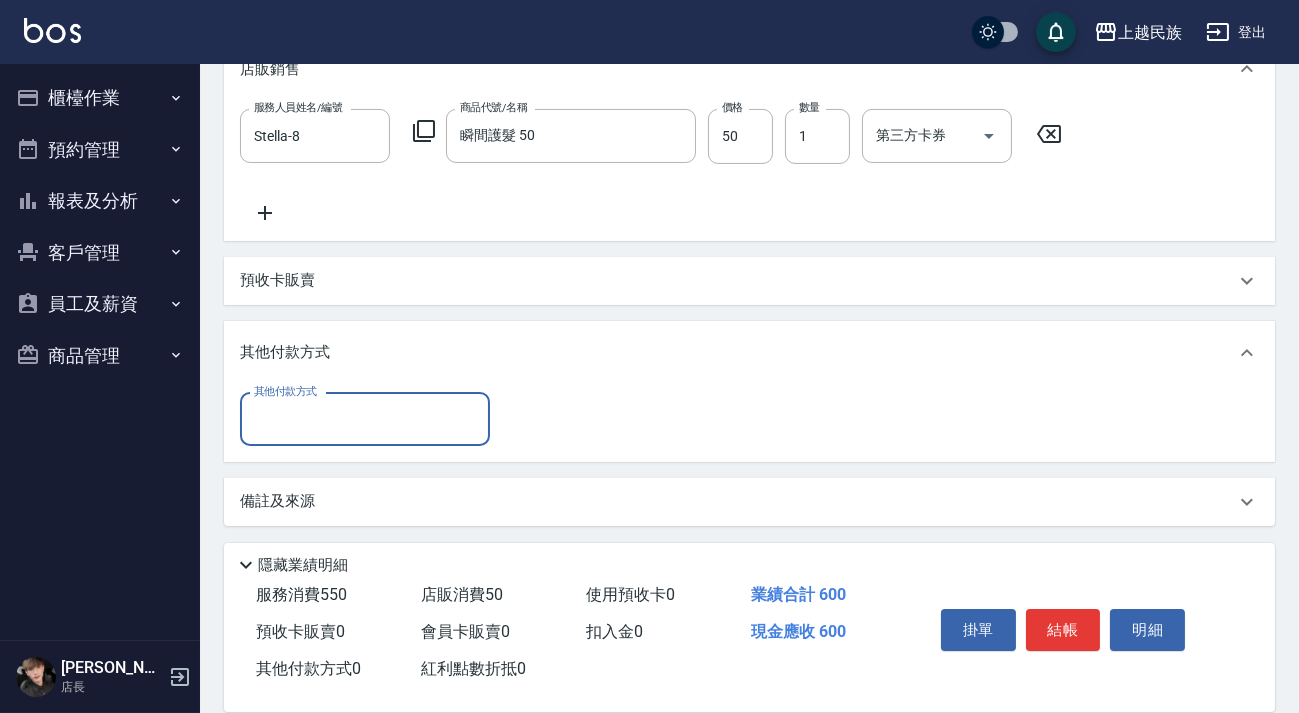 click on "其他付款方式" at bounding box center (365, 419) 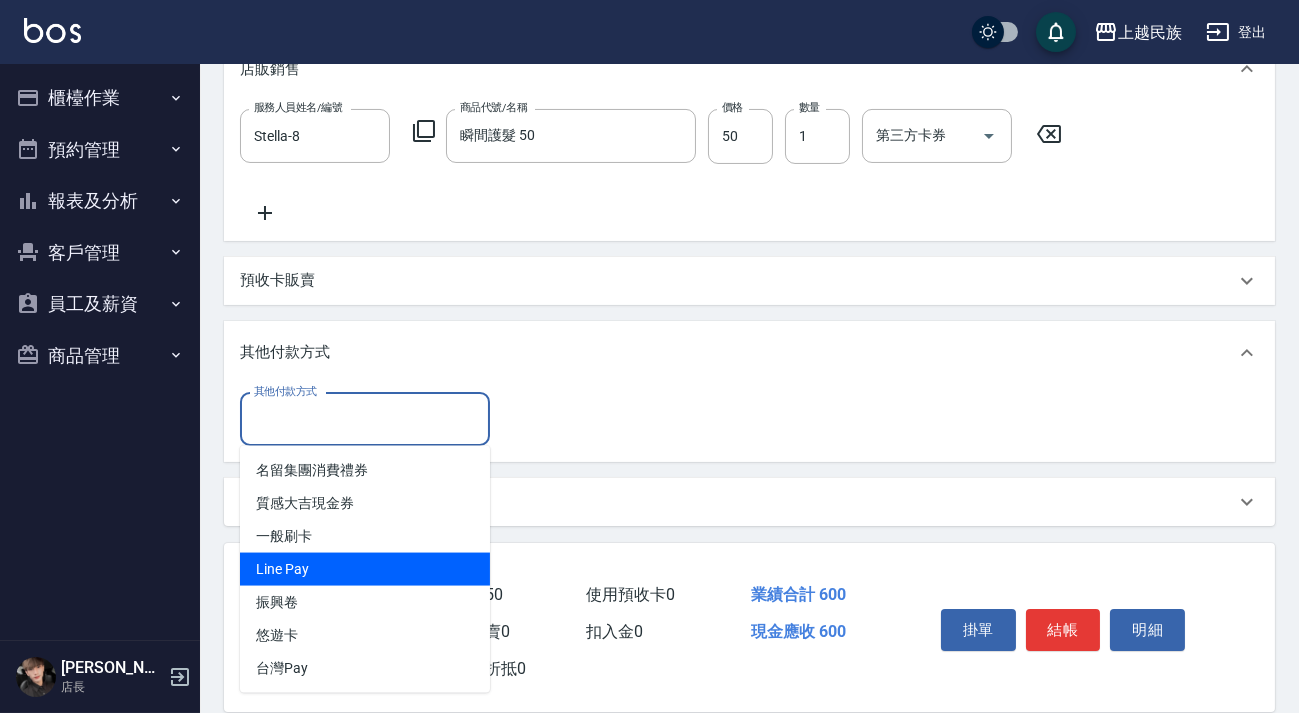 click on "Line Pay" at bounding box center [365, 569] 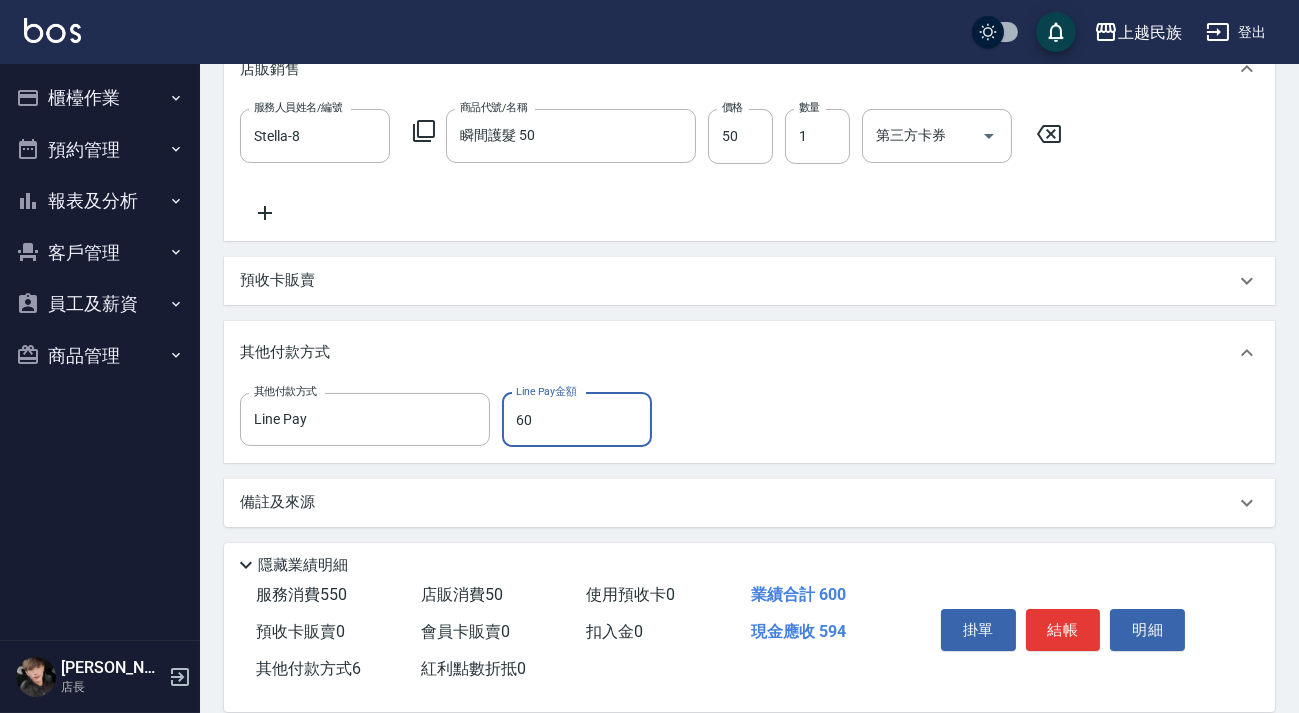 type on "600" 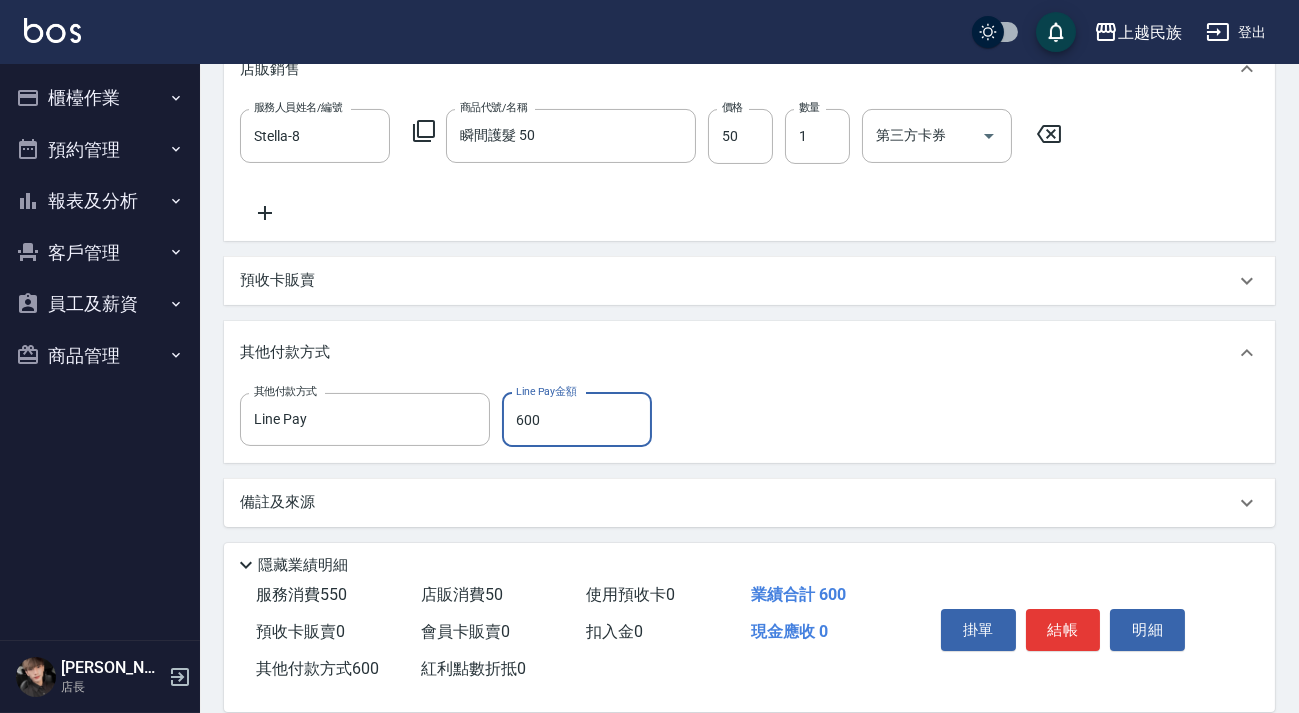 scroll, scrollTop: 42, scrollLeft: 0, axis: vertical 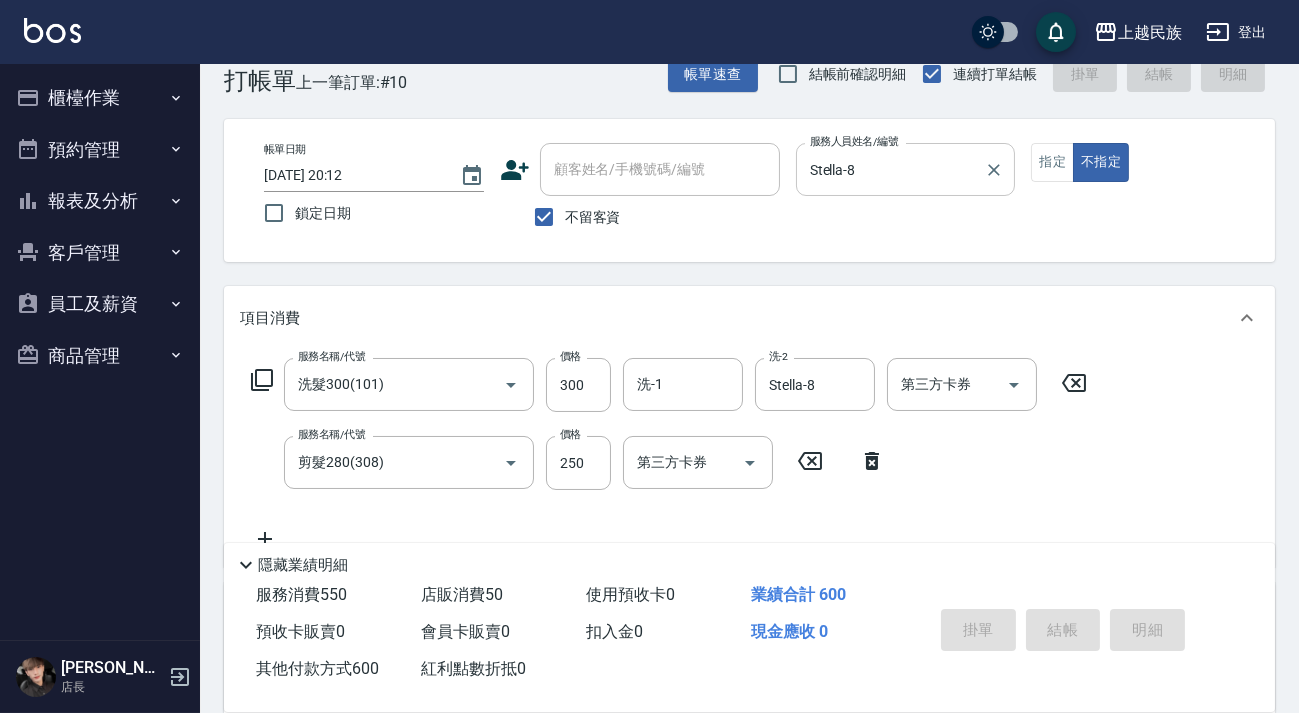 type on "2025/07/13 20:13" 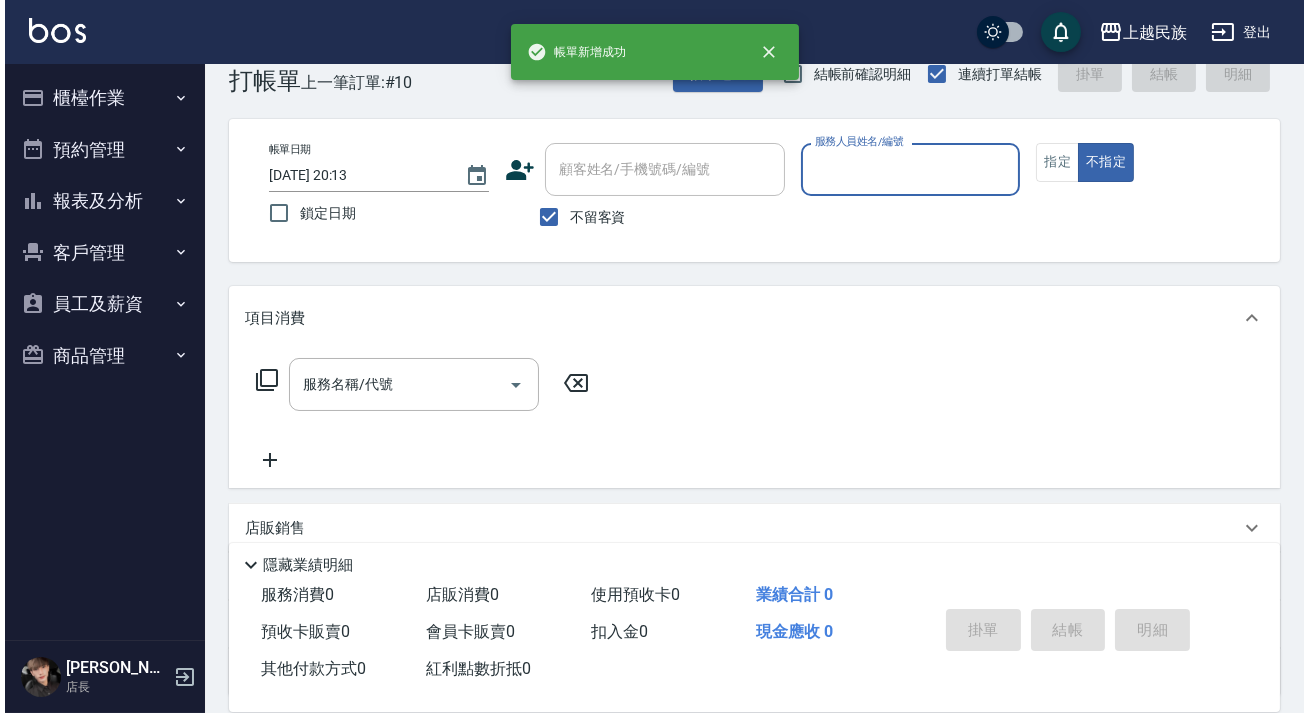 scroll, scrollTop: 0, scrollLeft: 0, axis: both 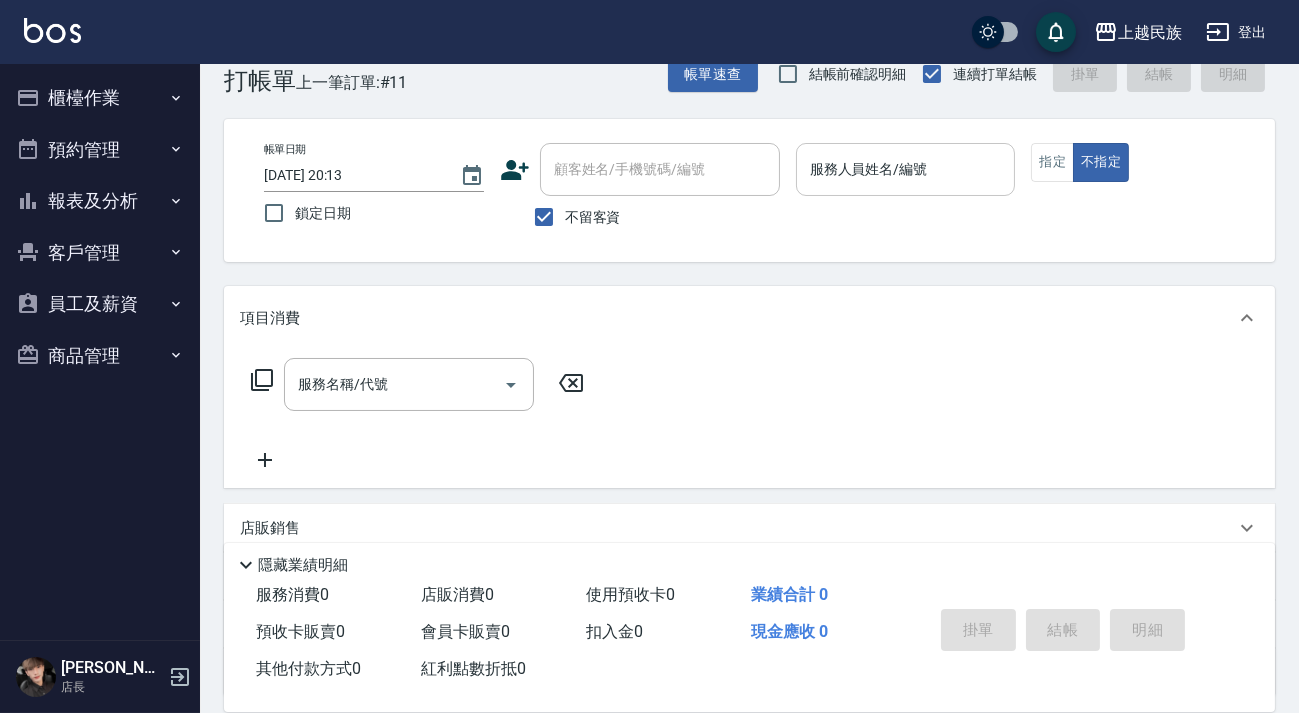 drag, startPoint x: 581, startPoint y: 214, endPoint x: 617, endPoint y: 175, distance: 53.075417 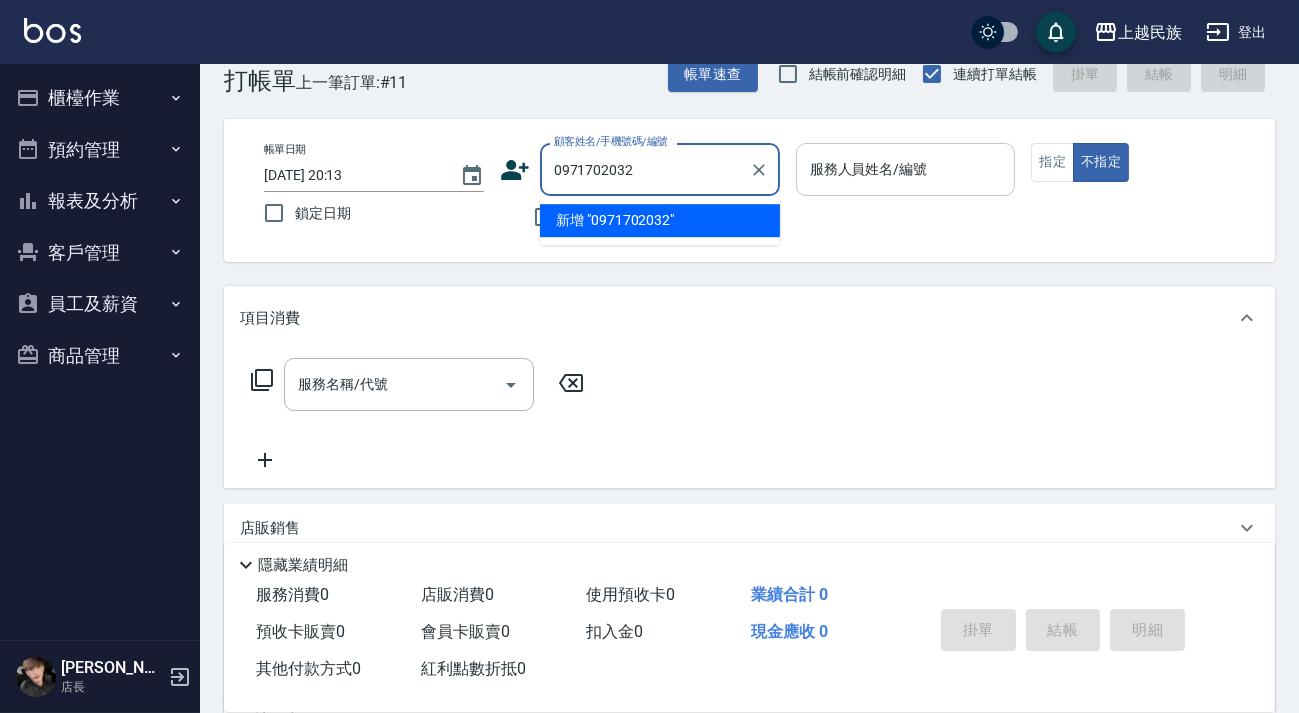 click on "新增 "0971702032"" at bounding box center [660, 220] 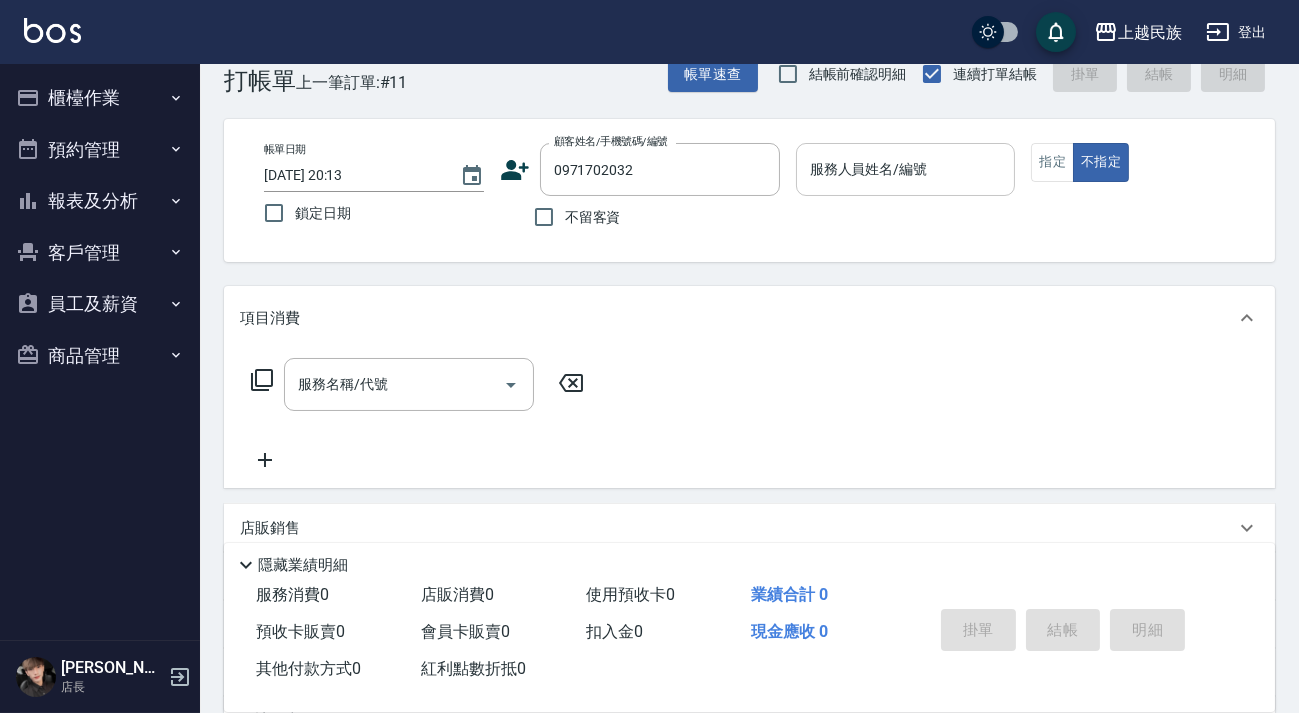 click 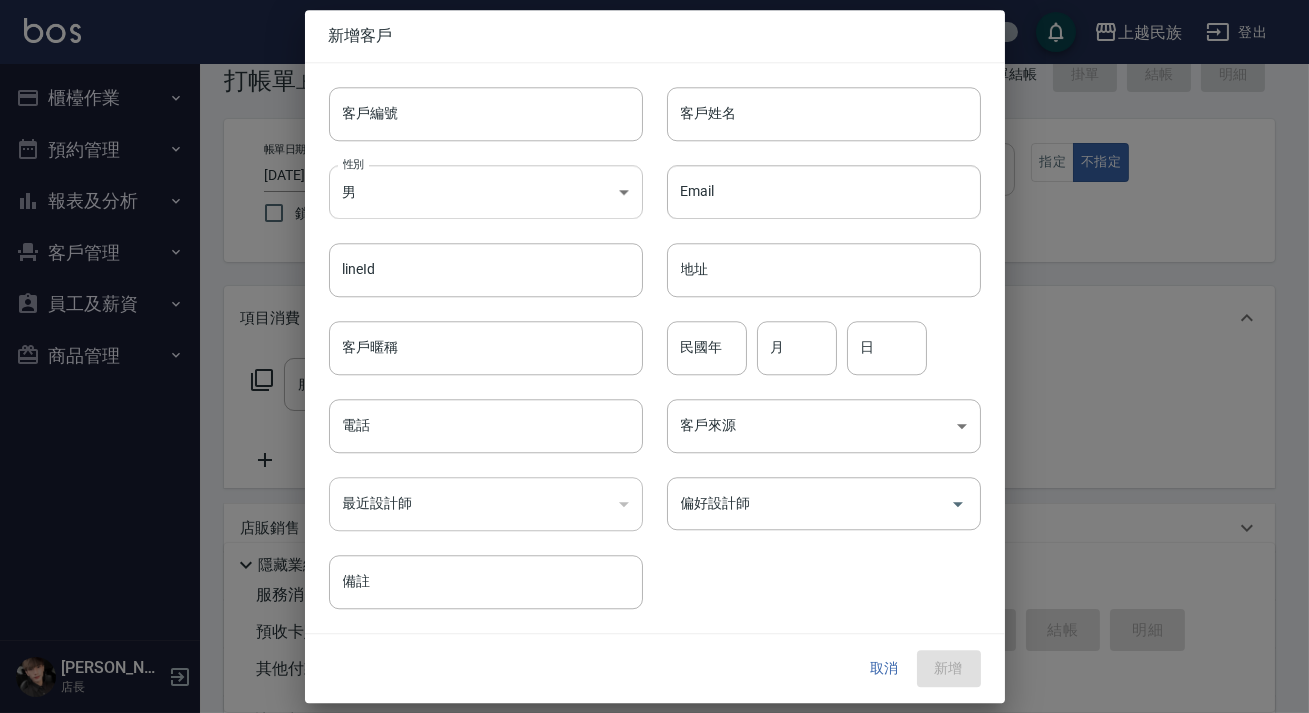 type on "0971702032" 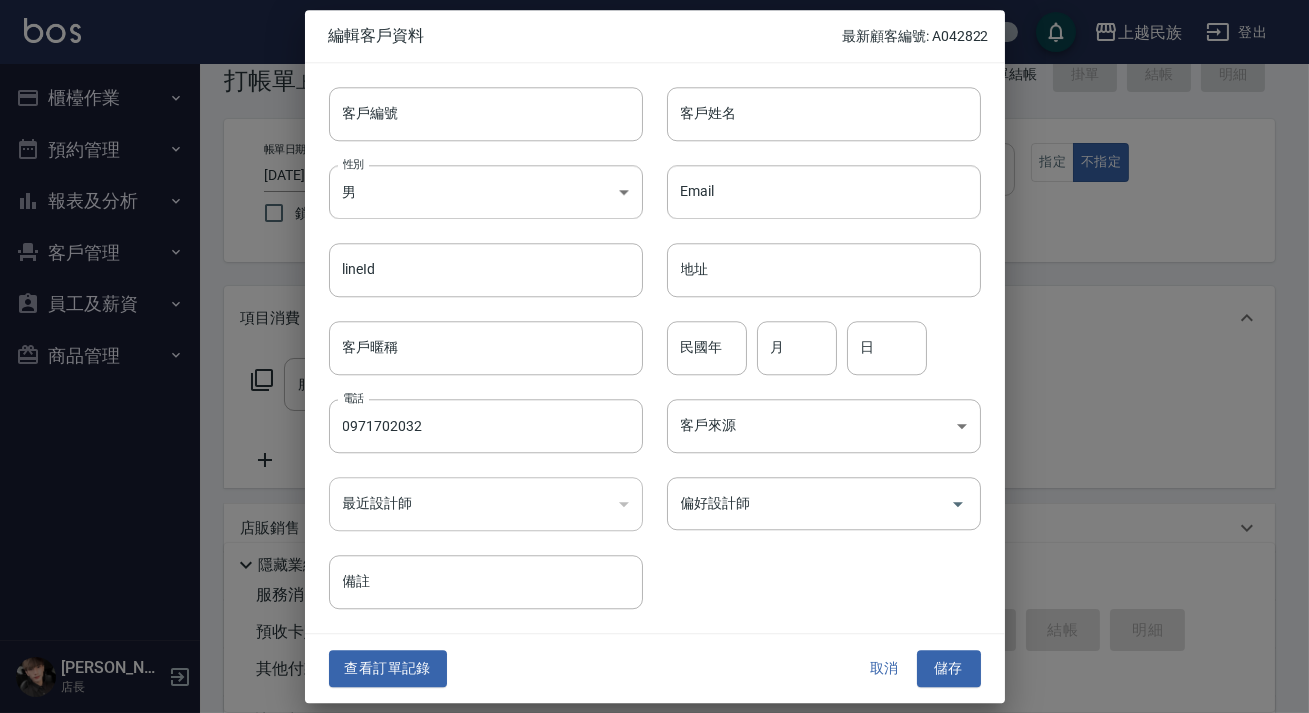 click on "Email Email" at bounding box center (812, 180) 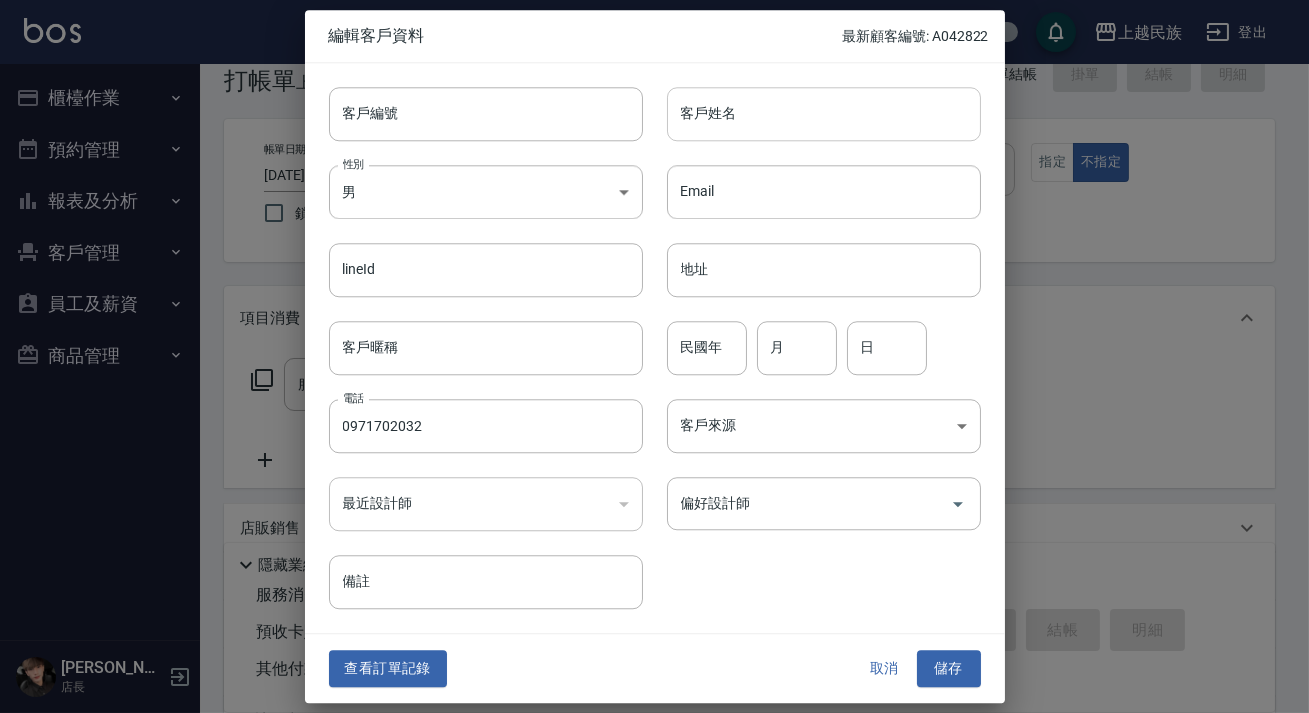 click on "客戶姓名" at bounding box center [824, 114] 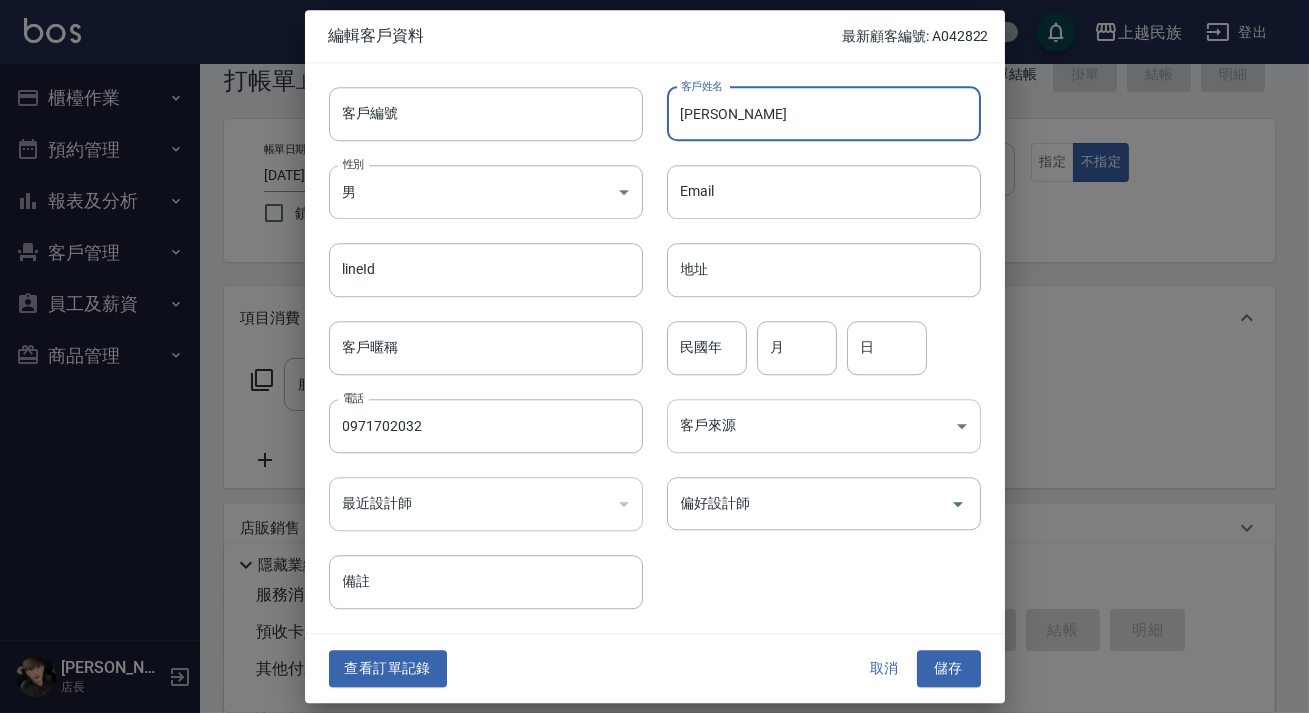 type on "楊文翔" 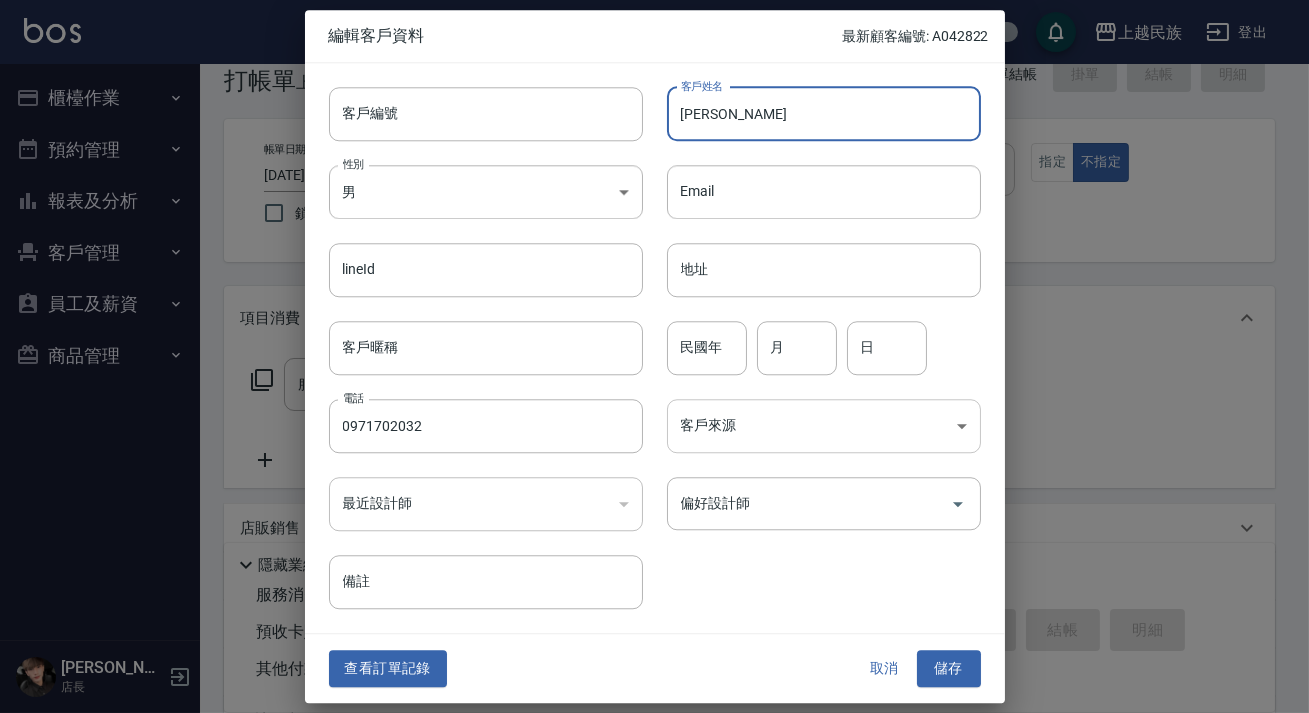 click on "上越民族 登出 櫃檯作業 打帳單 帳單列表 現金收支登錄 材料自購登錄 每日結帳 排班表 現場電腦打卡 預約管理 預約管理 單日預約紀錄 單週預約紀錄 報表及分析 報表目錄 消費分析儀表板 店家日報表 營業統計分析表 設計師業績表 設計師日報表 設計師排行榜 商品銷售排行榜 商品消耗明細 單一服務項目查詢 店販分類抽成明細 顧客入金餘額表 顧客卡券餘額表 收支分類明細表 非現金明細對帳單 客戶管理 客戶列表 卡券管理 入金管理 員工及薪資 員工列表 全店打卡記錄 考勤排班總表 商品管理 商品列表 Alan 店長 Key In 打帳單 上一筆訂單:#11 帳單速查 結帳前確認明細 連續打單結帳 掛單 結帳 明細 帳單日期 2025/07/13 20:13 鎖定日期 顧客姓名/手機號碼/編號 0971702032 顧客姓名/手機號碼/編號 不留客資 服務人員姓名/編號 服務人員姓名/編號 指定 不指定 項目消費 店販銷售" at bounding box center (654, 445) 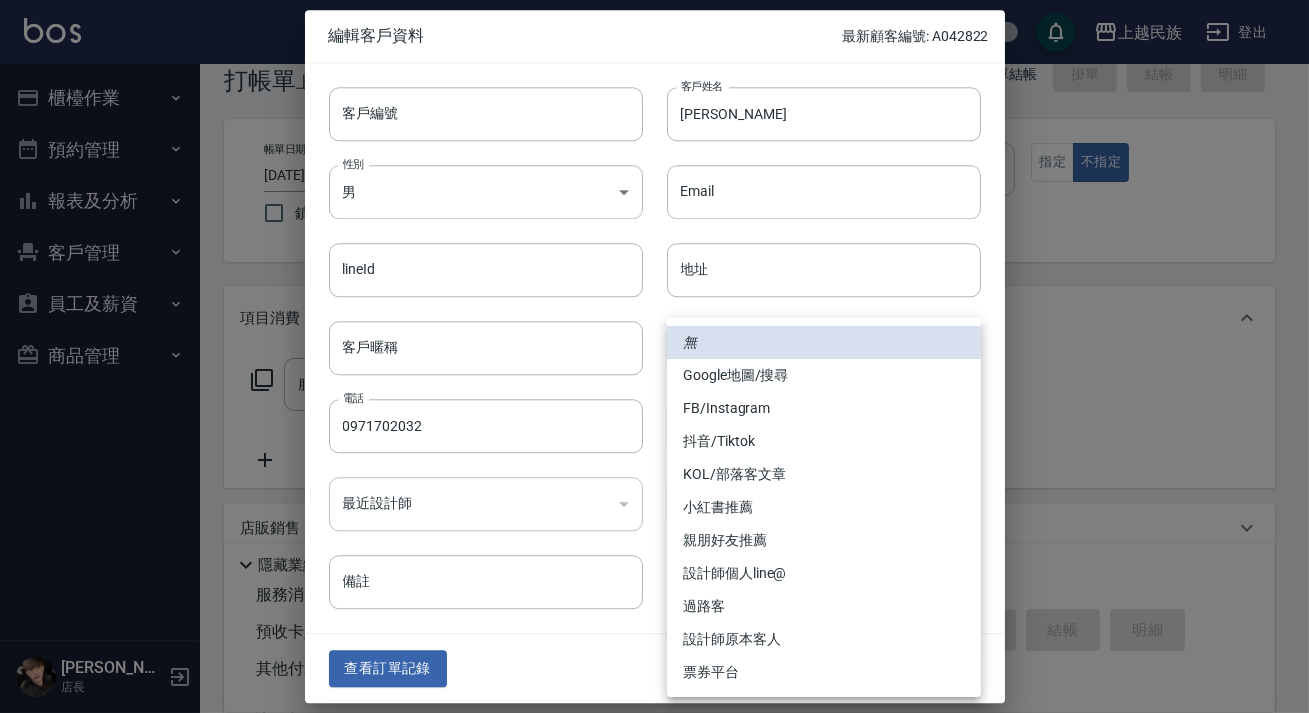 click on "FB/Instagram" at bounding box center [824, 408] 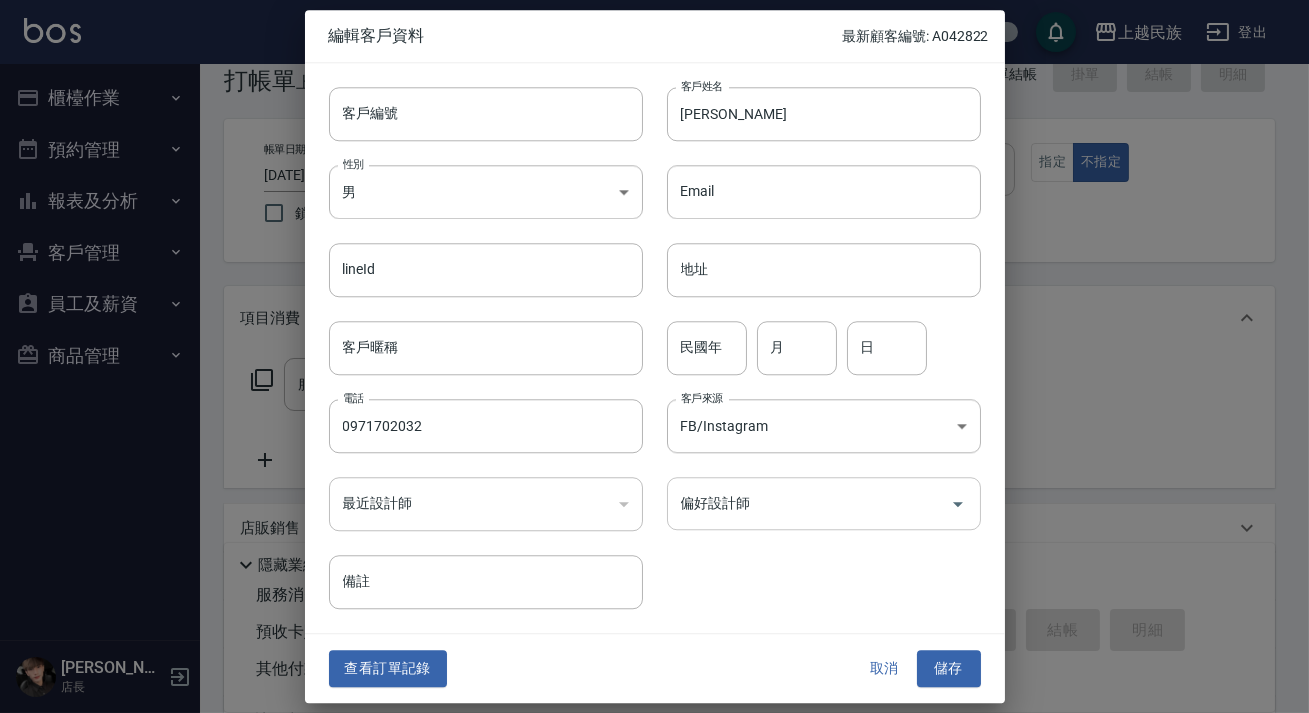 click on "偏好設計師" at bounding box center [809, 503] 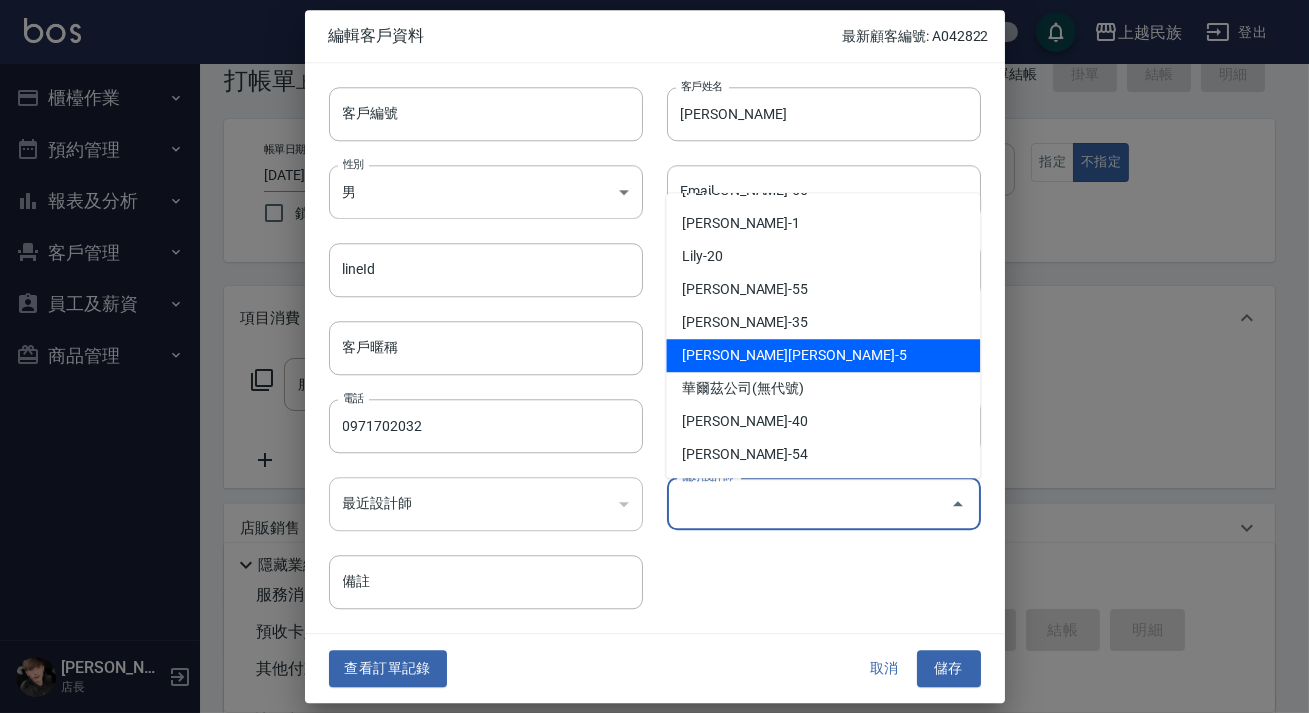 scroll, scrollTop: 0, scrollLeft: 0, axis: both 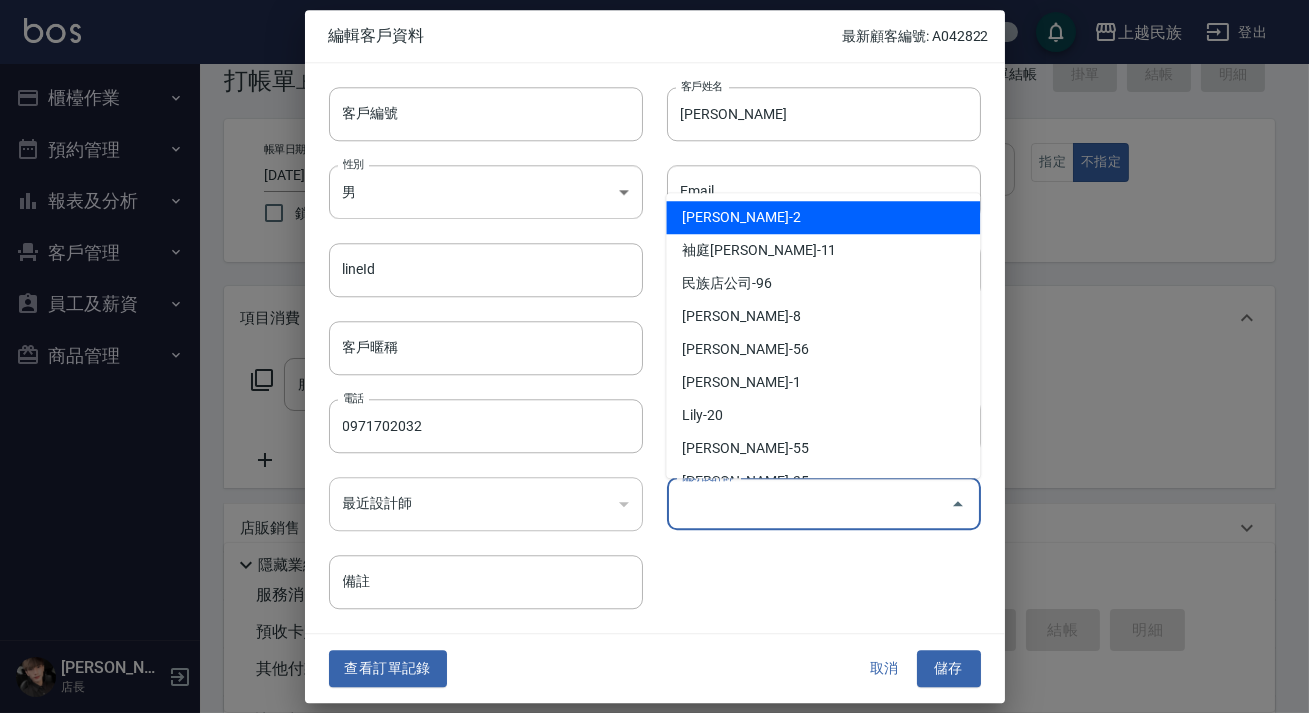 click on "Alan-2" at bounding box center [823, 217] 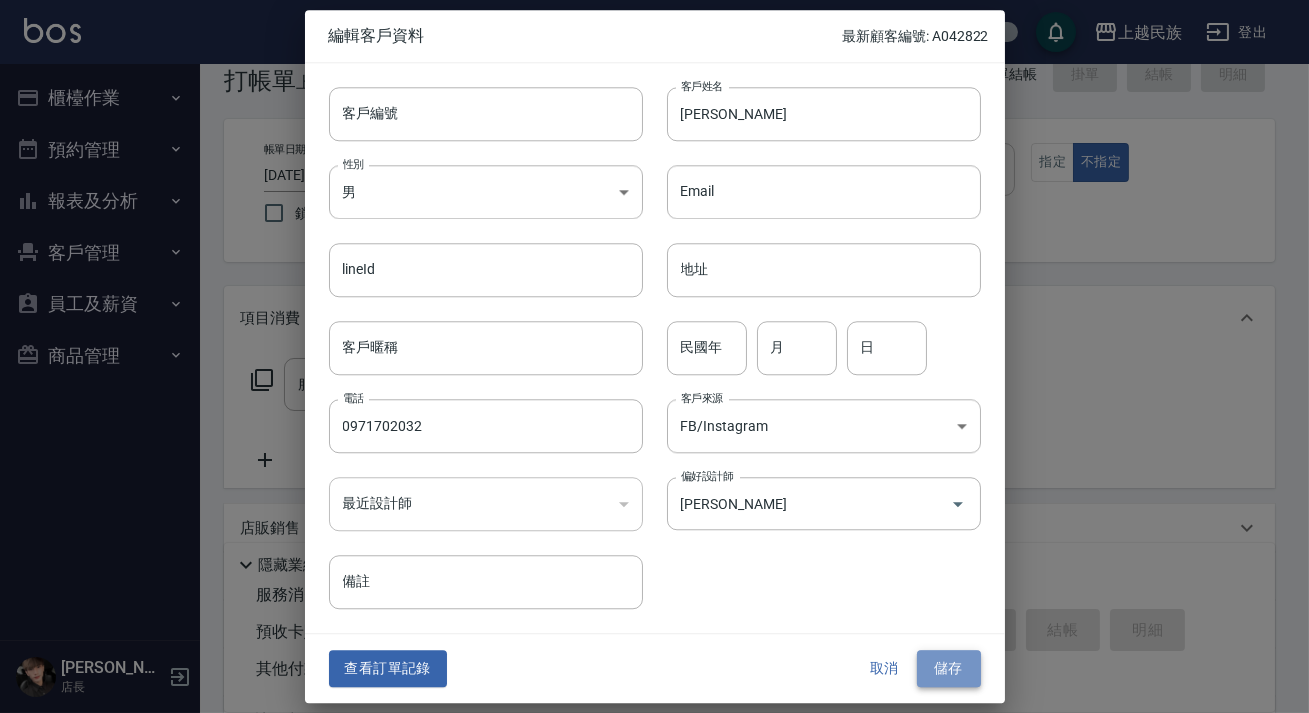 click on "儲存" at bounding box center [949, 669] 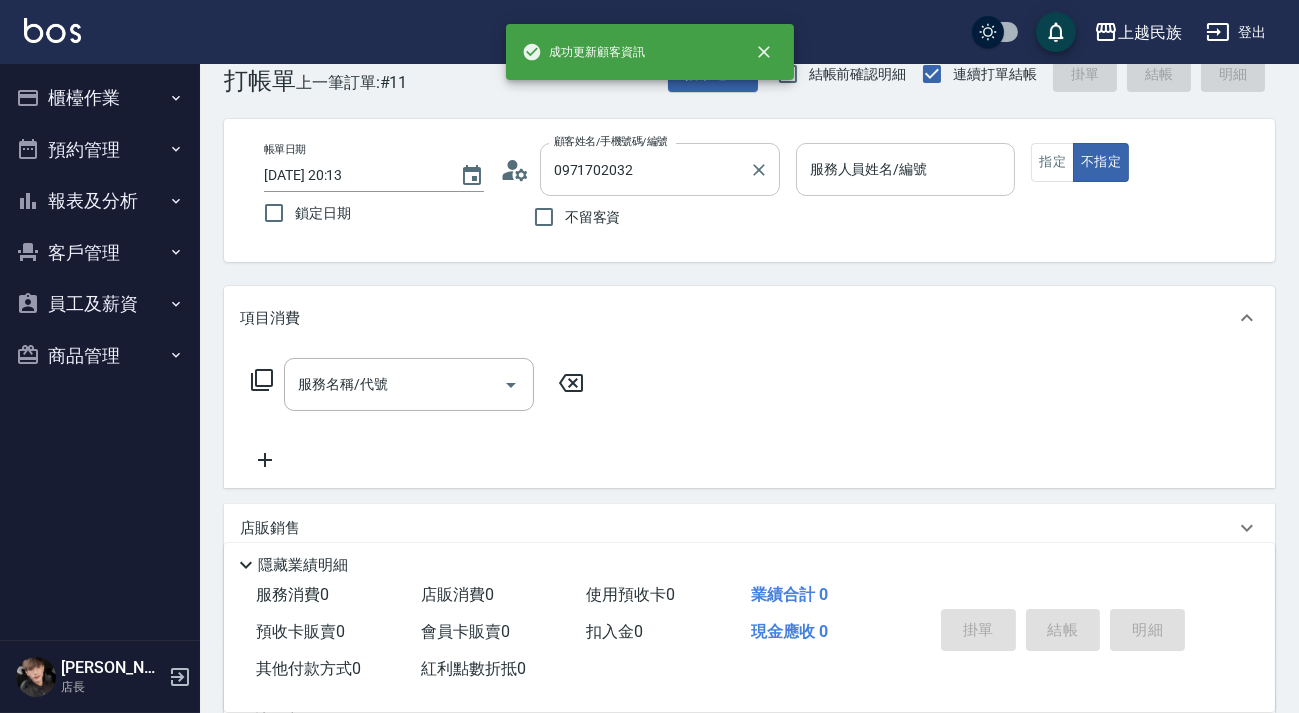 click on "0971702032" at bounding box center [645, 169] 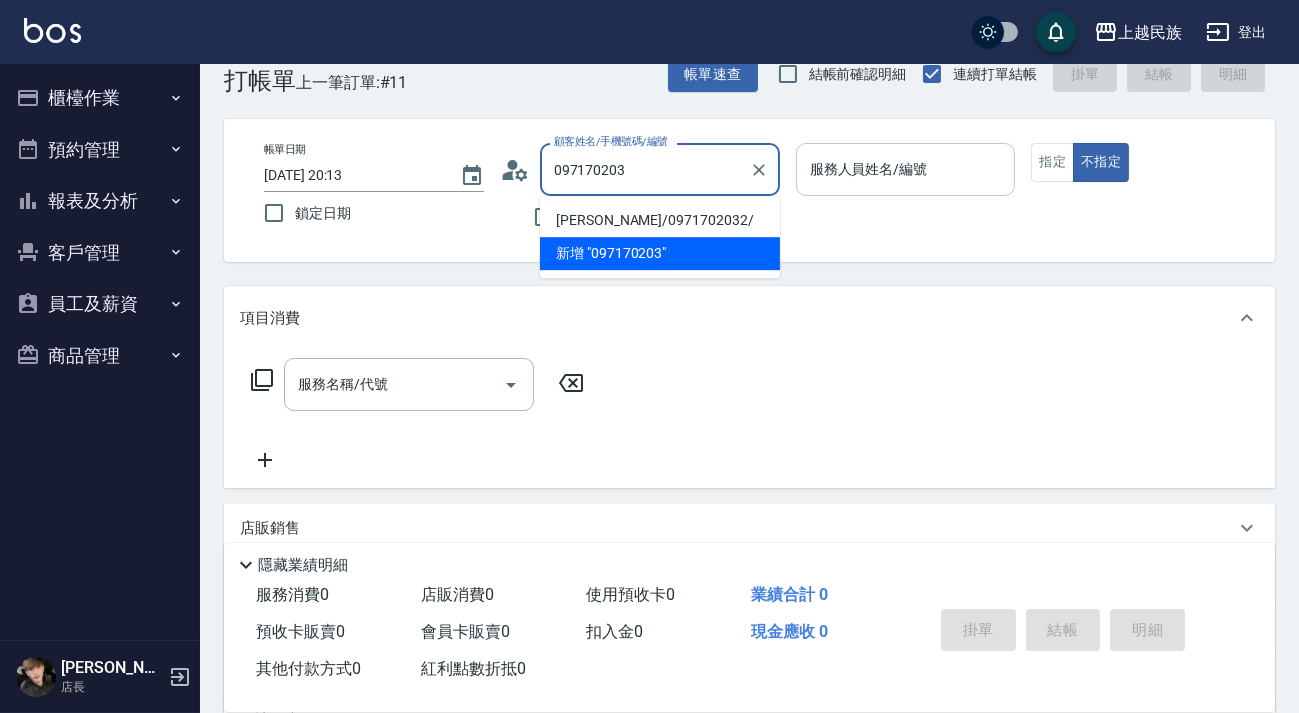 click on "新增 "097170203"" at bounding box center [660, 253] 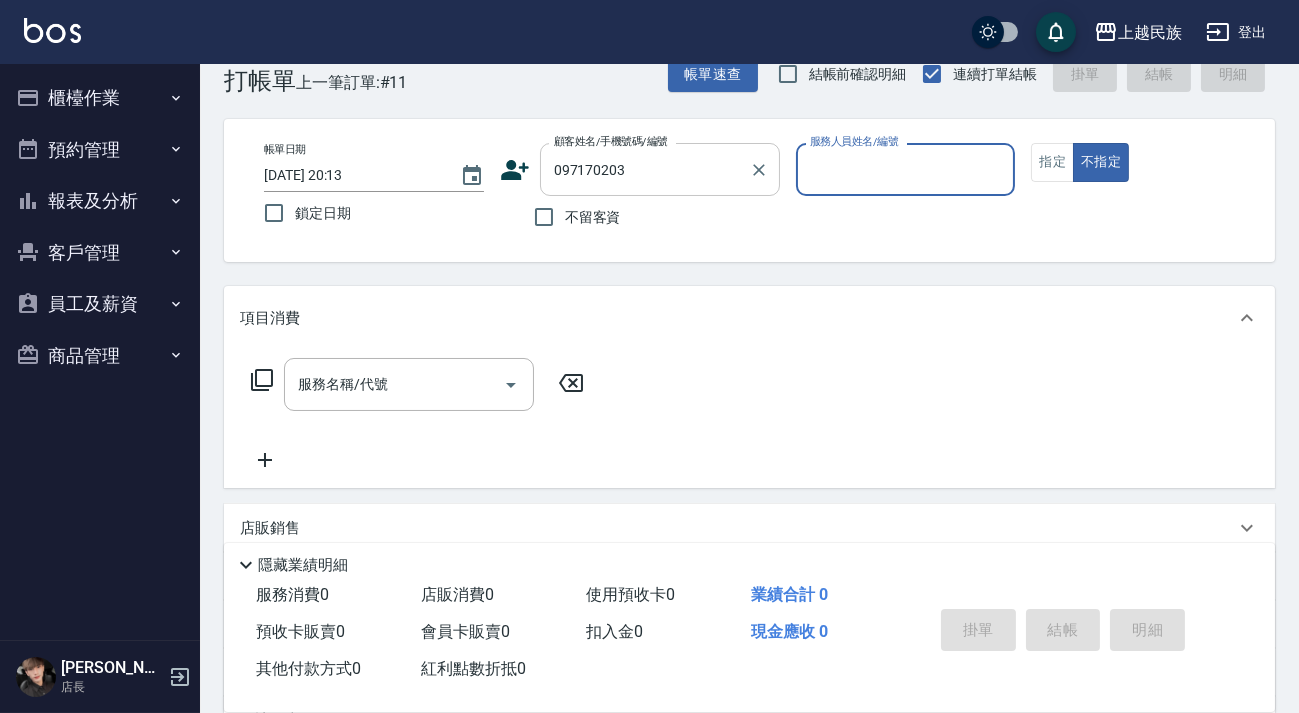 click on "097170203 顧客姓名/手機號碼/編號" at bounding box center [660, 169] 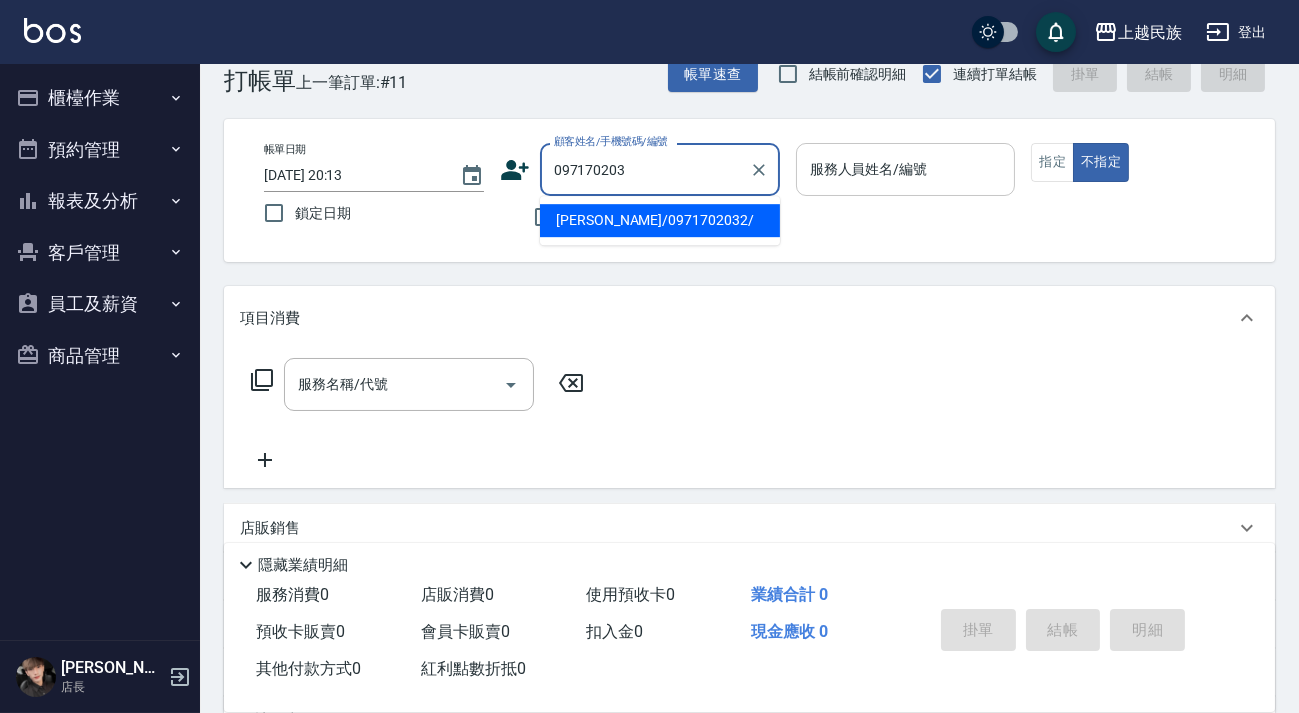 click on "097170203 顧客姓名/手機號碼/編號" at bounding box center (660, 169) 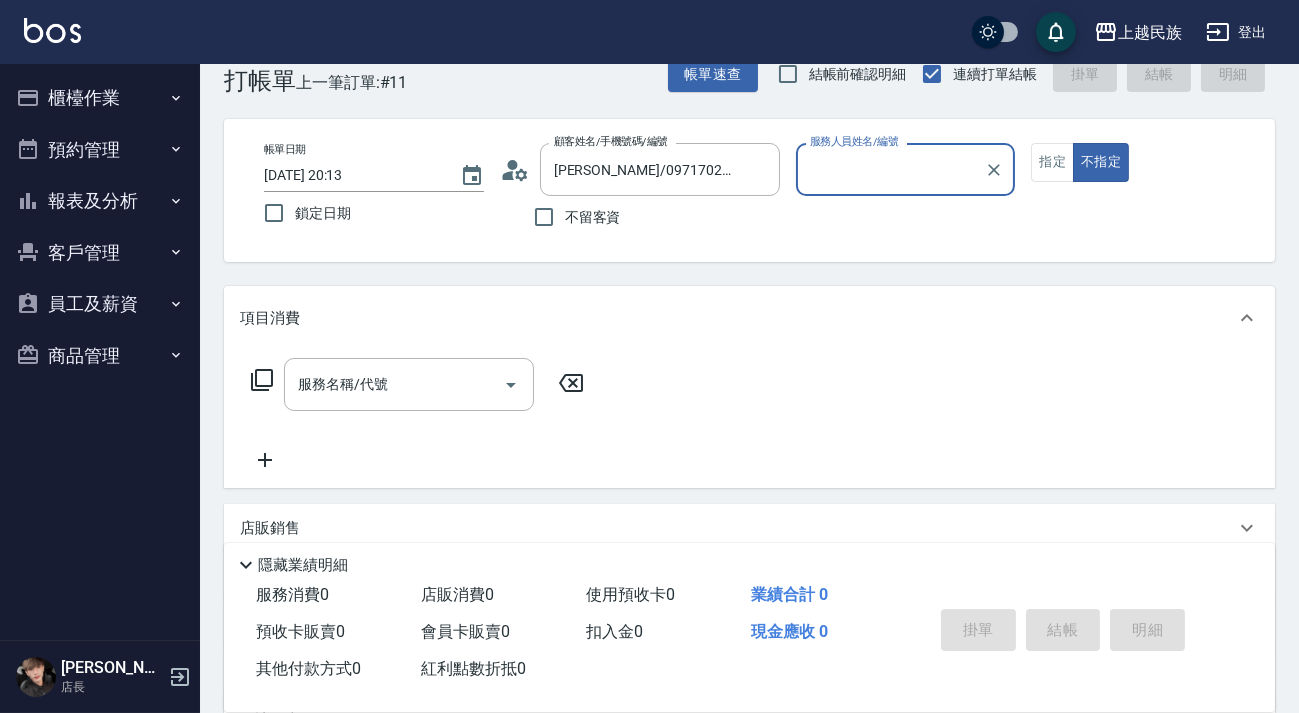 type on "Alan-2" 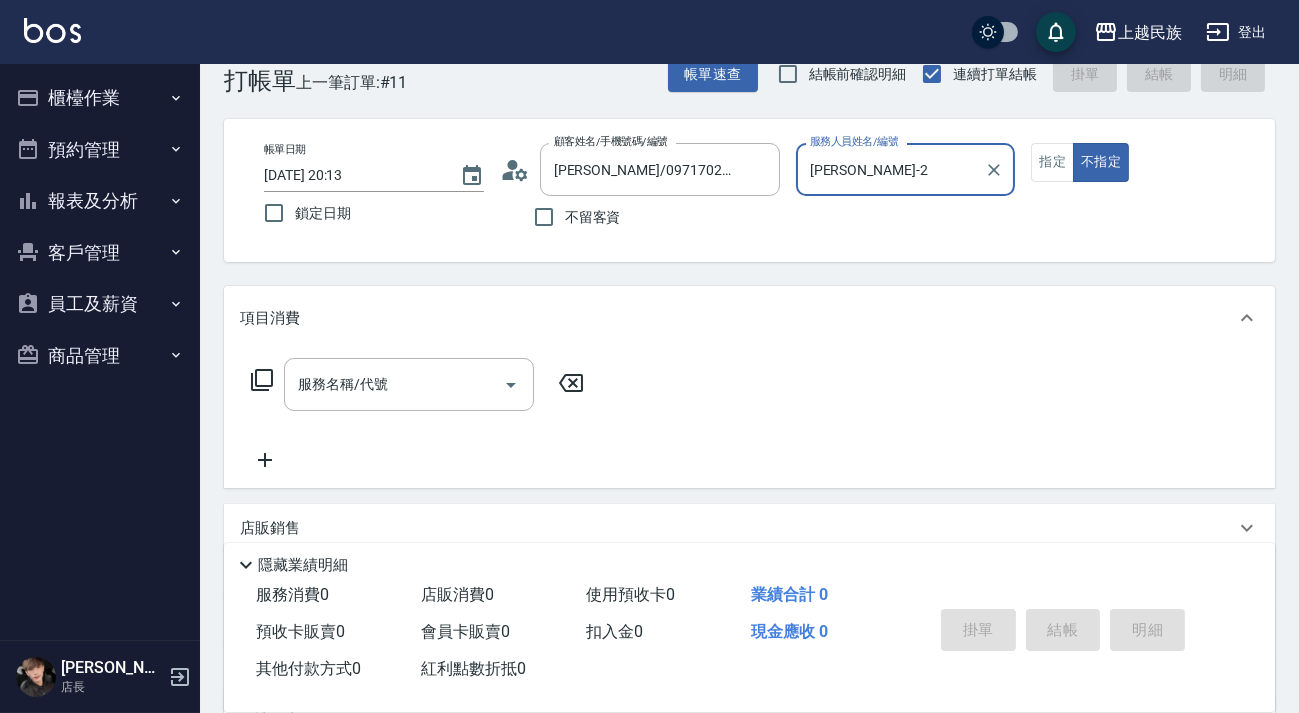 click on "不指定" at bounding box center [1101, 162] 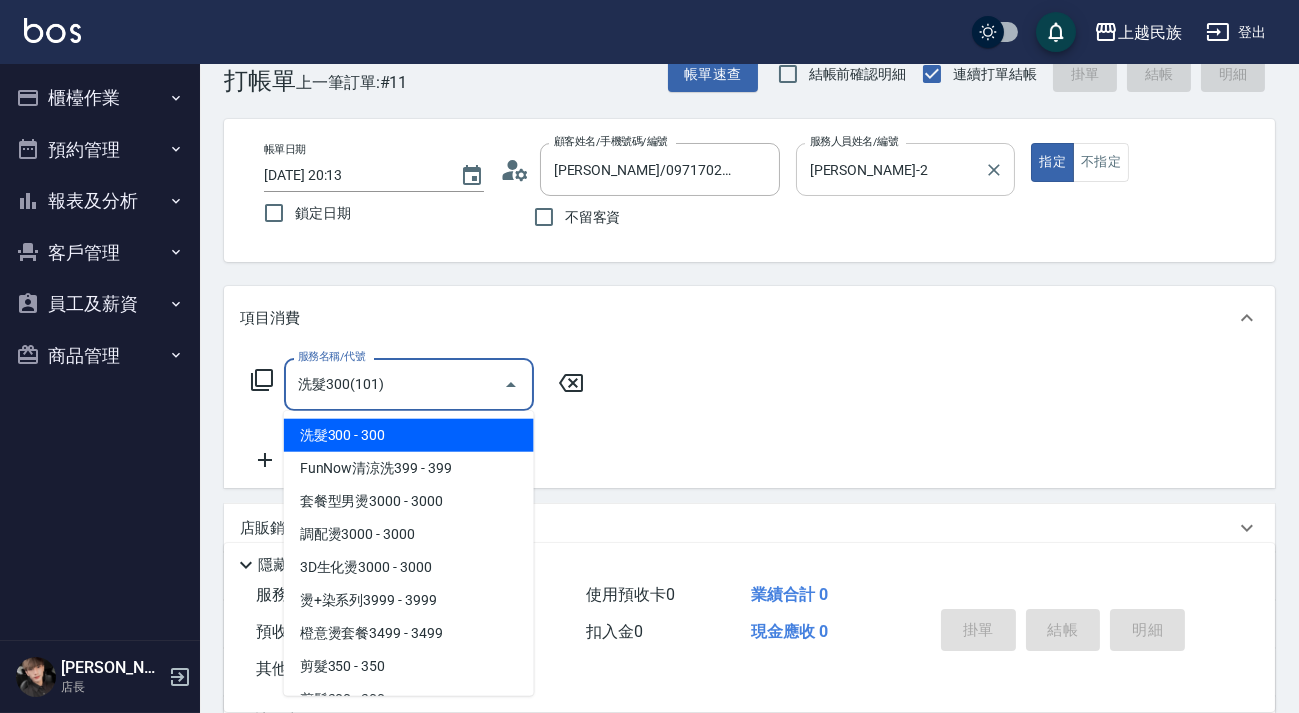 type on "洗髮300(101)" 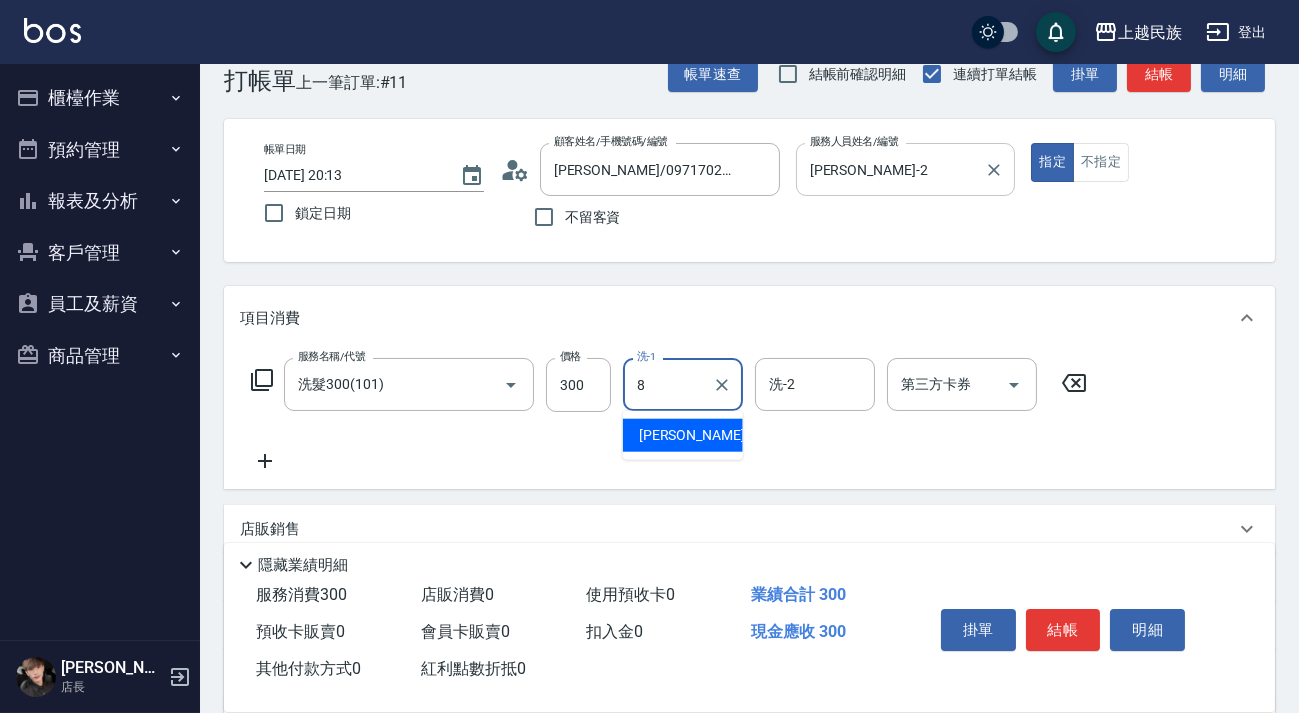 type on "Stella-8" 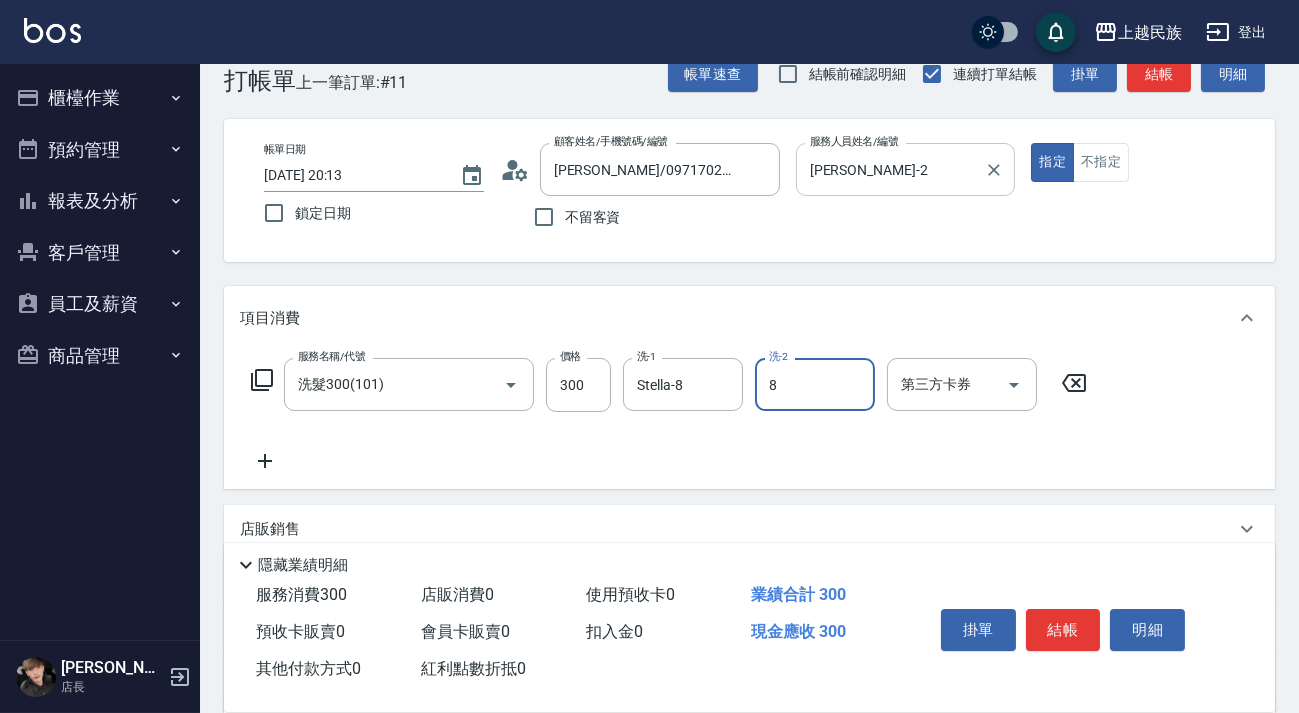 type on "Stella-8" 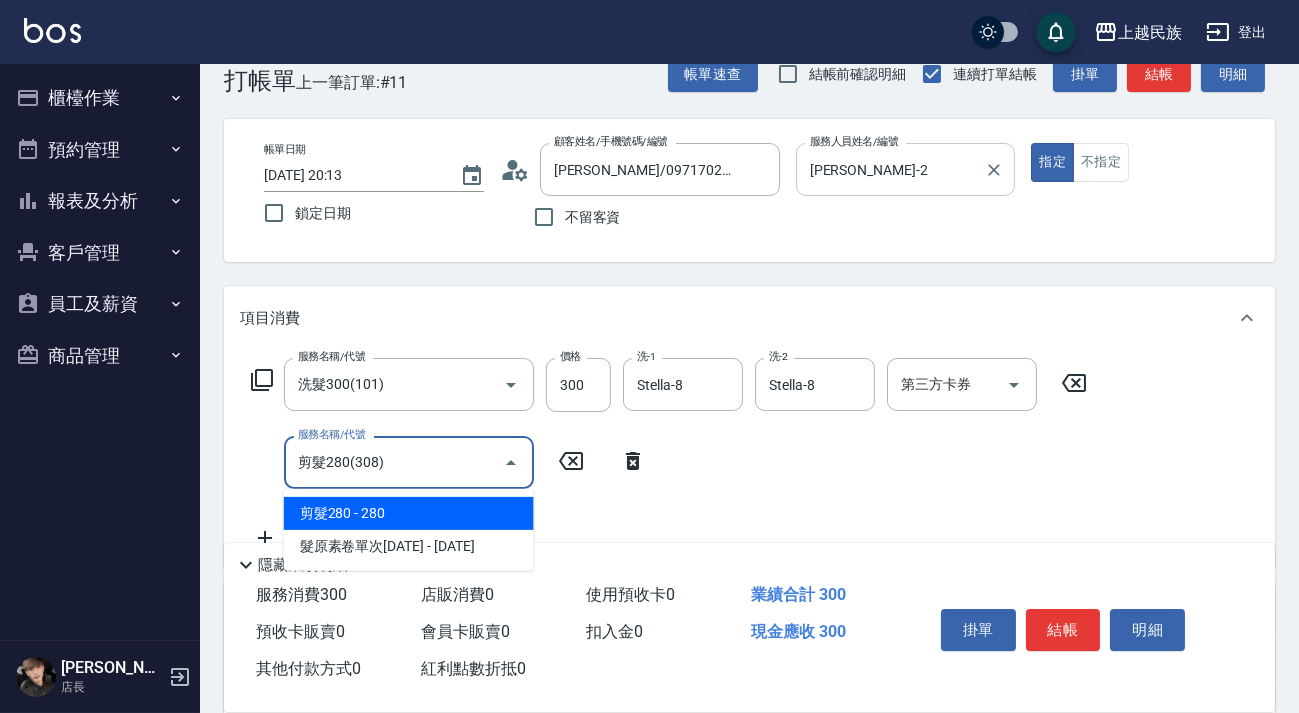 type on "剪髮280(308)" 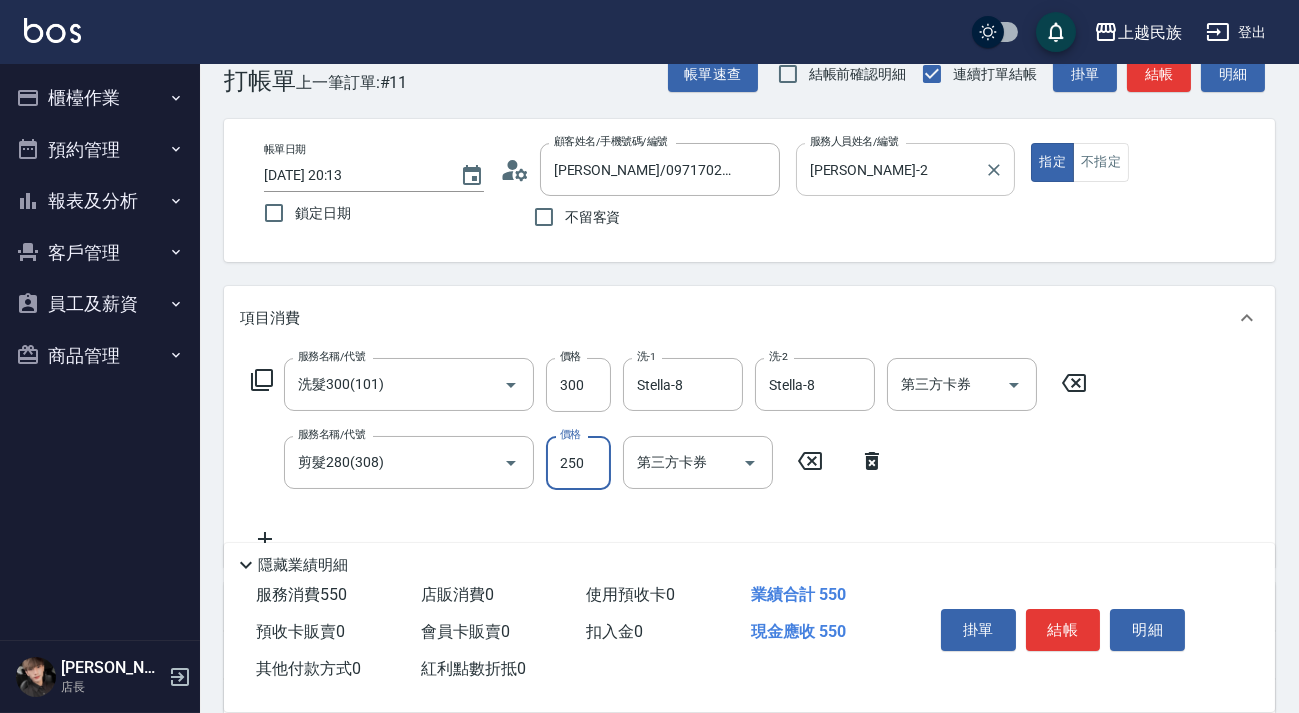 type on "250" 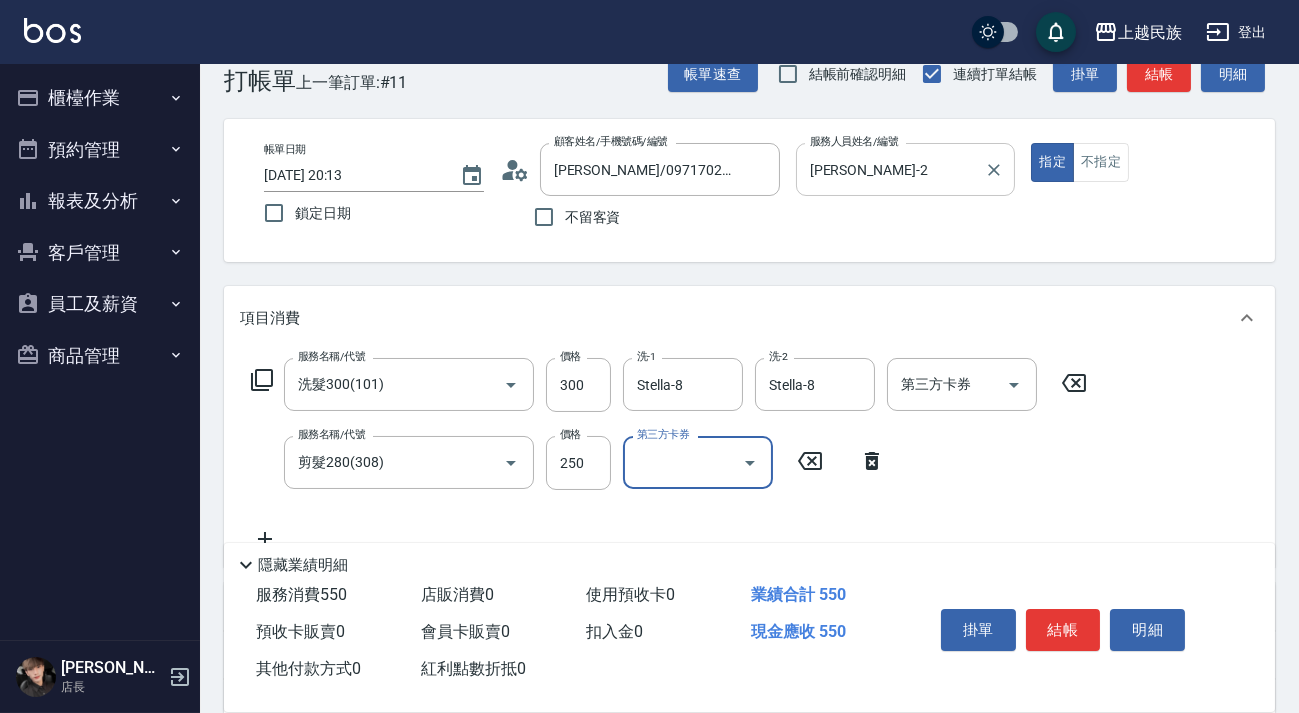drag, startPoint x: 842, startPoint y: 472, endPoint x: 865, endPoint y: 465, distance: 24.04163 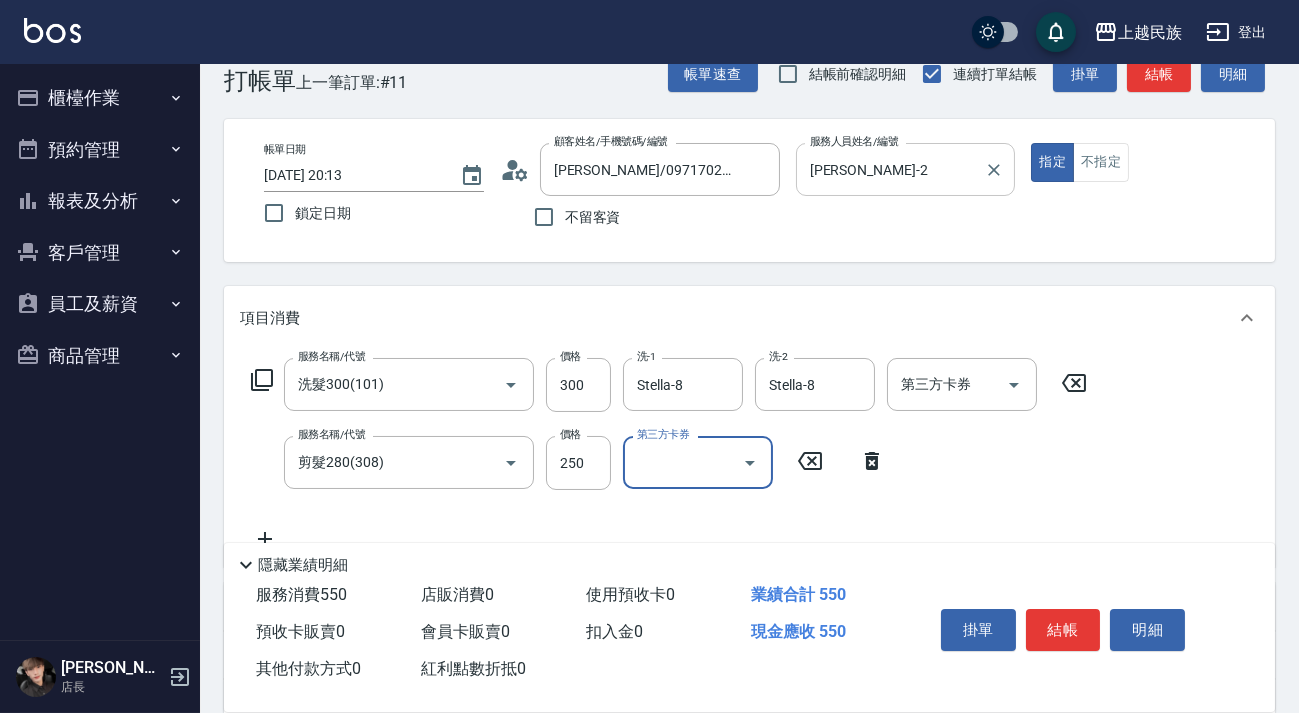 click on "服務名稱/代號 剪髮280(308) 服務名稱/代號 價格 250 價格 第三方卡券 第三方卡券" at bounding box center [568, 463] 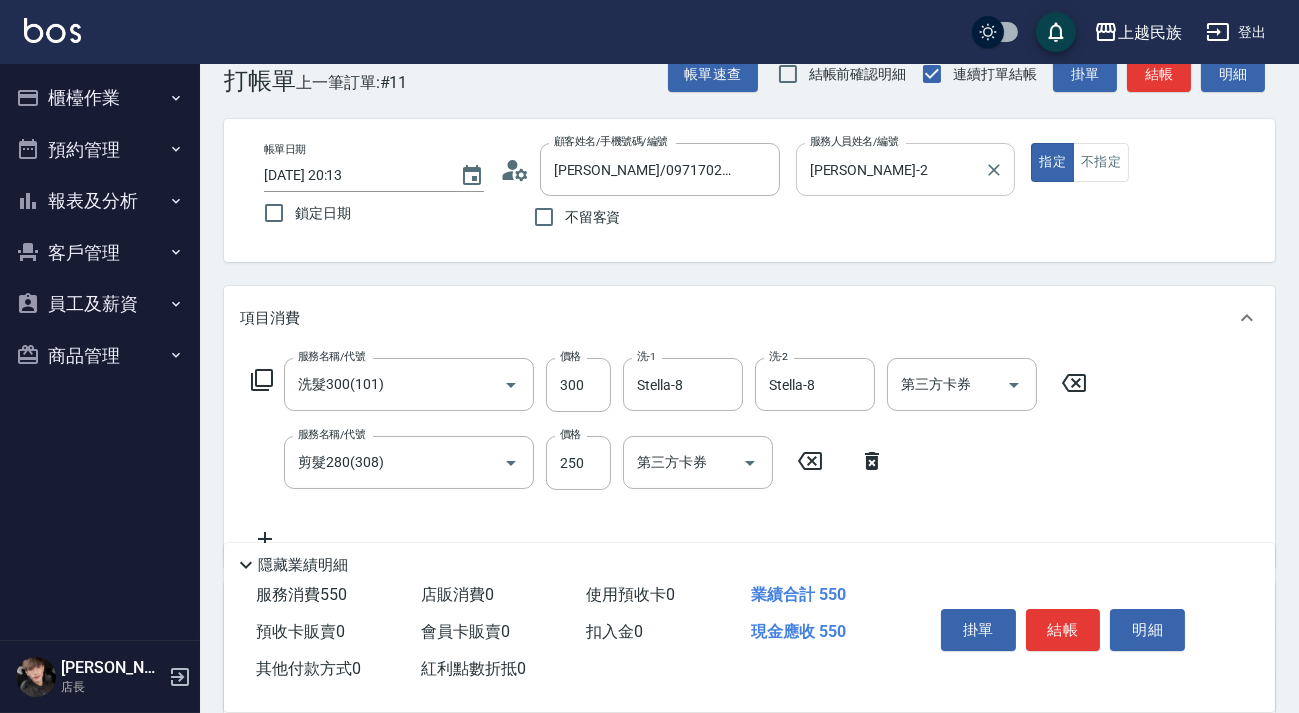 drag, startPoint x: 894, startPoint y: 465, endPoint x: 877, endPoint y: 463, distance: 17.117243 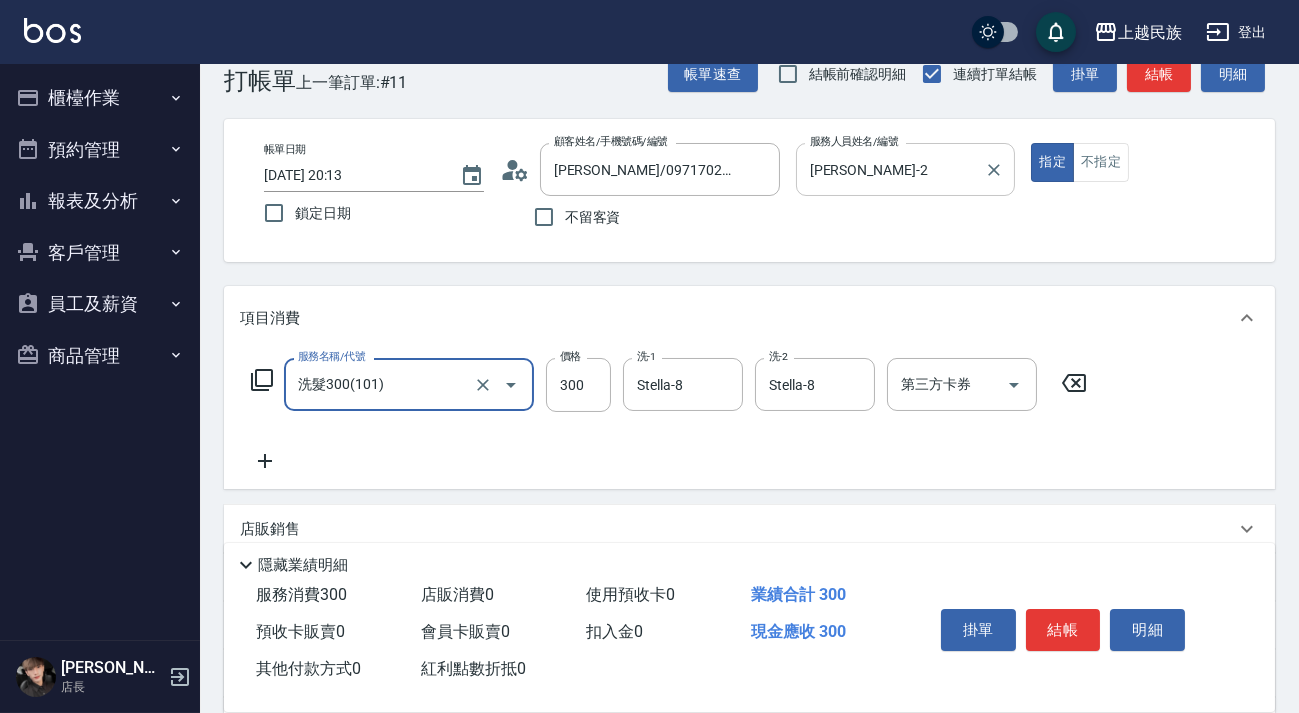 click on "服務名稱/代號 洗髮300(101) 服務名稱/代號 價格 300 價格 洗-1 Stella-8 洗-1 洗-2 Stella-8 洗-2 第三方卡券 第三方卡券" at bounding box center [669, 415] 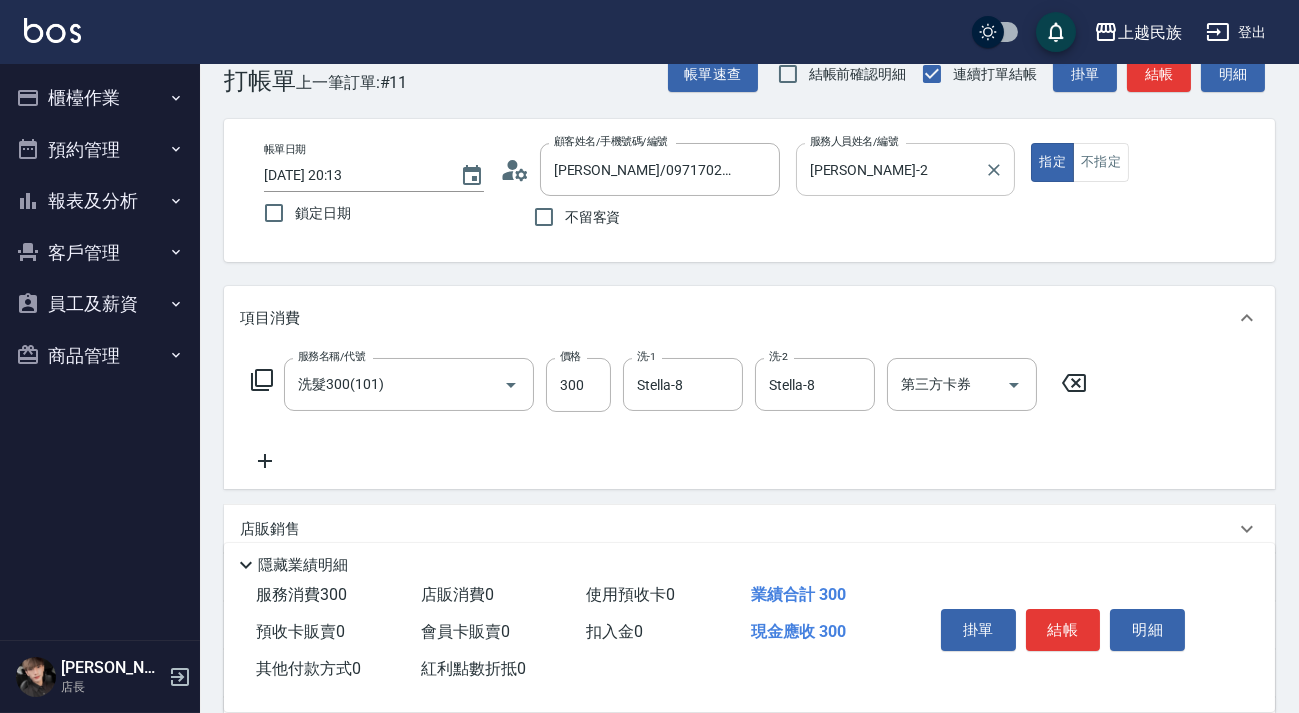 drag, startPoint x: 1084, startPoint y: 391, endPoint x: 1030, endPoint y: 389, distance: 54.037025 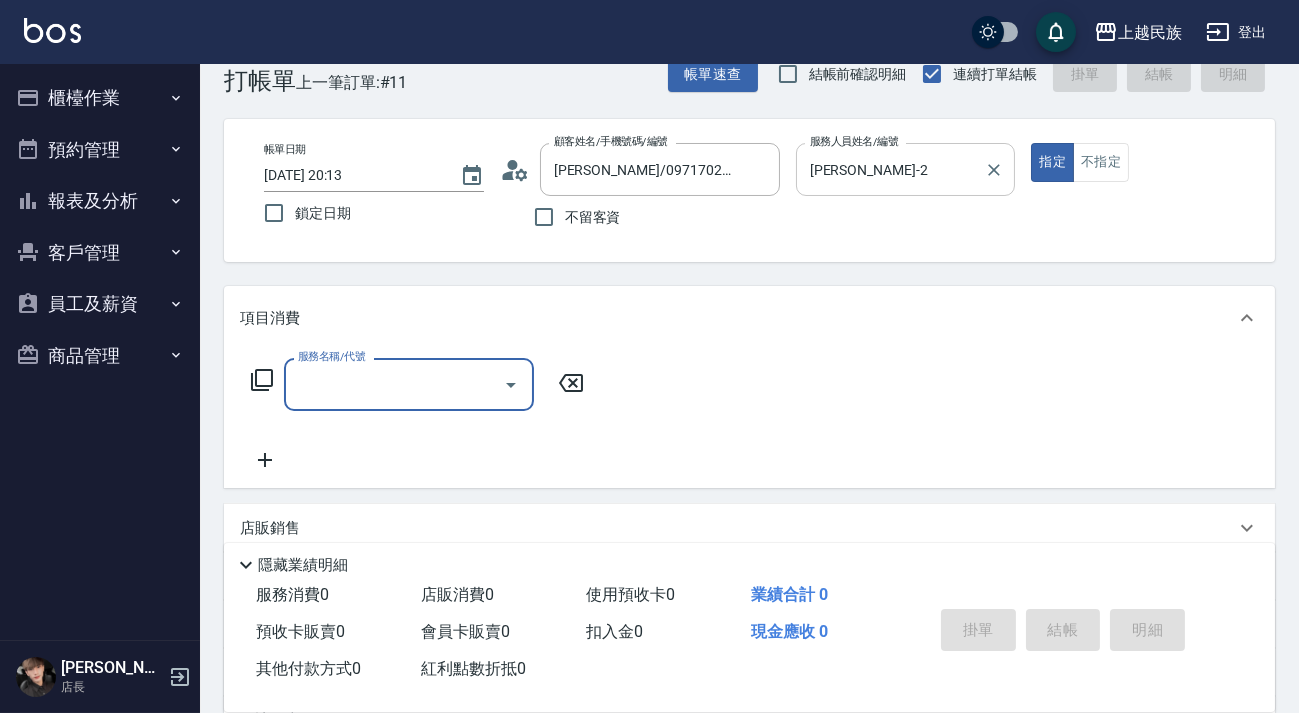 click 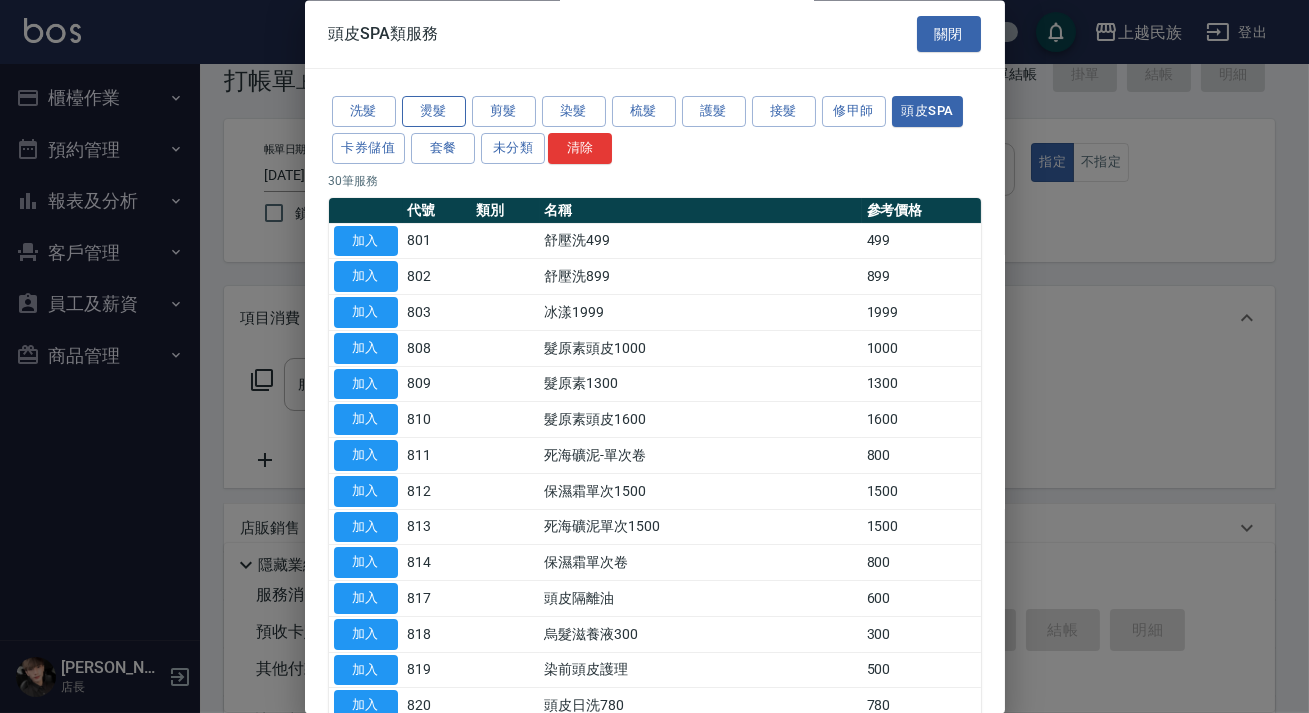 click on "燙髮" at bounding box center (434, 112) 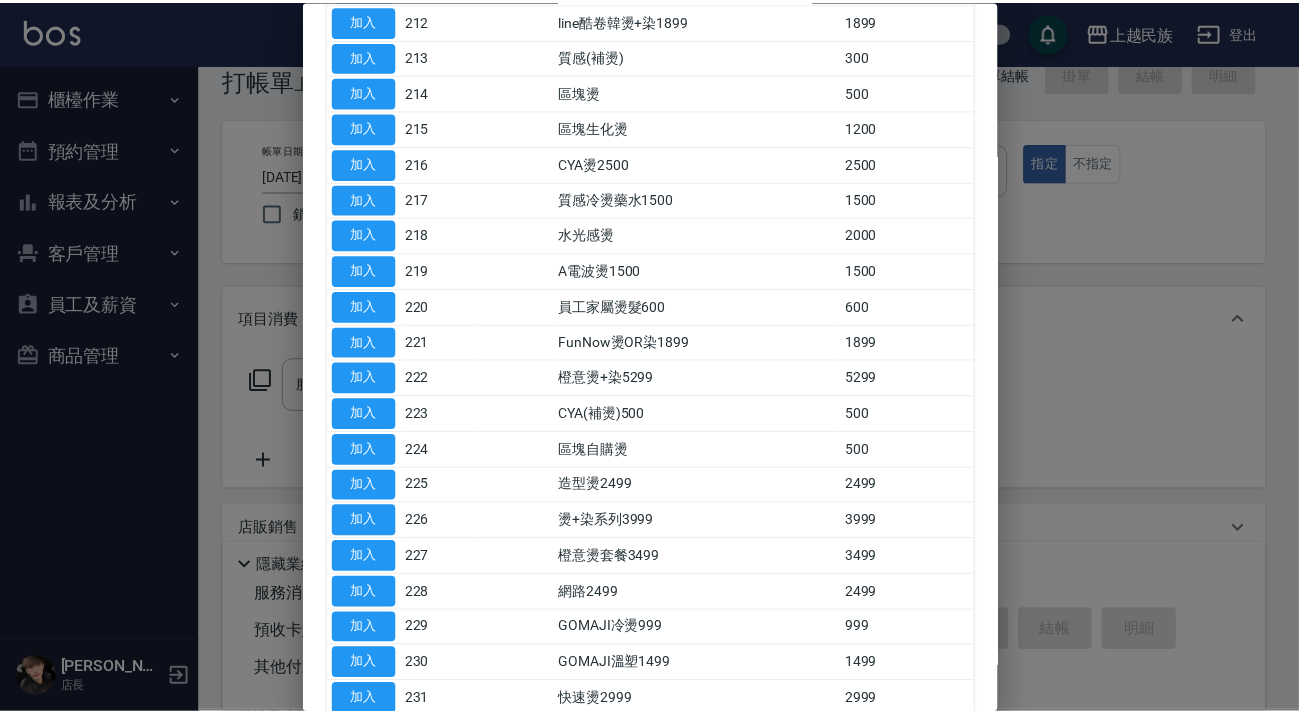 scroll, scrollTop: 796, scrollLeft: 0, axis: vertical 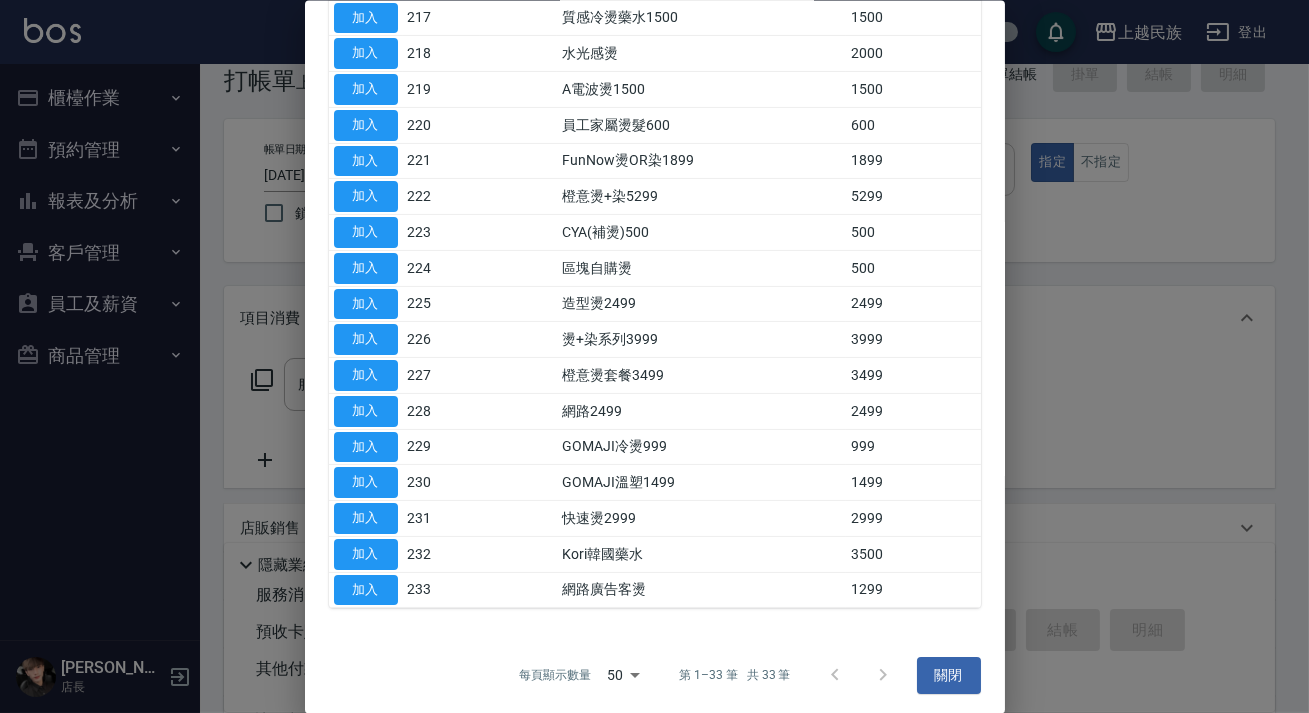click on "加入" at bounding box center (366, 590) 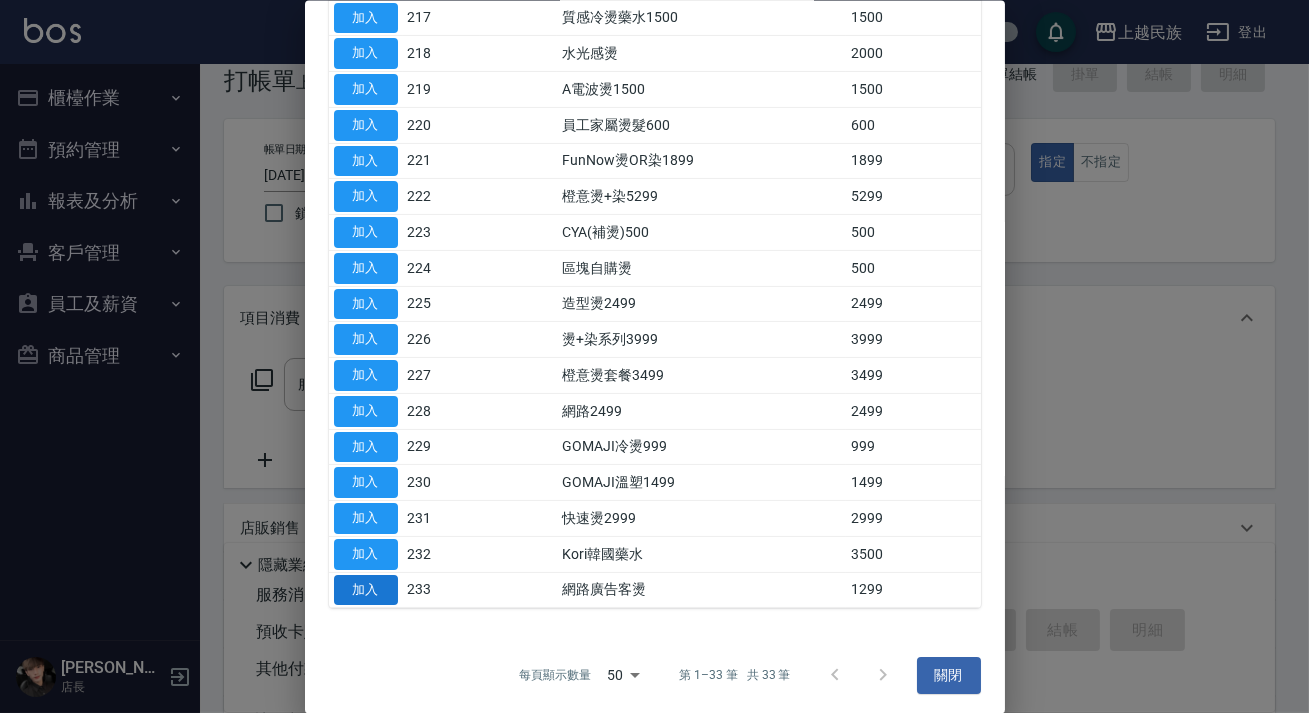 click on "加入" at bounding box center [366, 589] 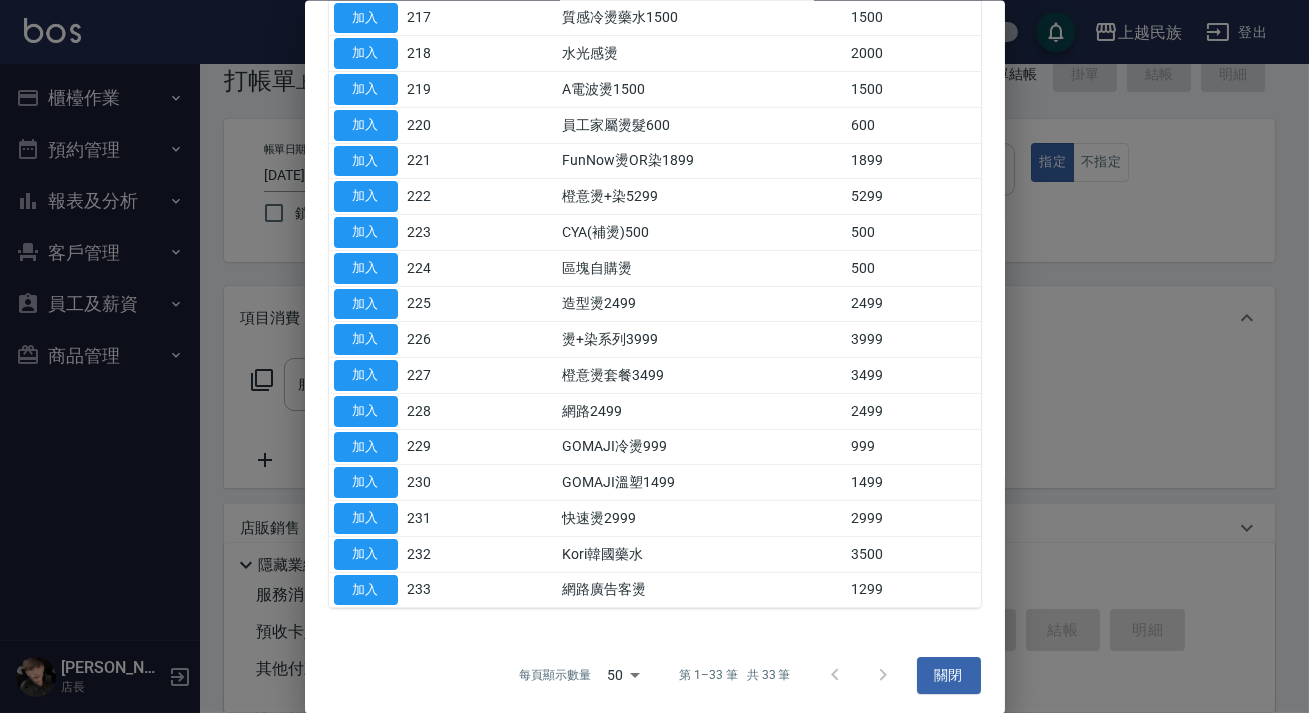 type on "網路廣告客燙(233)" 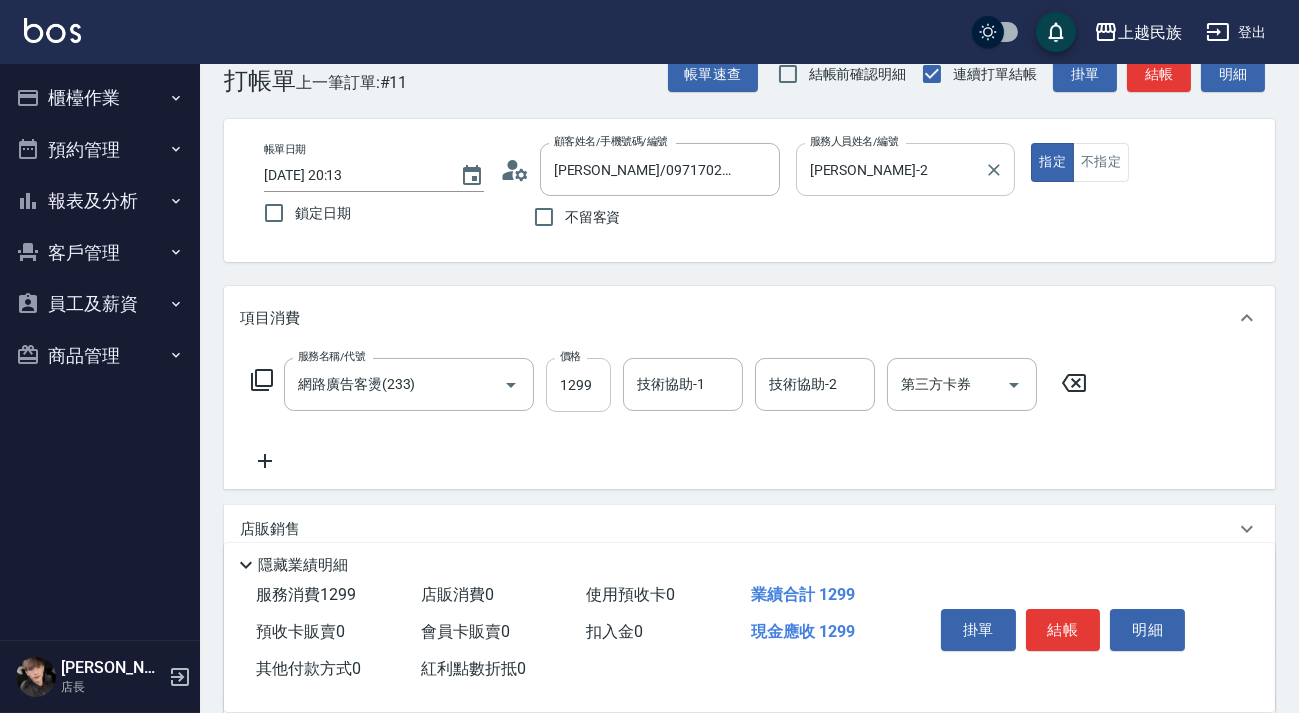 click on "1299" at bounding box center [578, 385] 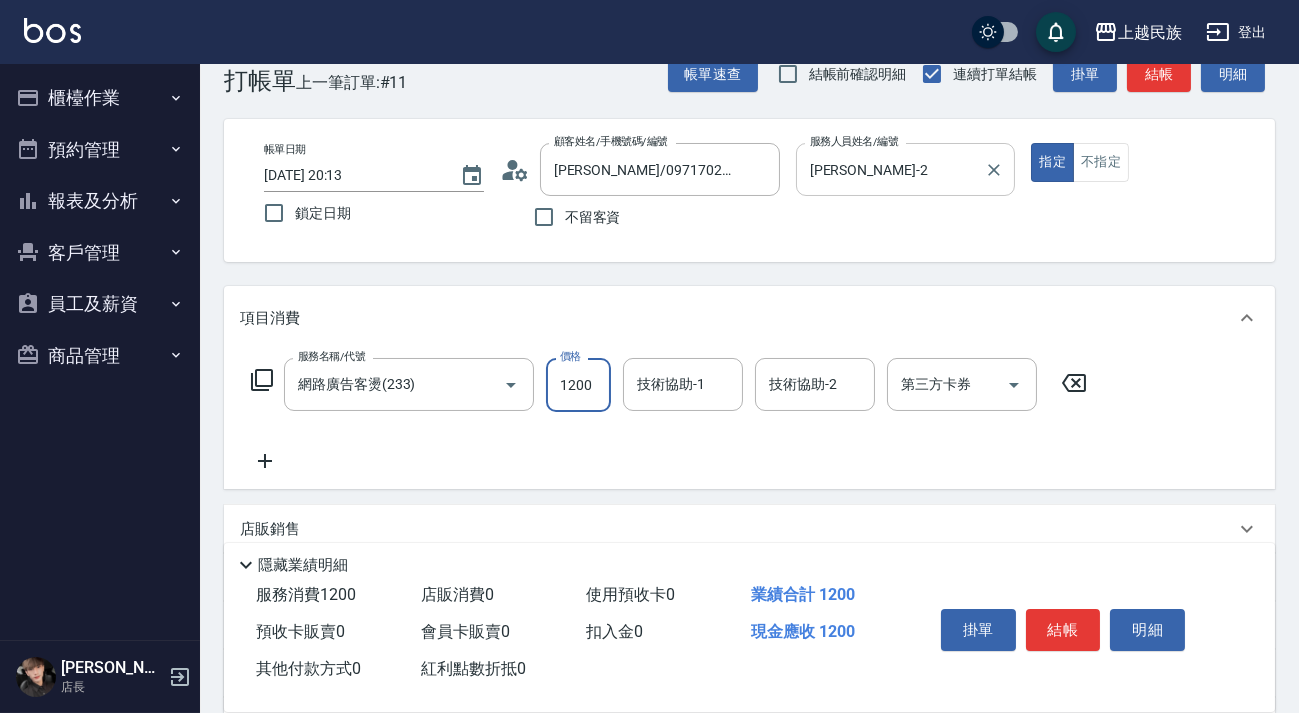 type on "1200" 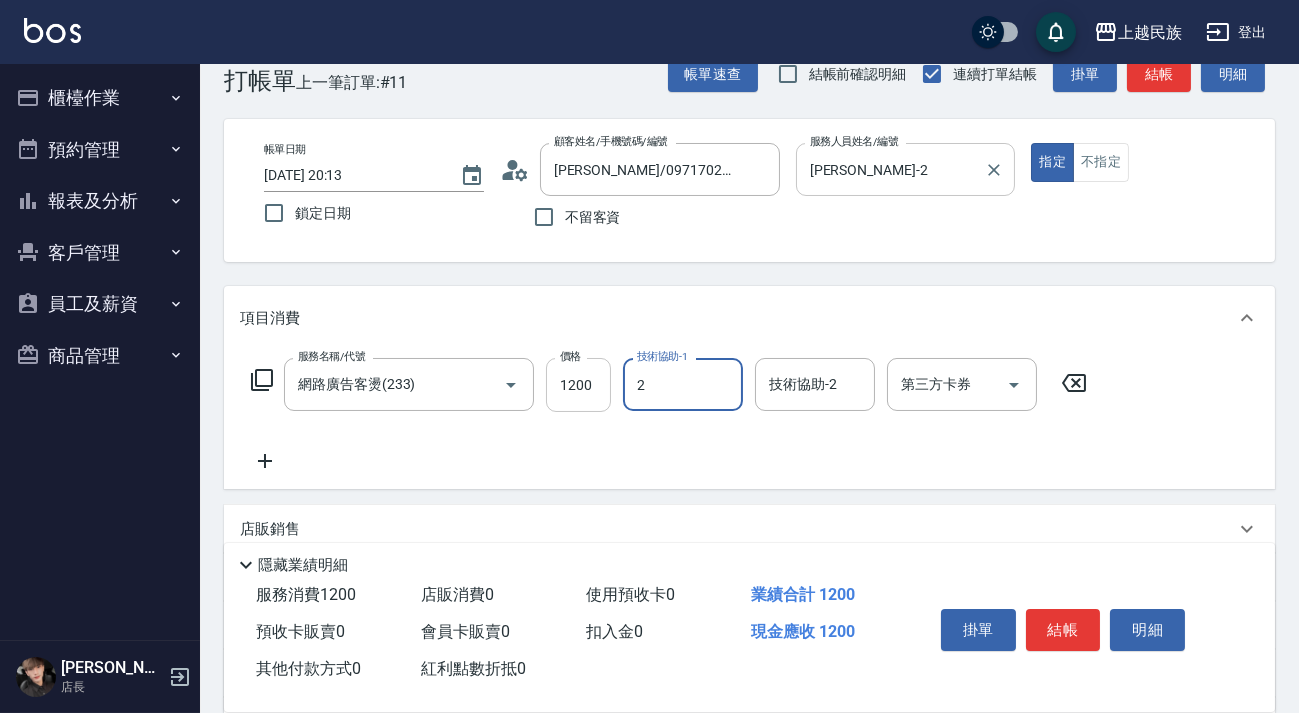 type on "Alan-2" 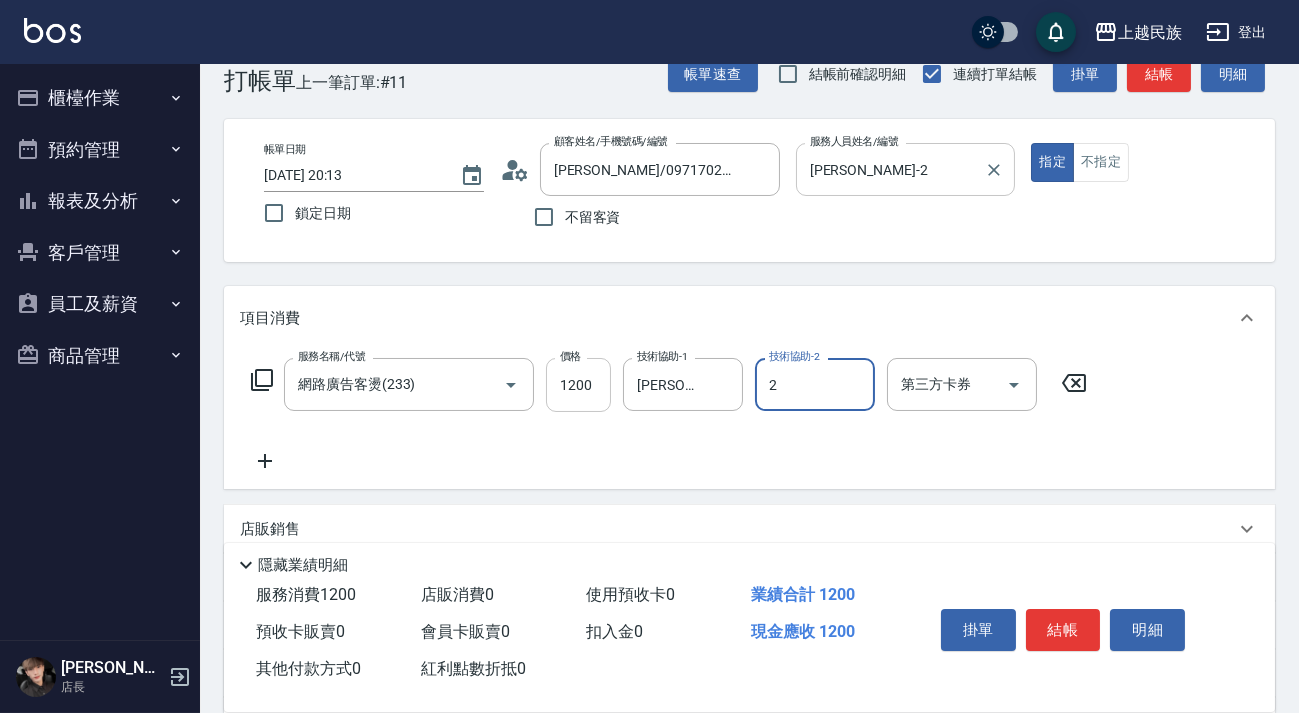 type on "Alan-2" 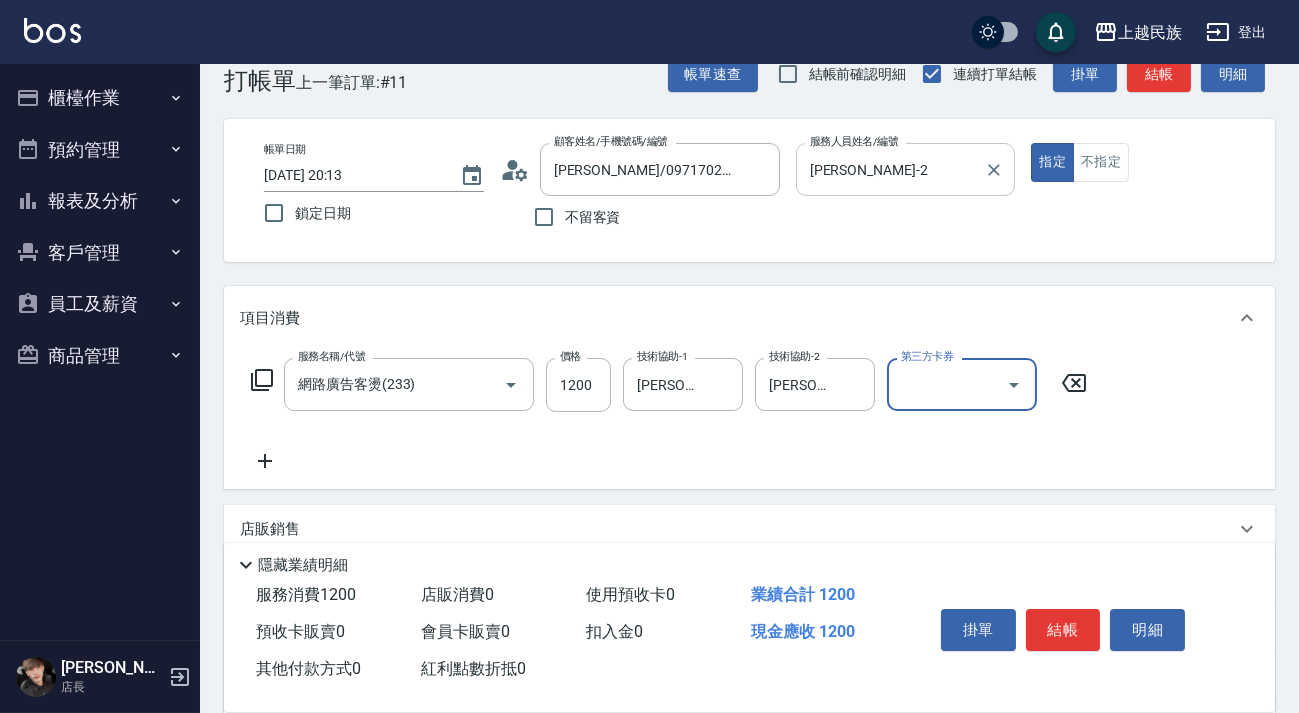 scroll, scrollTop: 262, scrollLeft: 0, axis: vertical 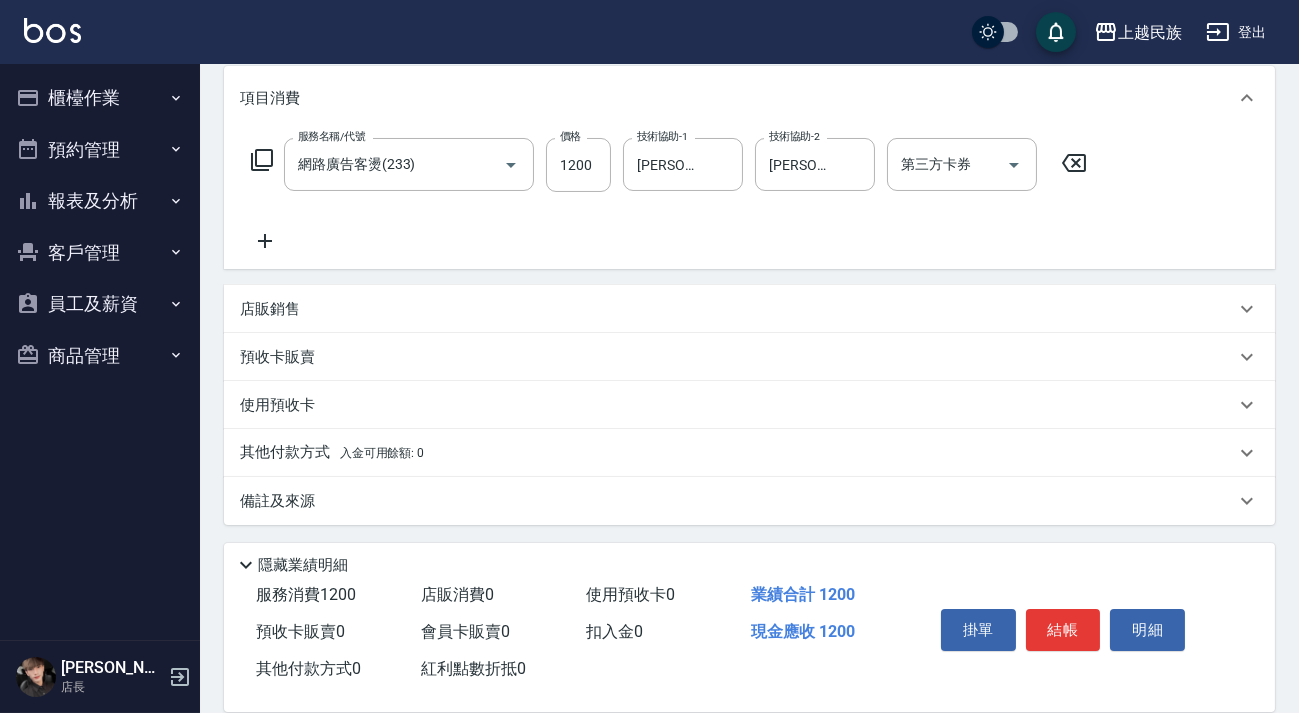 click on "店販銷售" at bounding box center [737, 309] 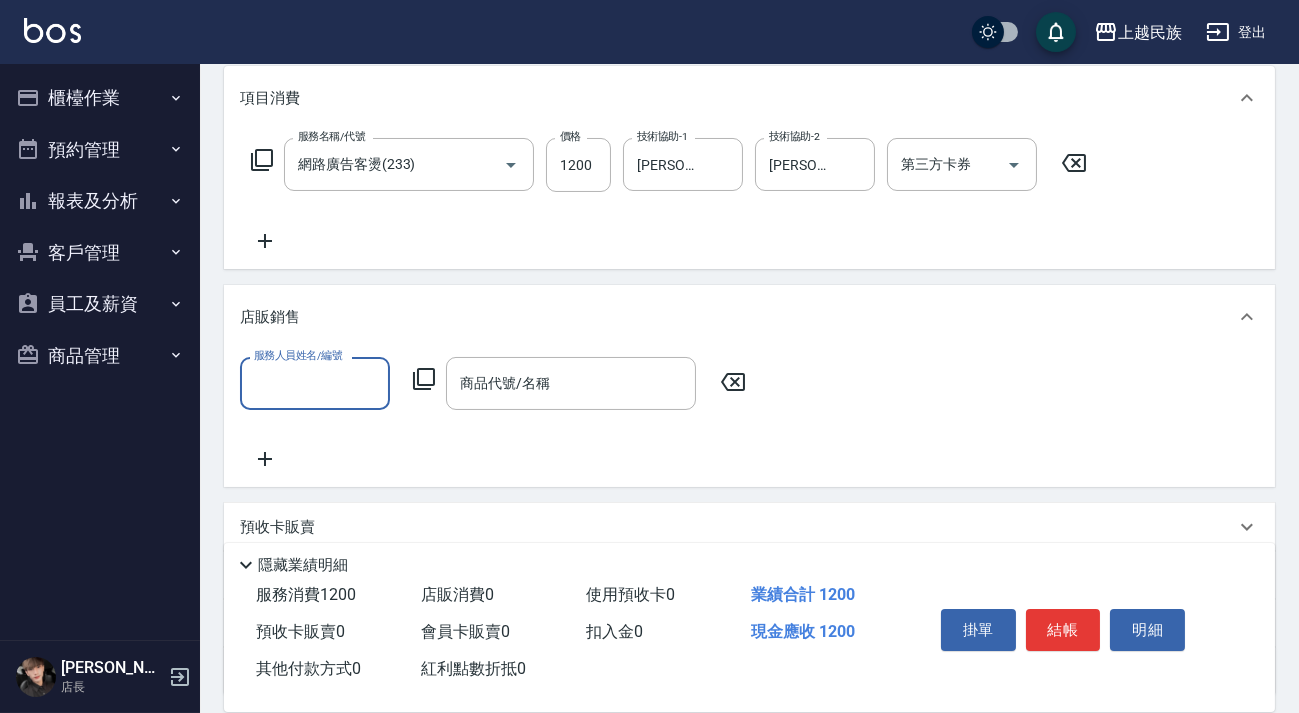 scroll, scrollTop: 0, scrollLeft: 0, axis: both 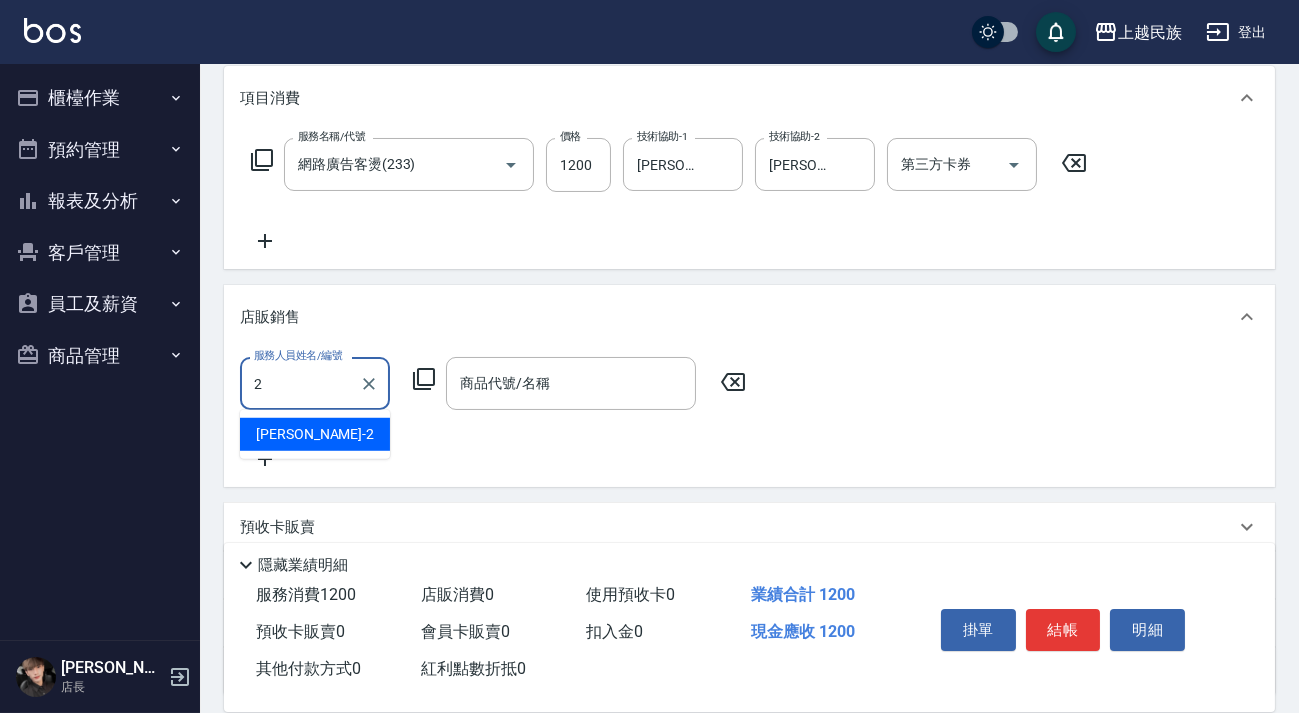 type on "Alan-2" 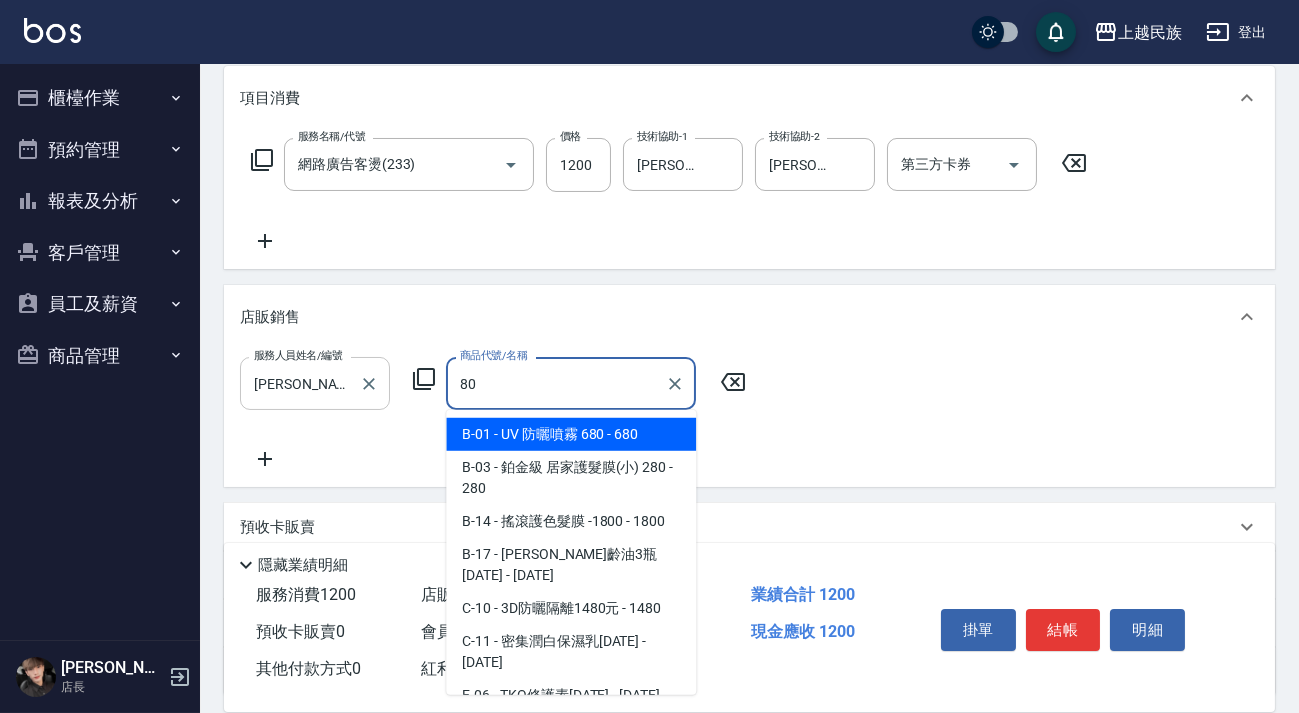 type on "800" 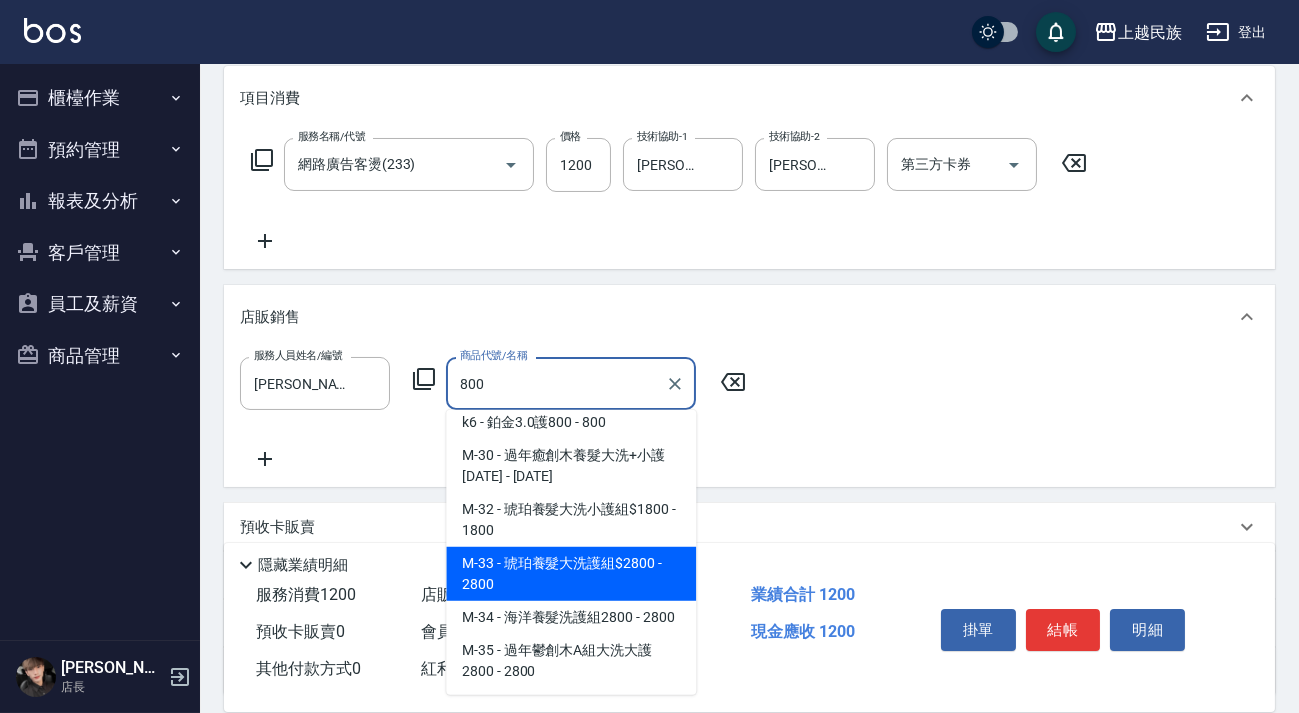 scroll, scrollTop: 144, scrollLeft: 0, axis: vertical 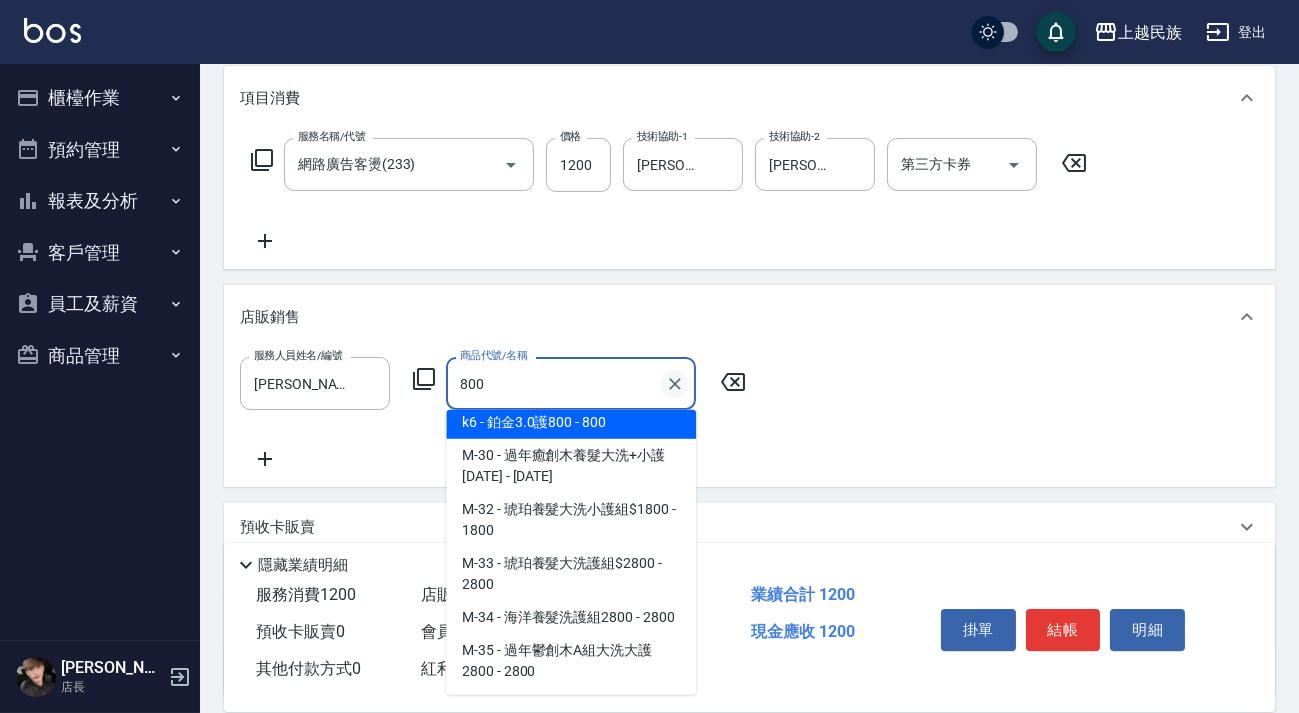 click 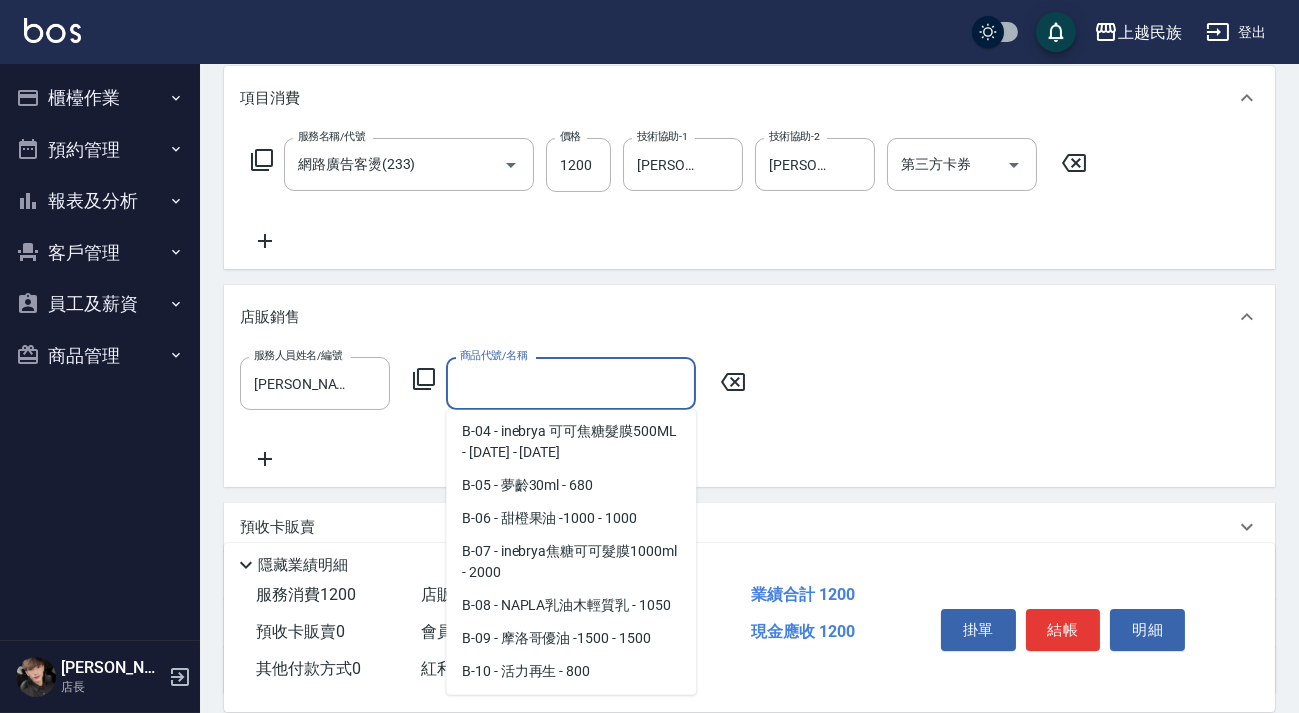 scroll, scrollTop: 7, scrollLeft: 0, axis: vertical 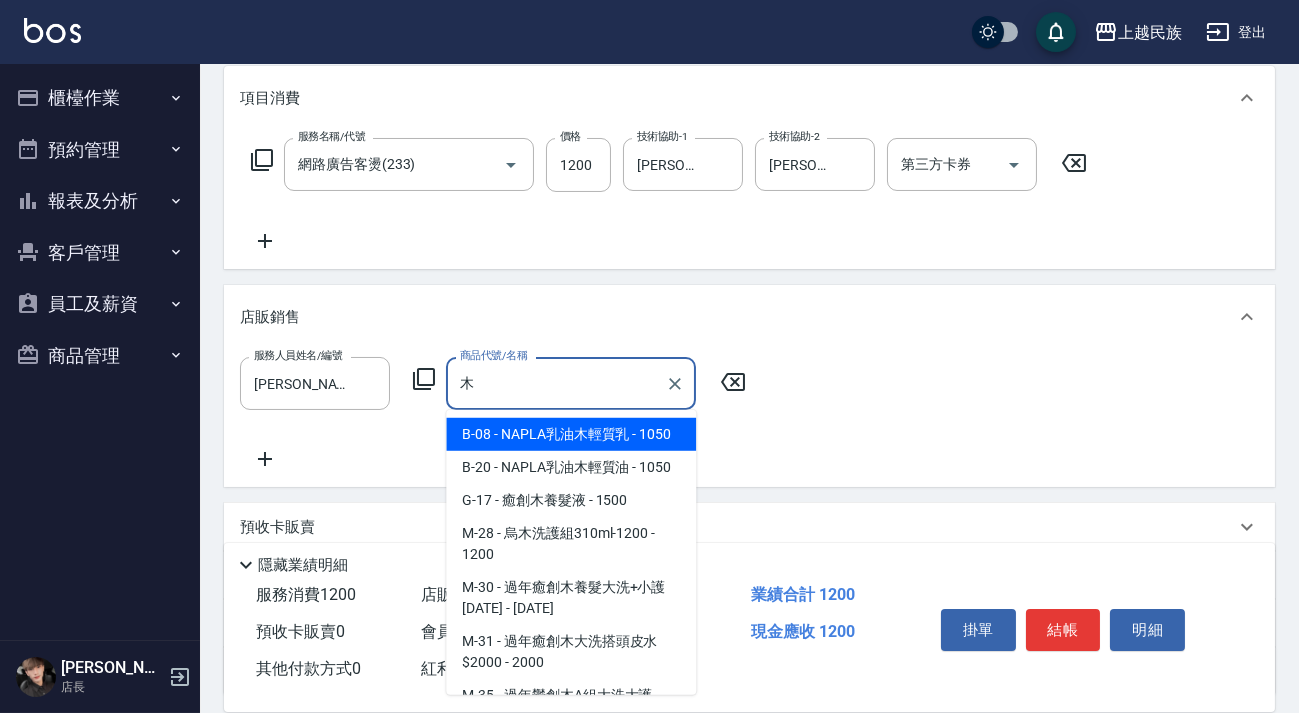 type on "慕" 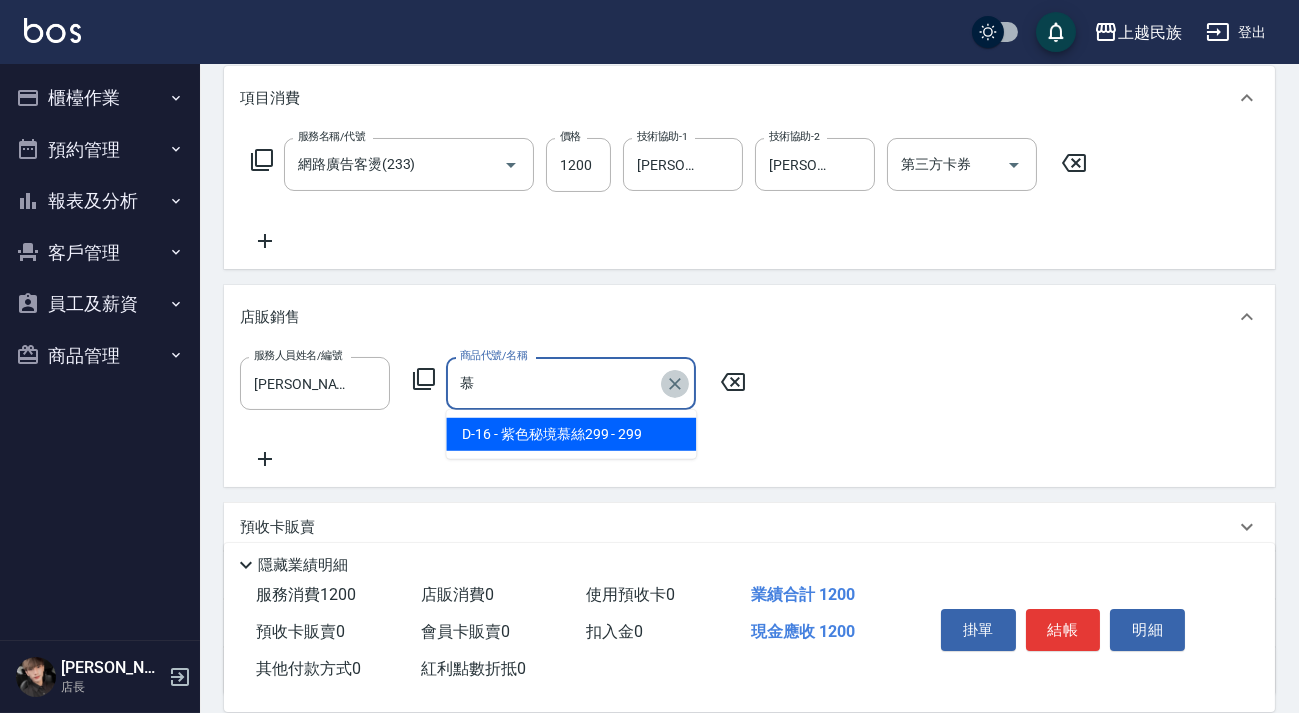 click 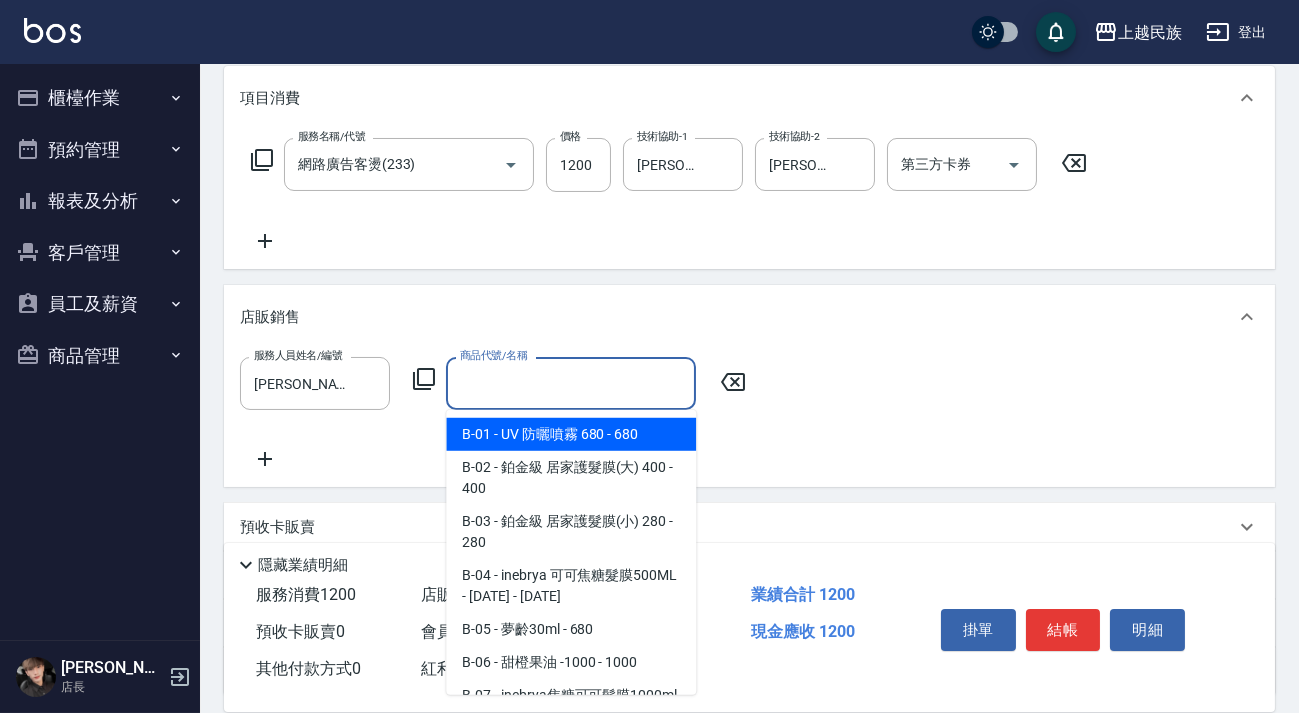 type on "u" 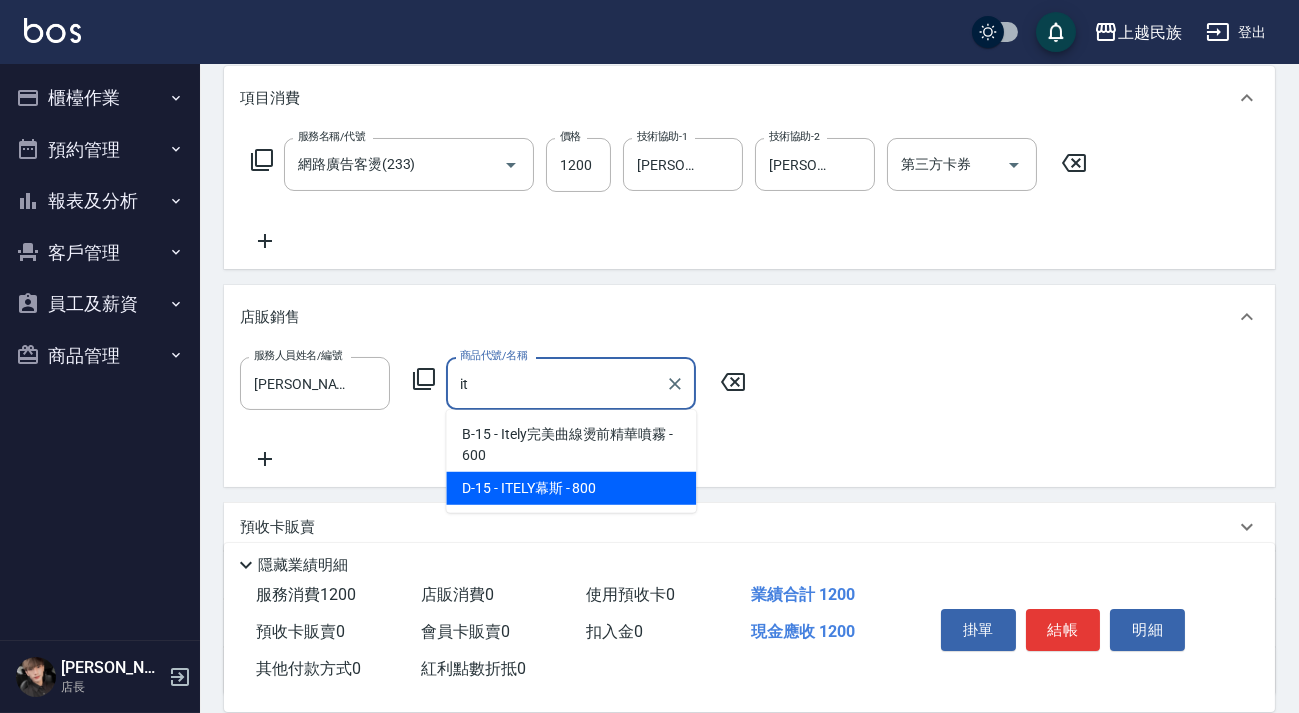 click on "D-15 - ITELY幕斯 - 800" at bounding box center (571, 488) 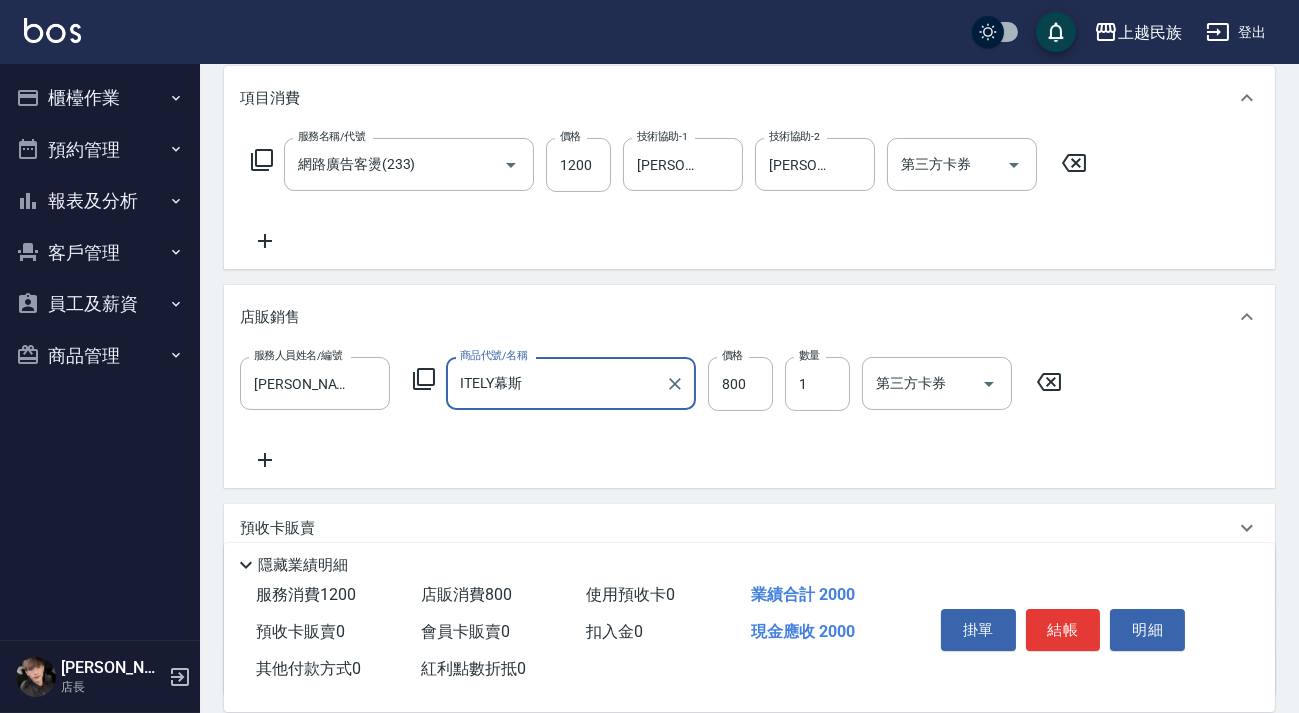 type on "ITELY幕斯" 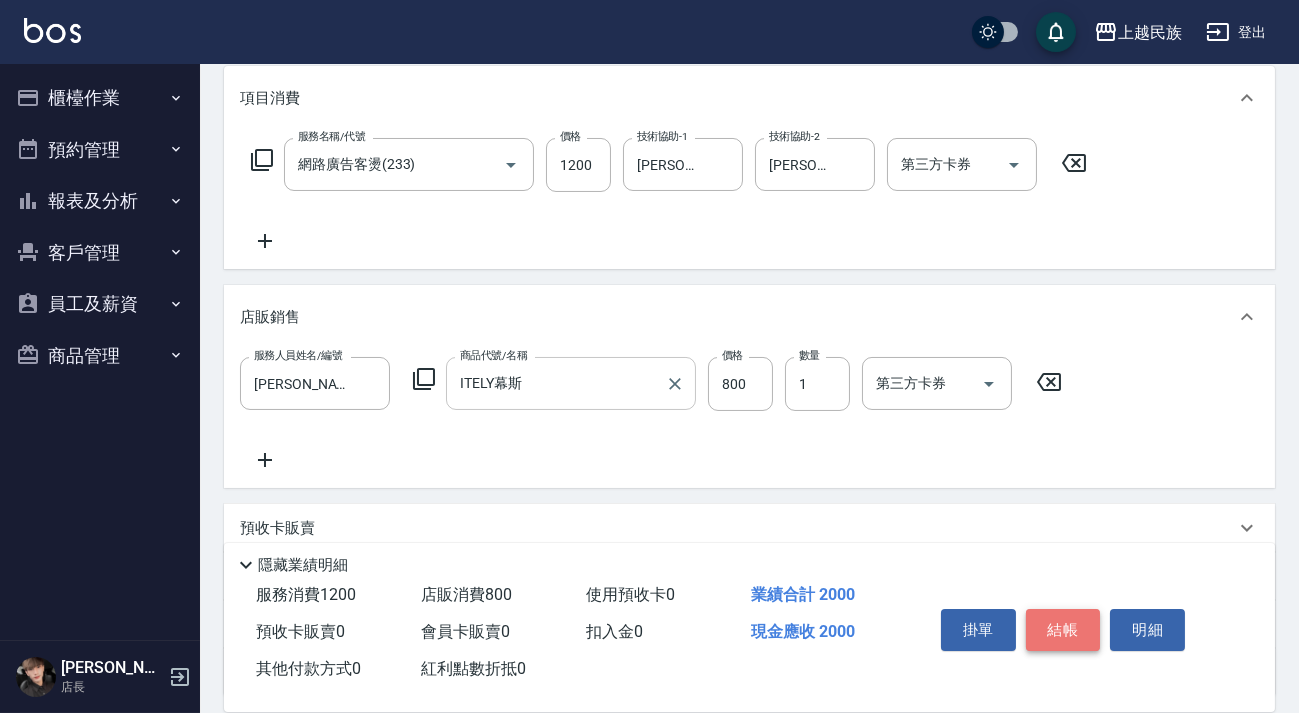 click on "結帳" at bounding box center [1063, 630] 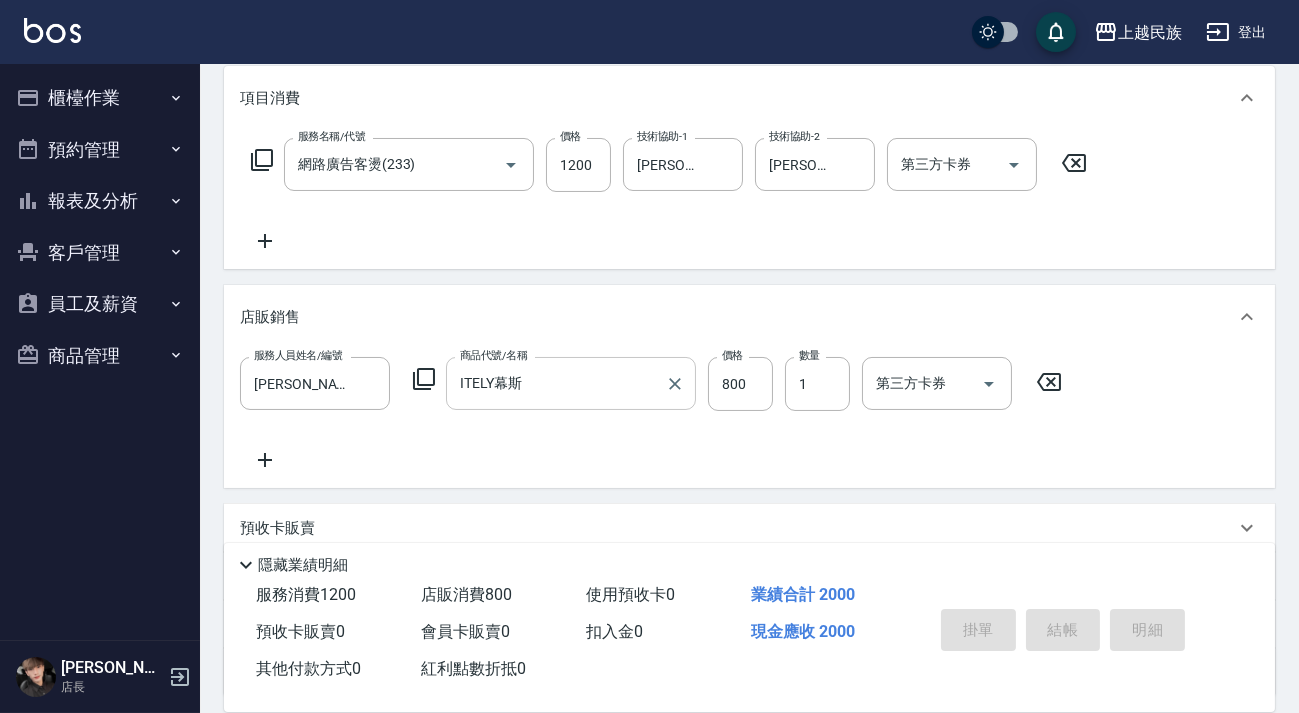 type on "2025/07/13 20:15" 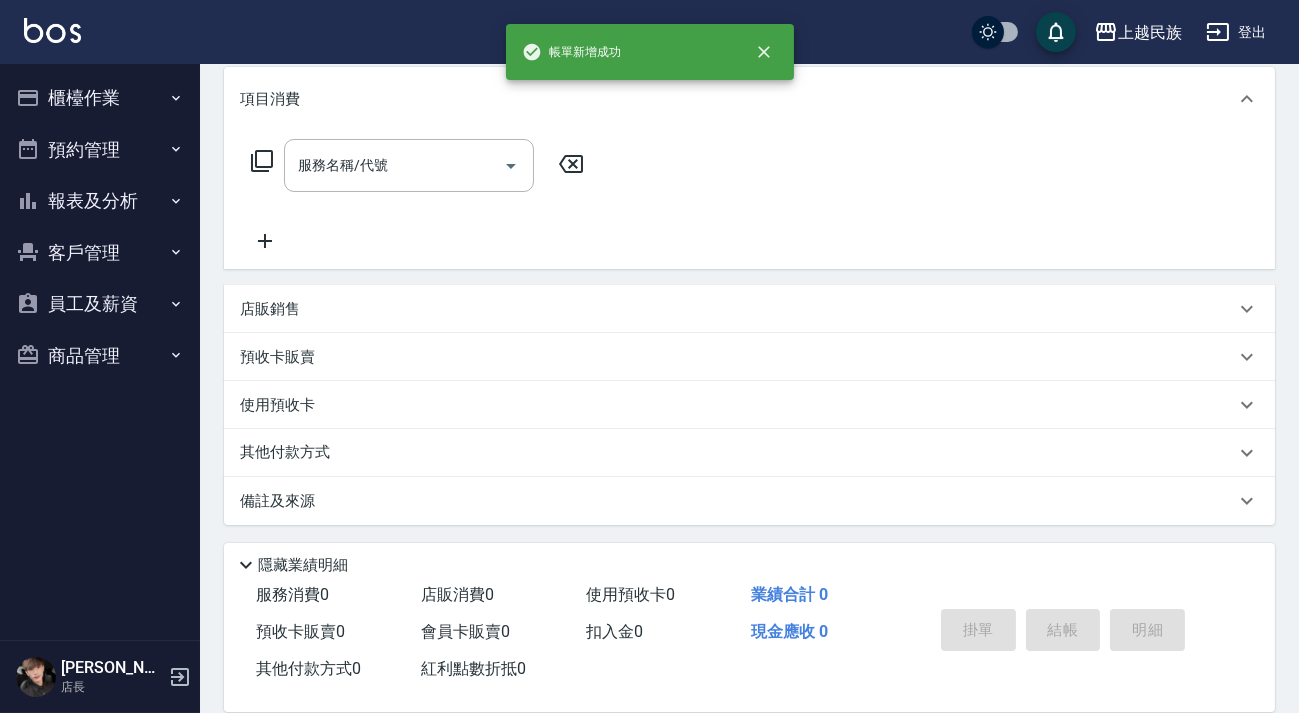 scroll, scrollTop: 0, scrollLeft: 0, axis: both 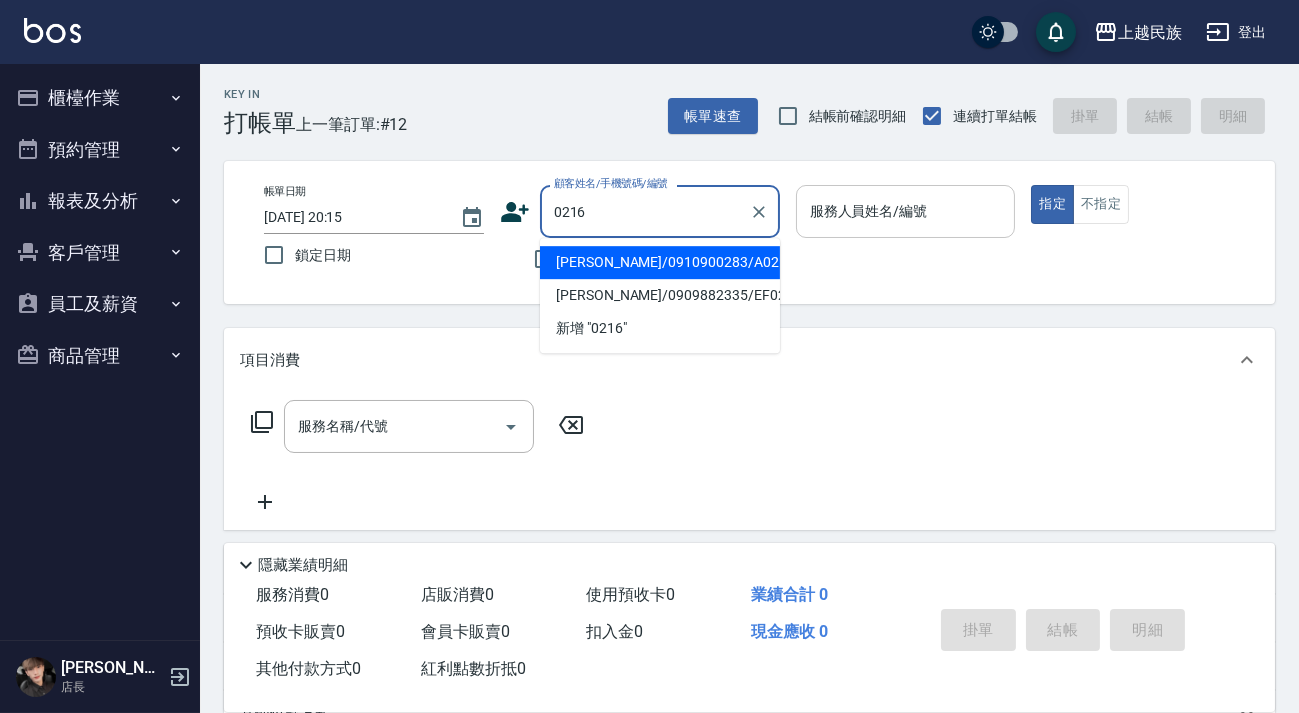 click on "黃秀蓉/0910900283/A021621" at bounding box center (660, 262) 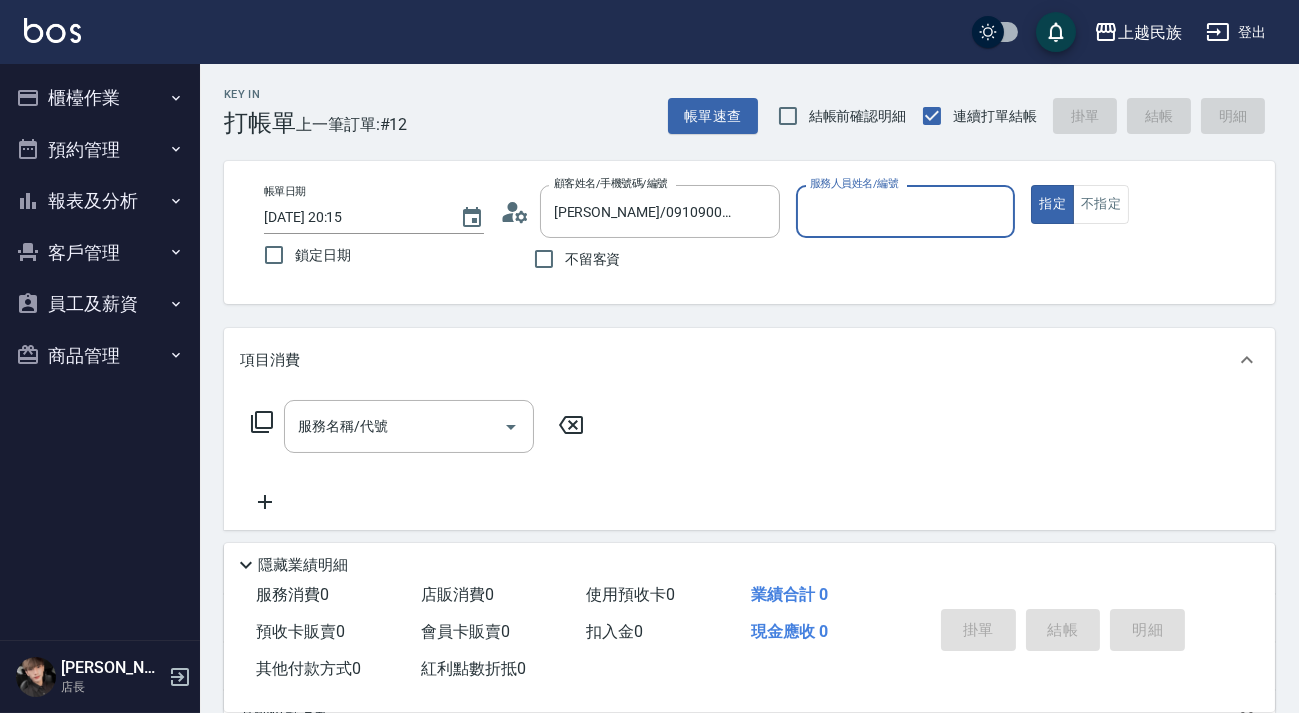 type on "Alan-2" 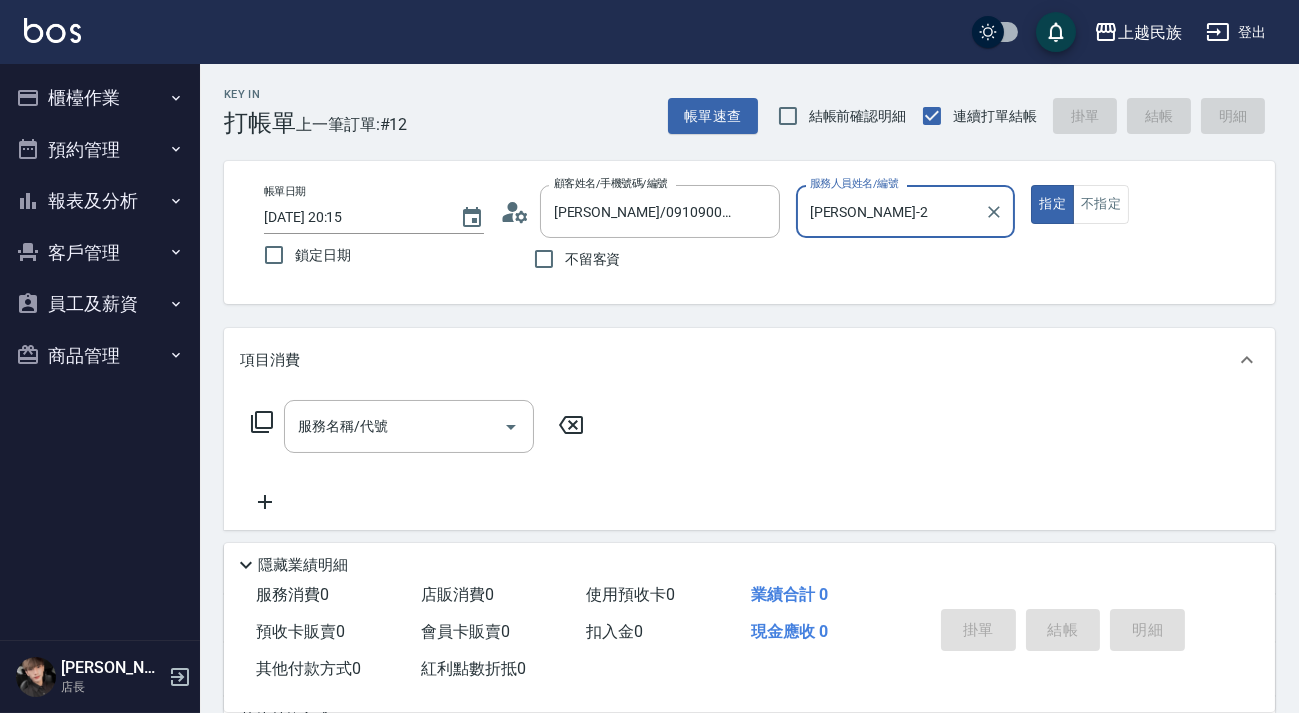 click on "指定" at bounding box center (1052, 204) 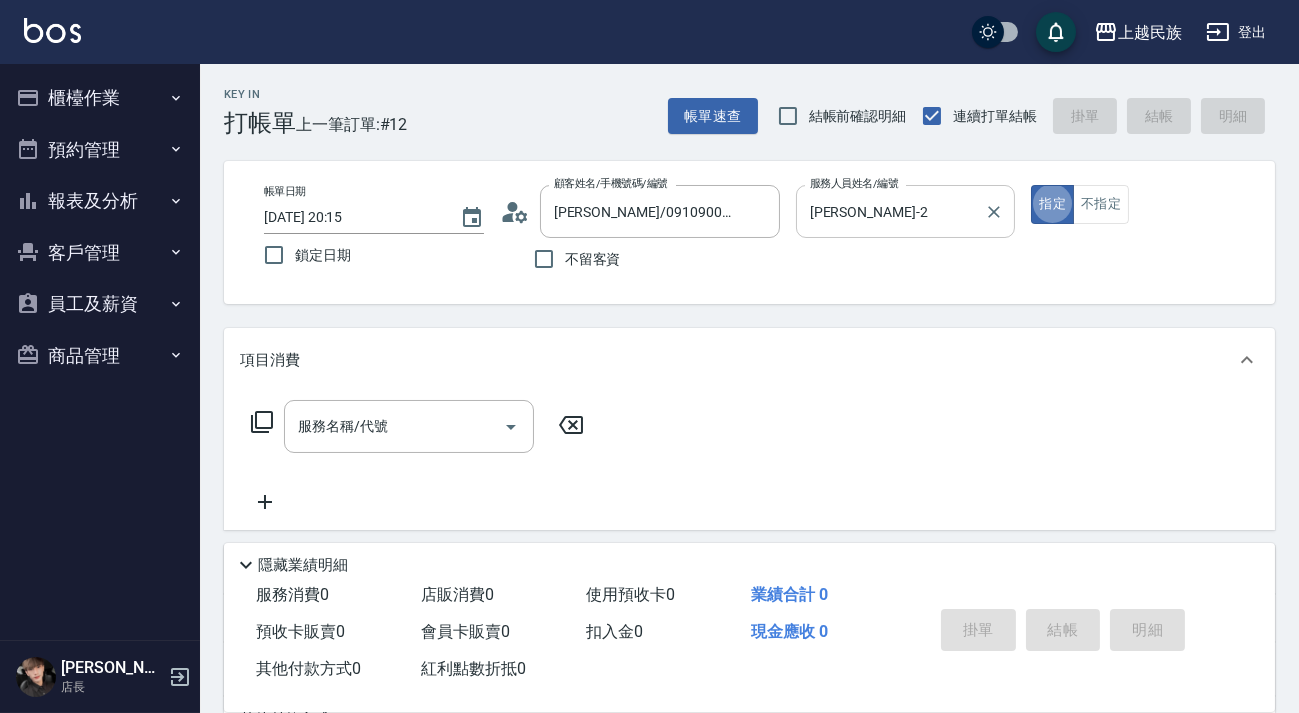 scroll, scrollTop: 267, scrollLeft: 0, axis: vertical 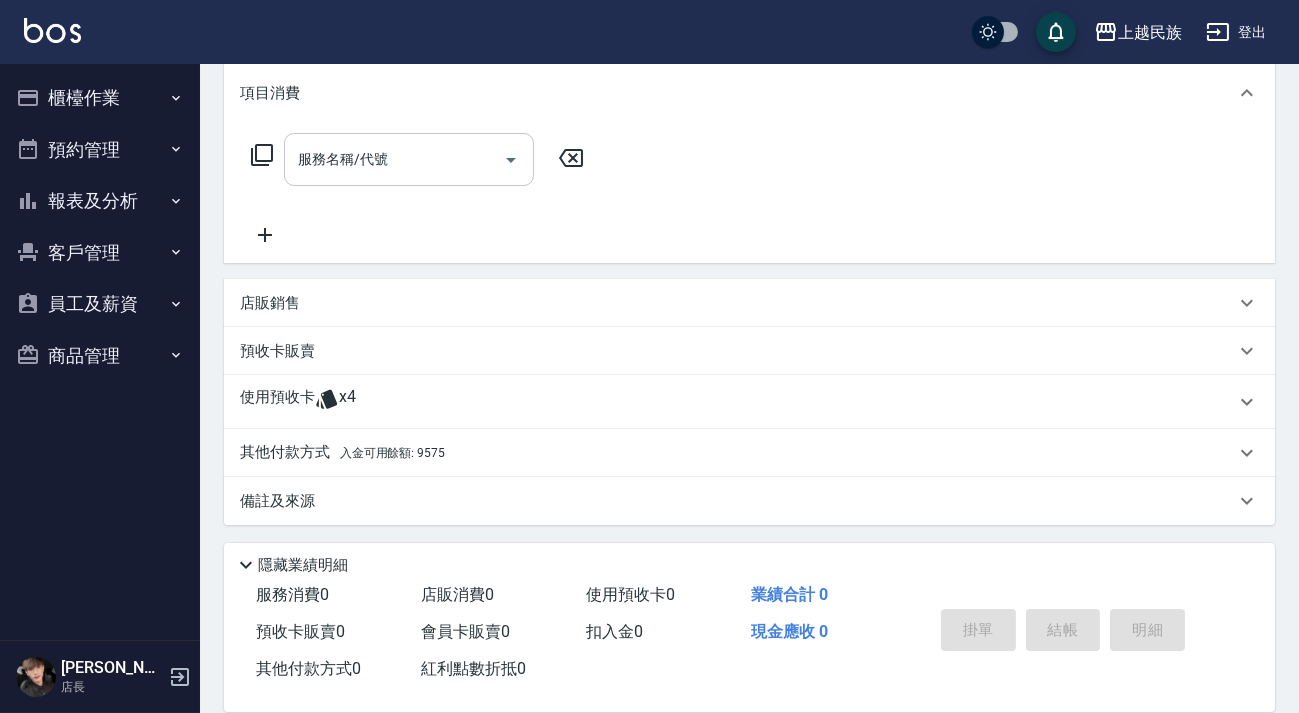 click on "服務名稱/代號" at bounding box center (409, 159) 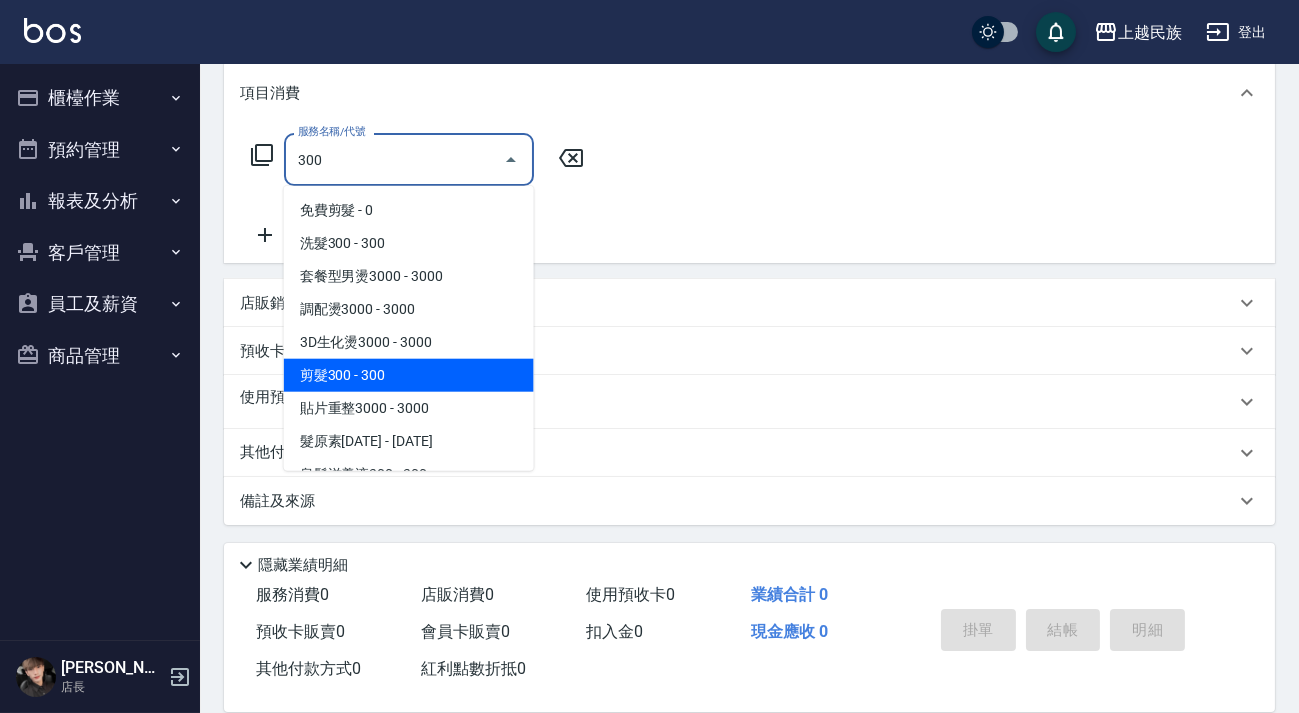 click on "剪髮300 - 300" at bounding box center (409, 375) 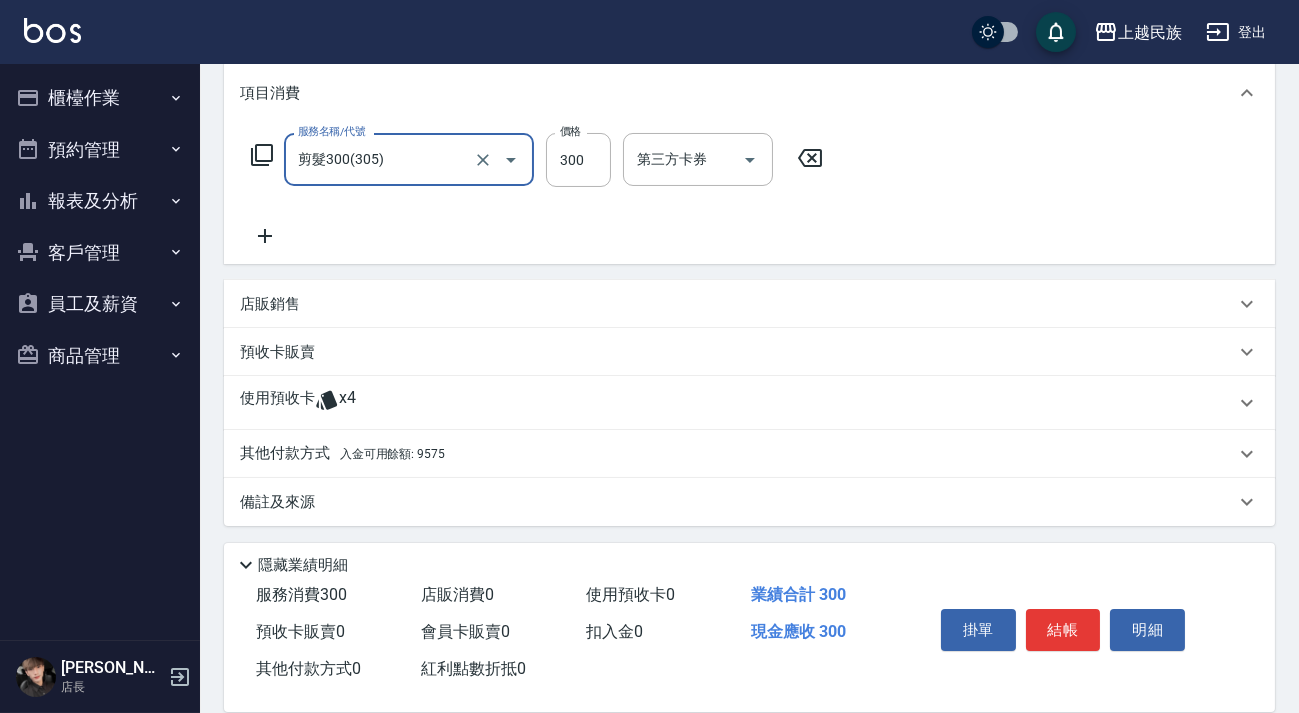 type on "剪髮300(305)" 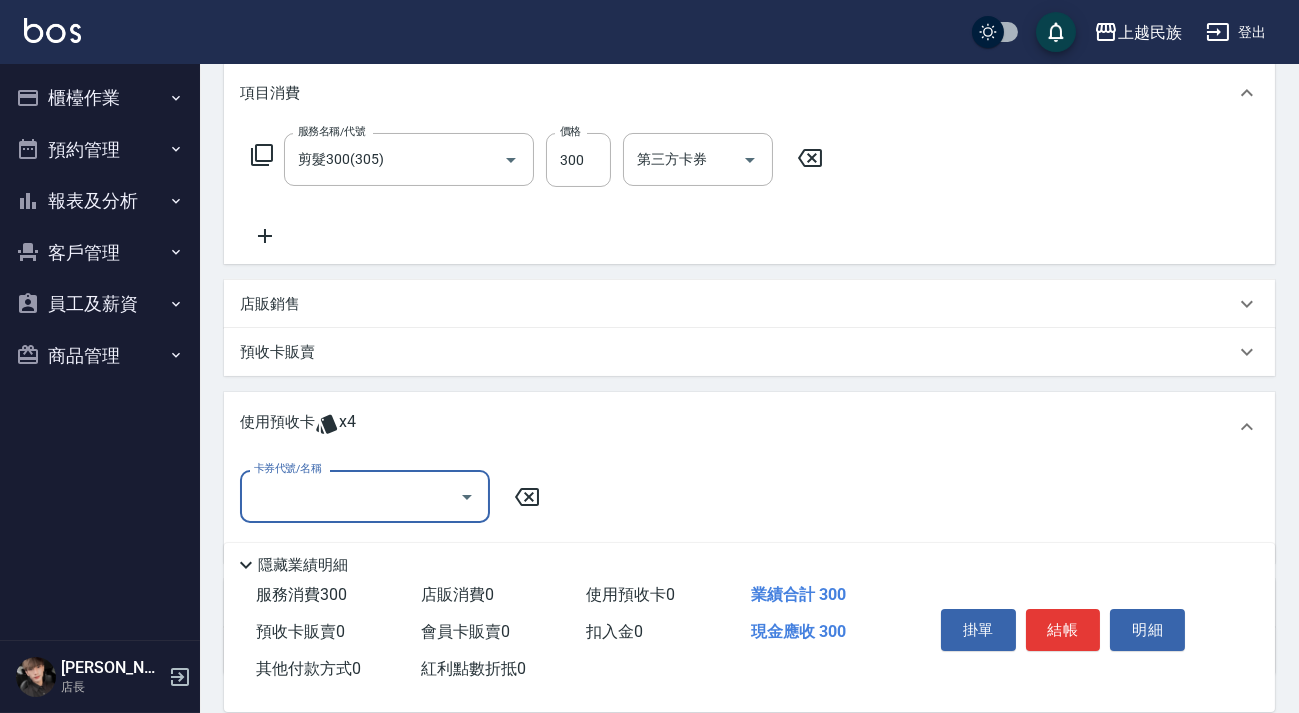 scroll, scrollTop: 0, scrollLeft: 0, axis: both 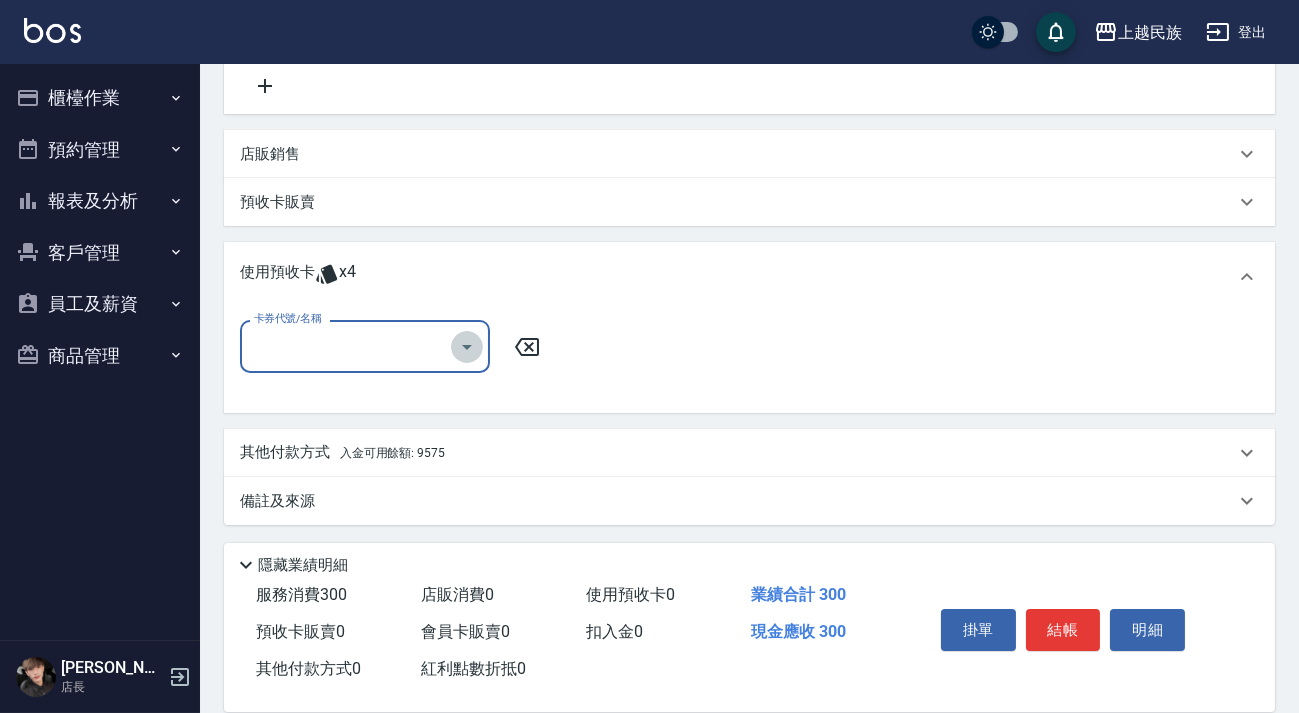 click at bounding box center (467, 347) 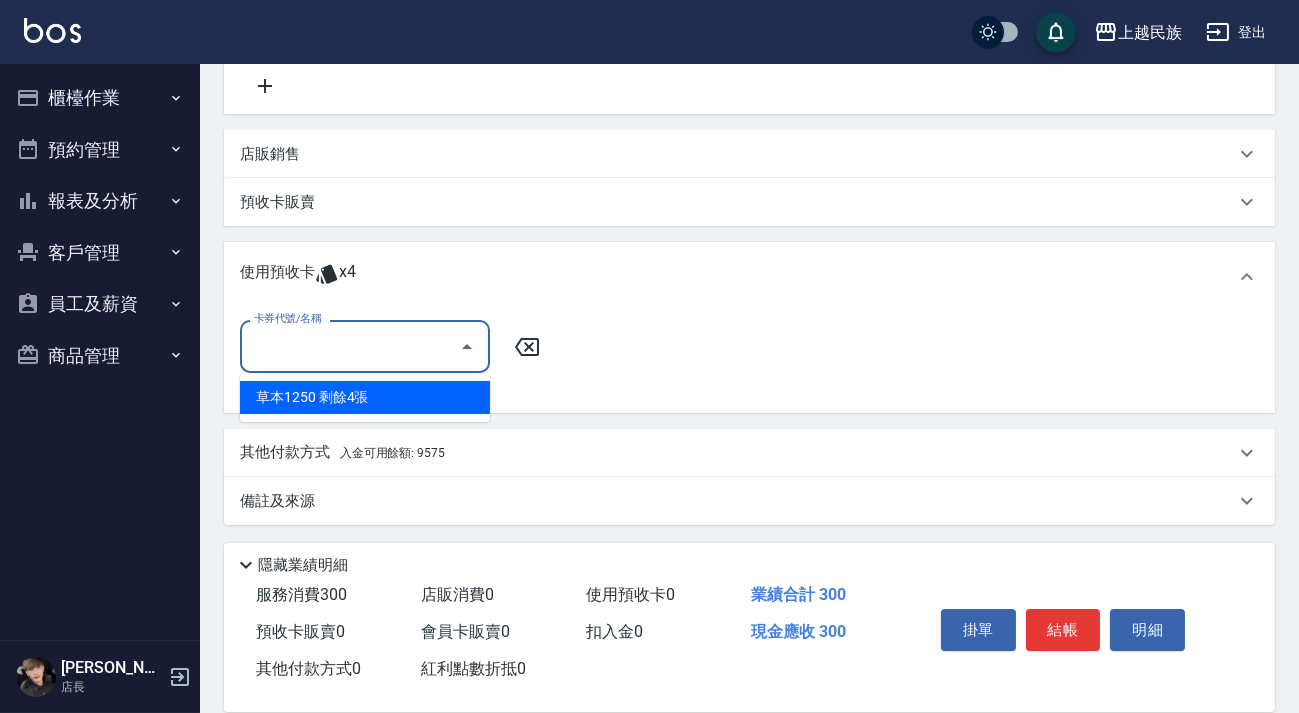 click on "草本1250 剩餘4張" at bounding box center [365, 397] 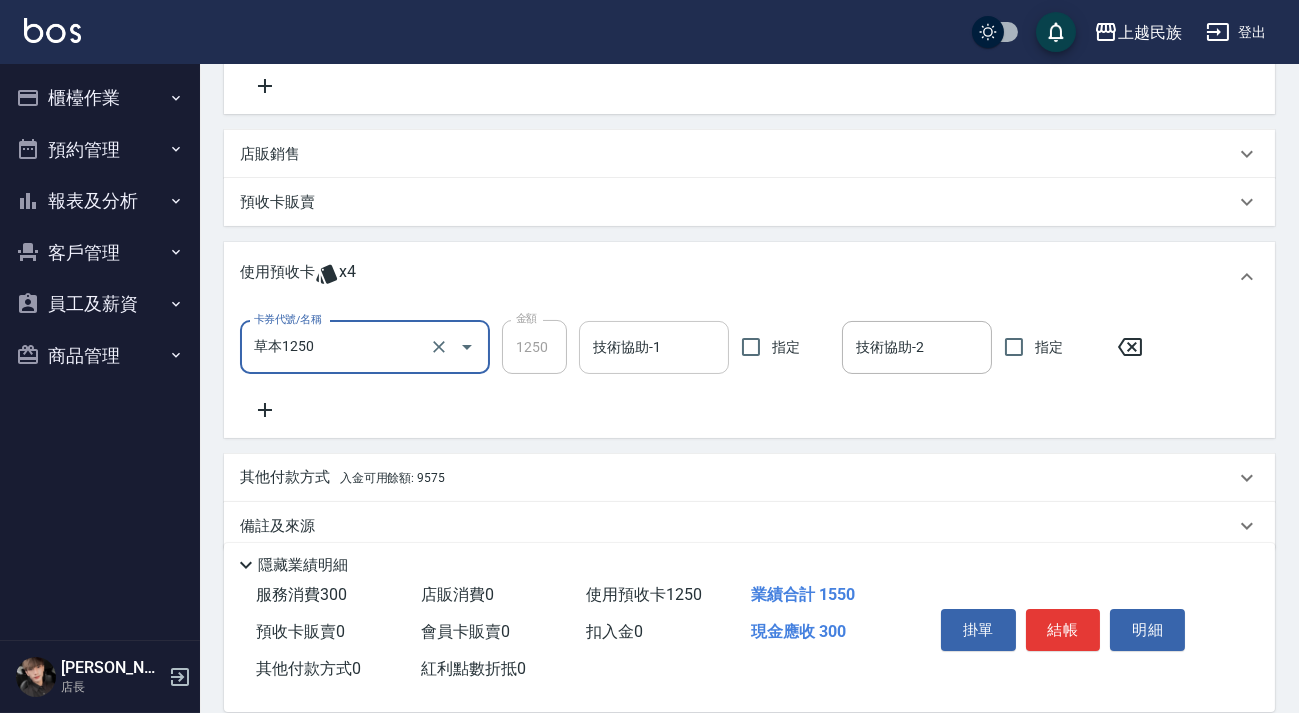 click on "技術協助-1" at bounding box center (654, 347) 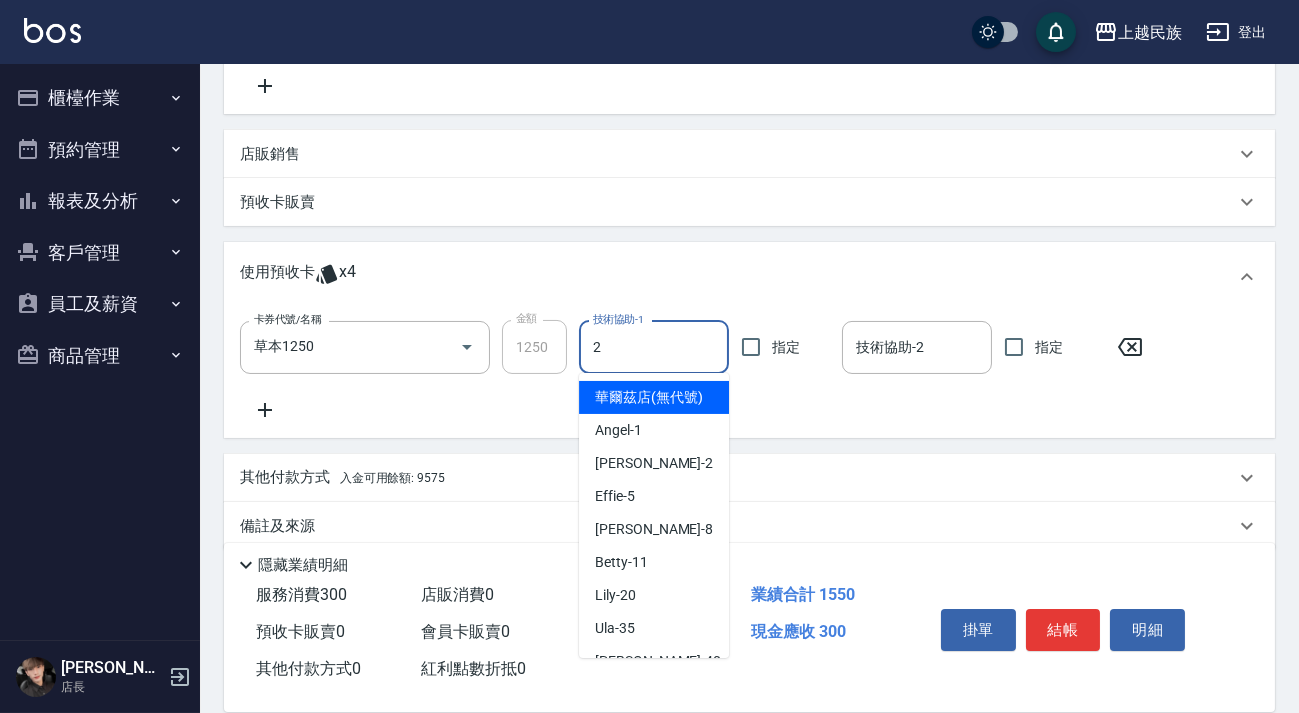 type on "Alan-2" 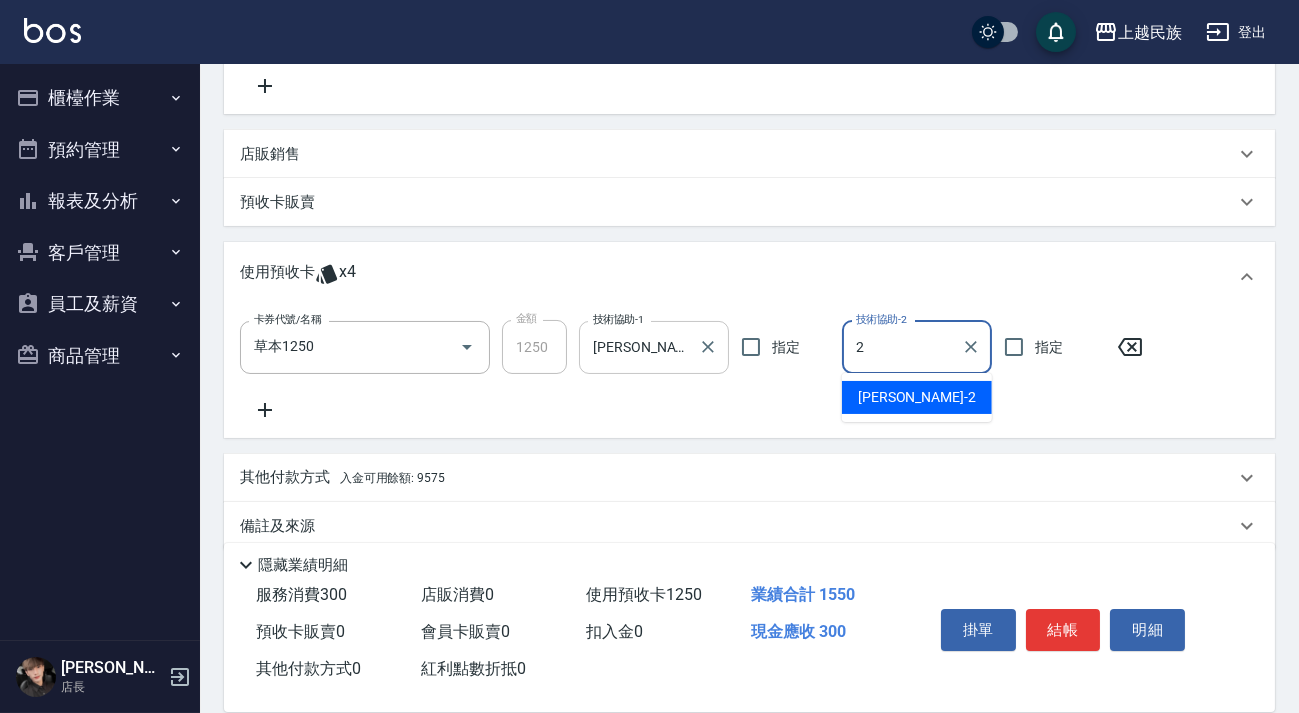 type on "Alan-2" 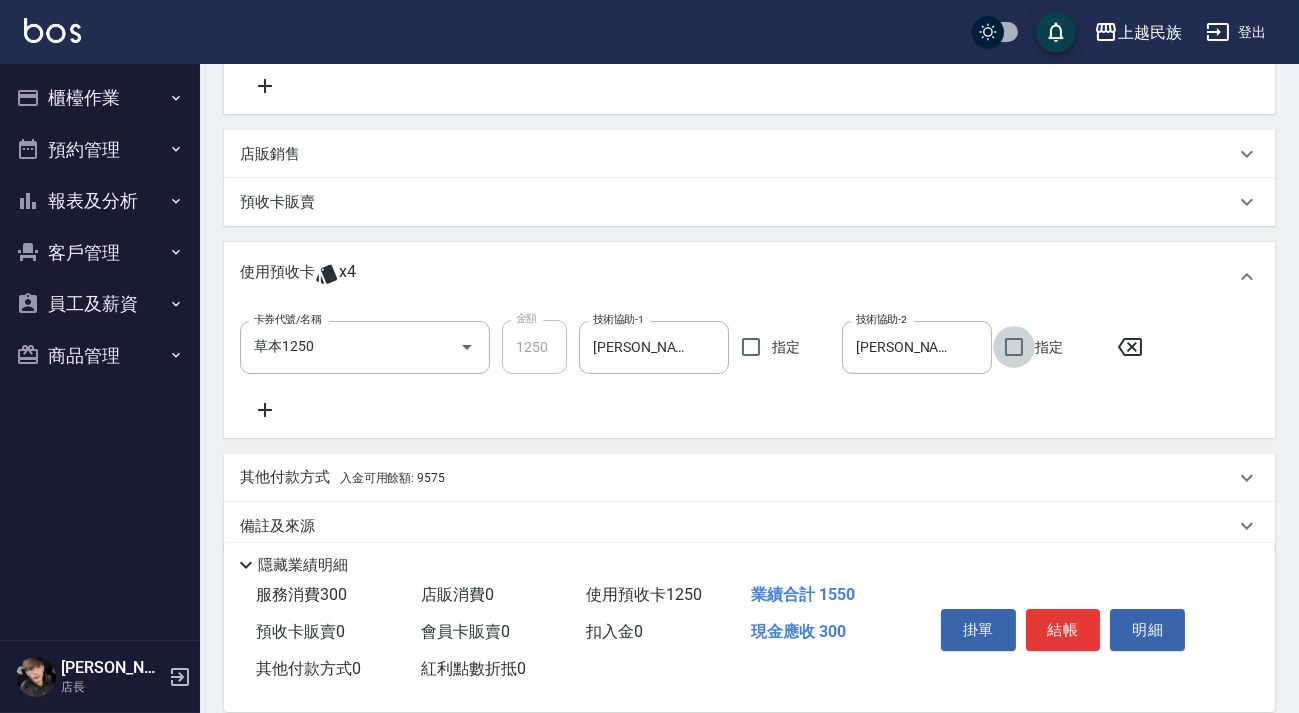 click 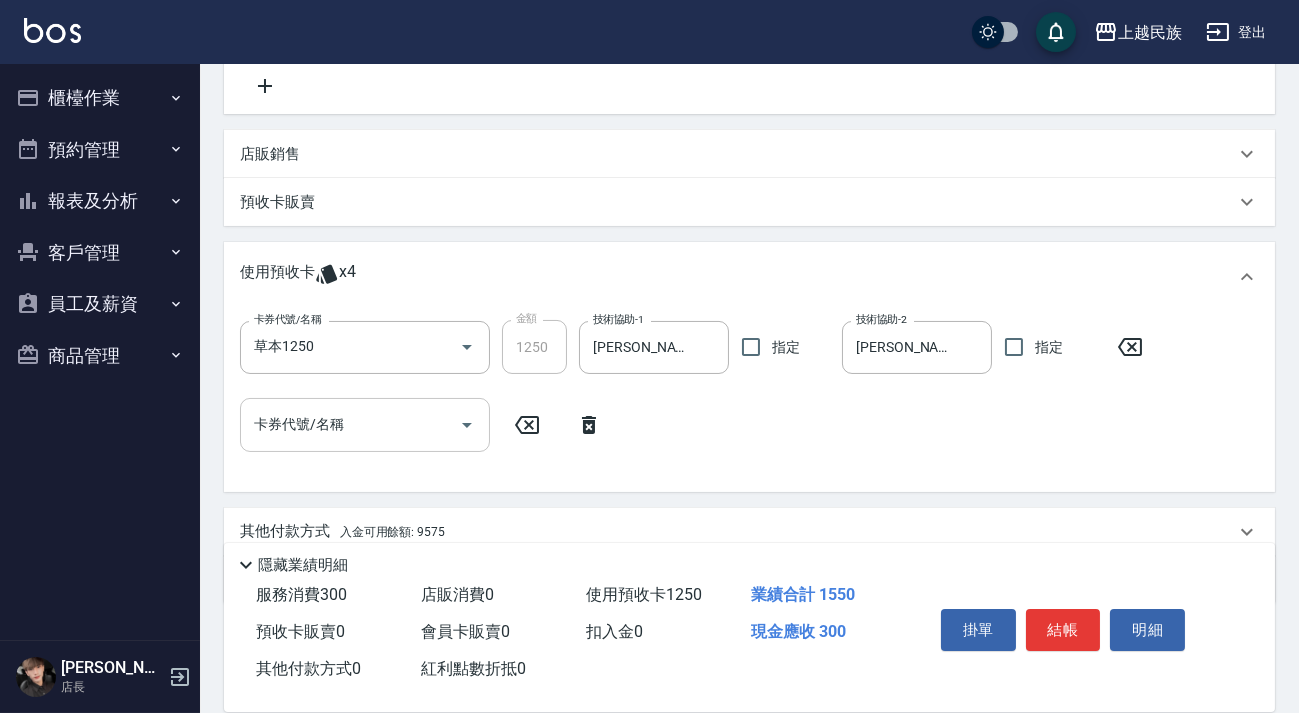 click on "卡券代號/名稱" at bounding box center [350, 424] 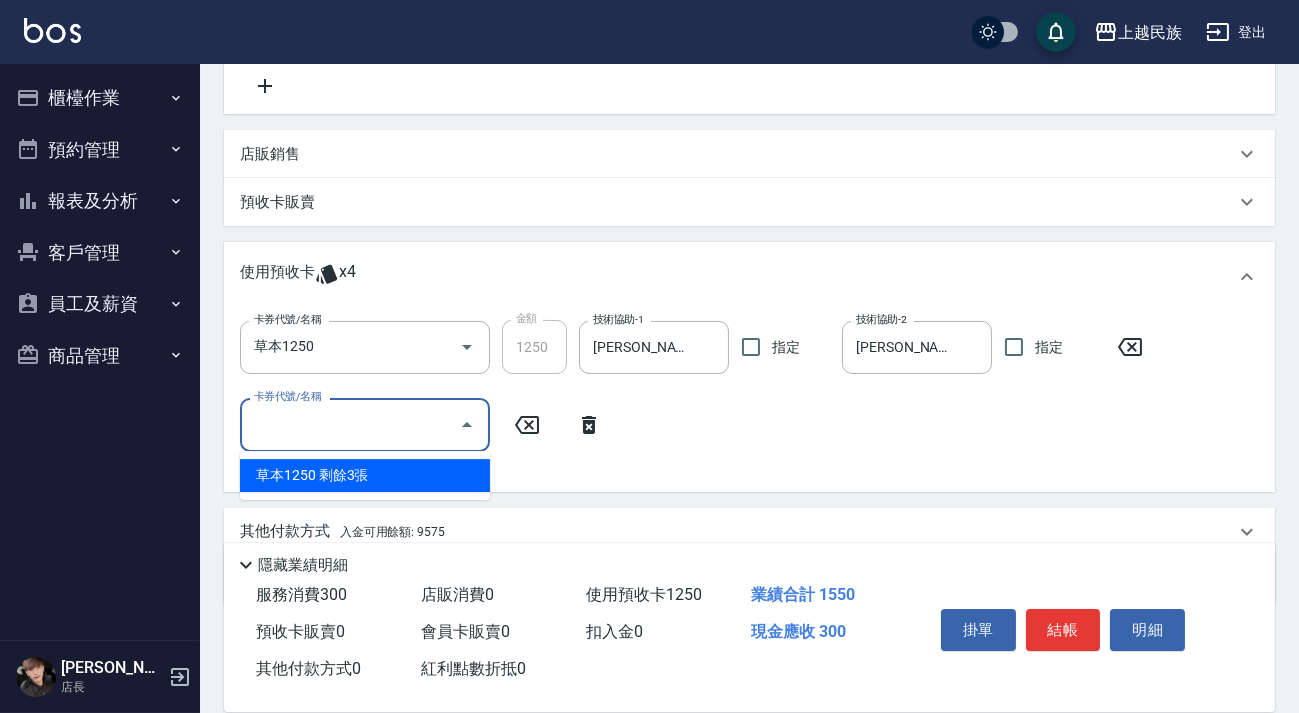 click on "草本1250 剩餘3張" at bounding box center [365, 475] 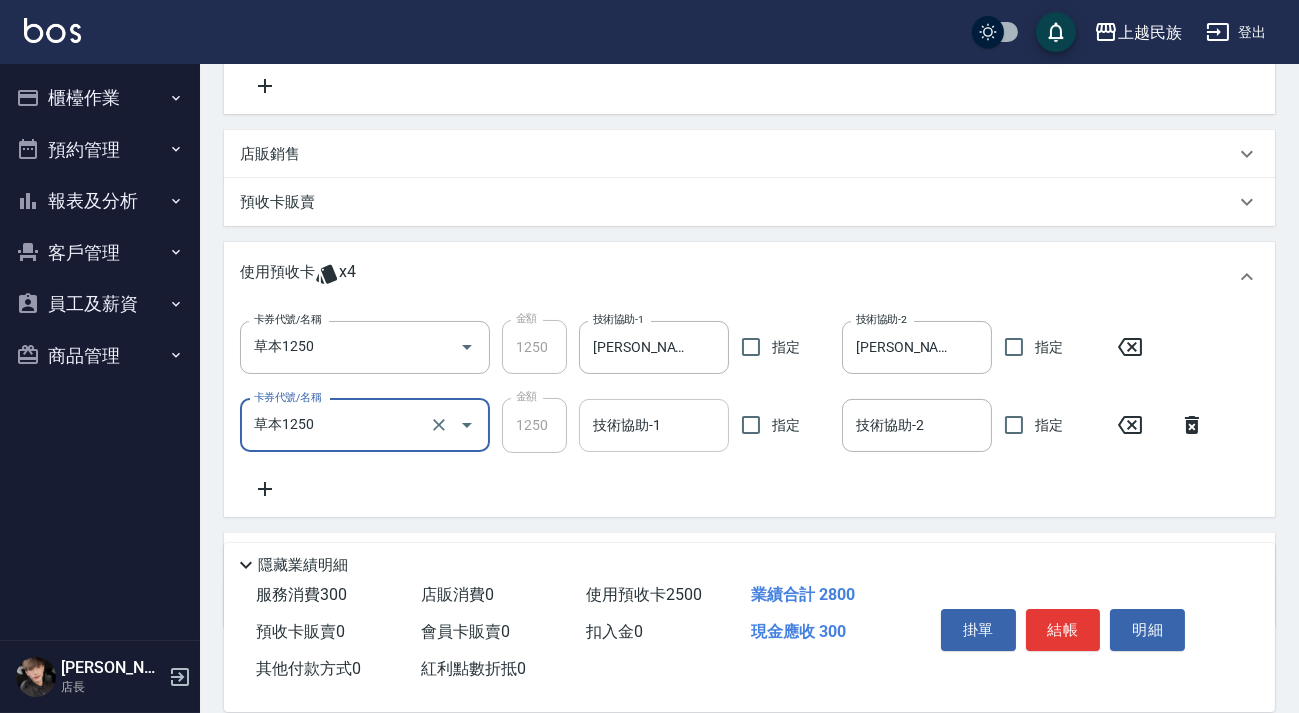 click on "技術協助-1 技術協助-1" at bounding box center (654, 425) 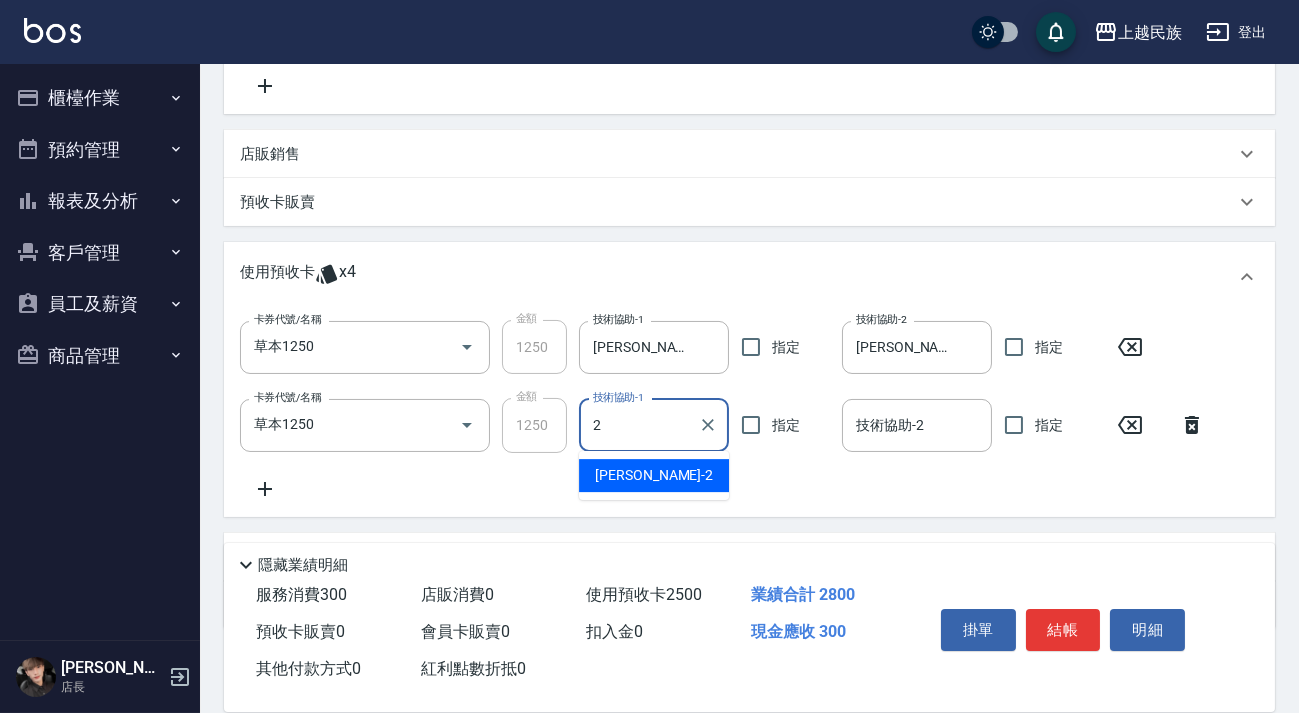 type on "Alan-2" 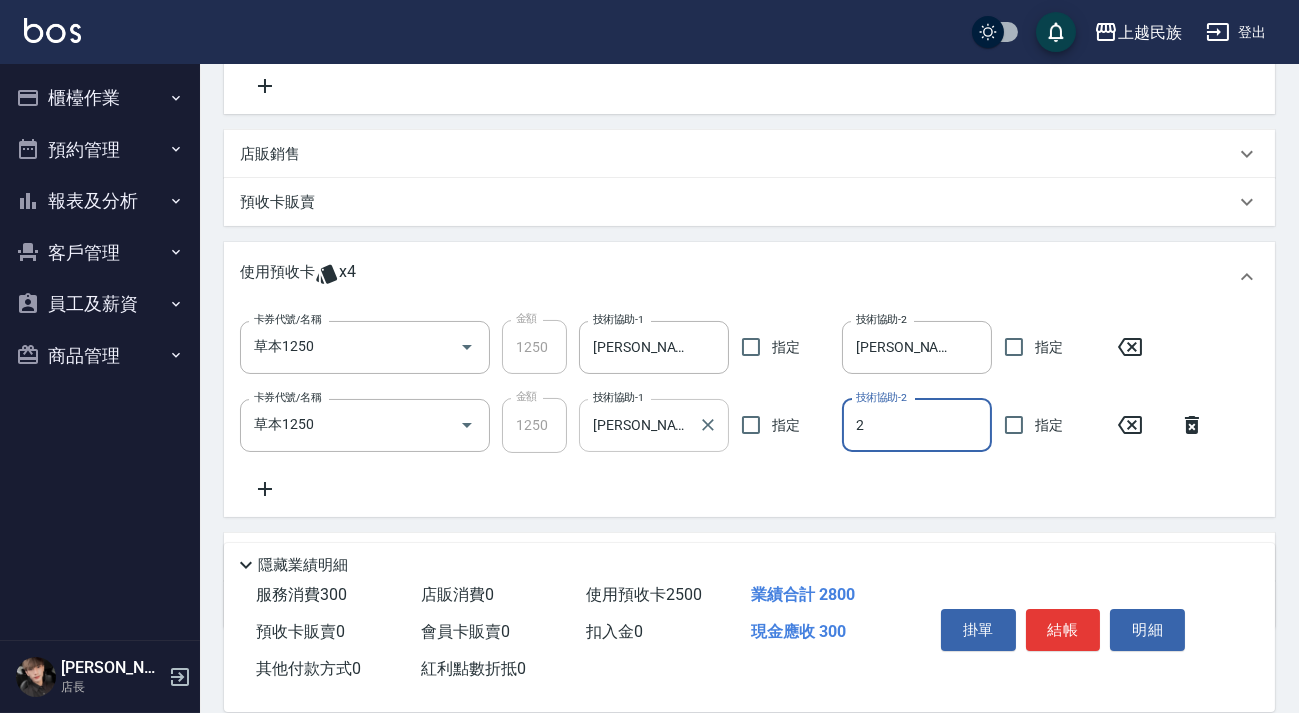 type on "Alan-2" 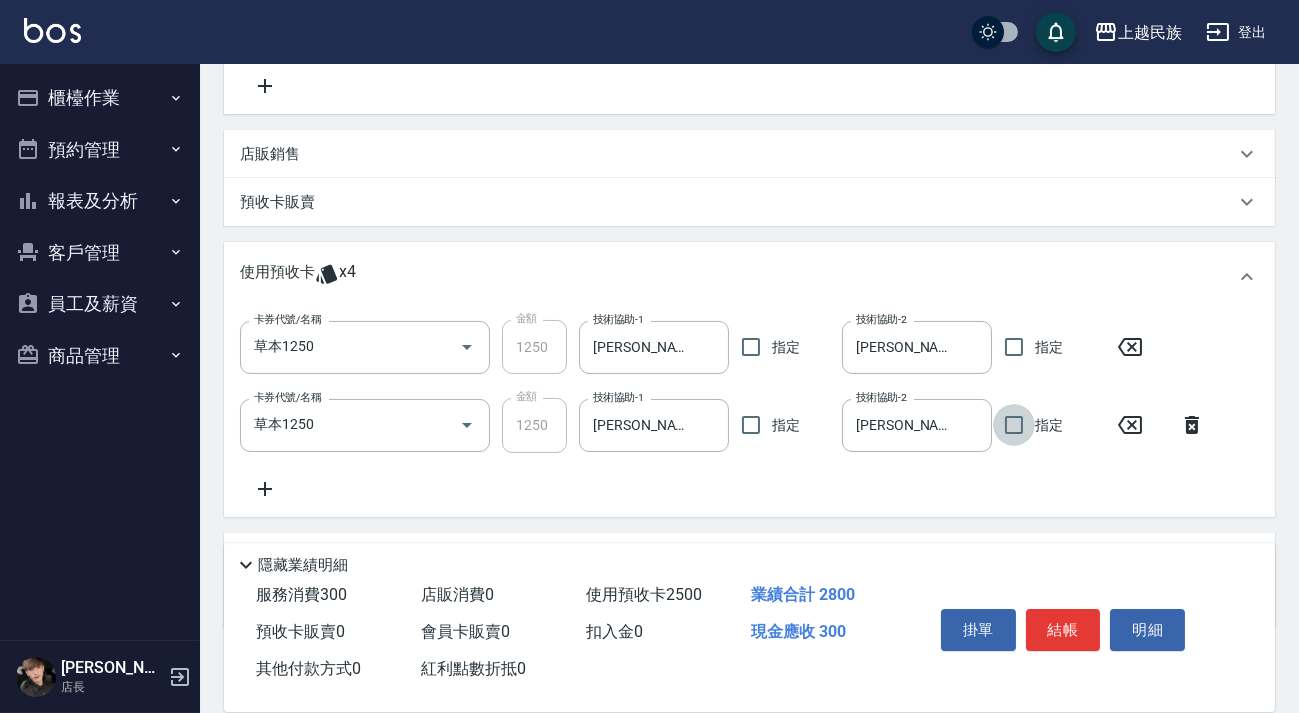 scroll, scrollTop: 520, scrollLeft: 0, axis: vertical 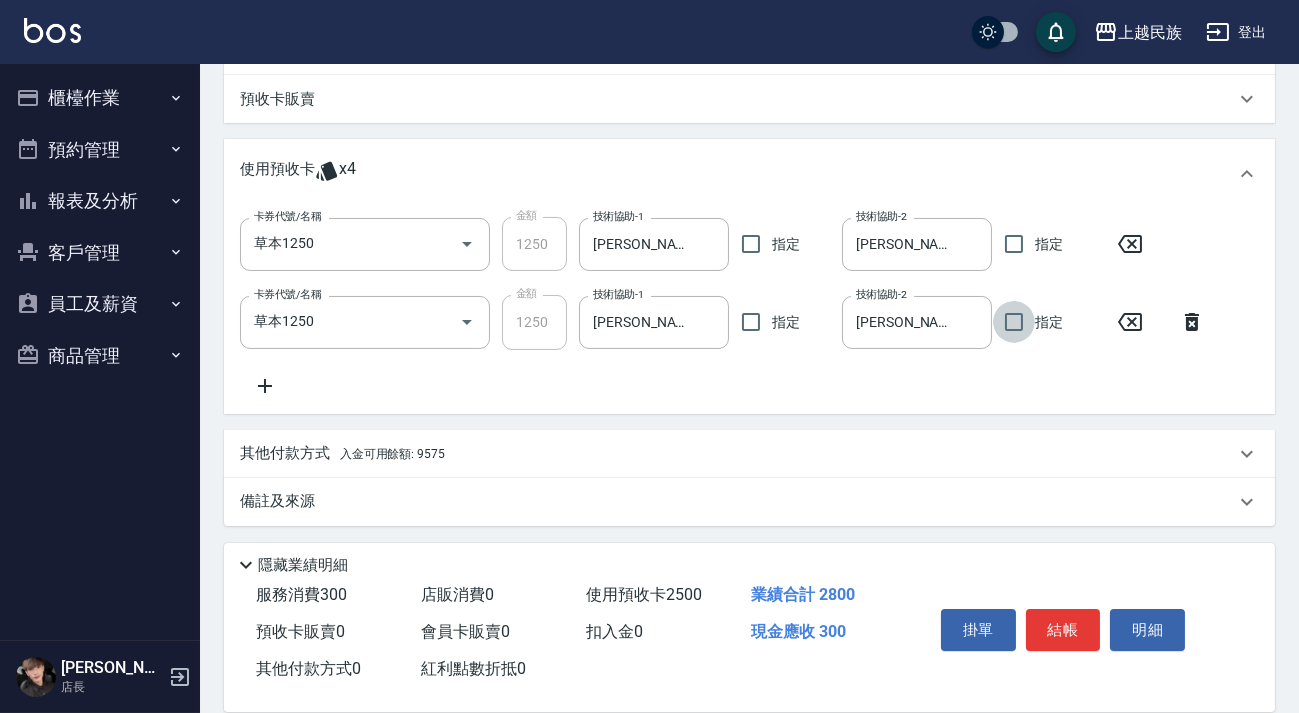 drag, startPoint x: 744, startPoint y: 328, endPoint x: 763, endPoint y: 287, distance: 45.188496 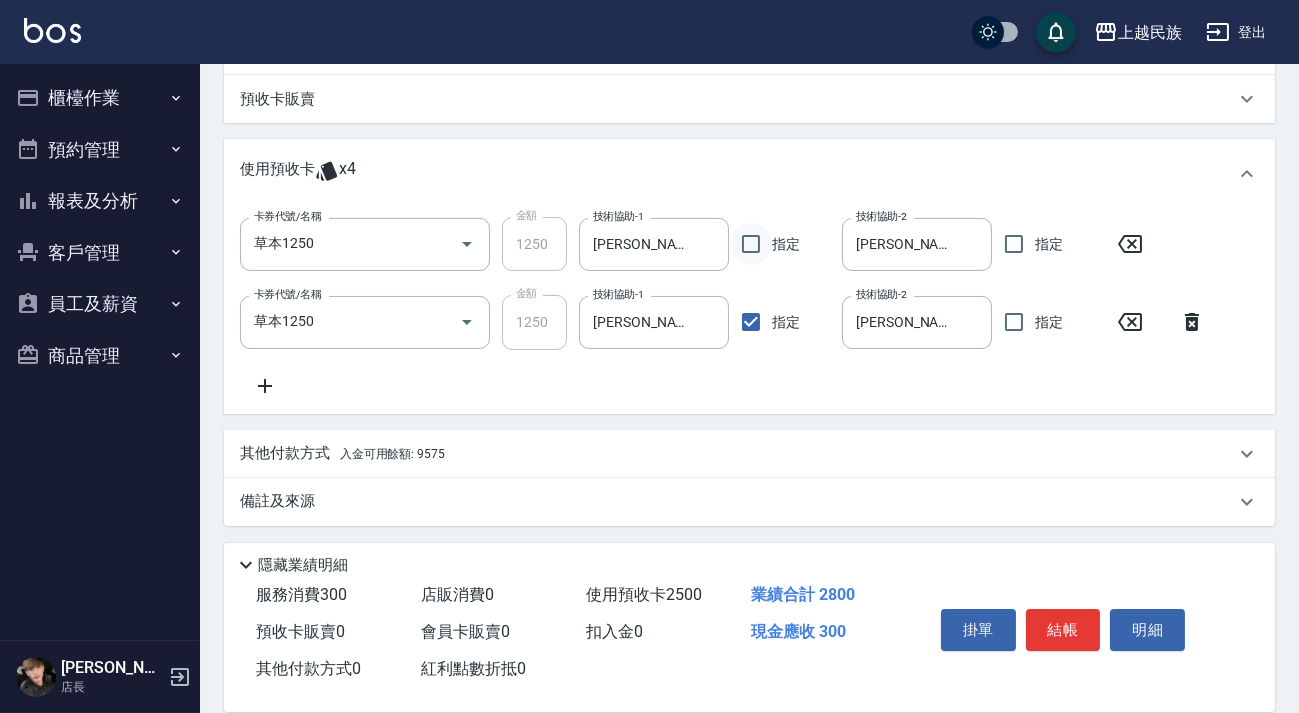 drag, startPoint x: 760, startPoint y: 253, endPoint x: 808, endPoint y: 249, distance: 48.166378 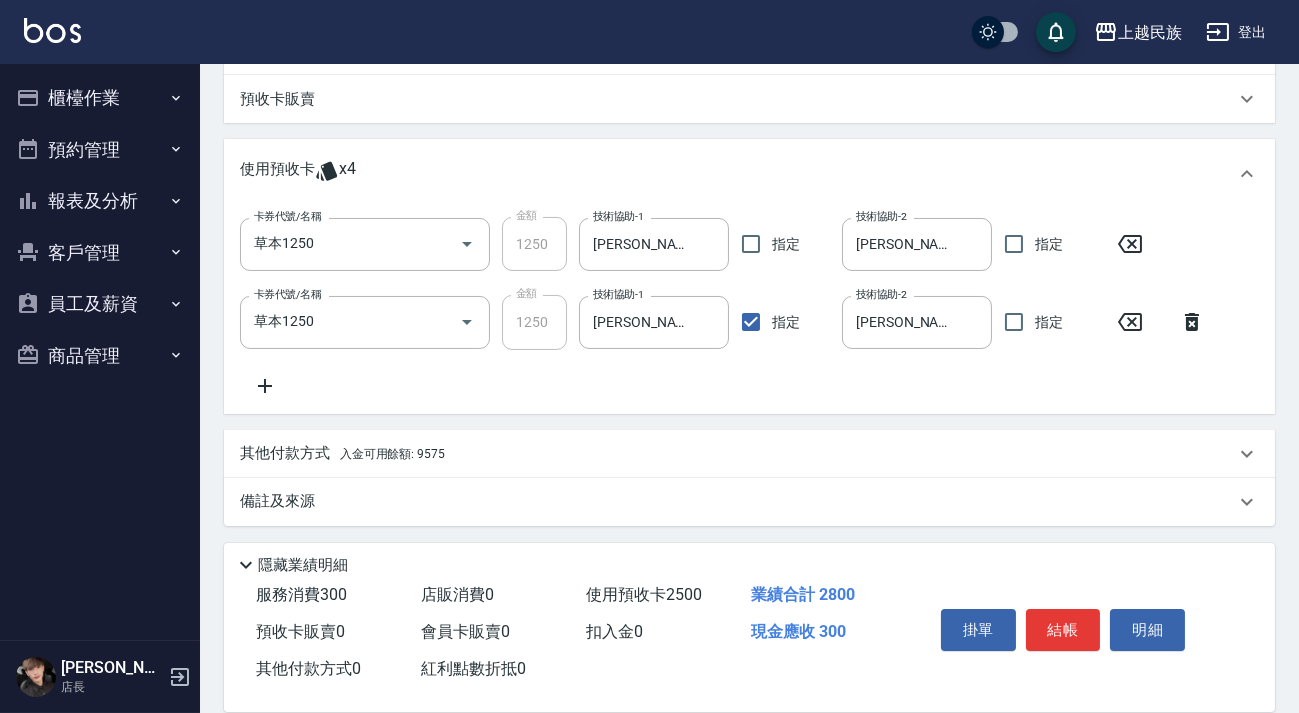 click on "指定" at bounding box center [751, 244] 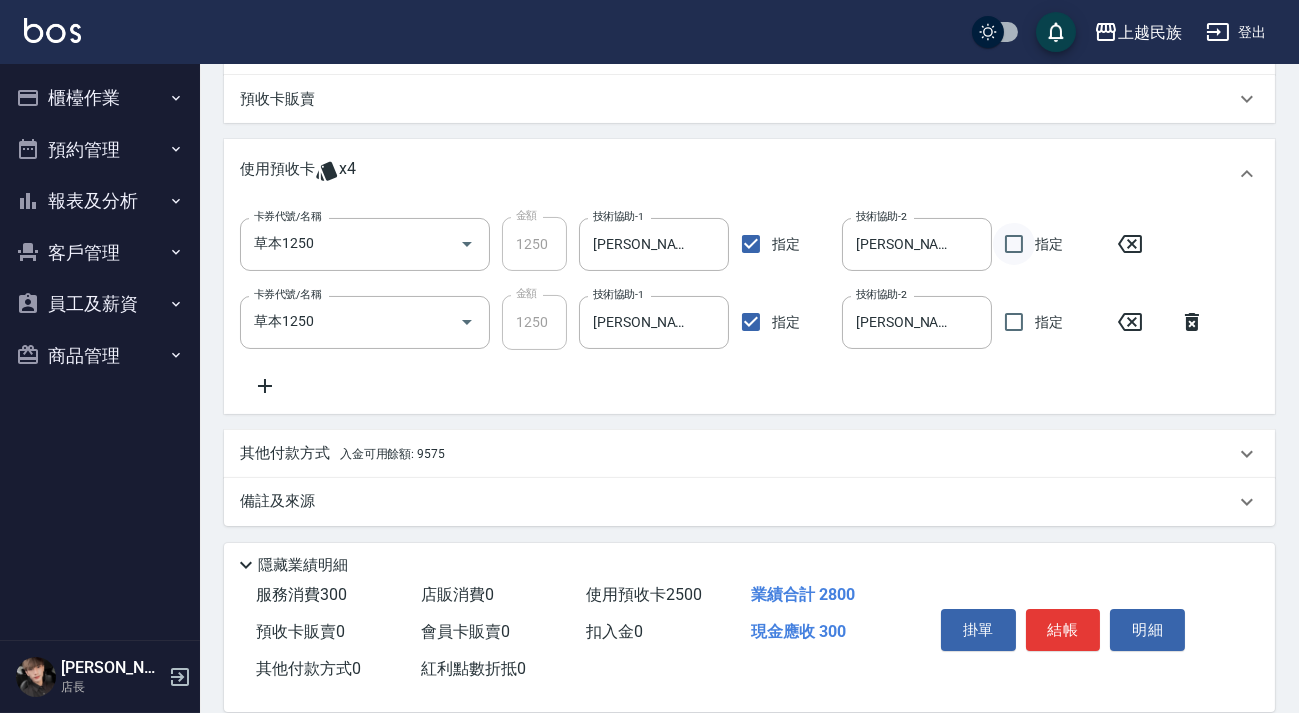 drag, startPoint x: 996, startPoint y: 240, endPoint x: 1017, endPoint y: 254, distance: 25.23886 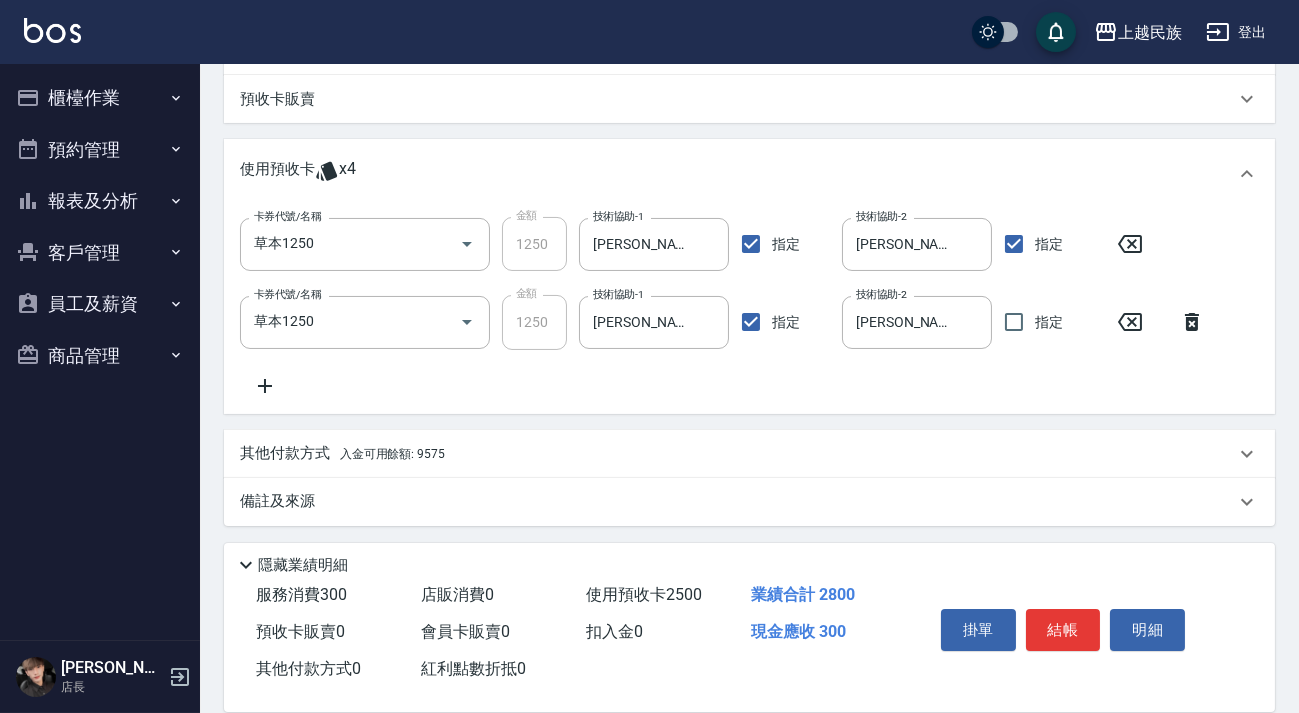 click on "指定" at bounding box center [1014, 322] 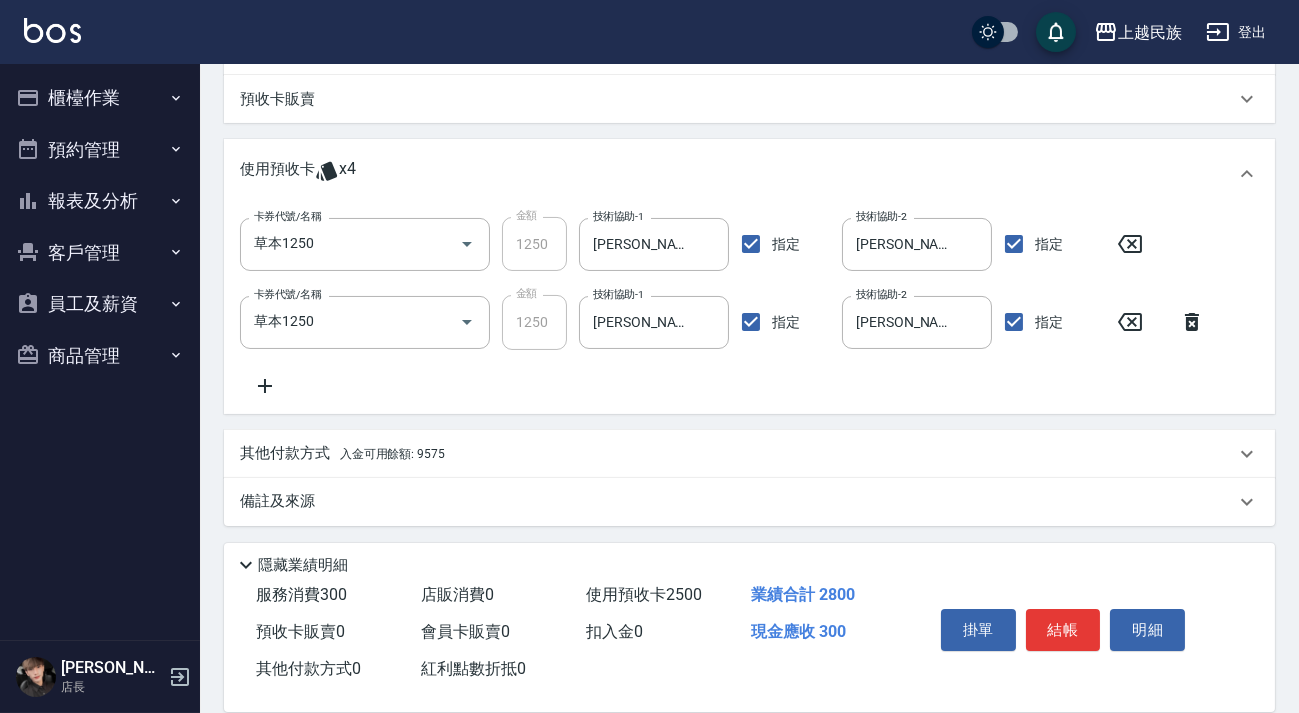 click on "備註及來源 備註 備註 訂單來源 ​ 訂單來源" at bounding box center [749, 502] 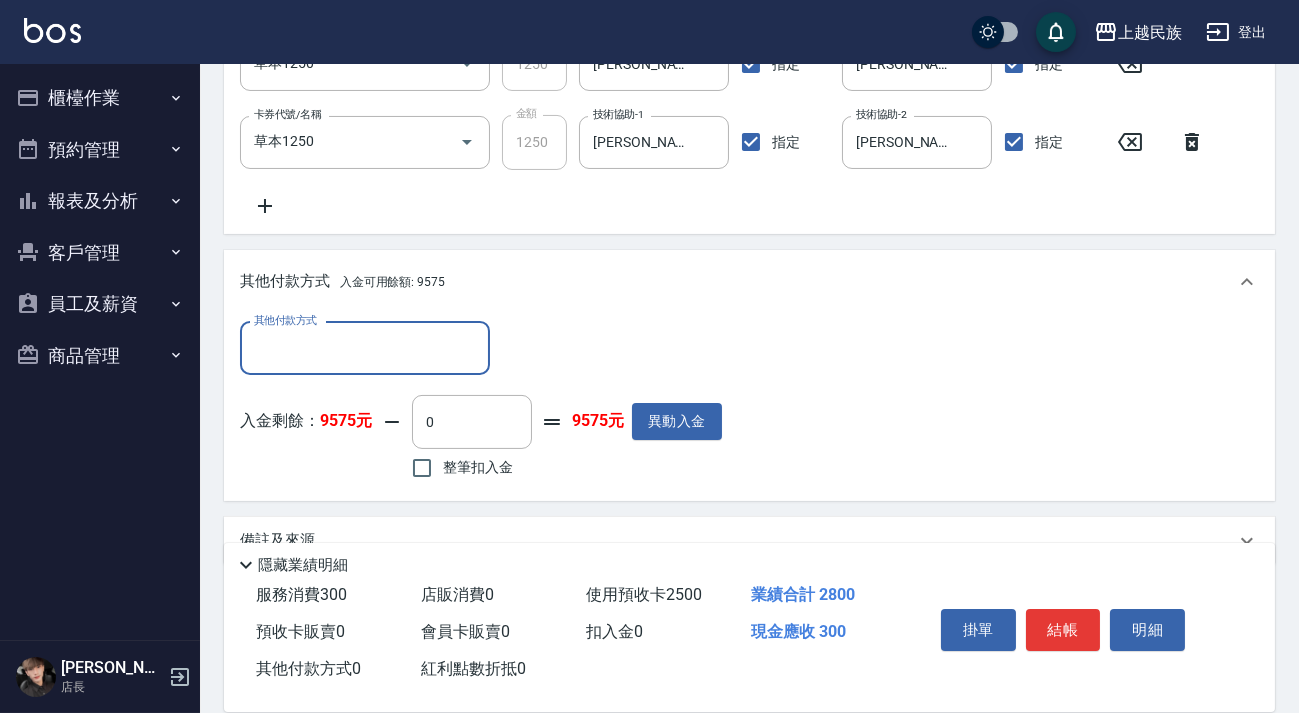 scroll, scrollTop: 729, scrollLeft: 0, axis: vertical 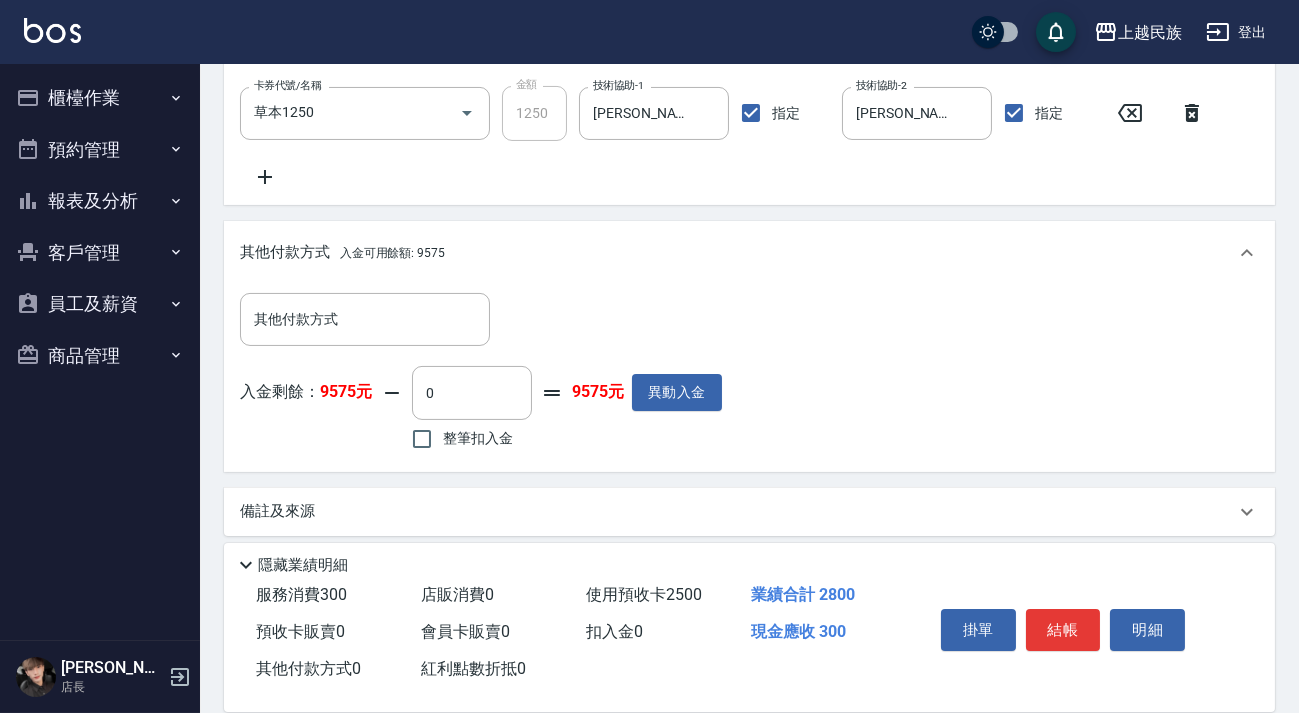 click on "整筆扣入金" at bounding box center (478, 438) 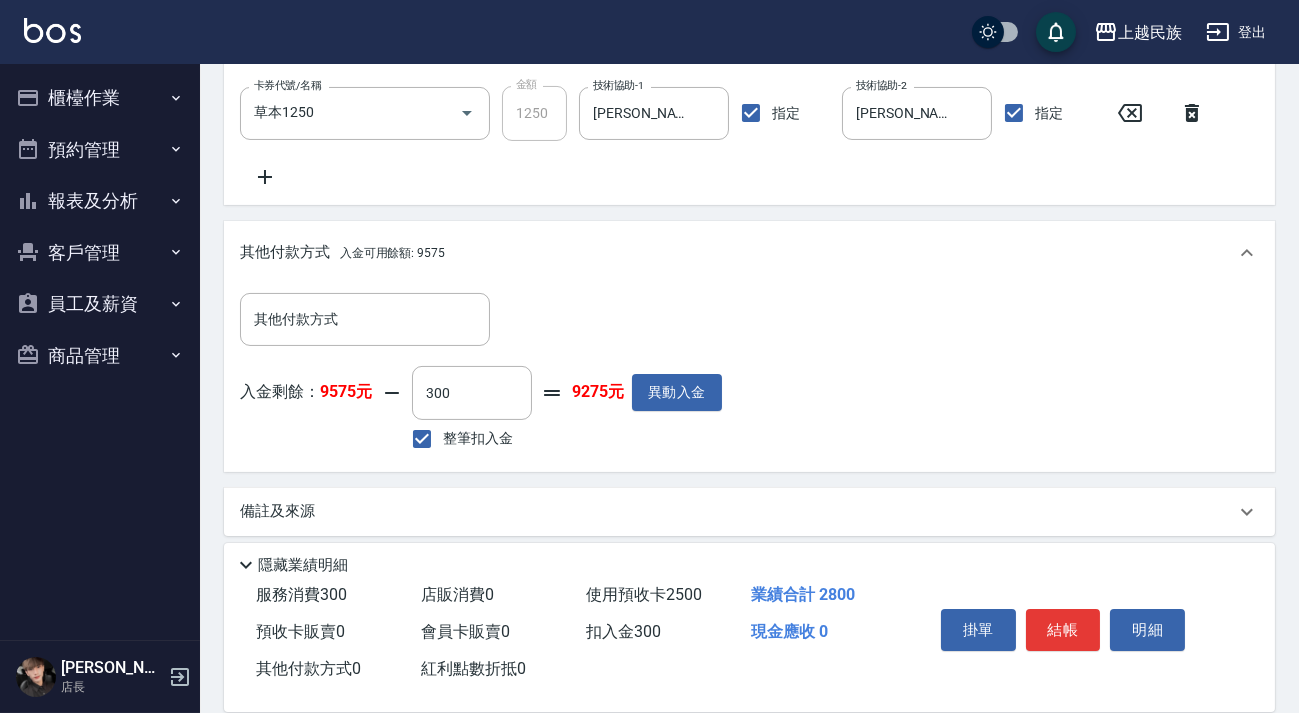scroll, scrollTop: 92, scrollLeft: 0, axis: vertical 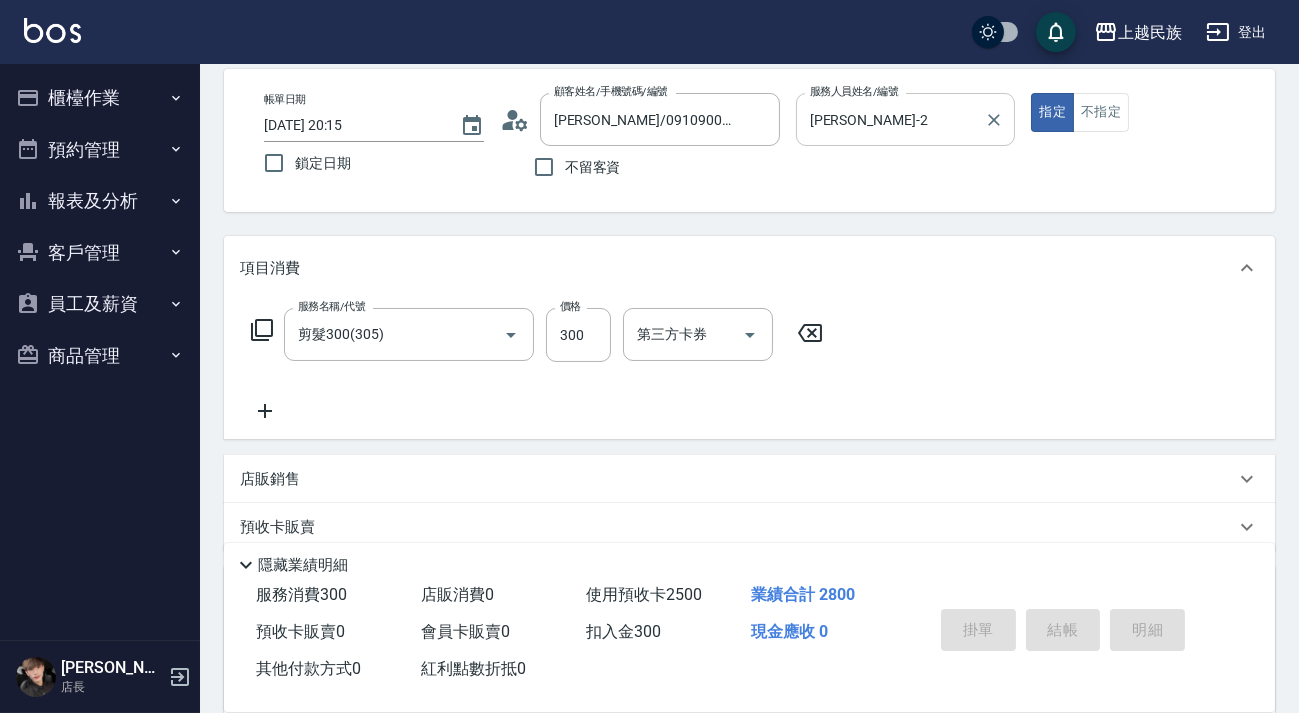 type 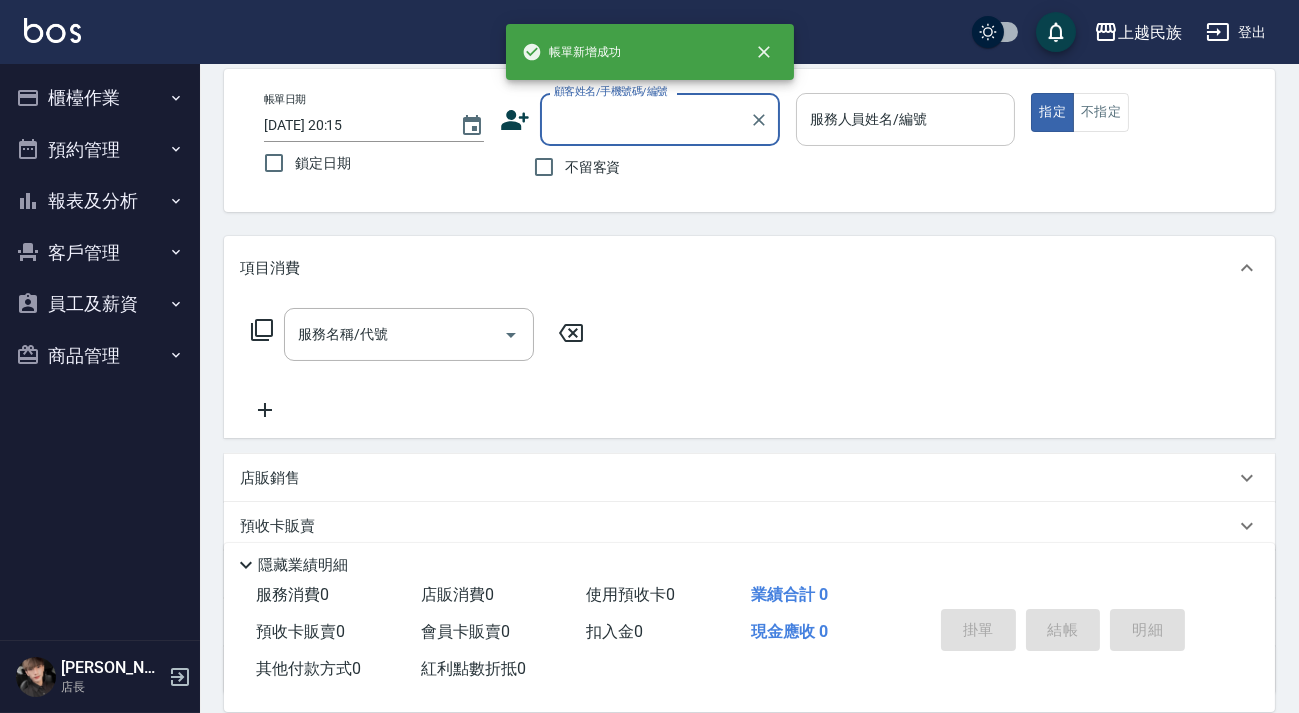 scroll, scrollTop: 0, scrollLeft: 0, axis: both 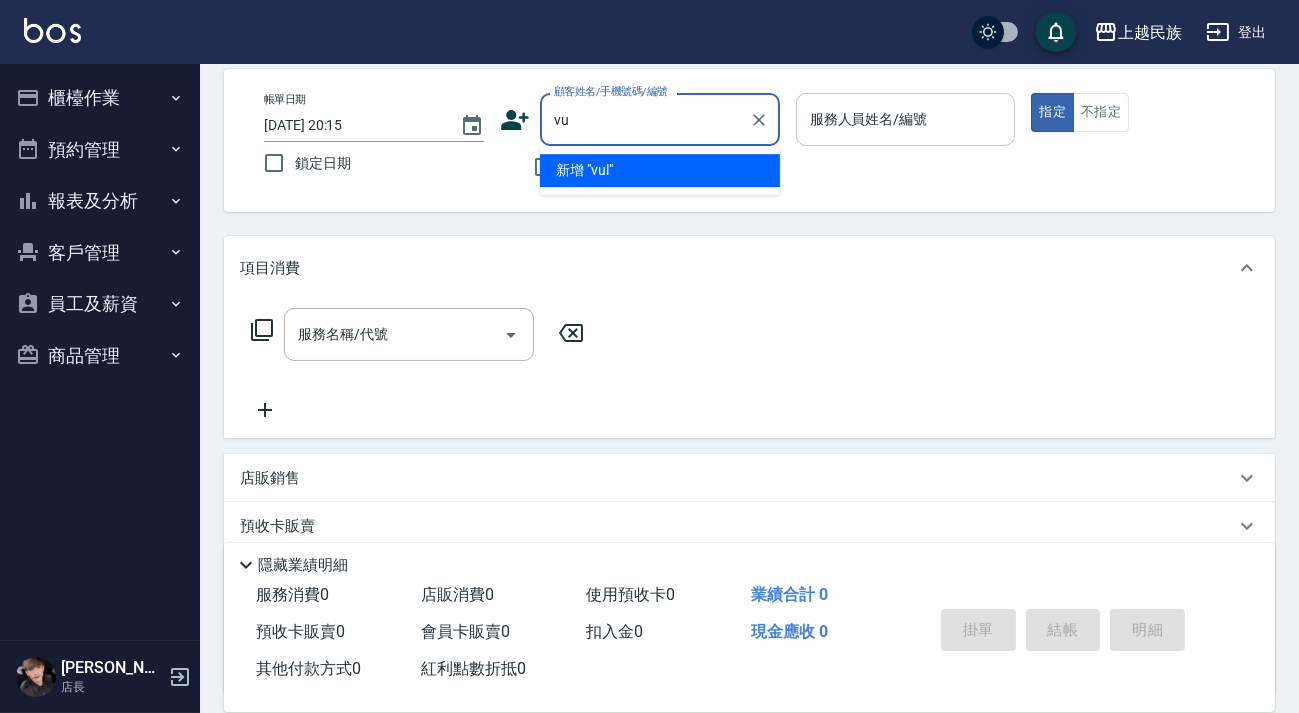 type on "v" 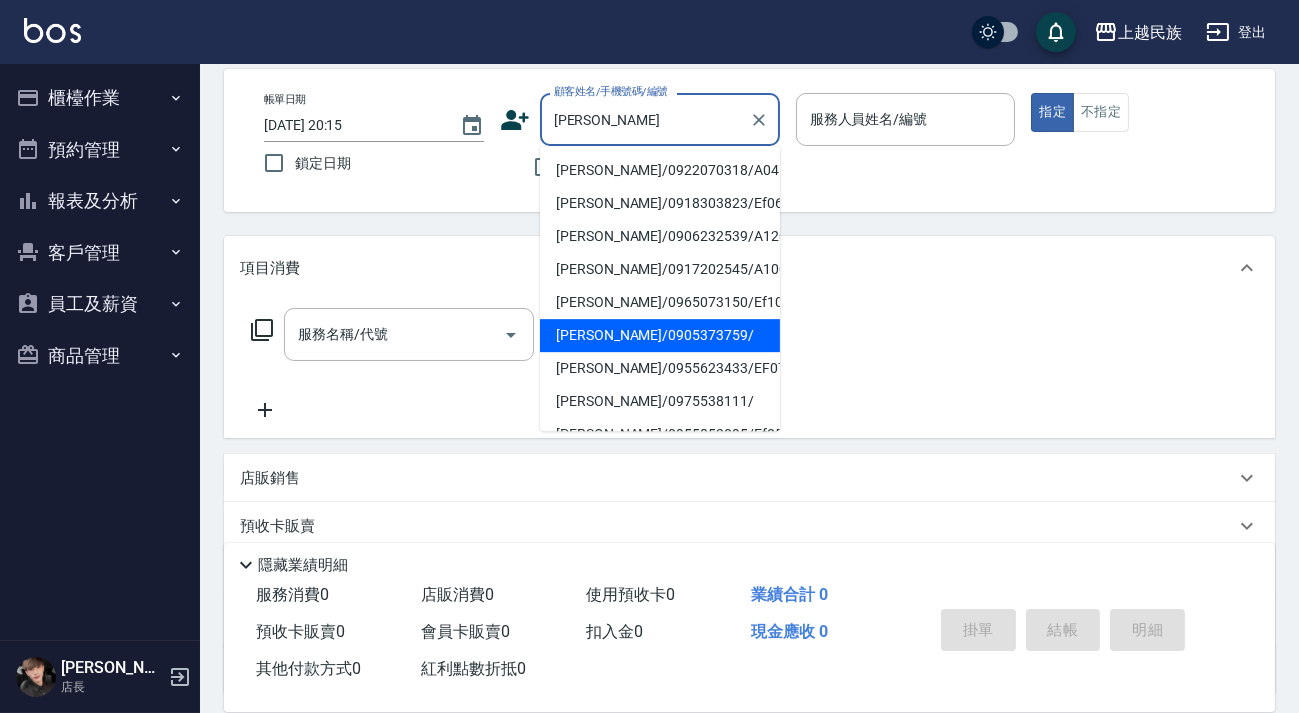 click on "蕭梓喬/0905373759/" at bounding box center [660, 335] 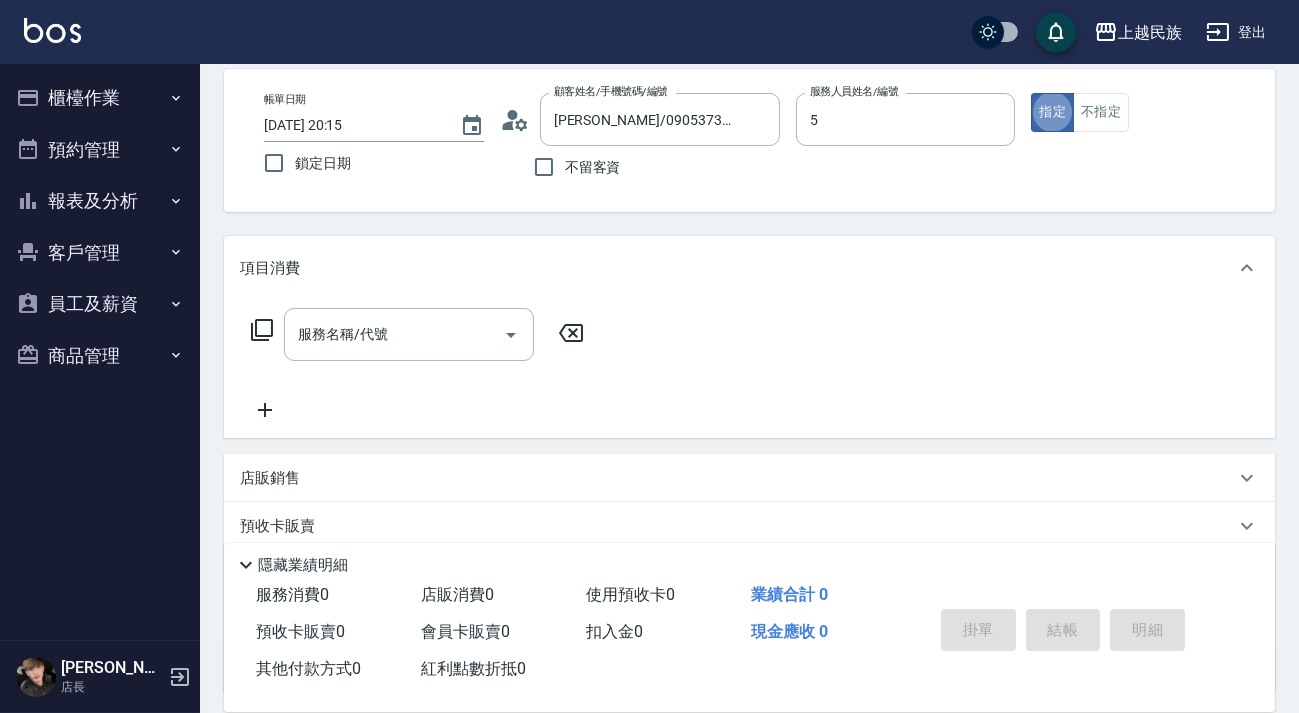 type on "Effie-5" 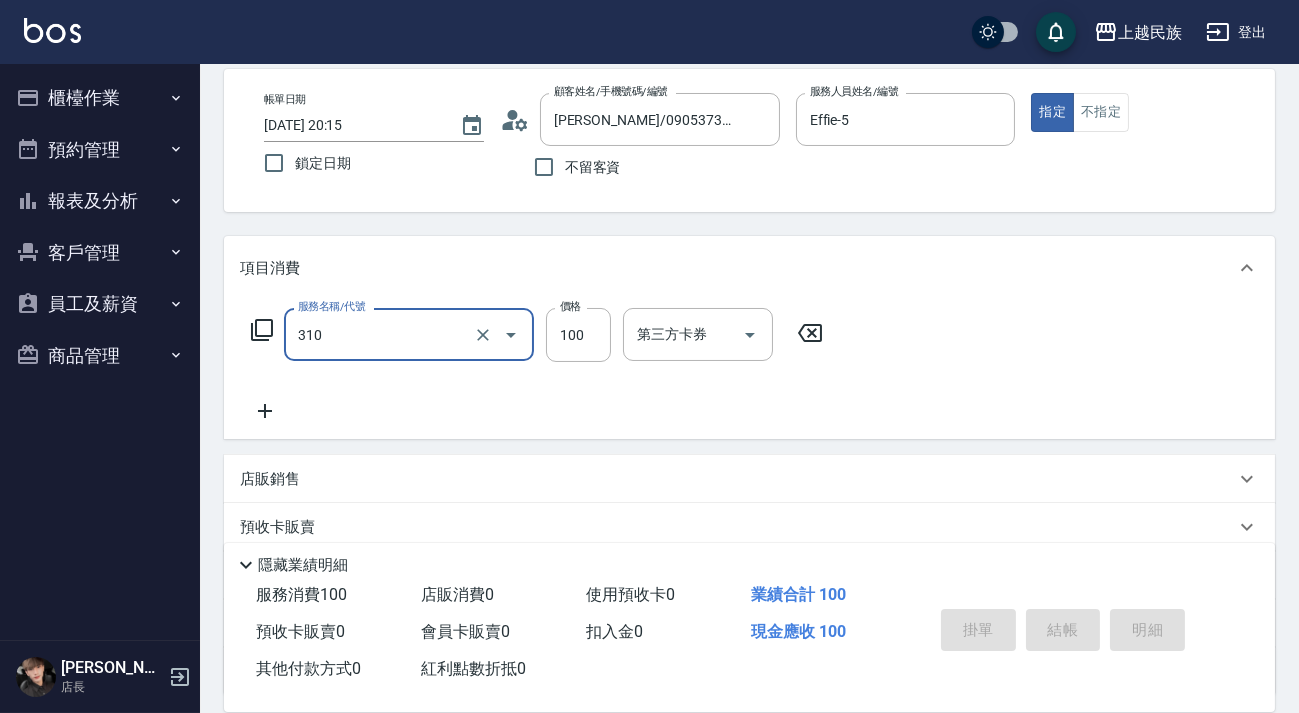 type on "310" 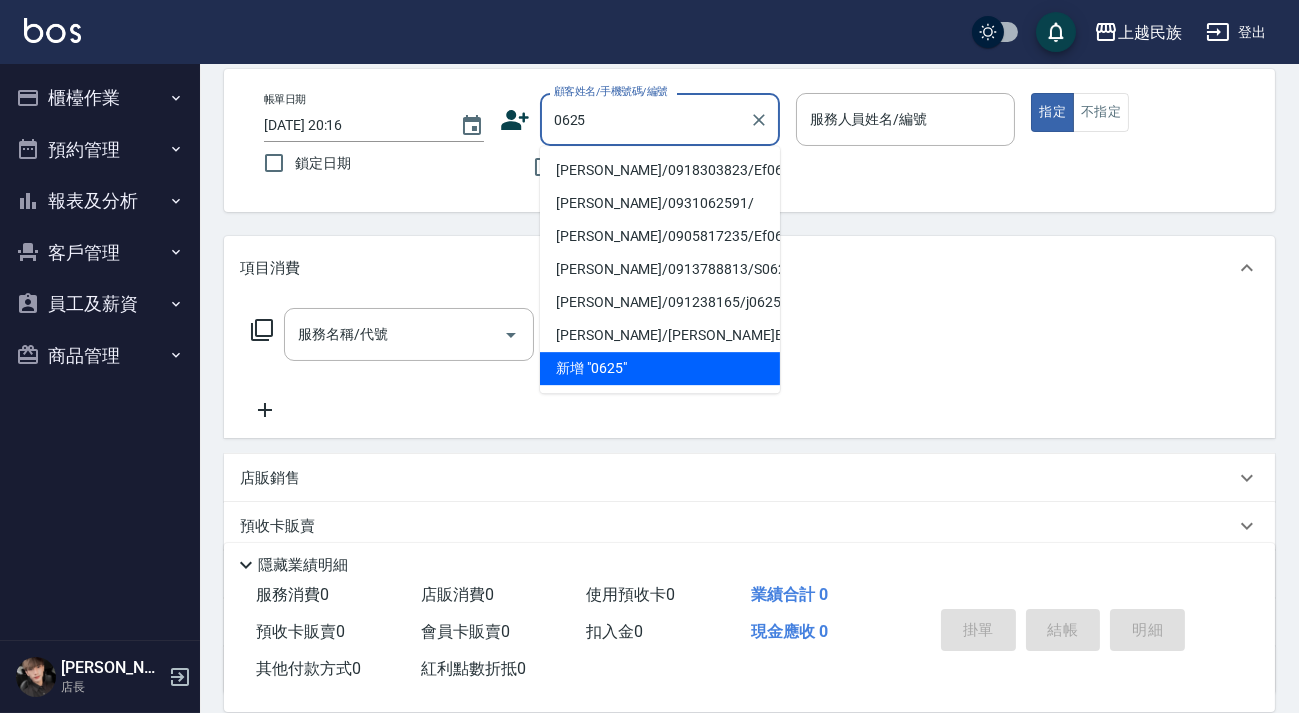 click on "蕭榮德/0918303823/Ef062511" at bounding box center [660, 170] 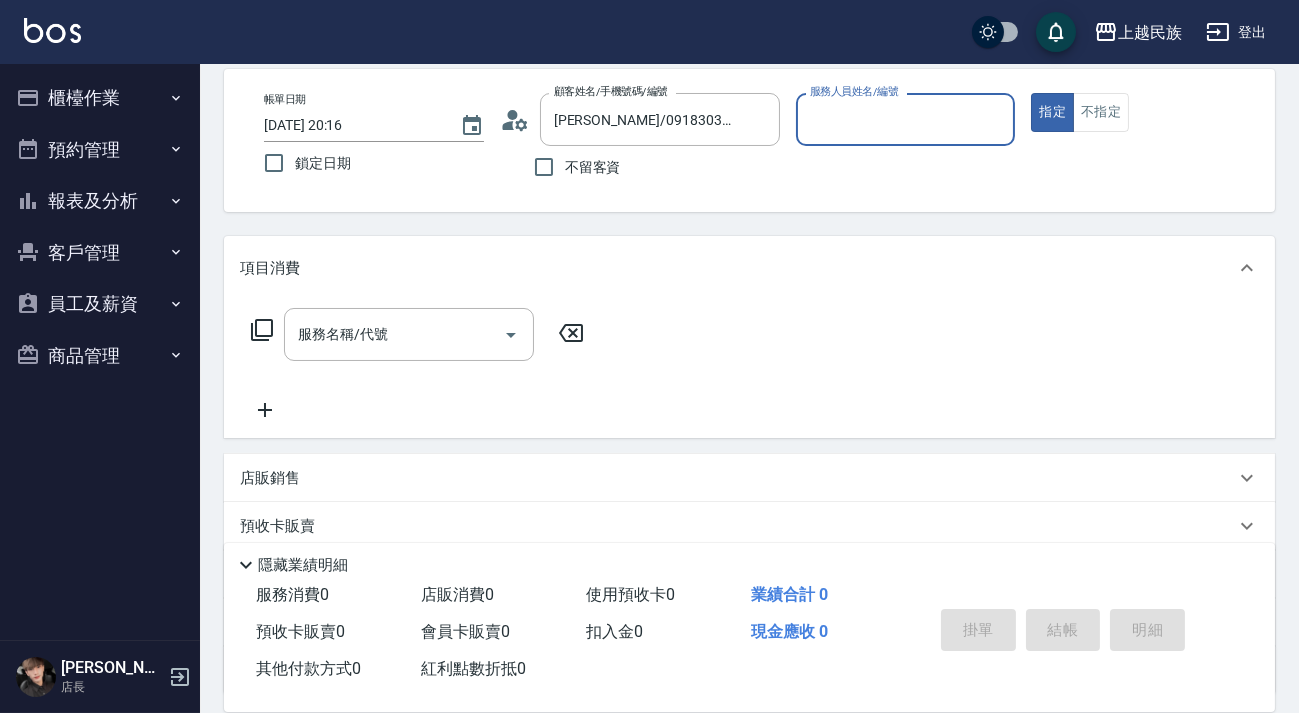 type on "Effie-5" 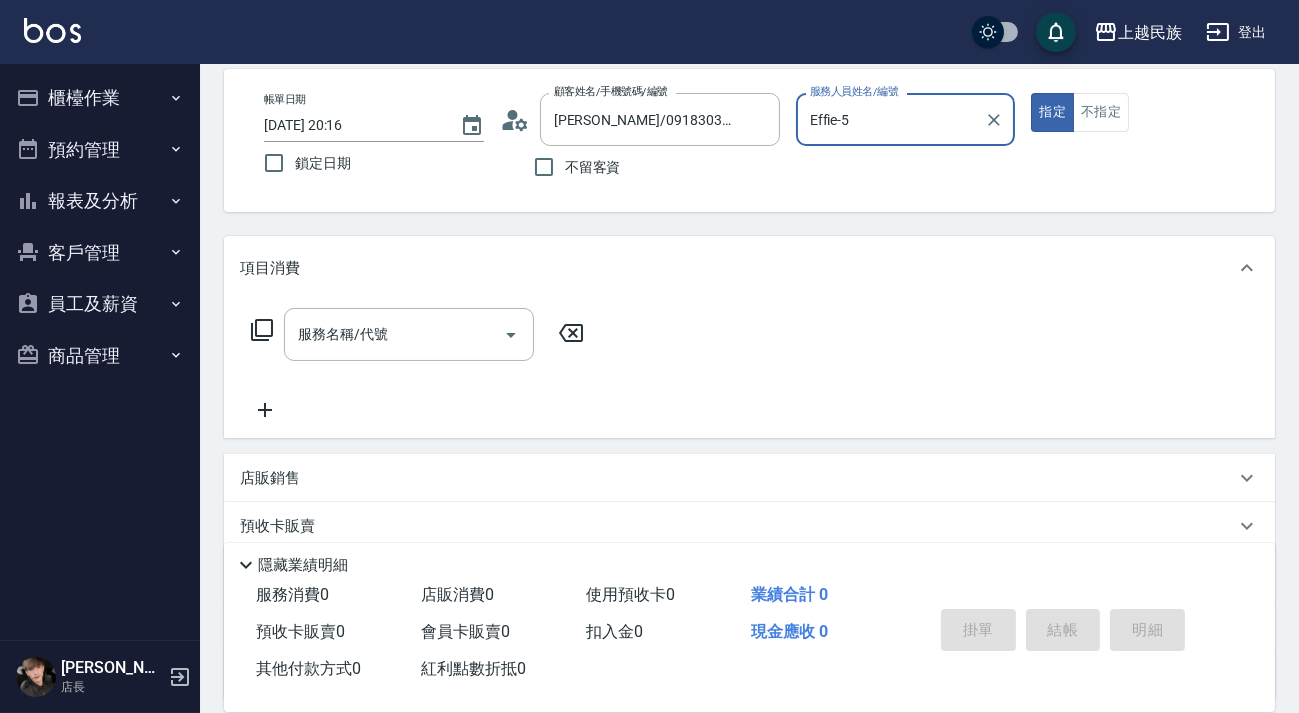 click on "不留客資" at bounding box center [640, 167] 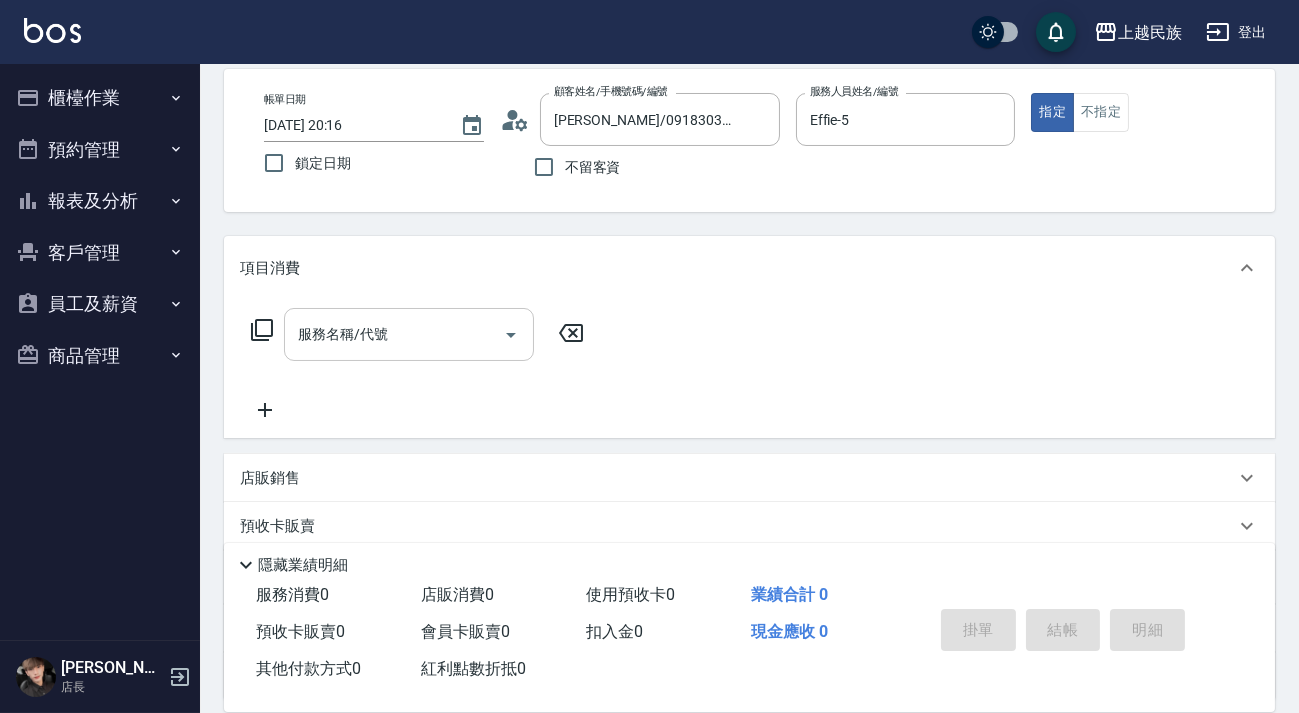 click on "服務名稱/代號" at bounding box center (394, 334) 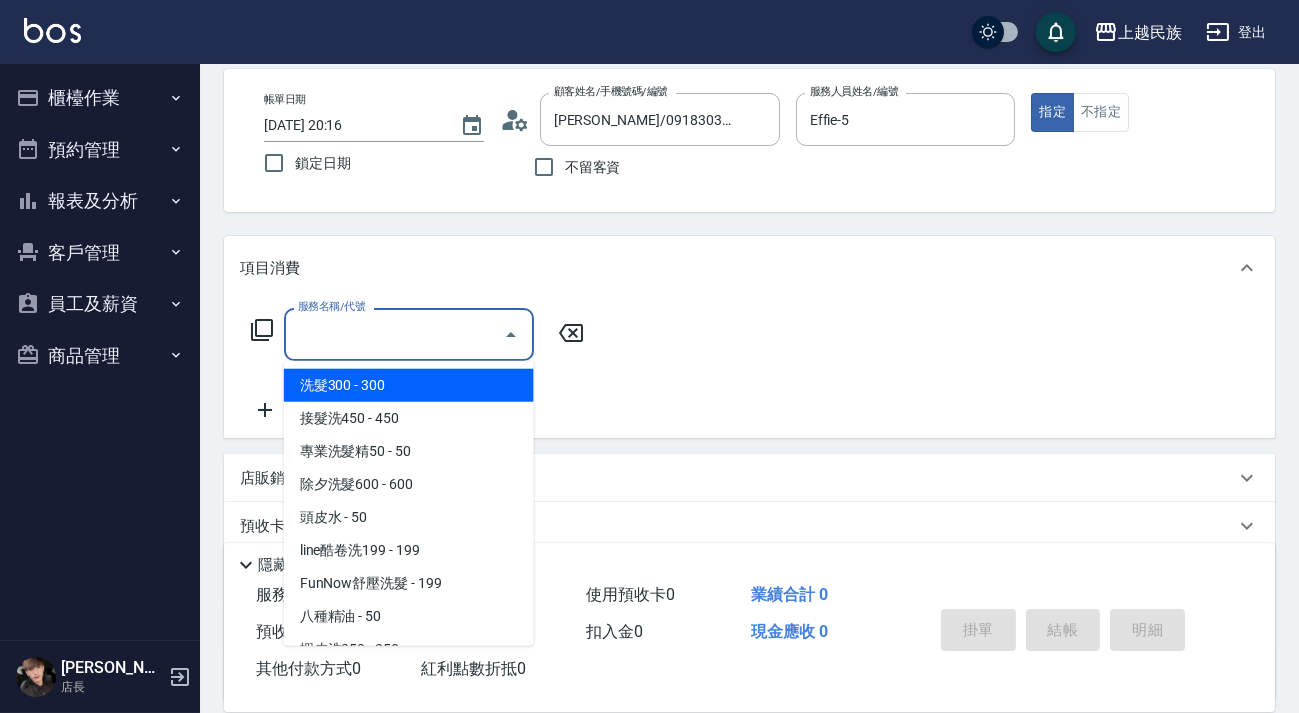 scroll, scrollTop: 267, scrollLeft: 0, axis: vertical 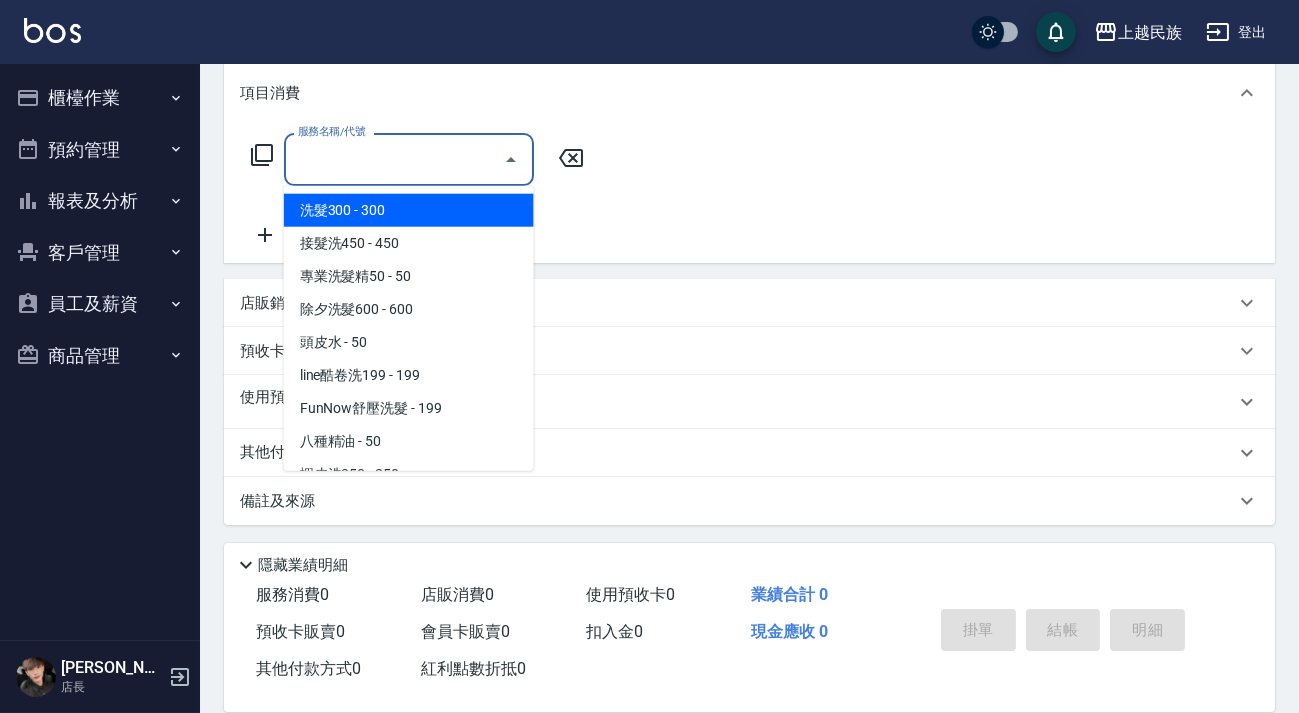 click on "店販銷售" at bounding box center (737, 303) 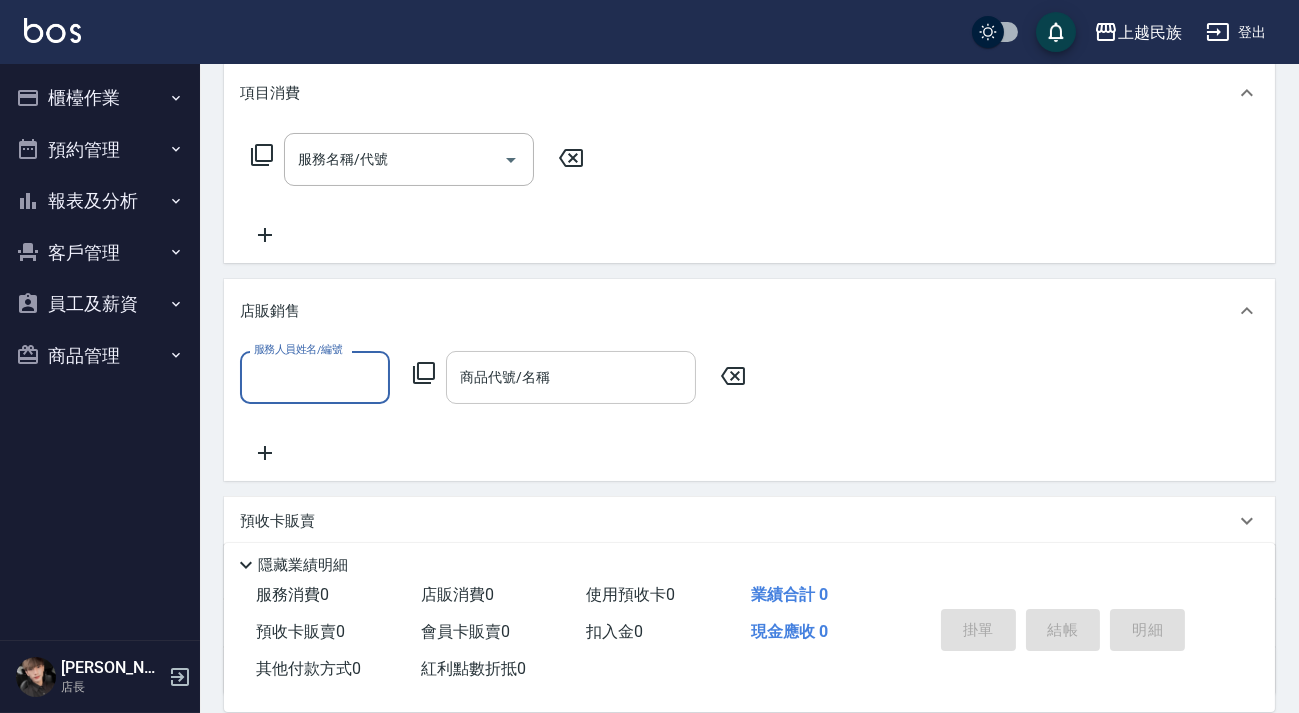scroll, scrollTop: 0, scrollLeft: 0, axis: both 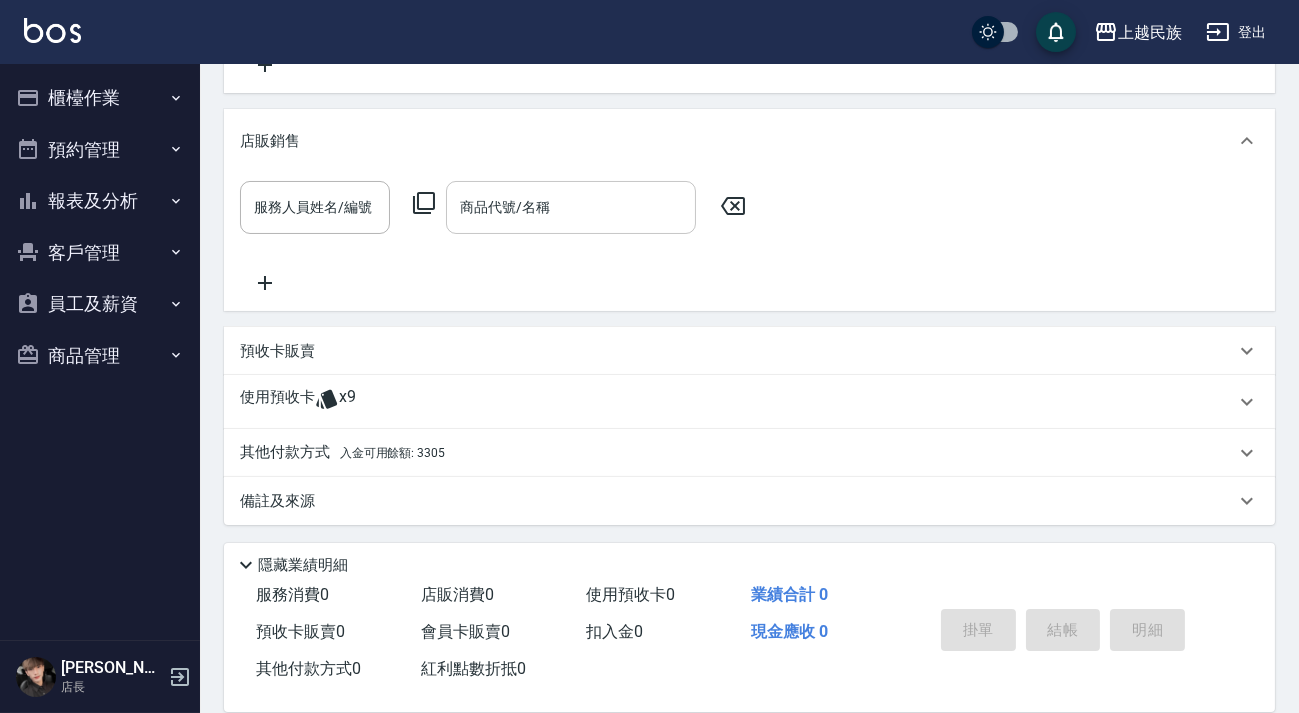 click on "使用預收卡 x9" at bounding box center (737, 402) 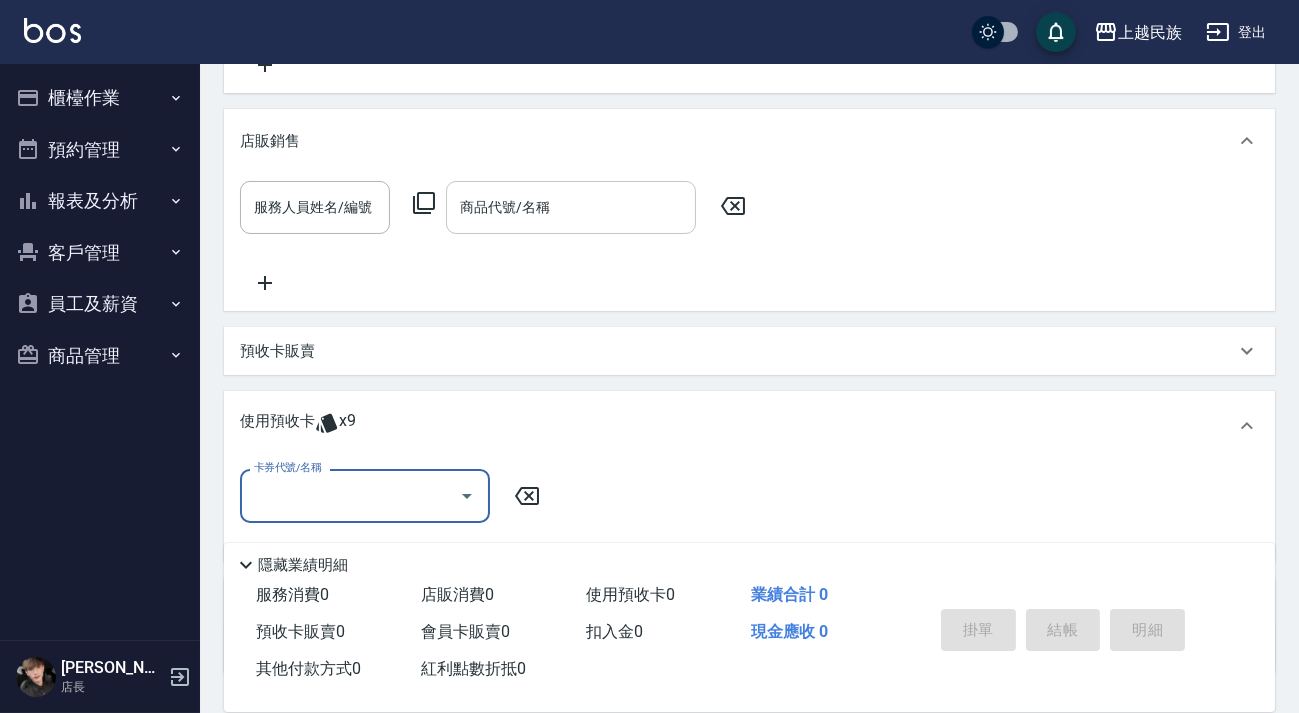 scroll, scrollTop: 0, scrollLeft: 0, axis: both 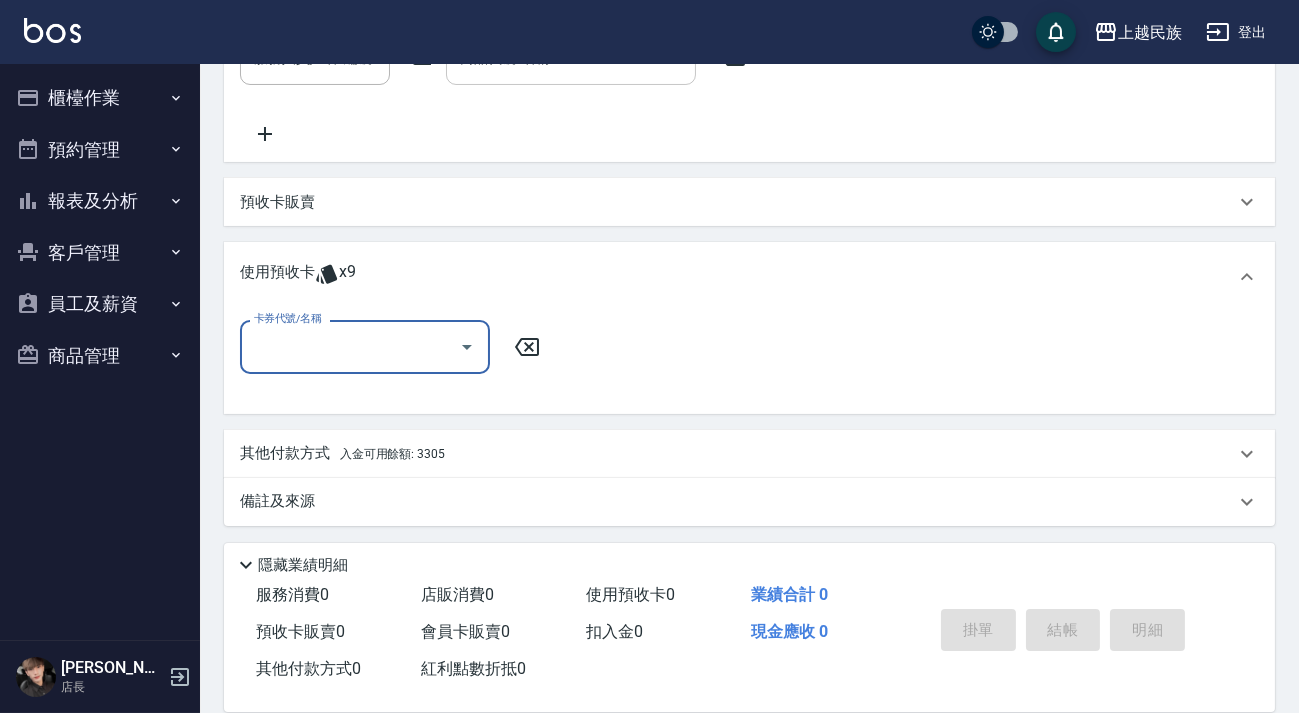 click on "卡券代號/名稱" at bounding box center (350, 346) 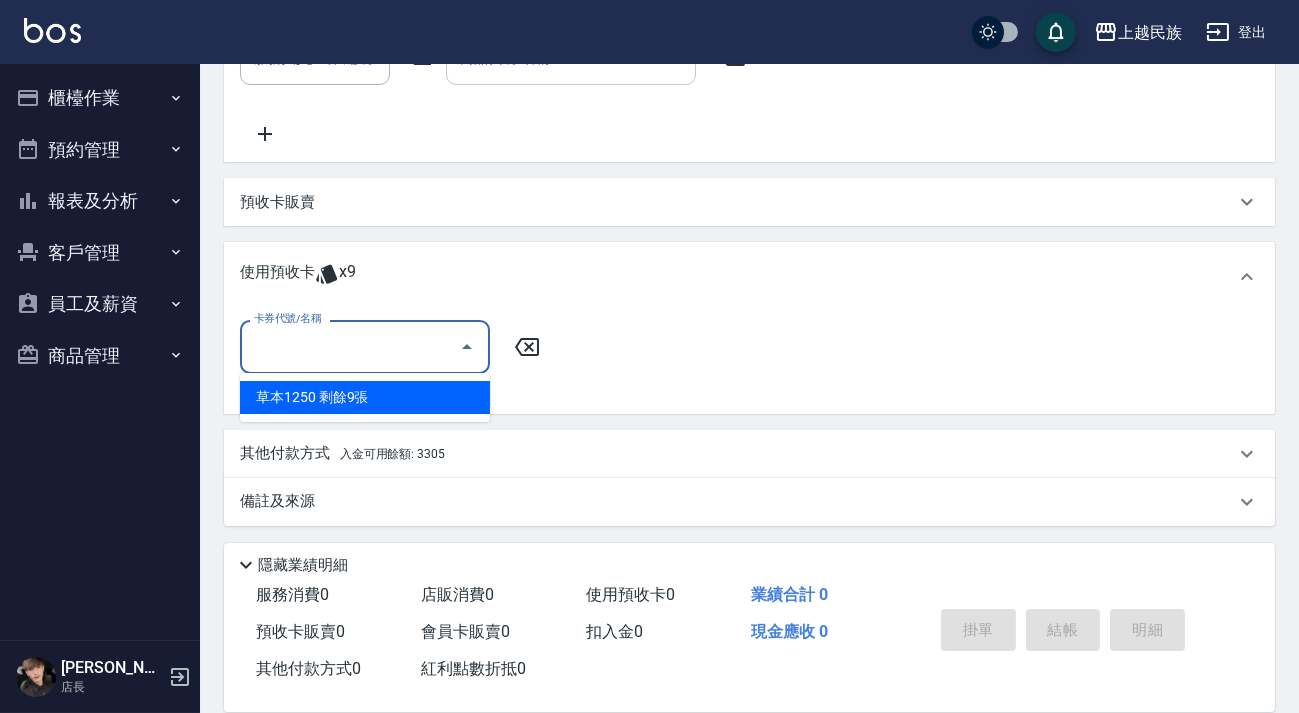 click on "草本1250 剩餘9張" at bounding box center (365, 397) 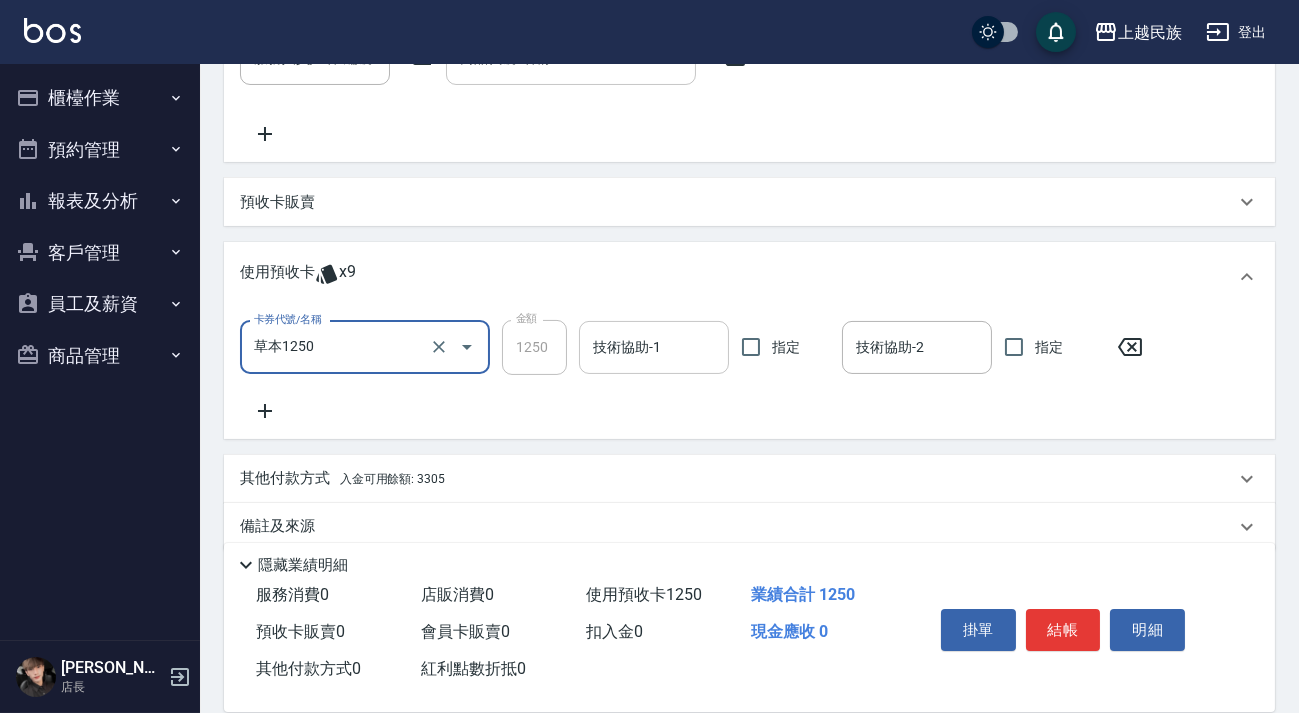 click on "技術協助-1" at bounding box center [654, 347] 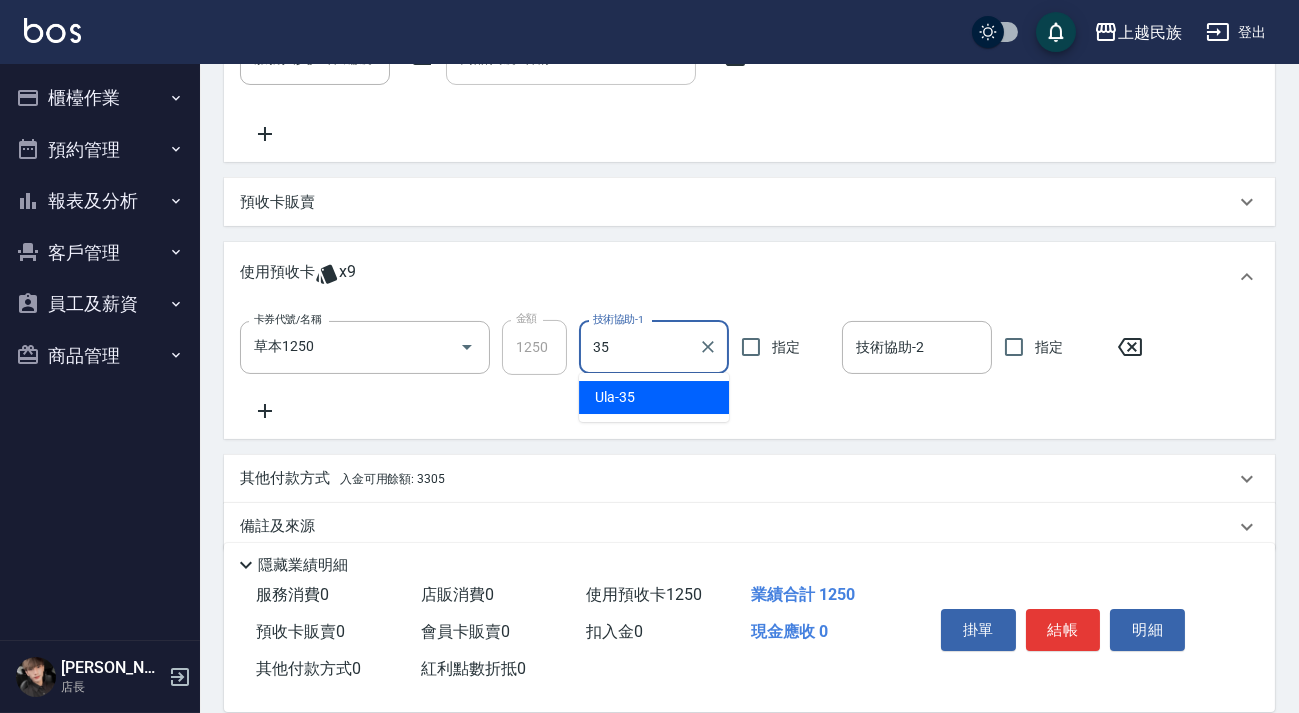 type on "Ula-35" 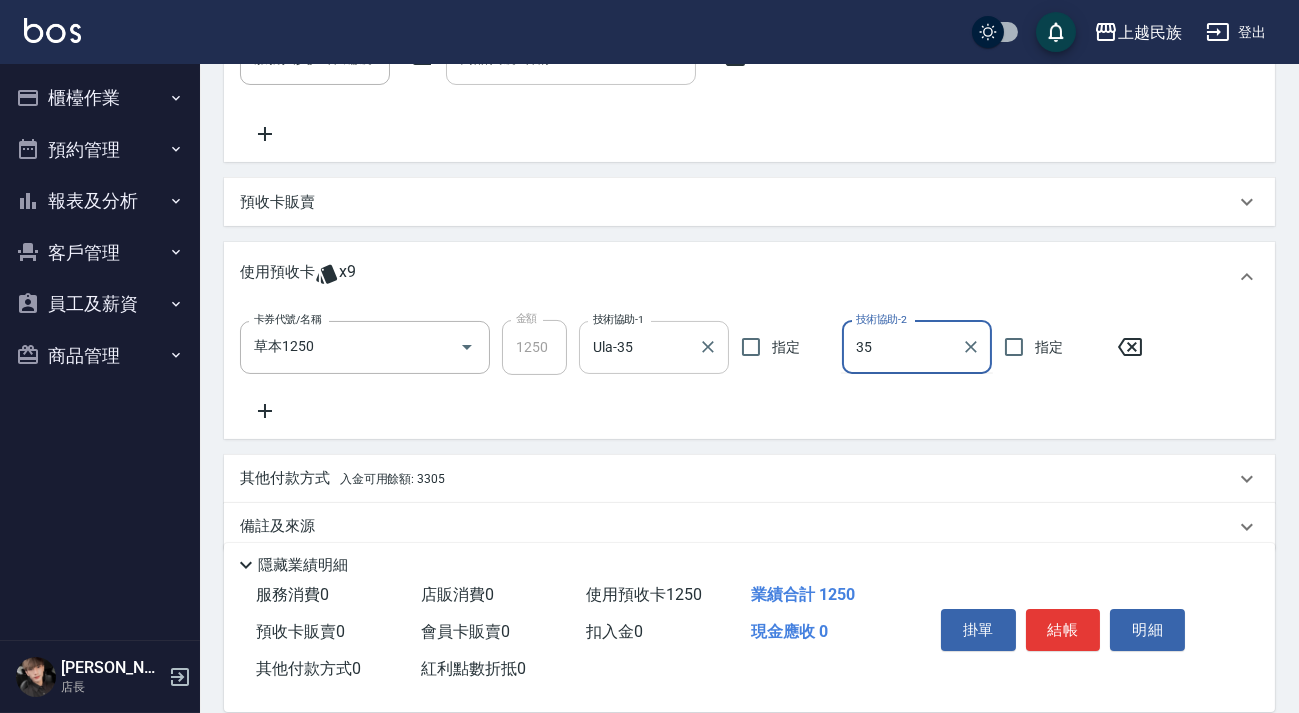 type on "Ula-35" 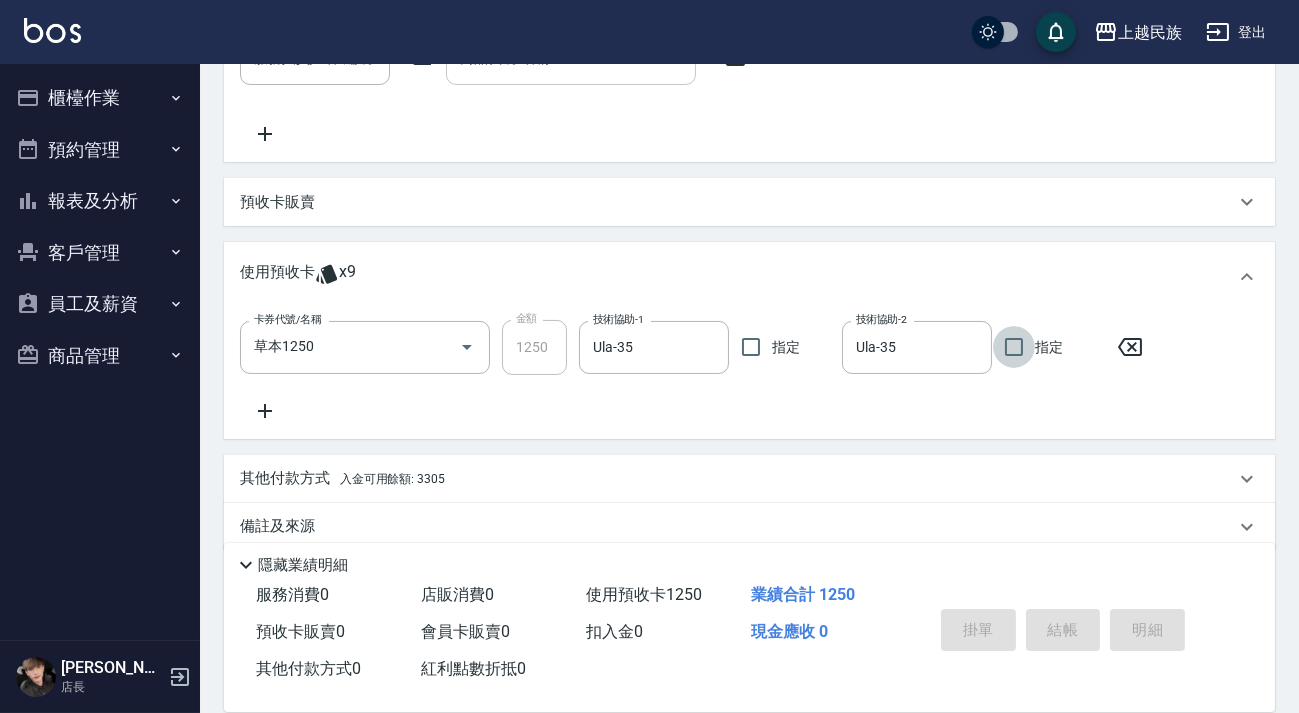 type 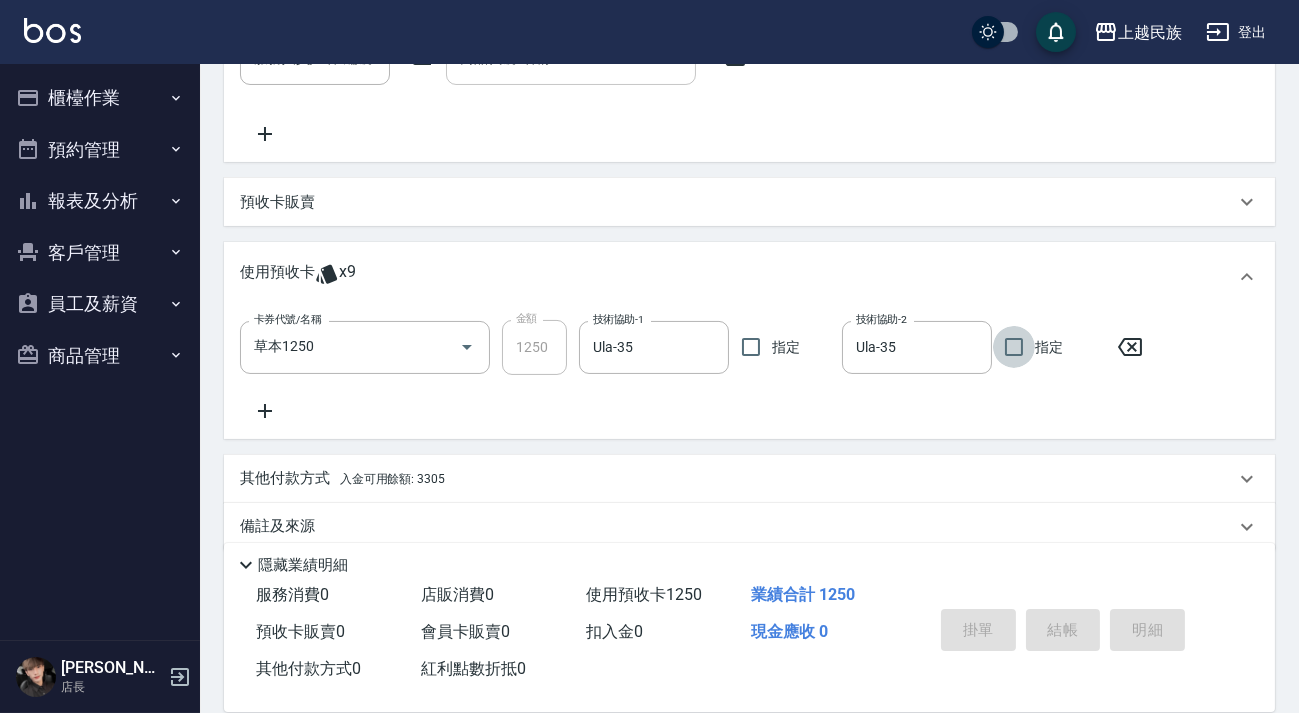 type 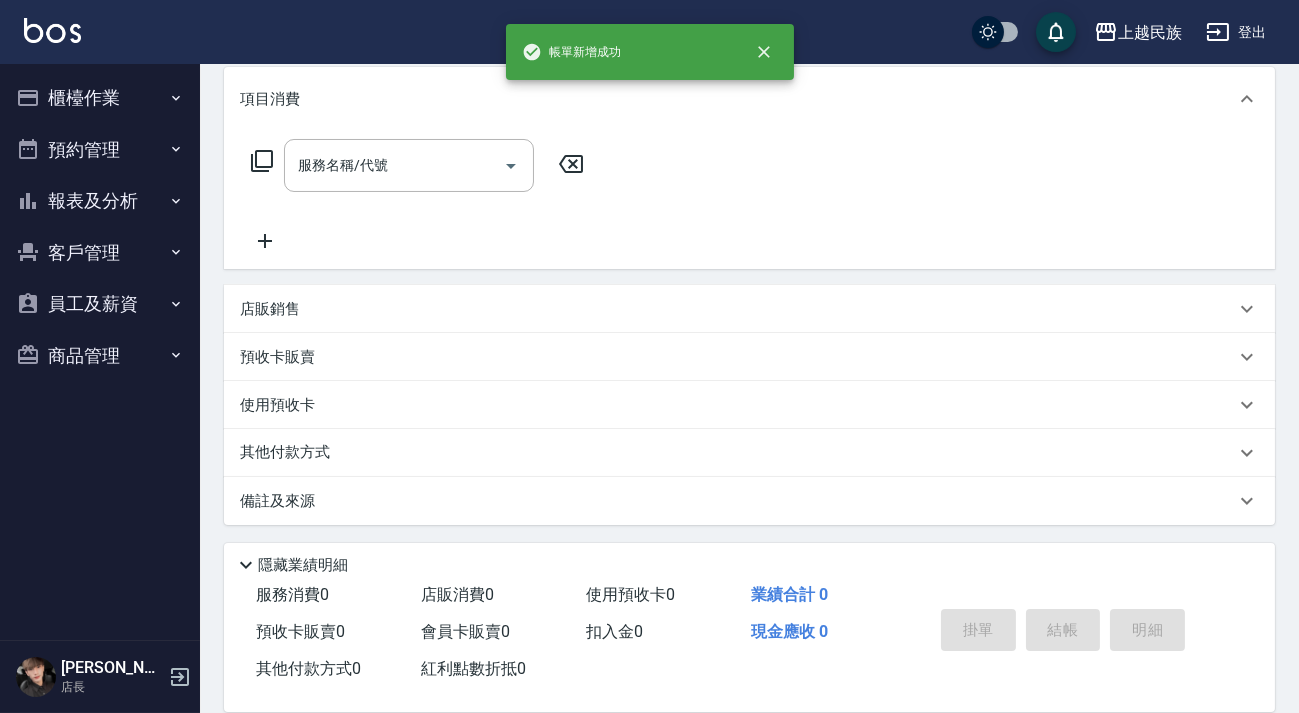 scroll, scrollTop: 0, scrollLeft: 0, axis: both 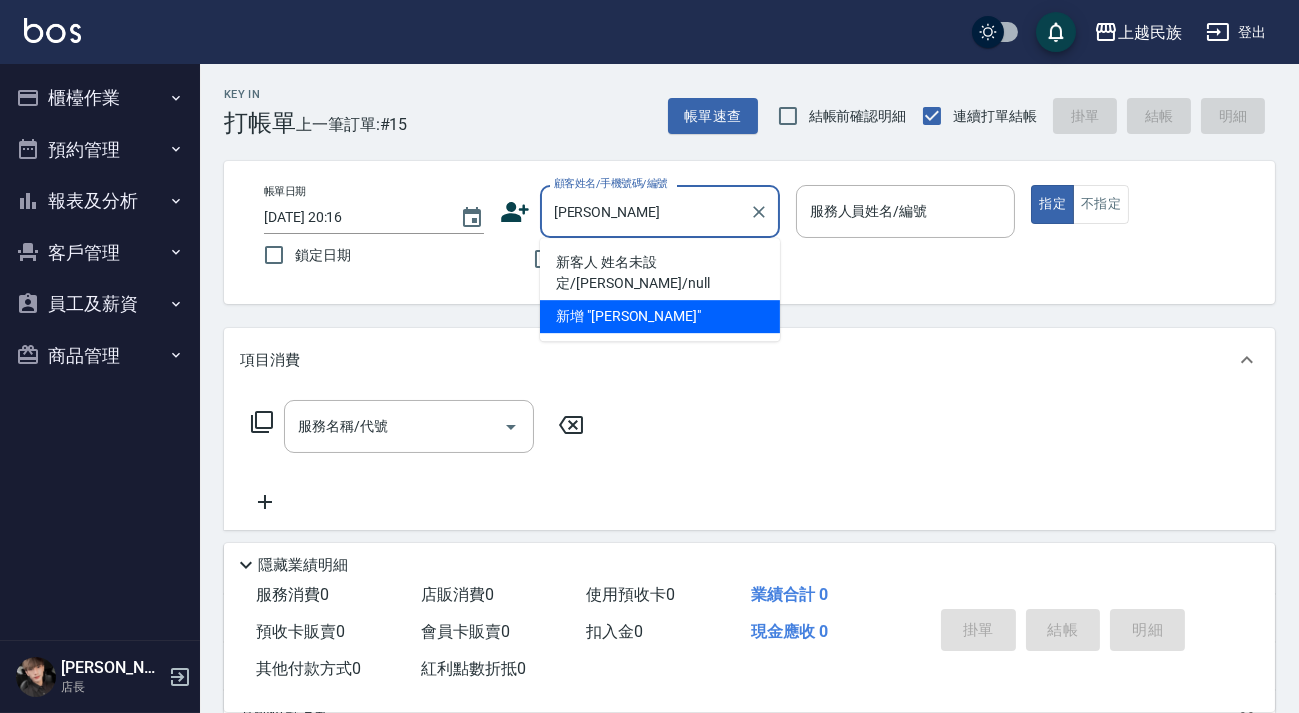 click on "新客人 姓名未設定/劉宗錡/null" at bounding box center (660, 273) 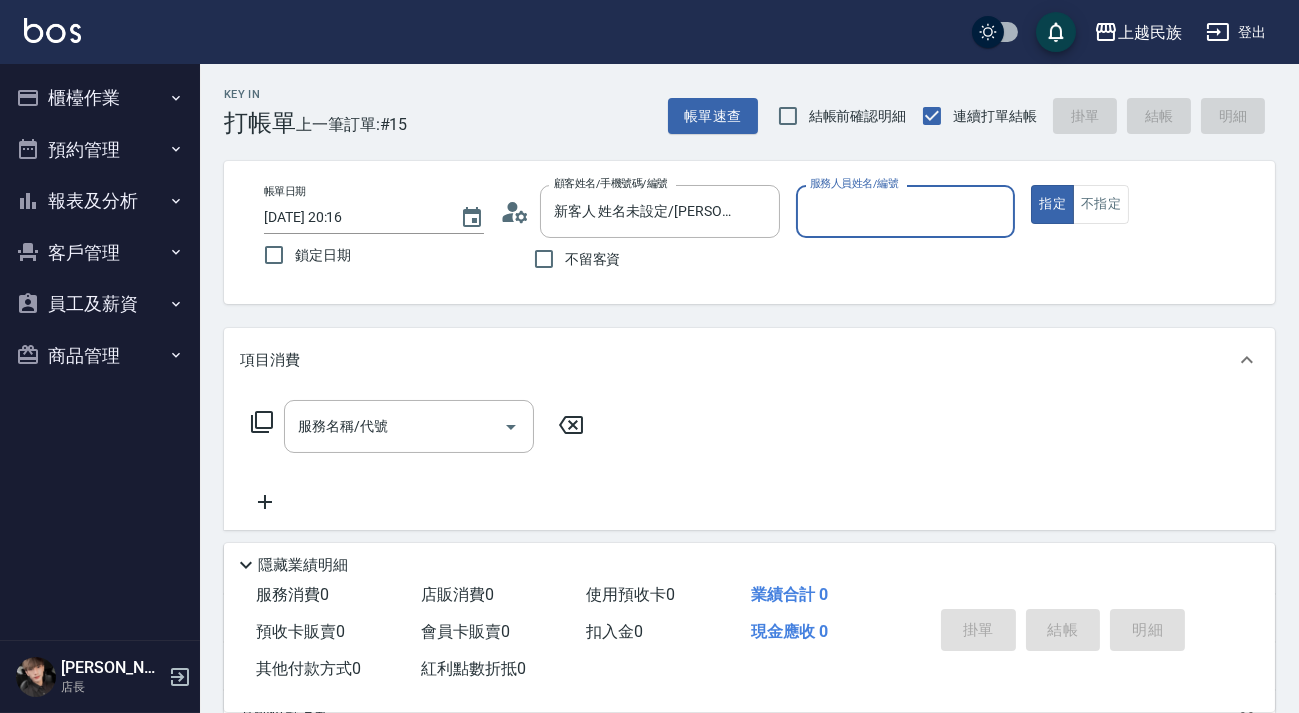 type on "Effie-5" 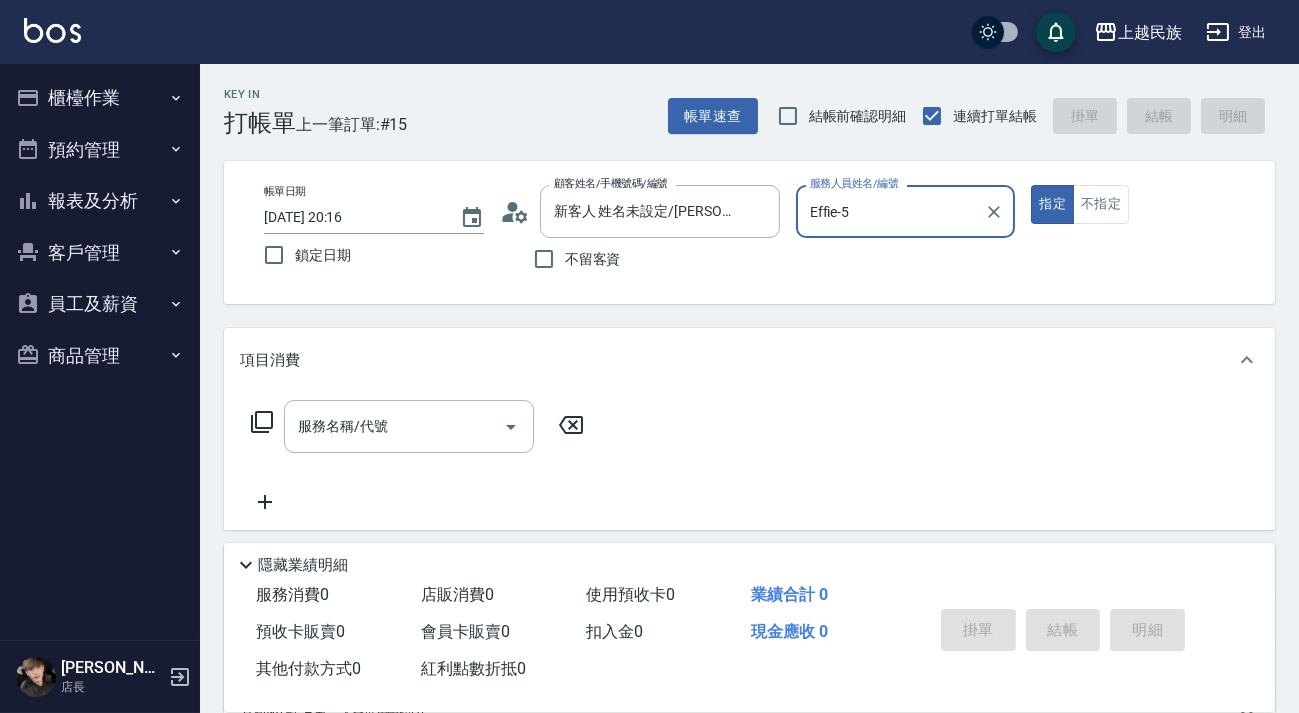 click on "指定" at bounding box center [1052, 204] 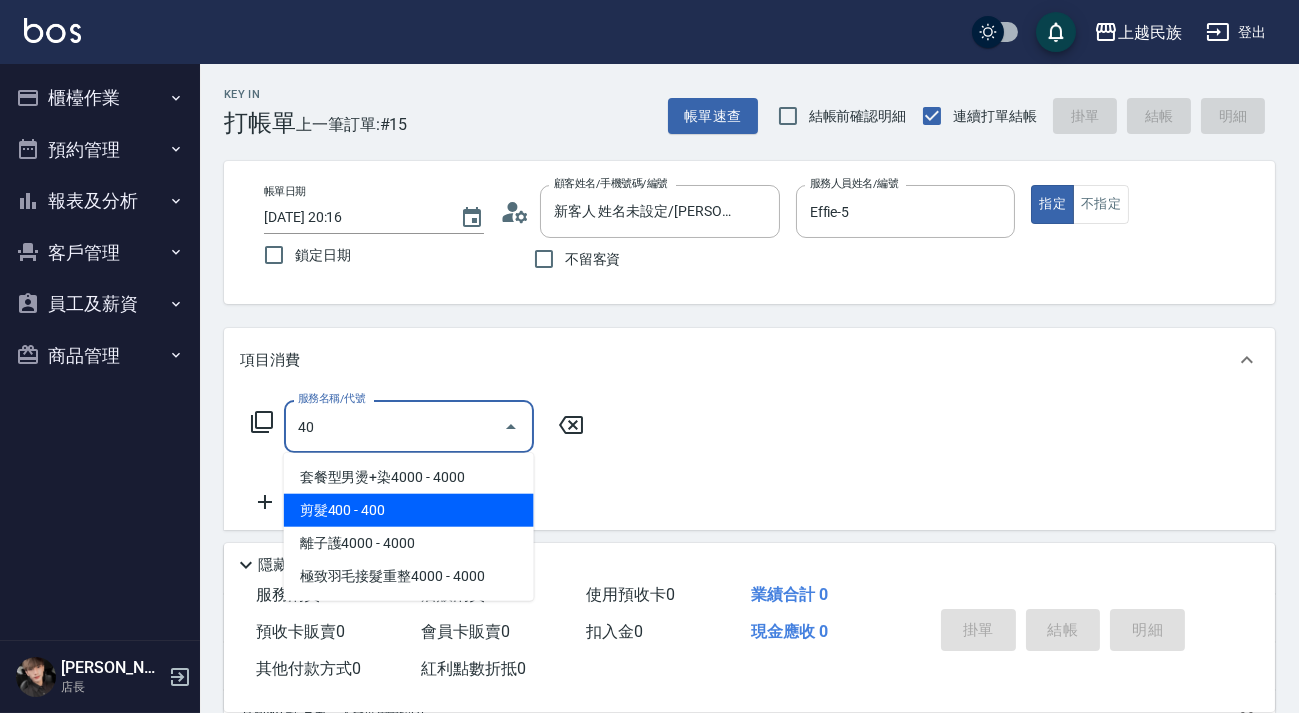 click on "剪髮400 - 400" at bounding box center (409, 510) 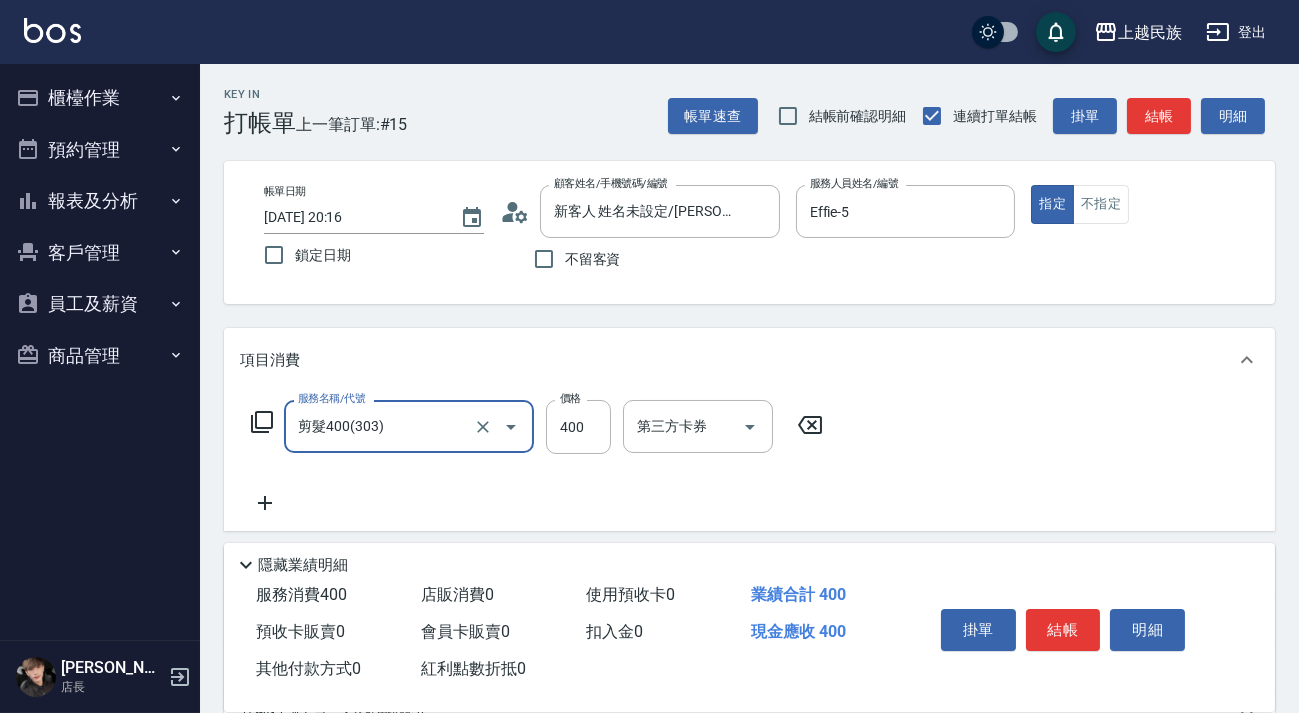 type on "剪髮400(303)" 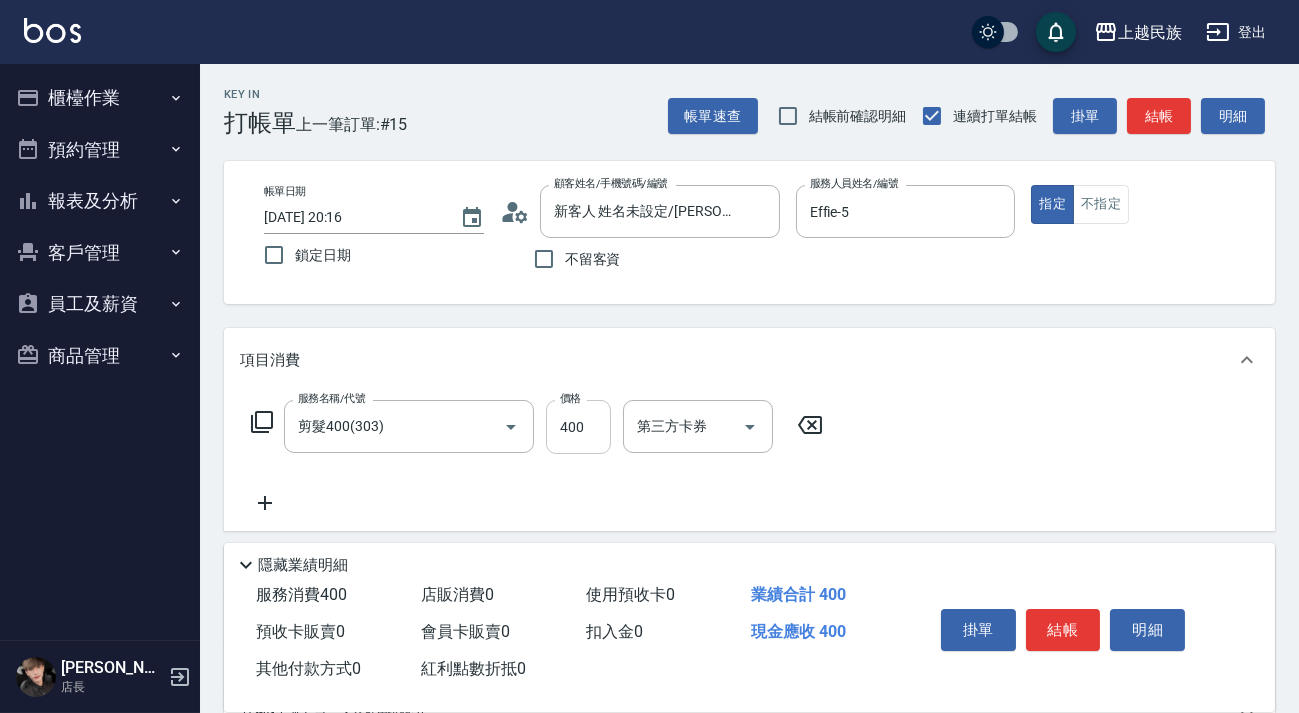 click on "400" at bounding box center (578, 427) 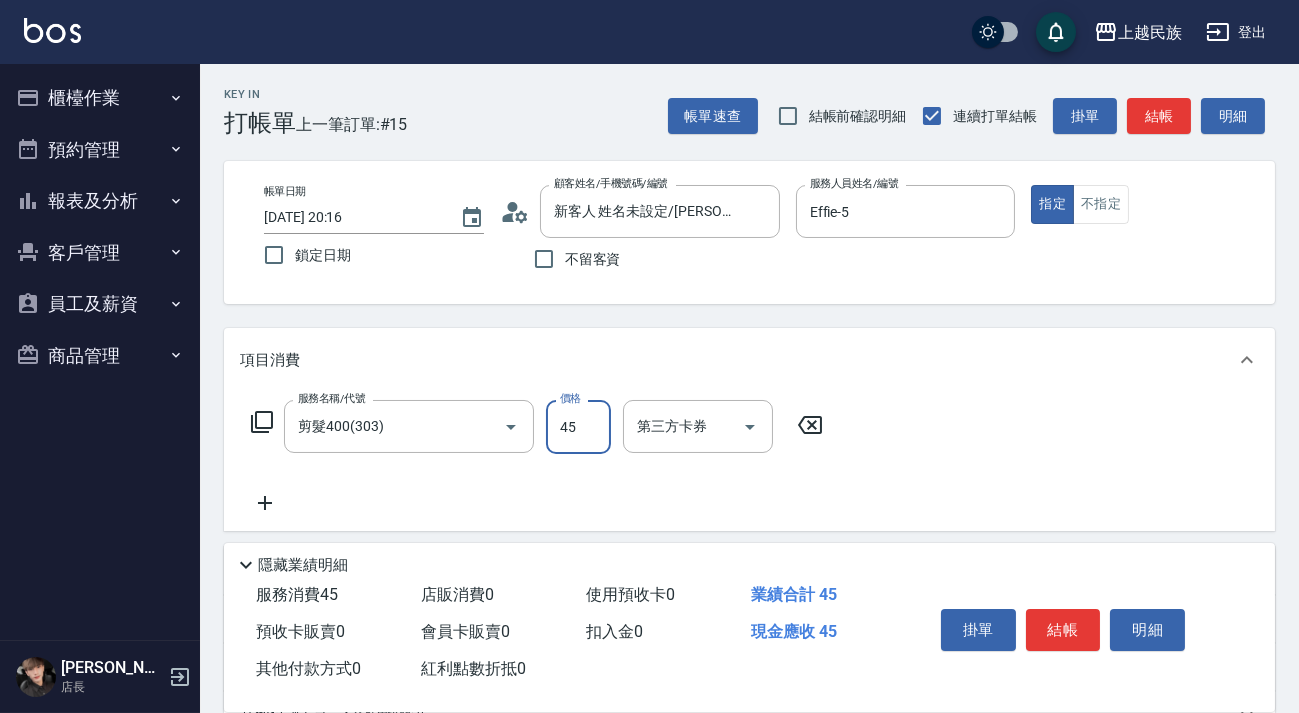 type on "450" 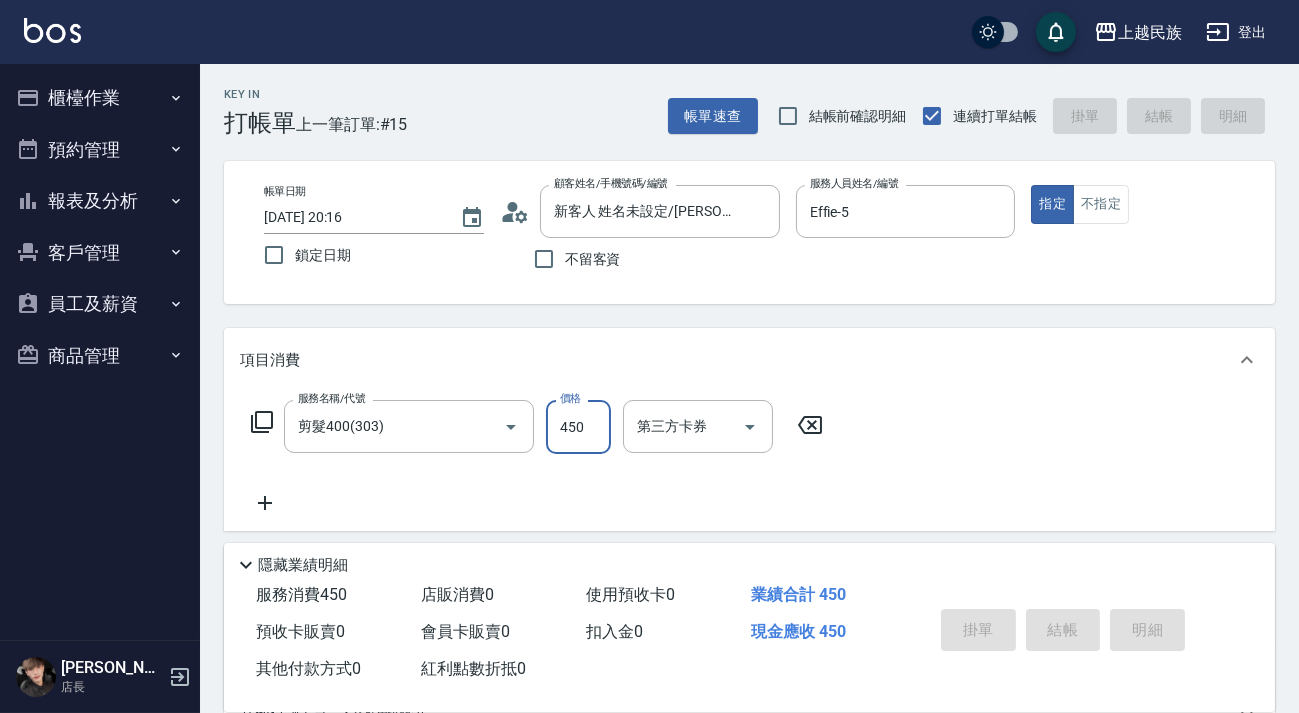 type 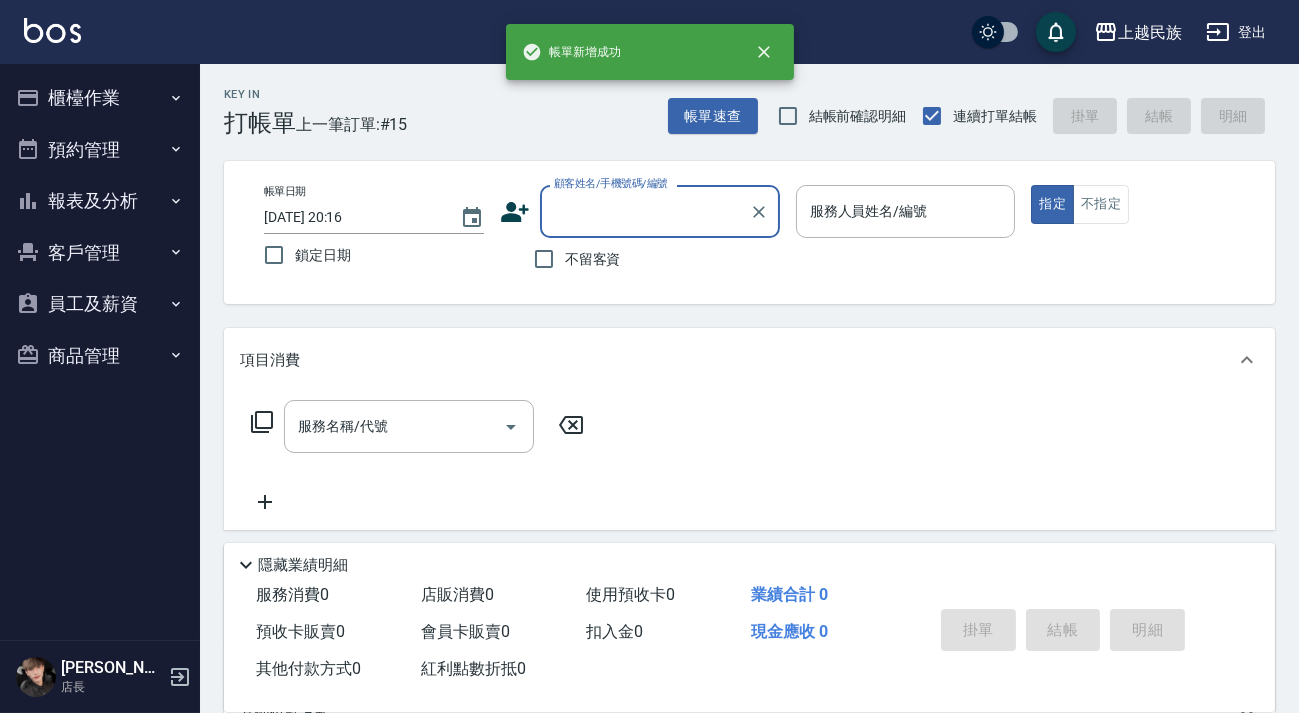 scroll, scrollTop: 0, scrollLeft: 0, axis: both 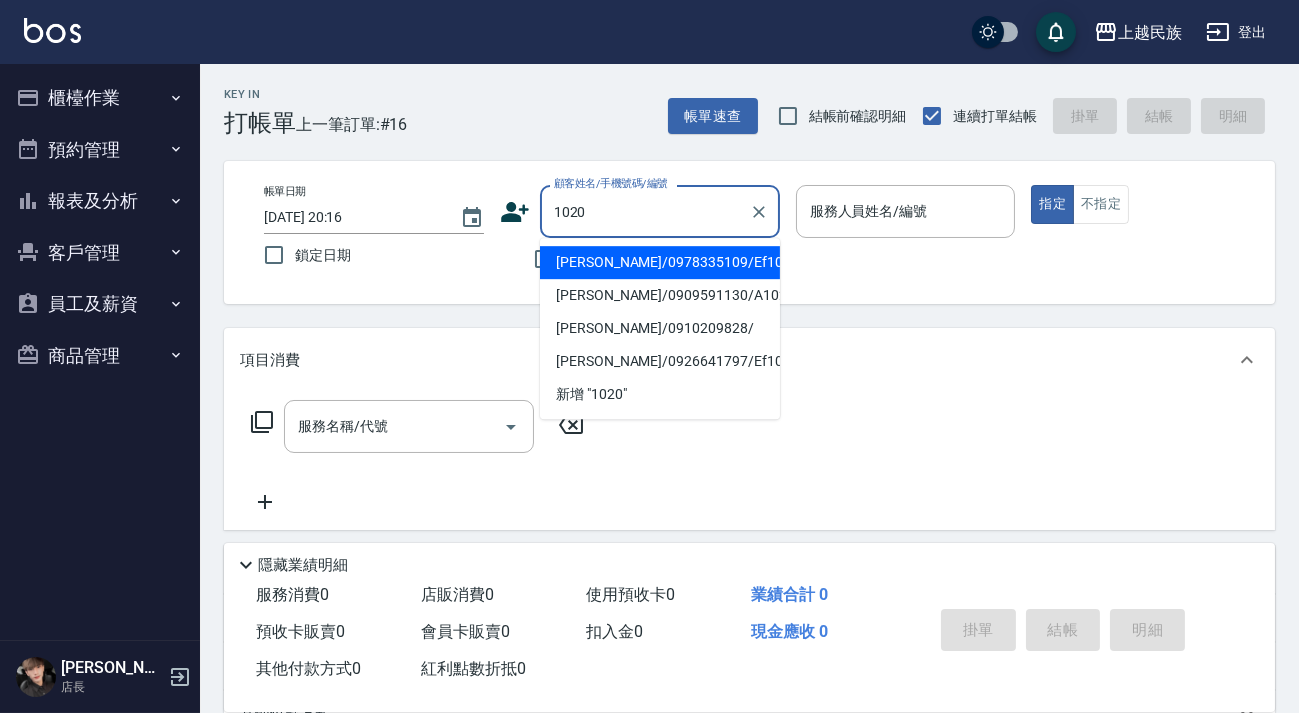 click on "陳逸暐/0978335109/Ef102011" at bounding box center (660, 262) 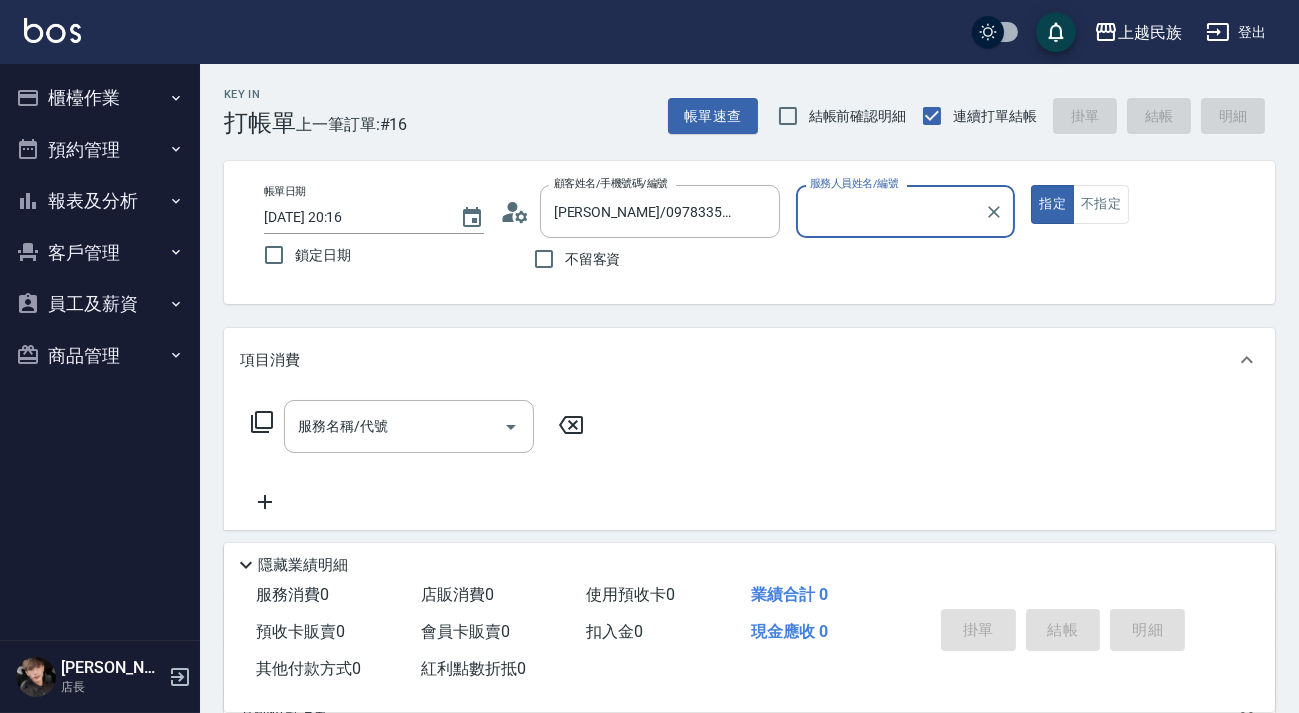 type on "Effie-5" 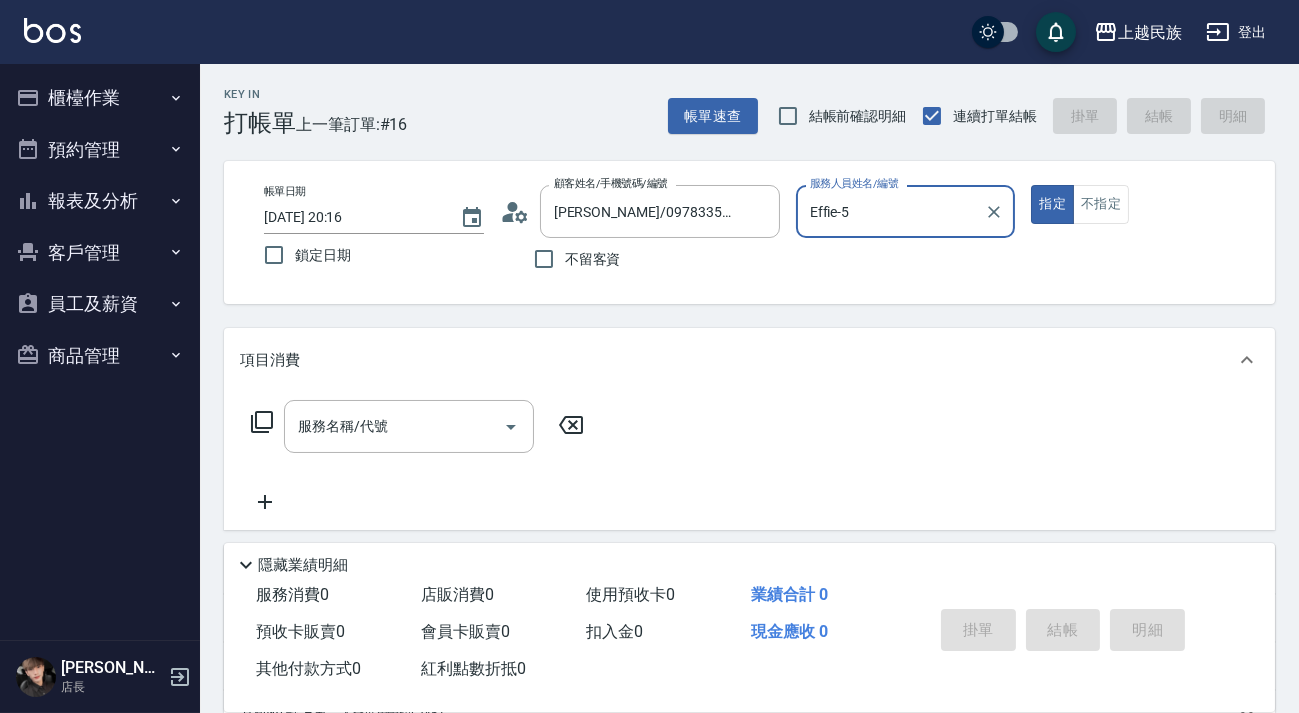 click on "指定" at bounding box center [1052, 204] 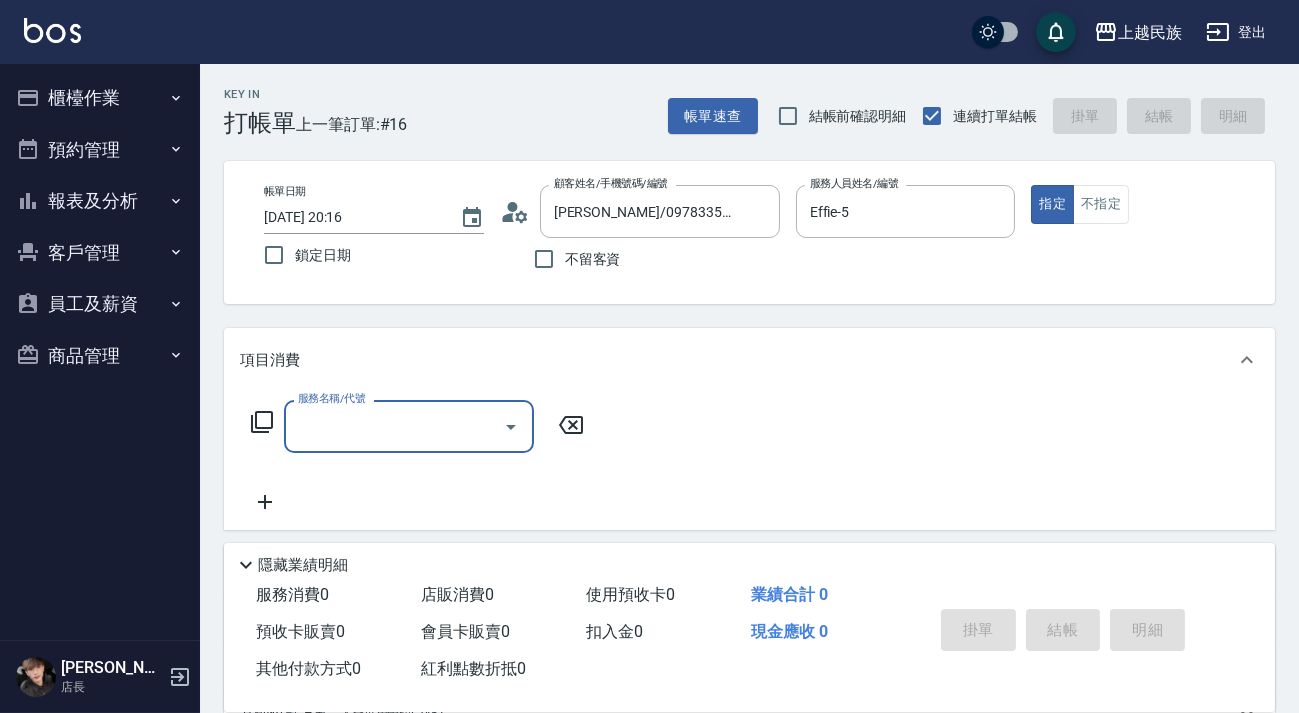 type on "3" 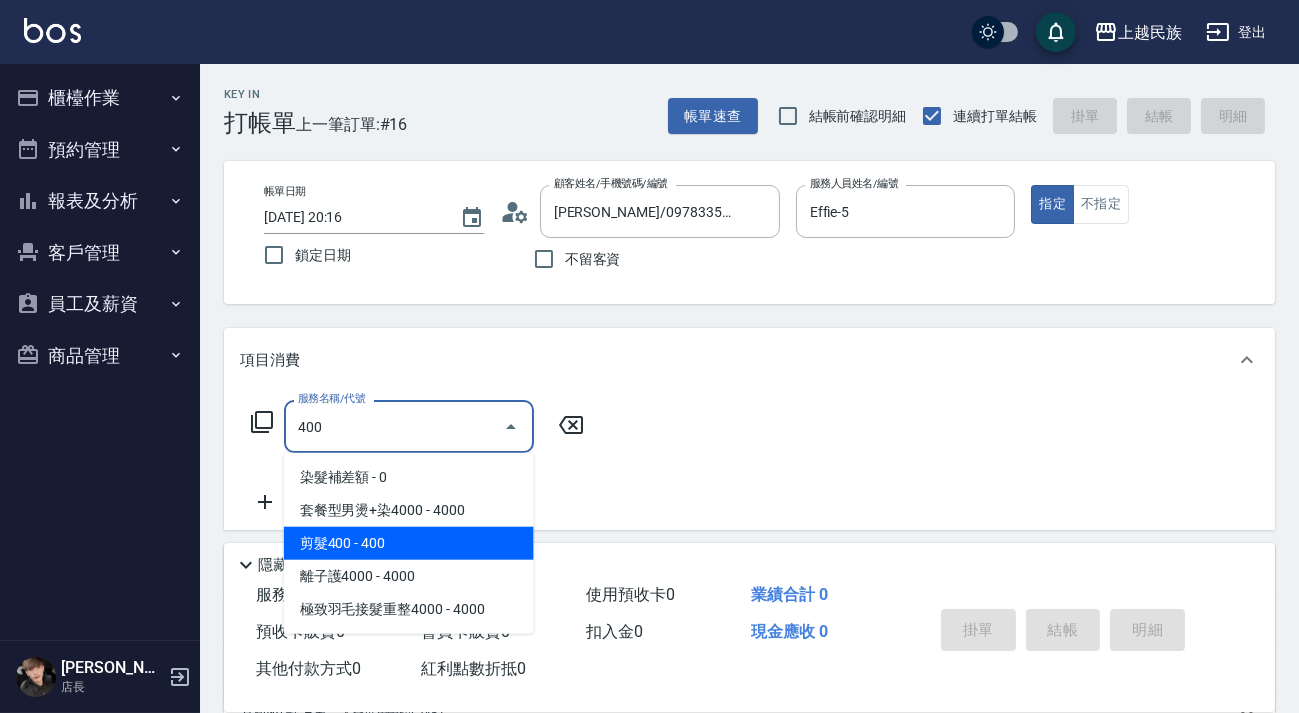 drag, startPoint x: 465, startPoint y: 530, endPoint x: 509, endPoint y: 489, distance: 60.1415 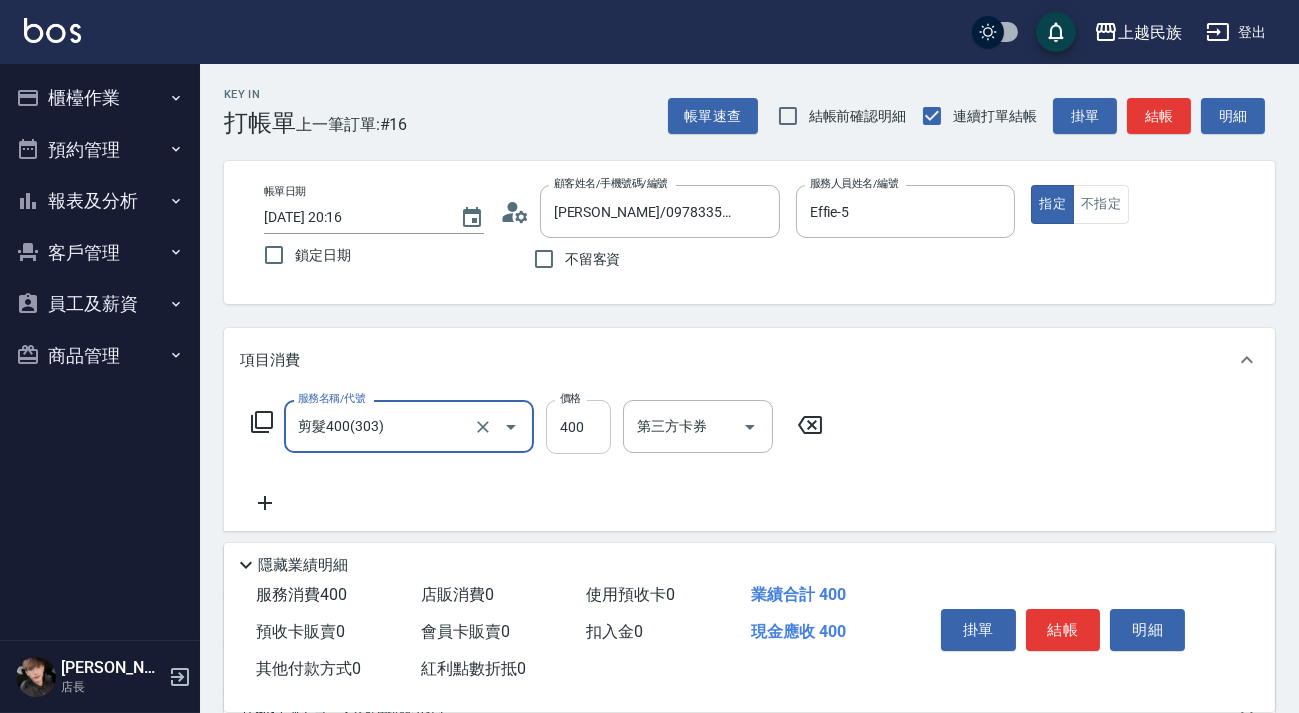 type on "剪髮400(303)" 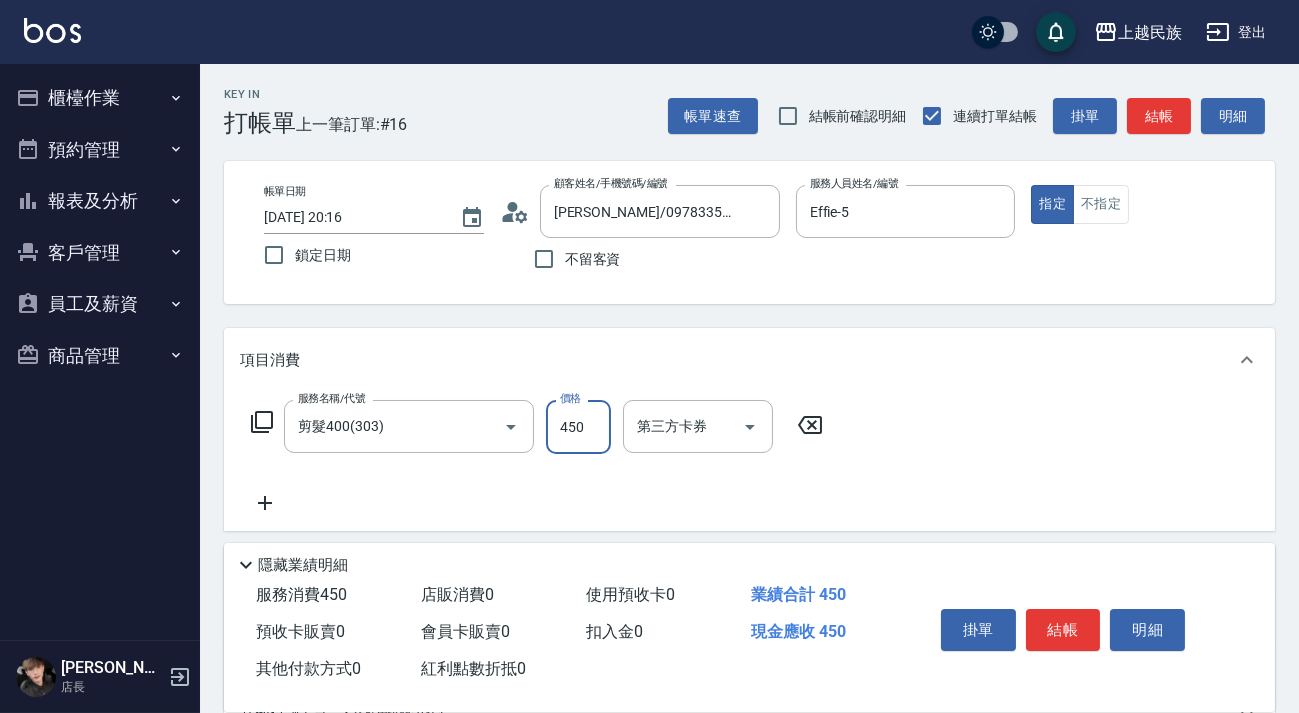 type on "450" 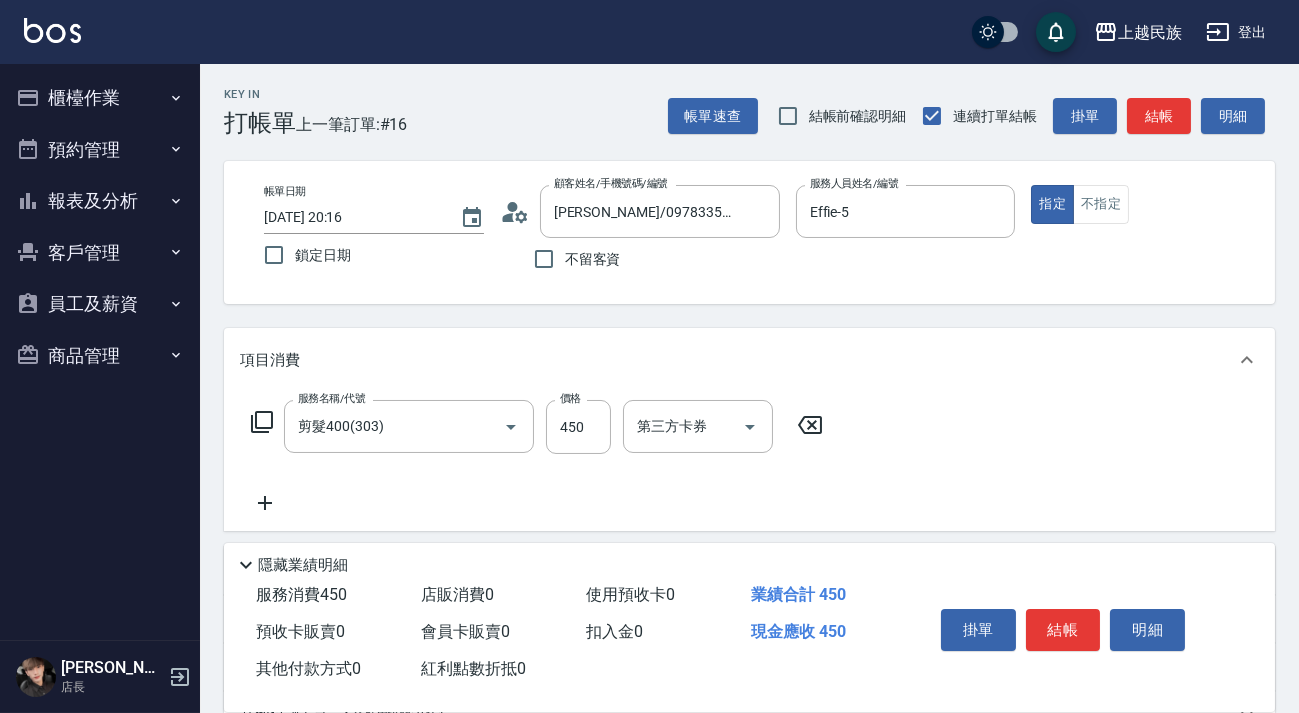 click on "服務名稱/代號 剪髮400(303) 服務名稱/代號 價格 450 價格 第三方卡券 第三方卡券" at bounding box center (537, 427) 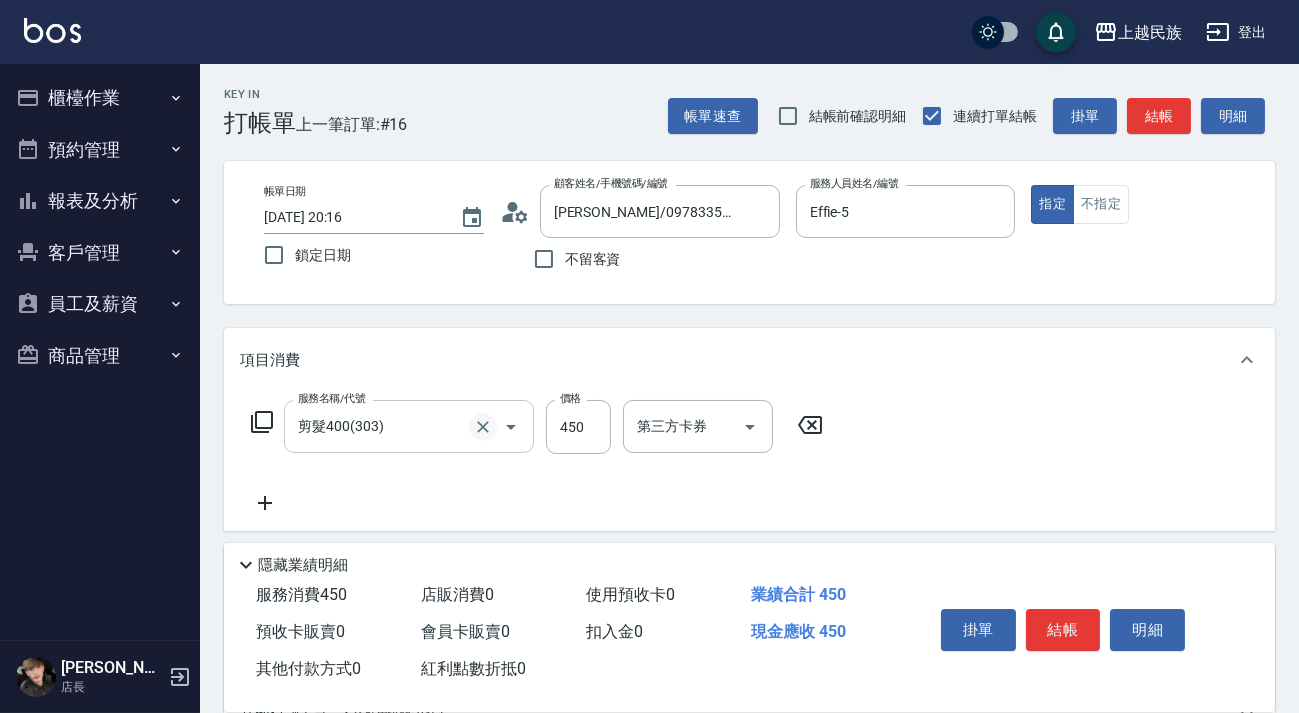 click 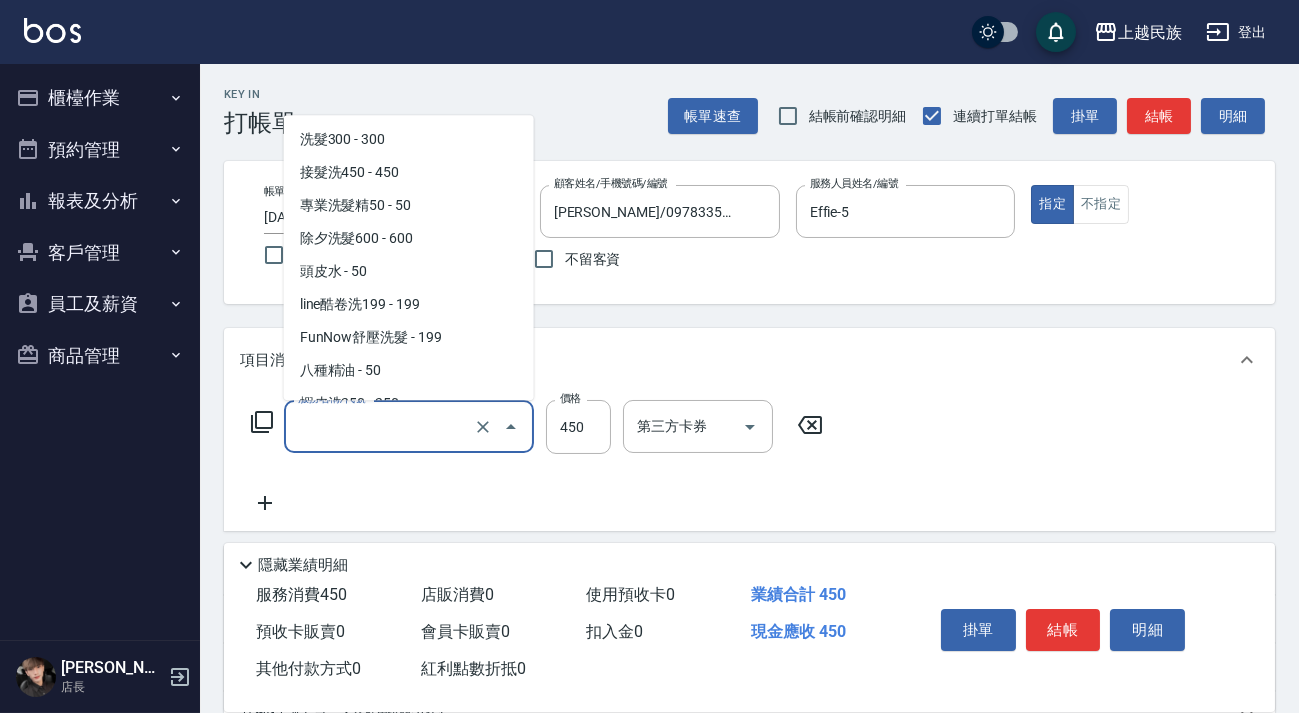 click on "服務名稱/代號" at bounding box center (381, 426) 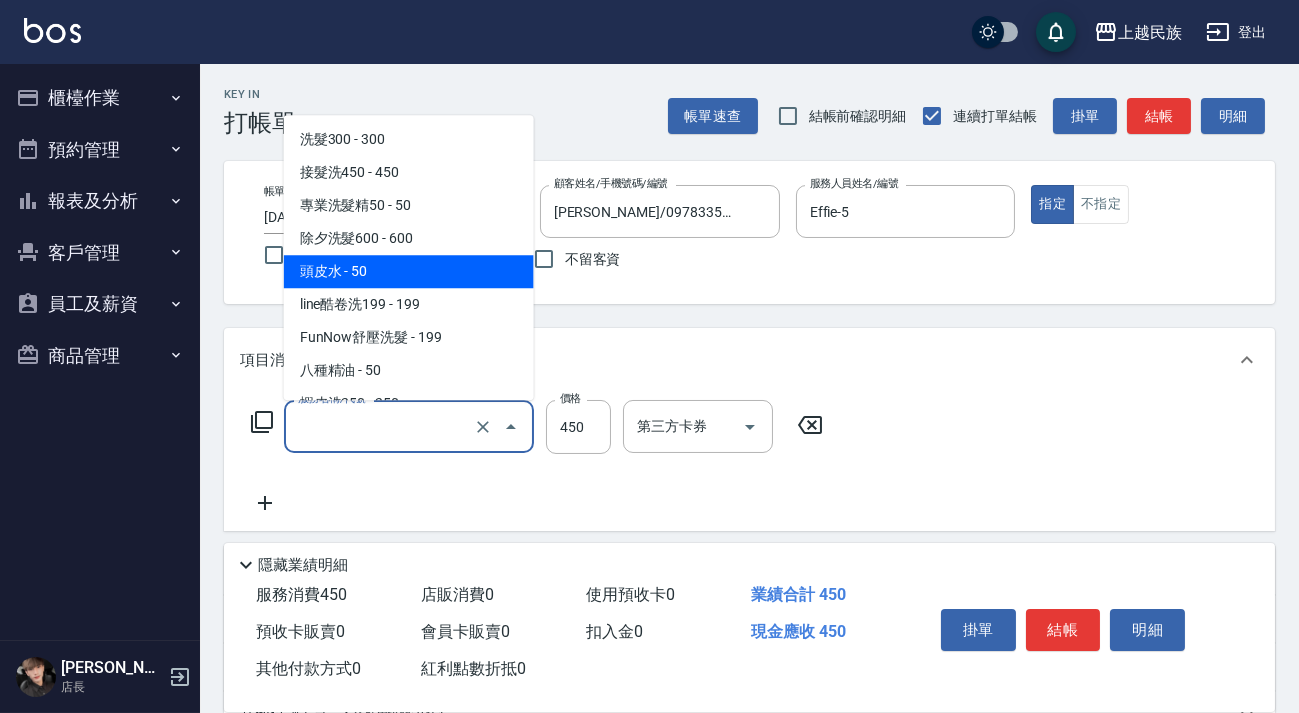 scroll, scrollTop: 0, scrollLeft: 0, axis: both 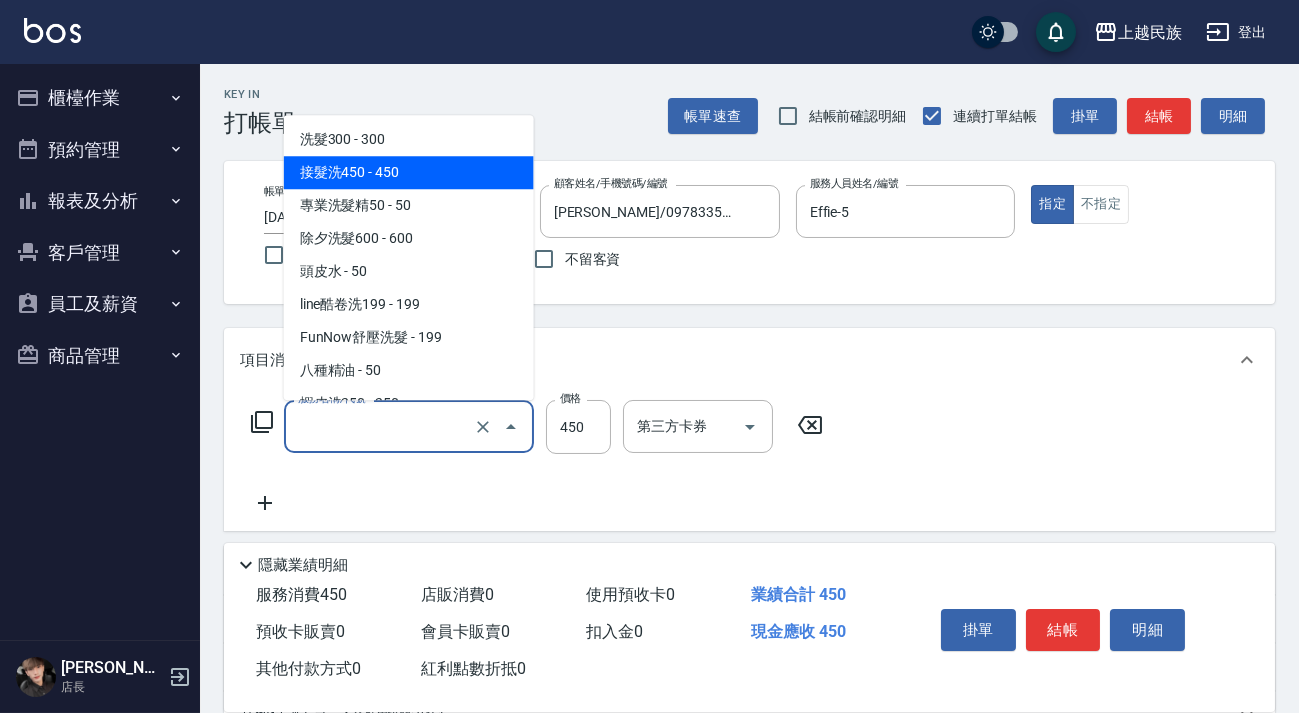 click on "洗髮300 - 300 接髮洗450 - 450 專業洗髮精50 - 50 除夕洗髮600 - 600 頭皮水 - 50 line酷卷洗199 - 199 FunNow舒壓洗髮 - 199 八種精油 - 50 蝦皮洗250 - 250 補差額 - 0 洗劵170 - 170 洗劵送蜂膠170 - 170 FunNow清涼洗399 - 399 套餐型男燙3000 - 3000 套餐燙A餐 - 4500 套餐燙B餐 - 4000 調配燙3000 - 3000 3D生化燙3000 - 3000 套餐燙+染A餐 - 6000 套餐型男燙+染4000 - 4000 學生套餐1899 - 1899 套餐燙+染B餐 - 5000 line酷卷韓式燙999 - 999 line酷卷溫塑燙1999 - 1999 line酷卷韓燙+染1899 - 1899 質感(補燙) - 300 區塊燙 - 500 區塊生化燙 - 1200 CYA燙2500 - 2500 質感冷燙藥水1500 - 1500 水光感燙 - 2000 A電波燙1500 - 1500 員工家屬燙髮600 - 600 FunNow燙OR染1899 - 1899 橙意燙+染5299 - 5299 CYA(補燙)500 - 500 區塊自購燙 - 500 造型燙2499 - 2499 燙+染系列3999 - 3999 橙意燙套餐3499 - 3499 網路2499 - 2499 GOMAJI冷燙999 - 999 GOMAJI溫塑1499 - 1499 快速燙2999 - 2999 Kori韓國藥水 - 3500" at bounding box center [409, 257] 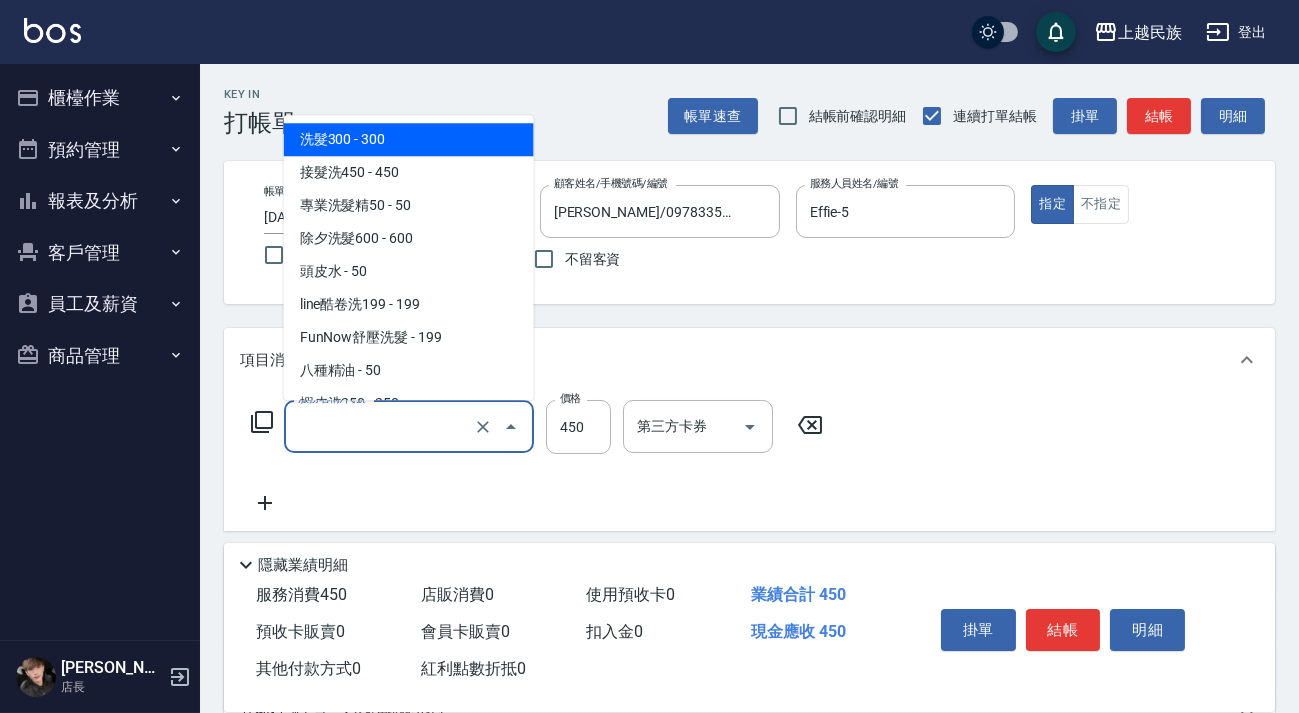 click on "洗髮300 - 300" at bounding box center (409, 139) 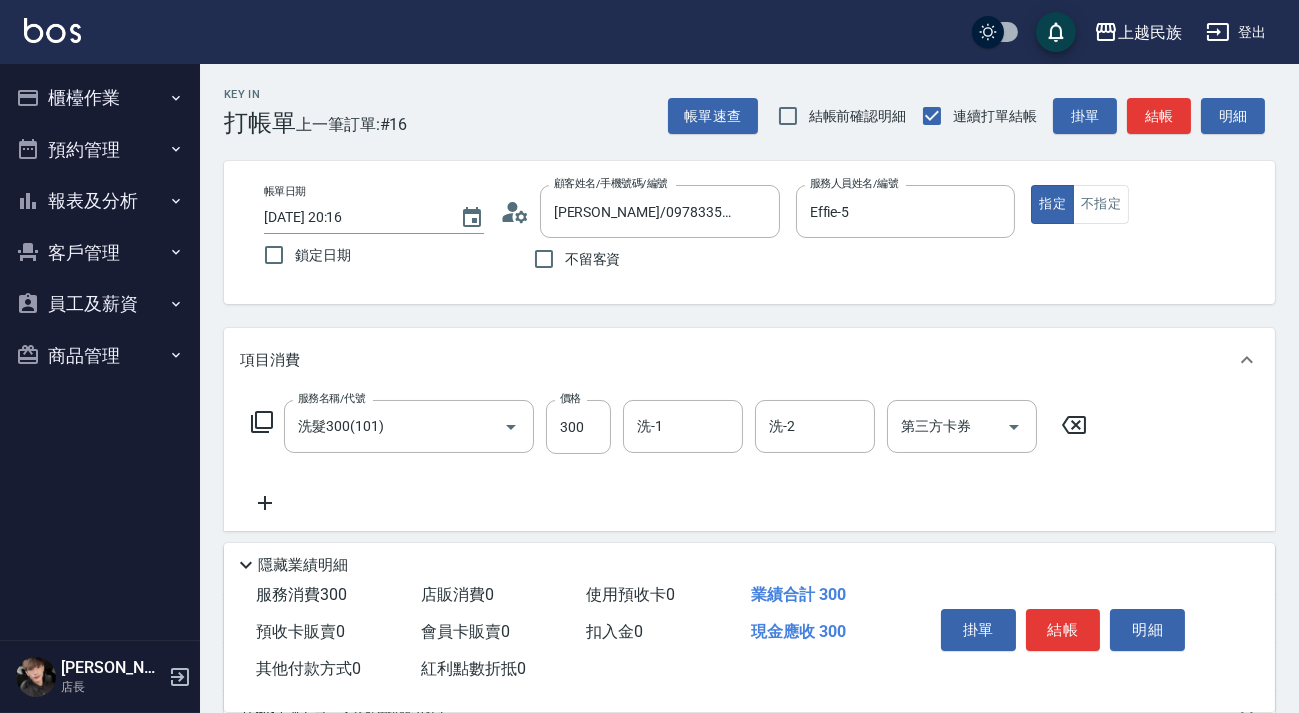 click on "服務名稱/代號 洗髮300(101) 服務名稱/代號 價格 300 價格 洗-1 洗-1 洗-2 洗-2 第三方卡券 第三方卡券" at bounding box center (669, 457) 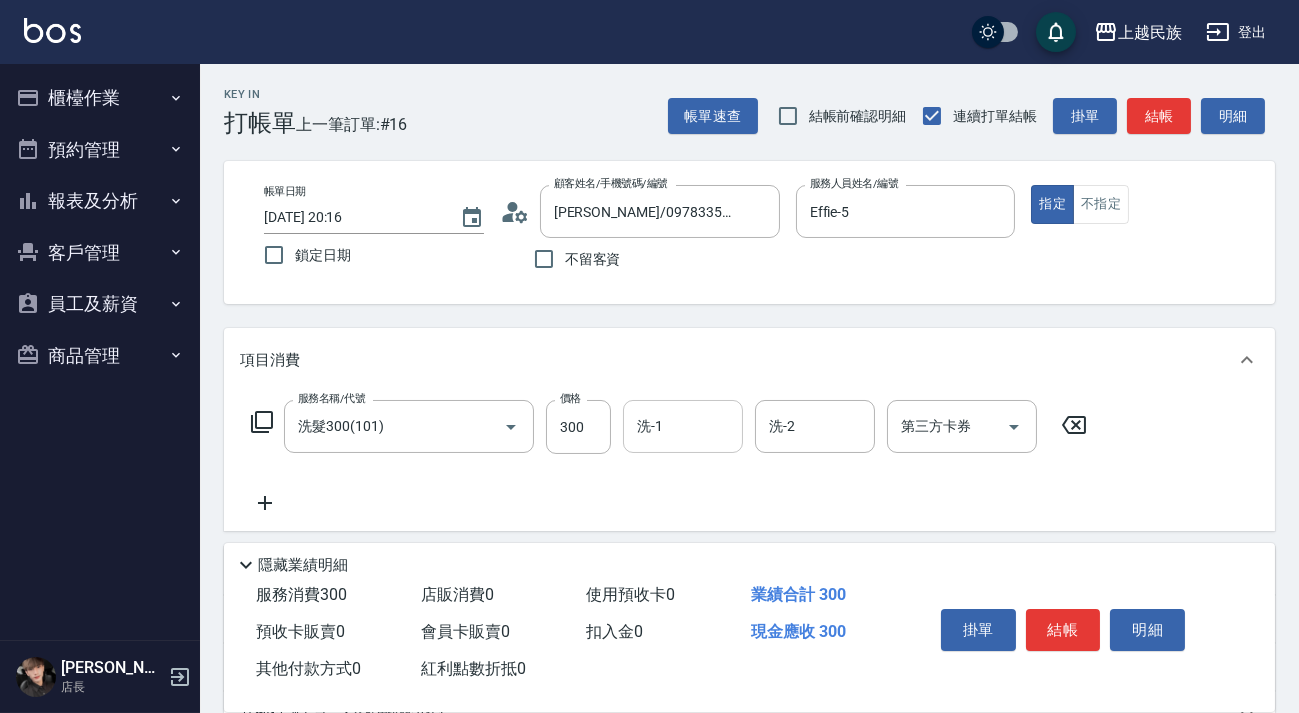 click on "洗-1" at bounding box center (683, 426) 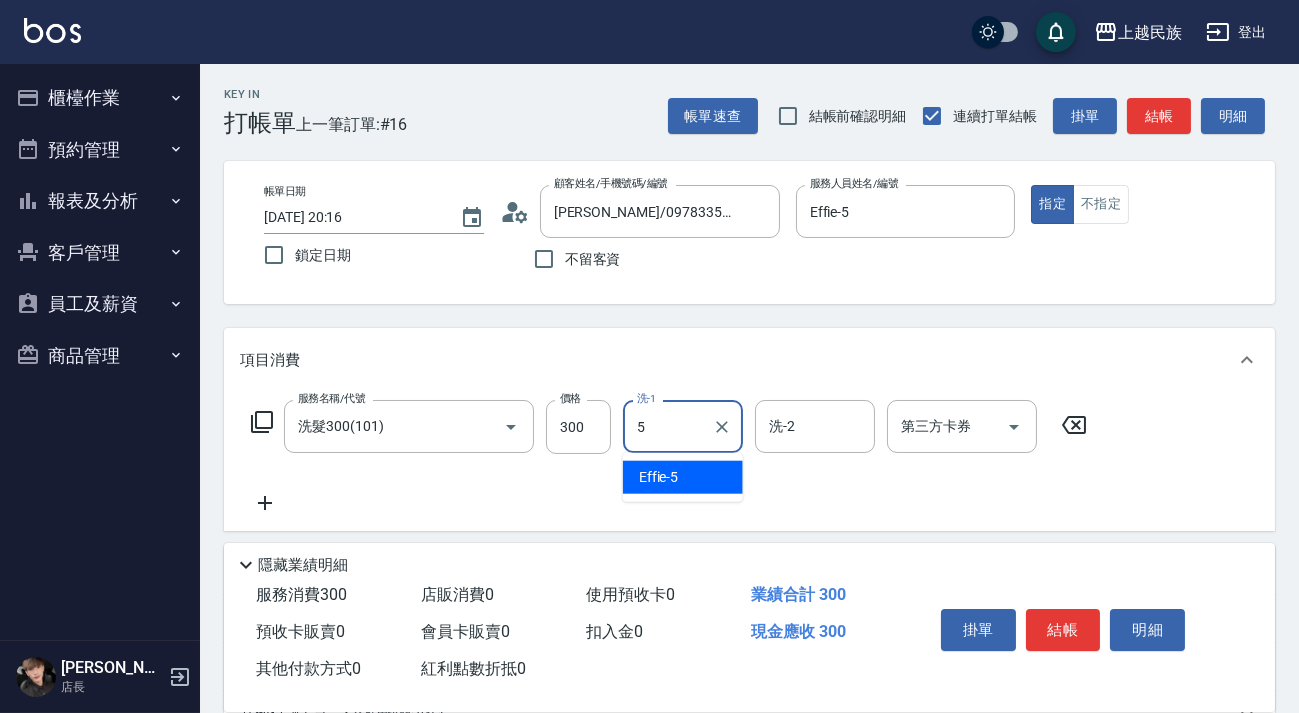 type on "Effie-5" 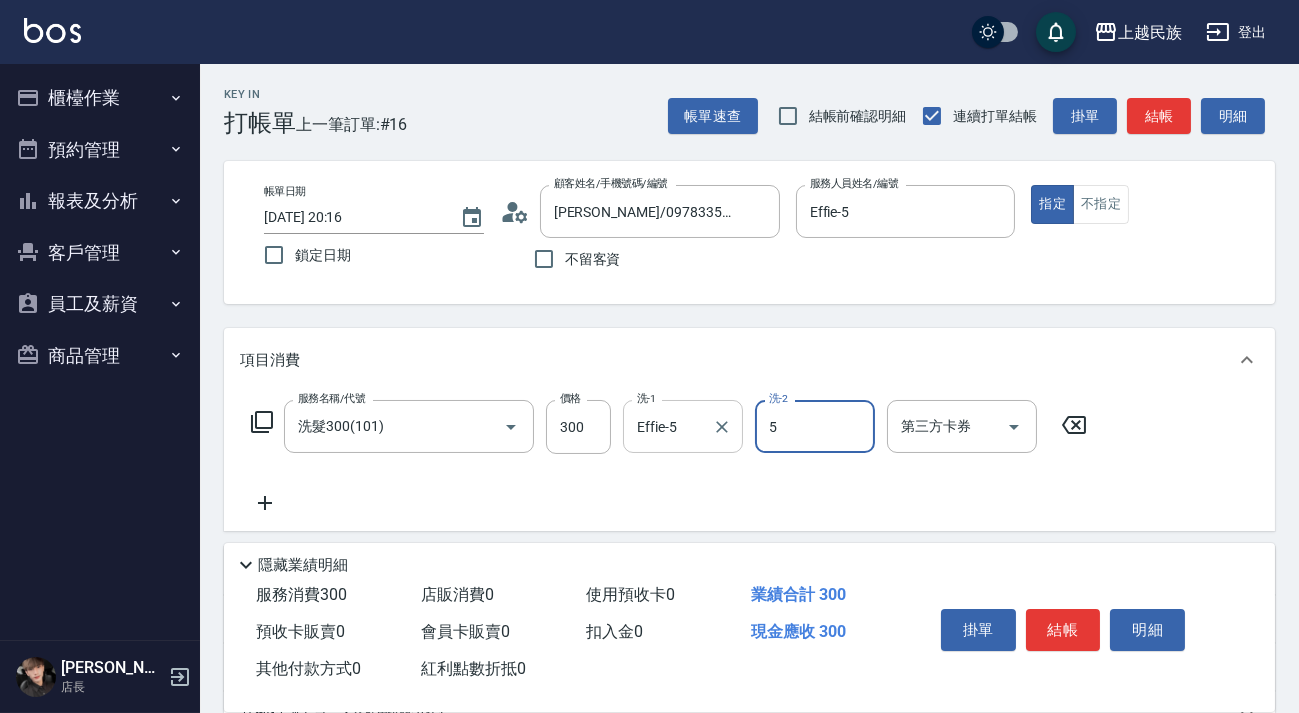 type on "Effie-5" 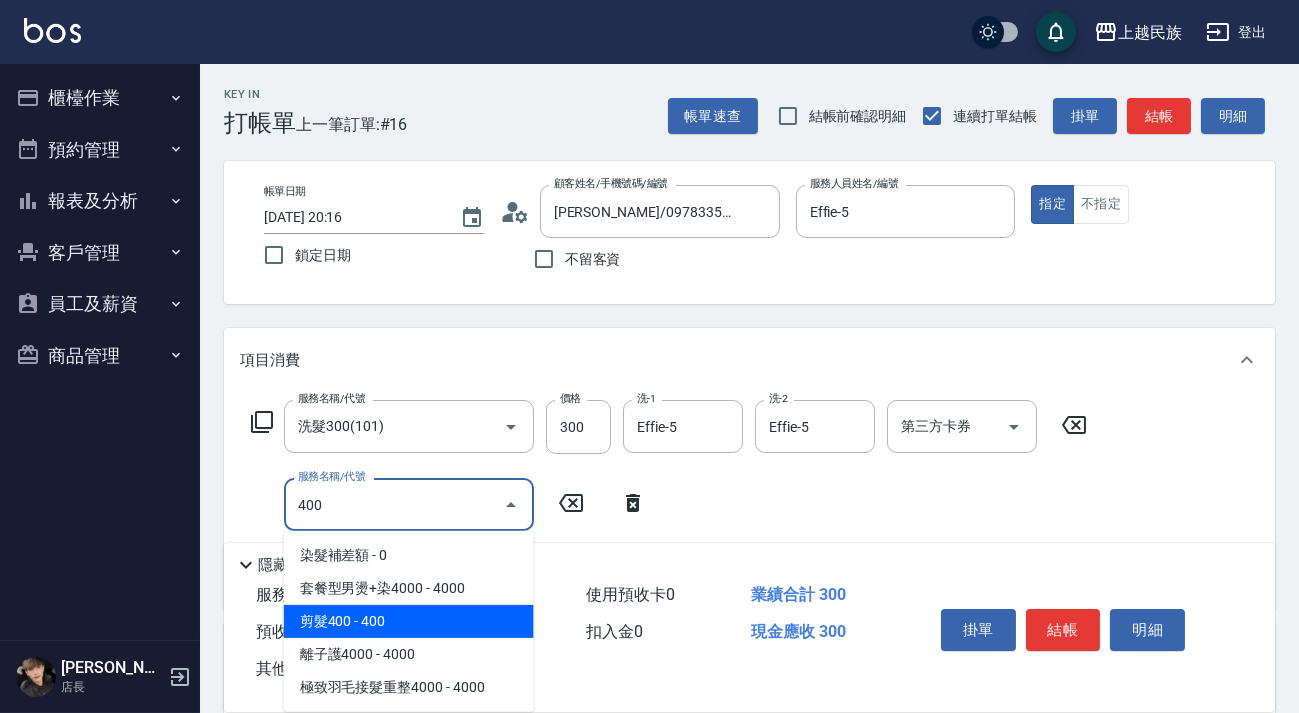 click on "剪髮400 - 400" at bounding box center [409, 621] 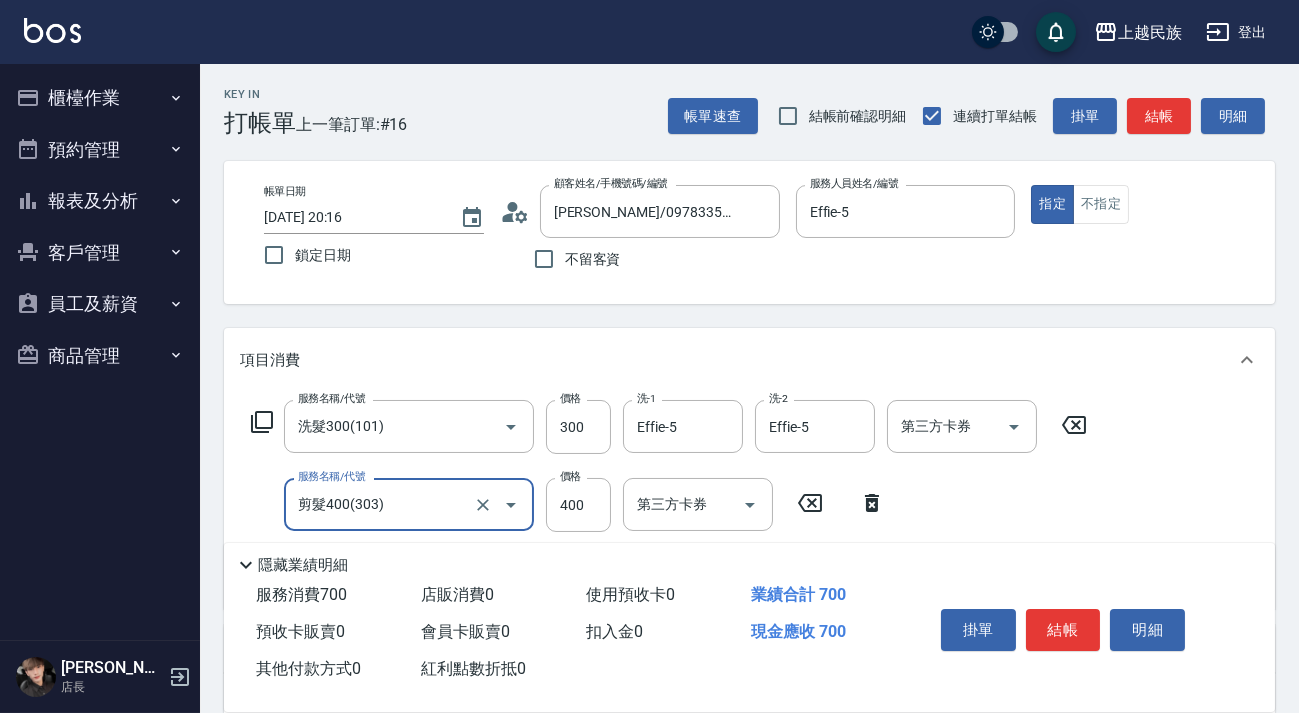 scroll, scrollTop: 340, scrollLeft: 0, axis: vertical 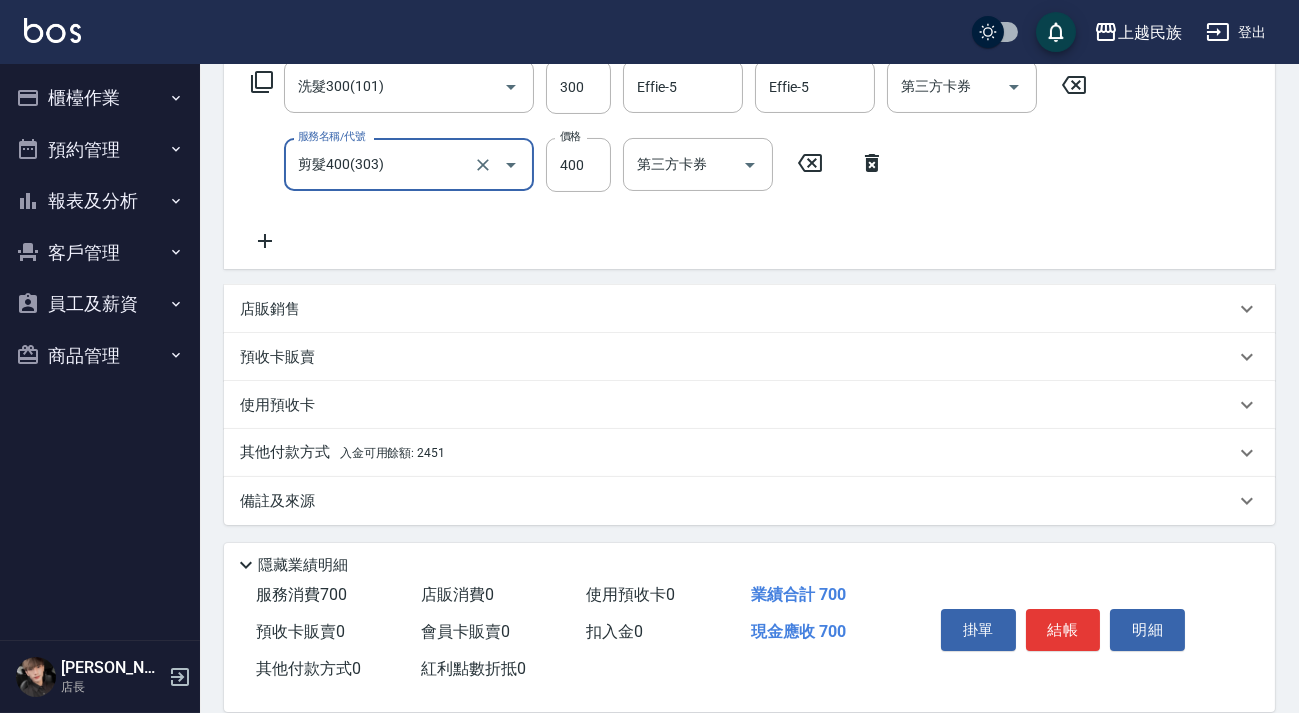 type on "剪髮400(303)" 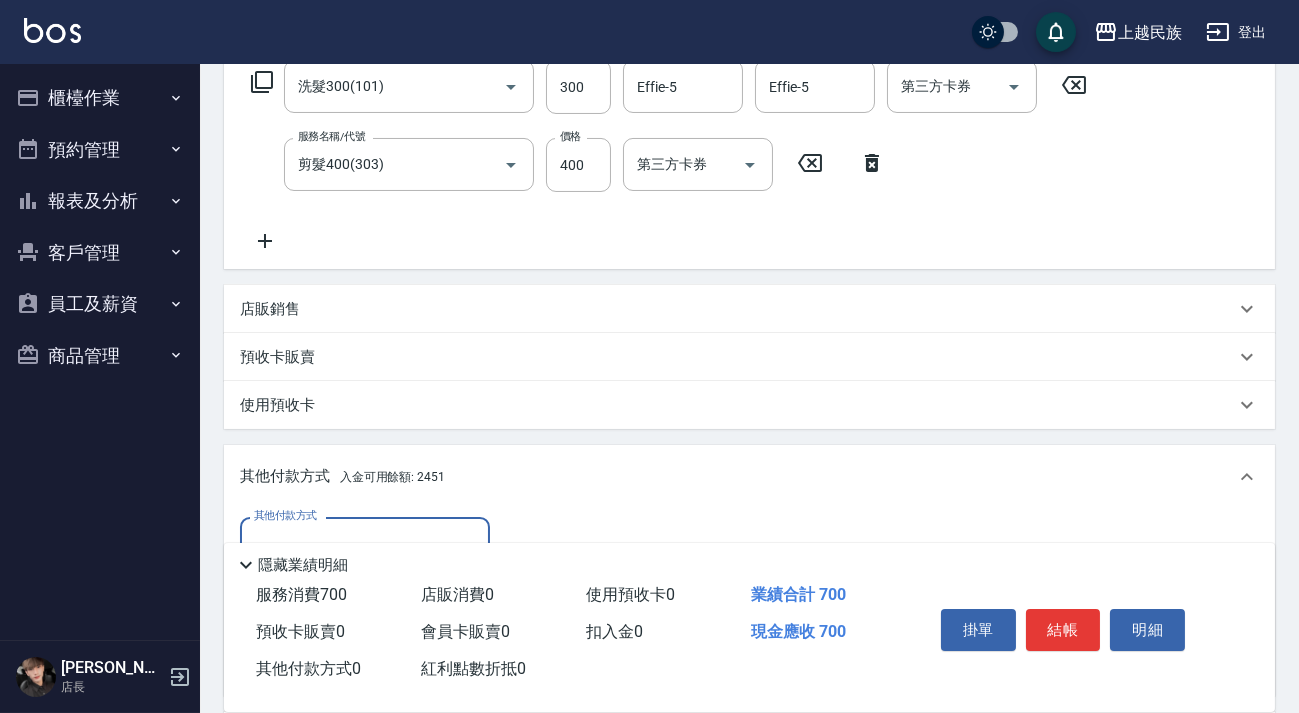 scroll, scrollTop: 34, scrollLeft: 0, axis: vertical 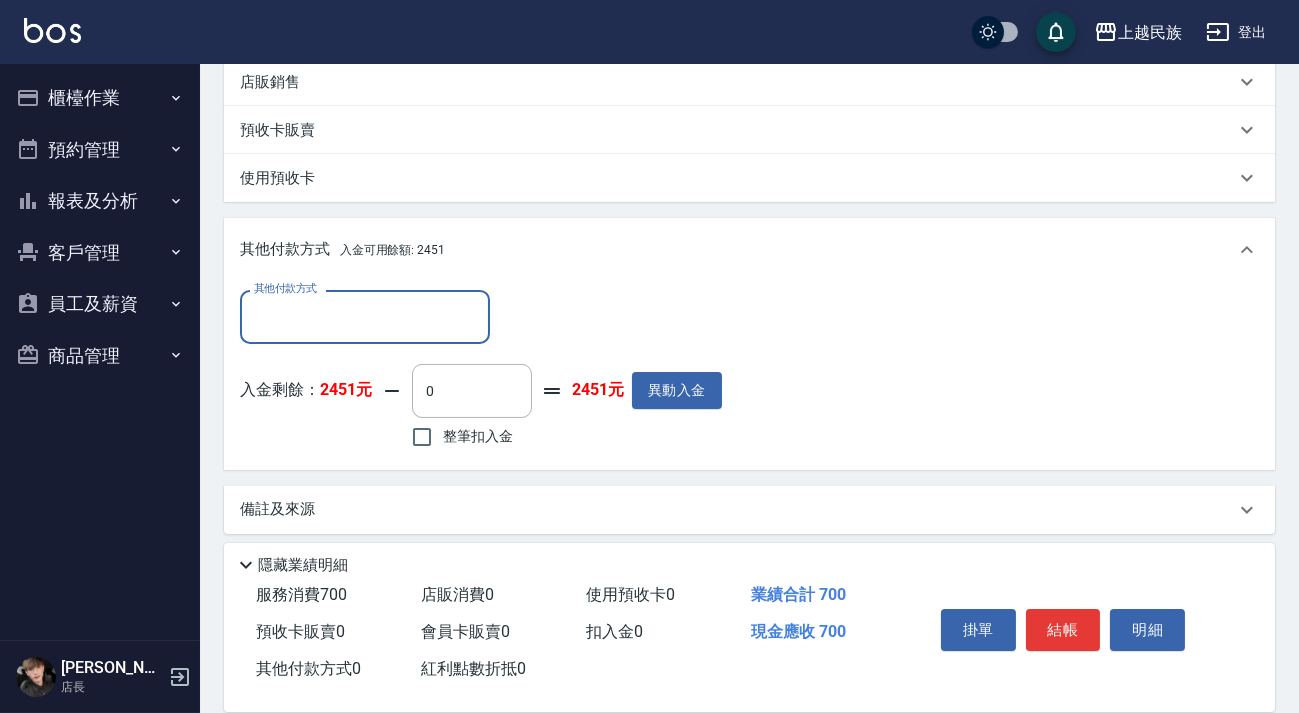 click on "整筆扣入金" at bounding box center [478, 436] 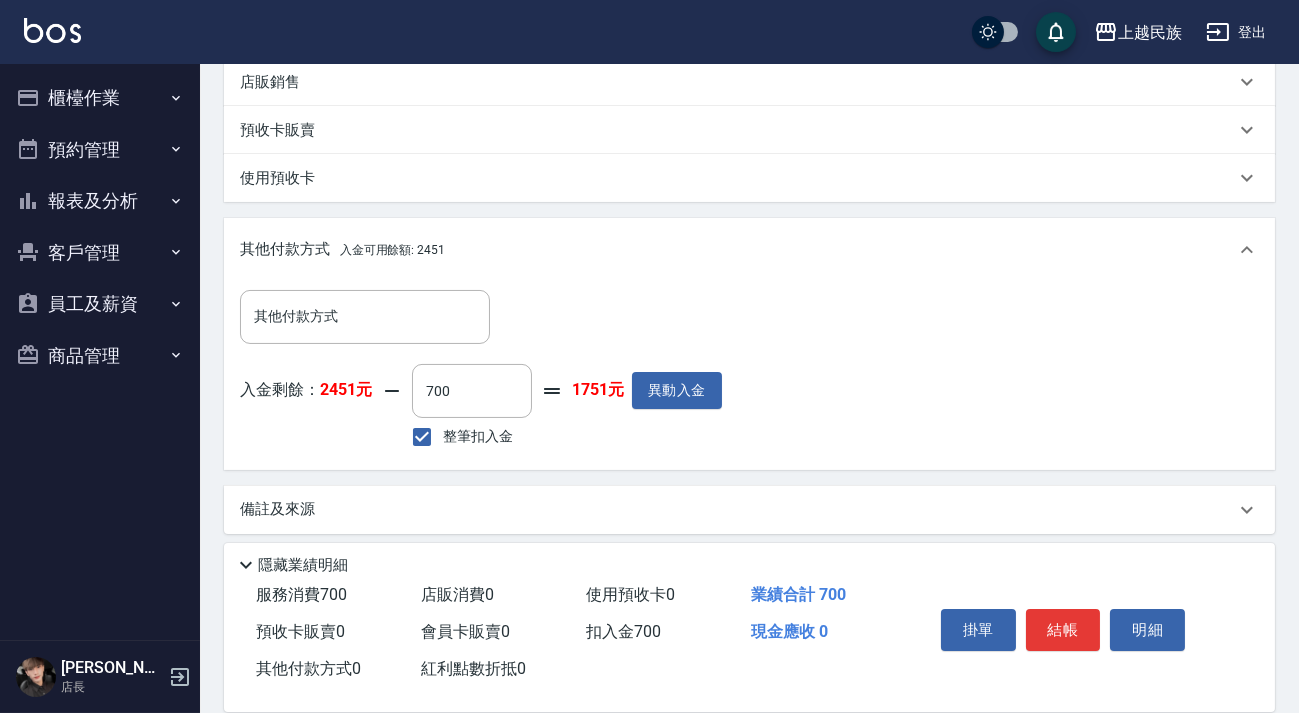 scroll, scrollTop: 0, scrollLeft: 0, axis: both 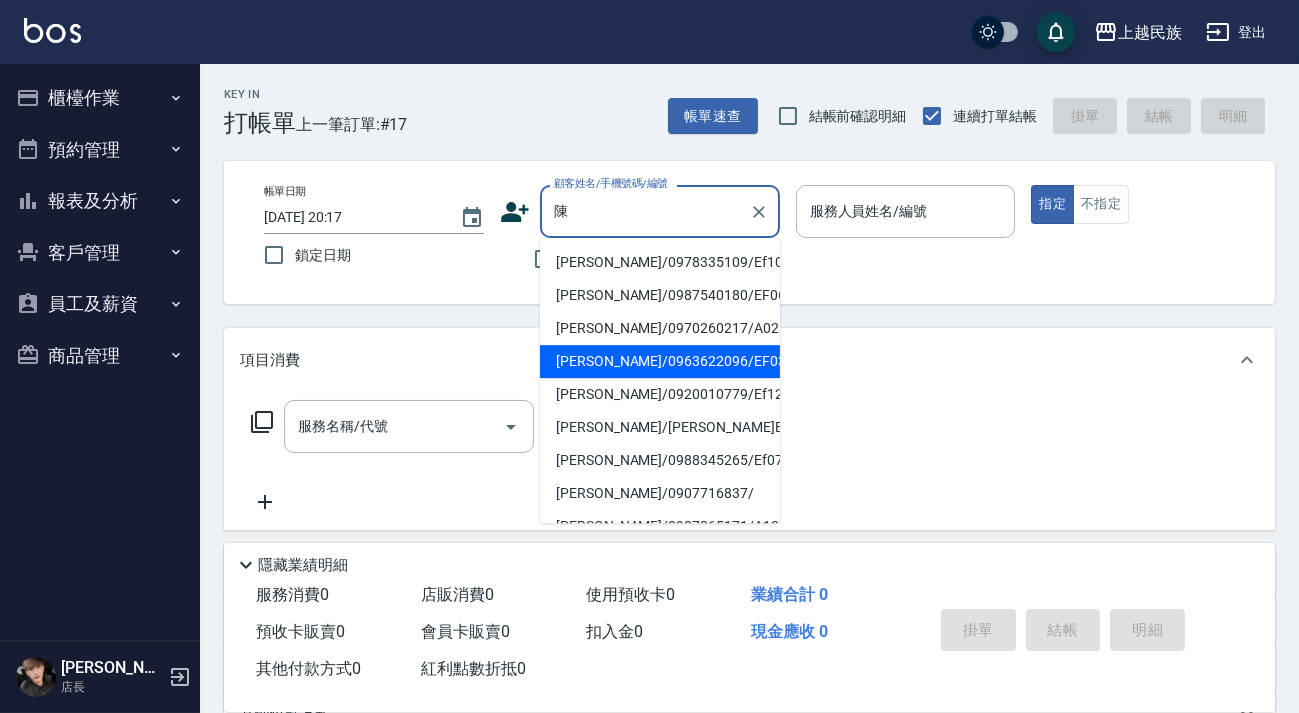 click on "陳玫君/0963622096/EF033121" at bounding box center [660, 361] 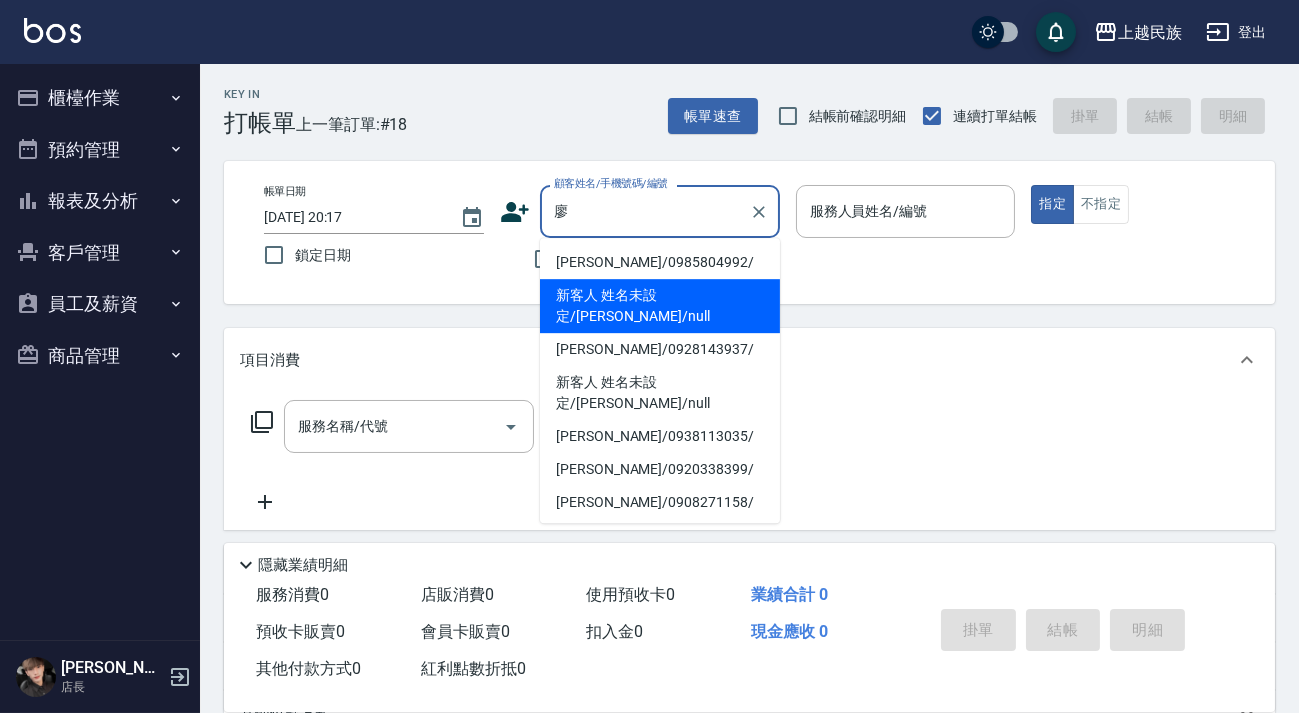 click on "新客人 姓名未設定/廖育真/null" at bounding box center [660, 306] 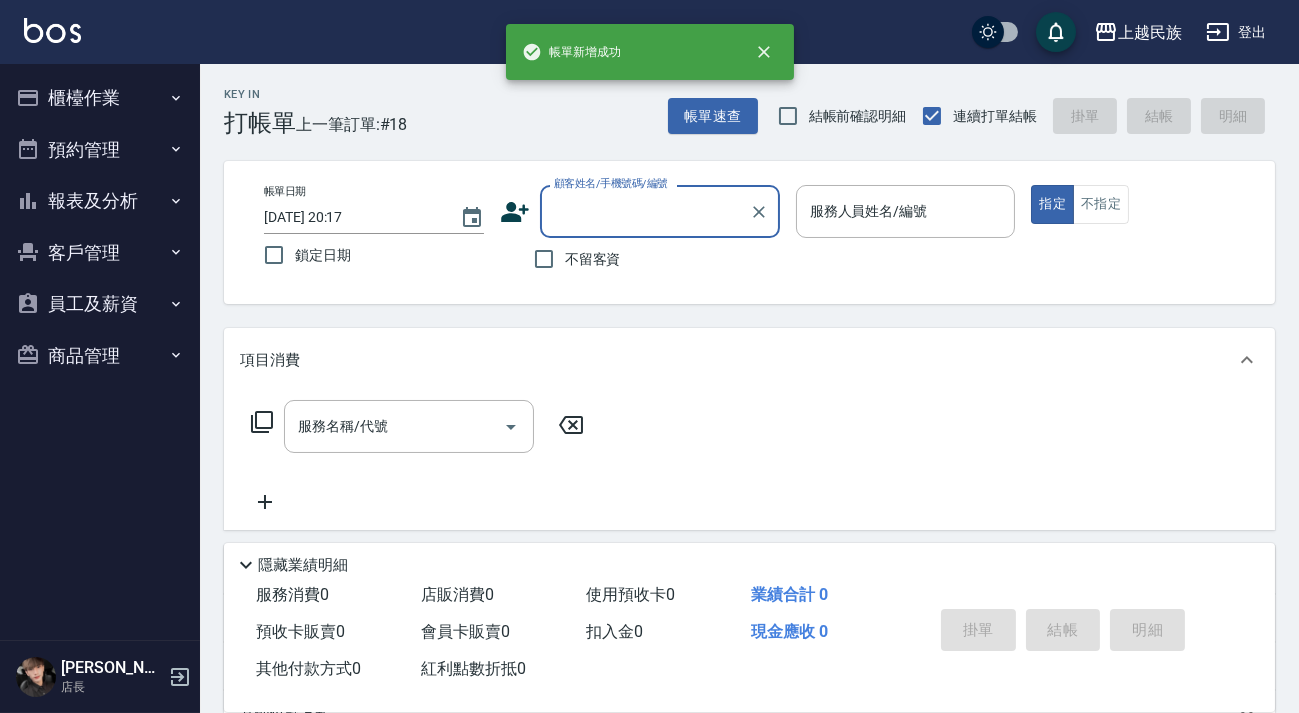 scroll, scrollTop: 0, scrollLeft: 0, axis: both 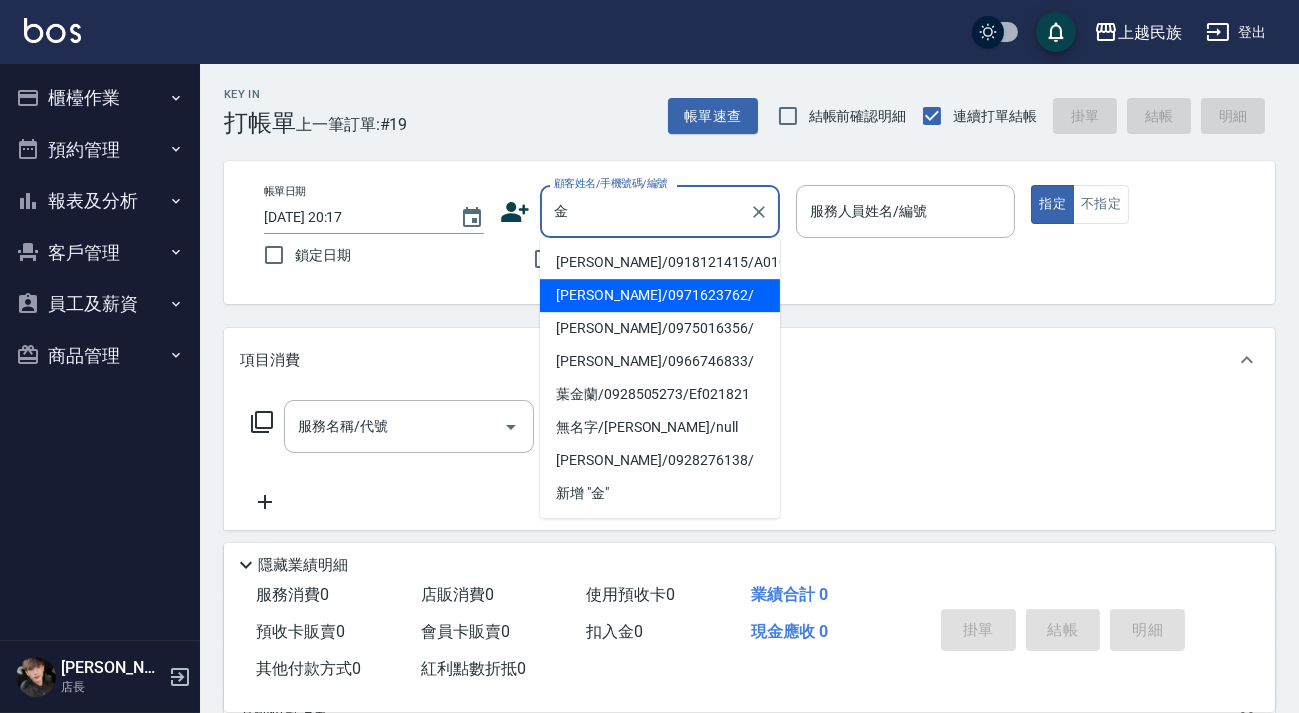 click on "謝金富/0971623762/" at bounding box center [660, 295] 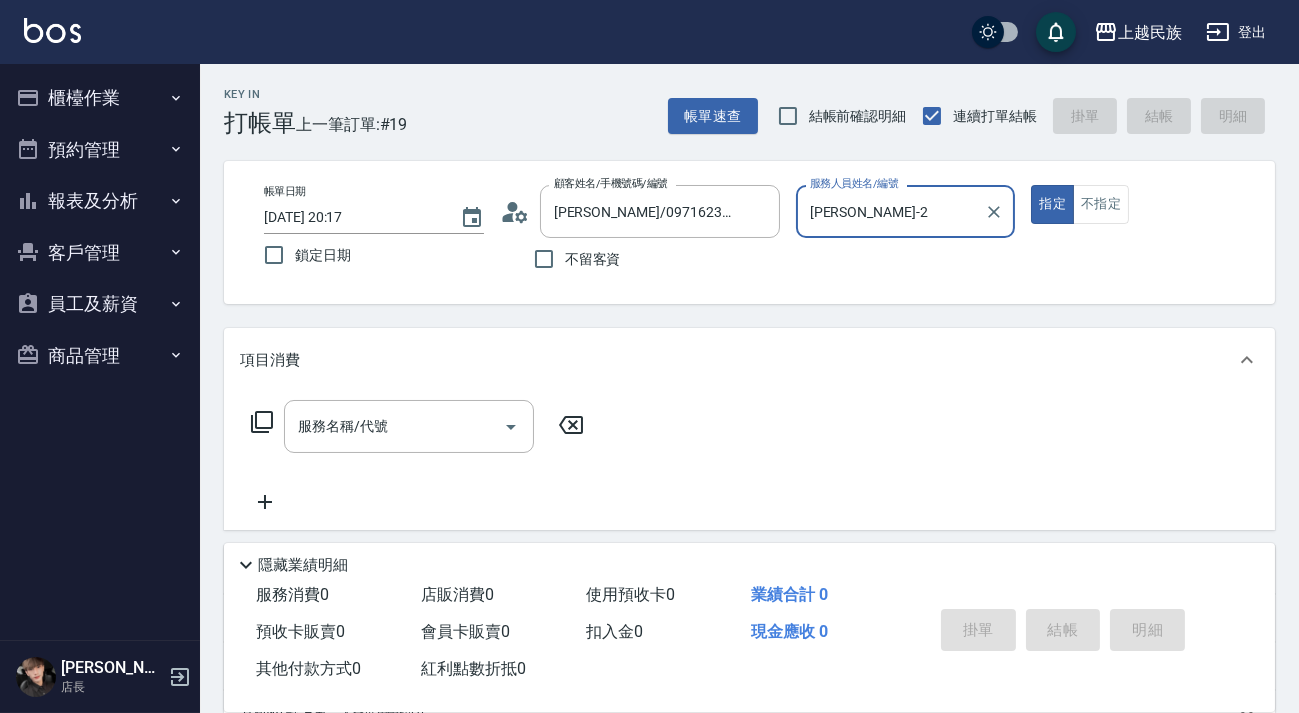 click on "指定" at bounding box center [1052, 204] 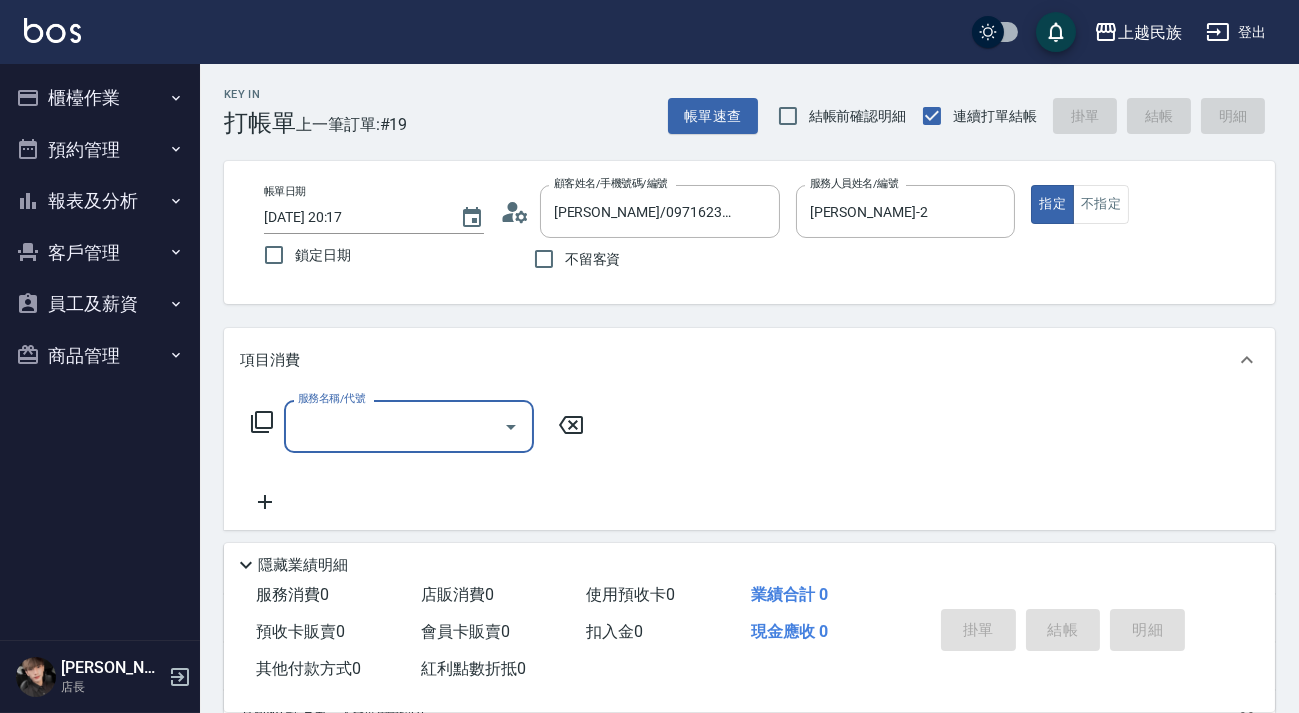scroll, scrollTop: 260, scrollLeft: 0, axis: vertical 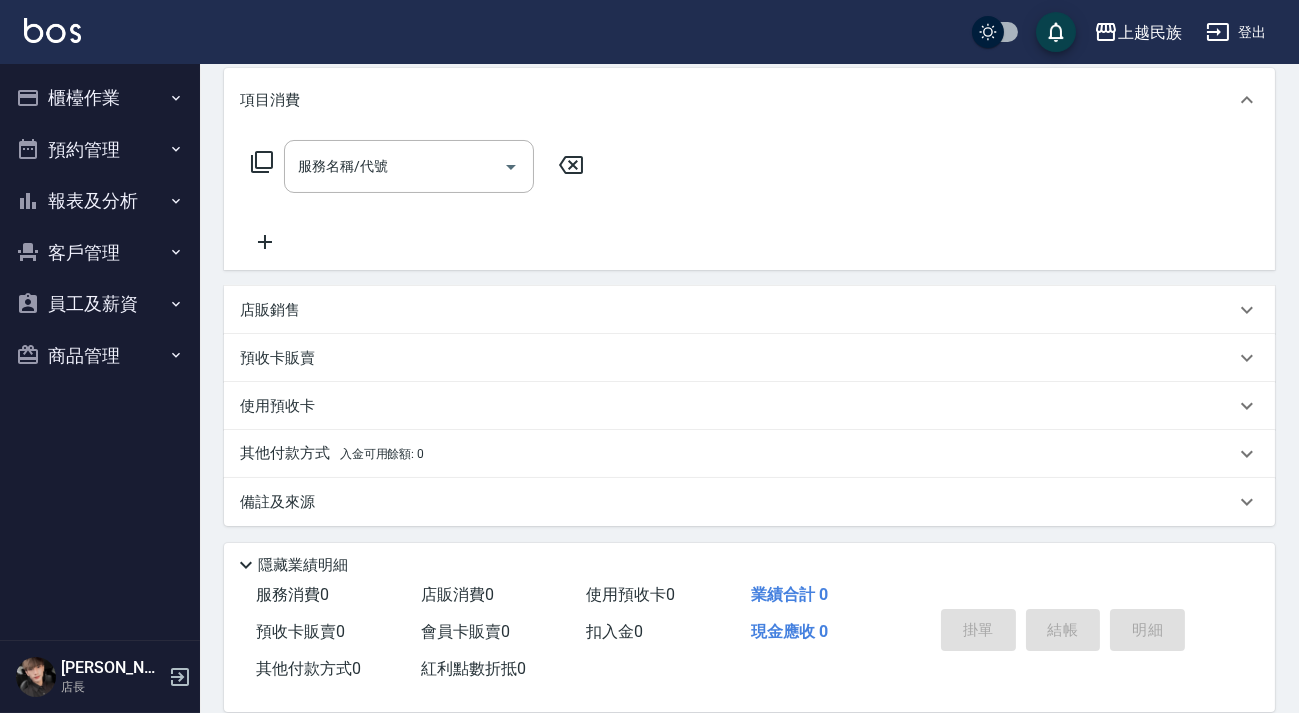click on "店販銷售" at bounding box center (737, 310) 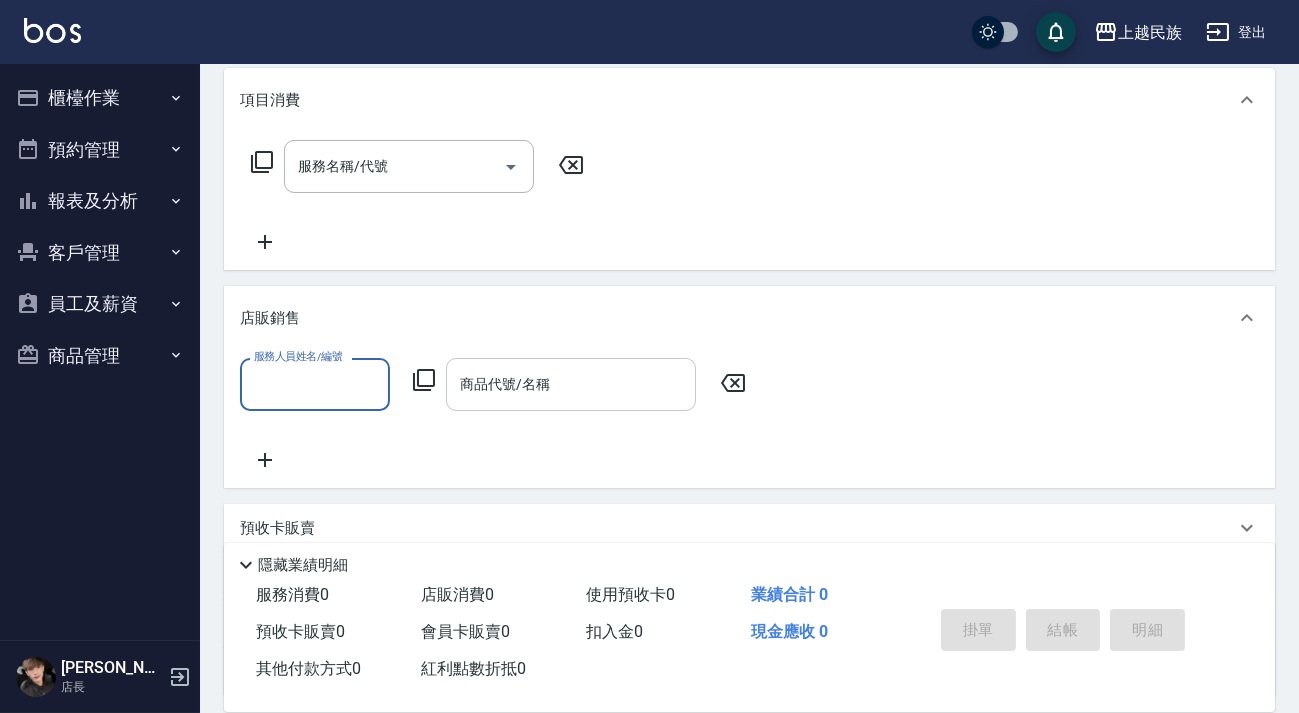scroll, scrollTop: 0, scrollLeft: 0, axis: both 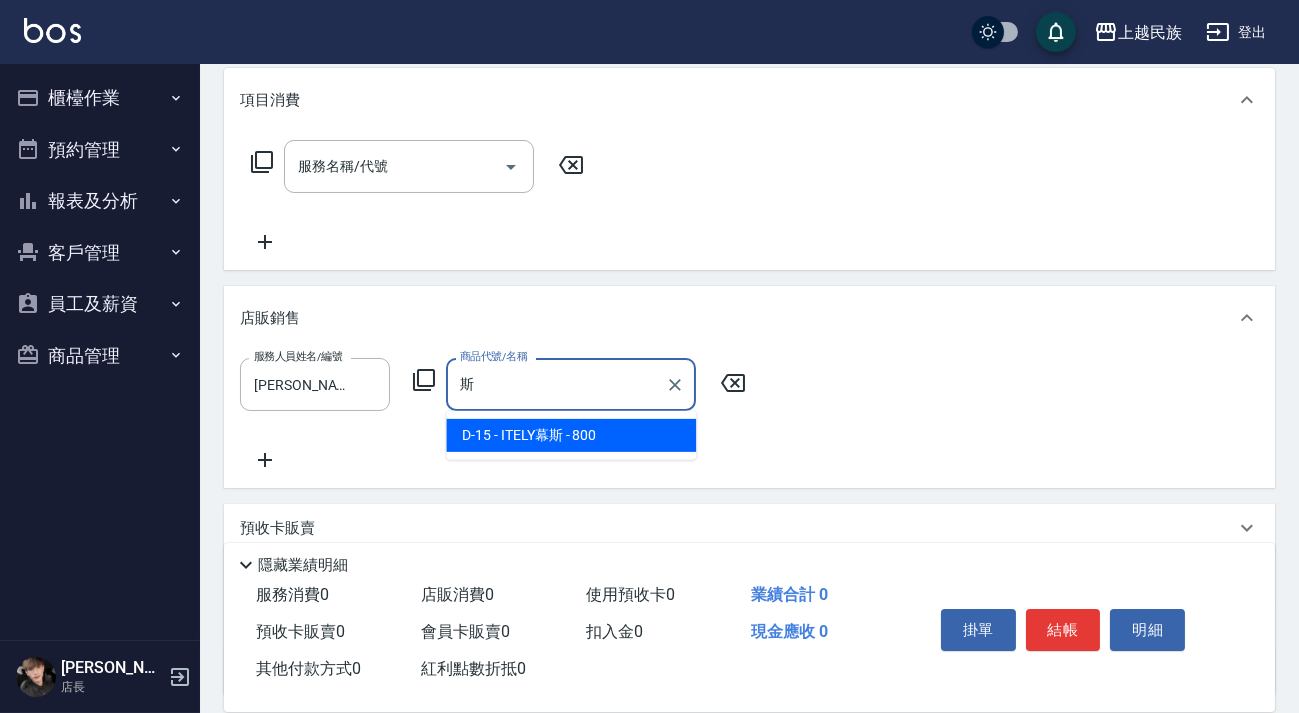 click on "D-15 - ITELY幕斯 - 800" at bounding box center [571, 435] 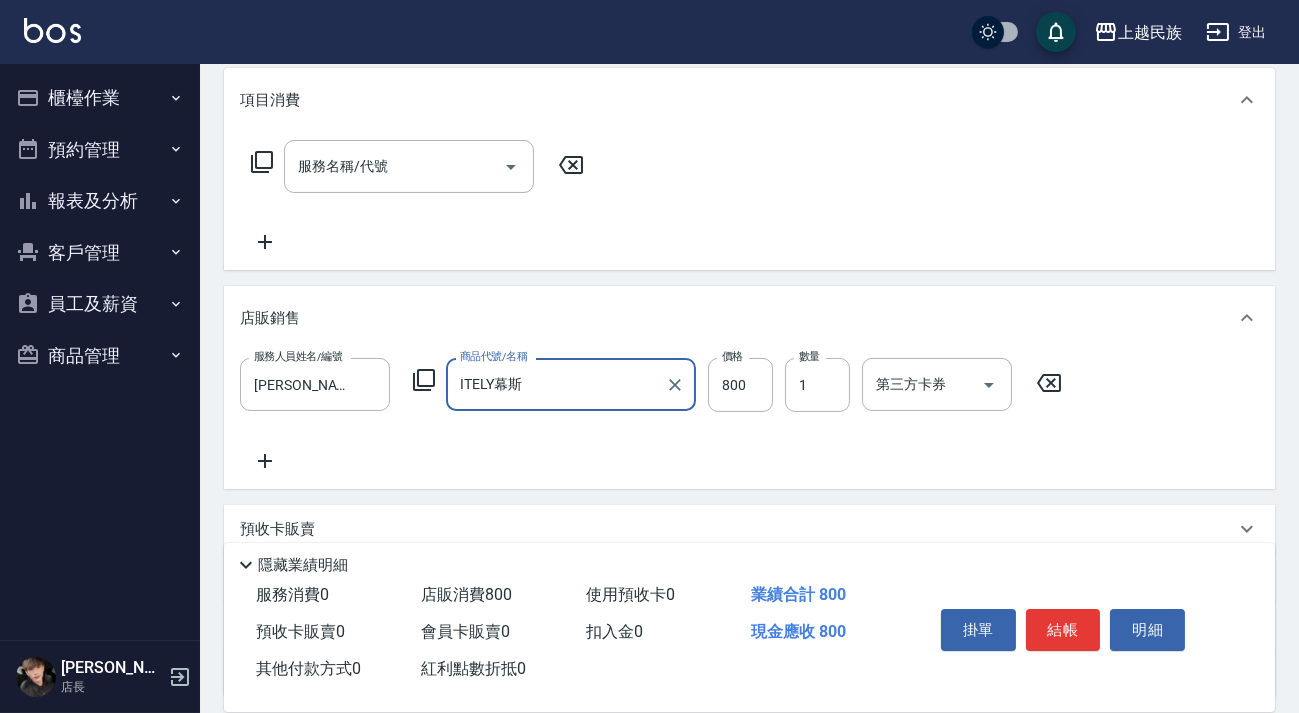 scroll, scrollTop: 0, scrollLeft: 0, axis: both 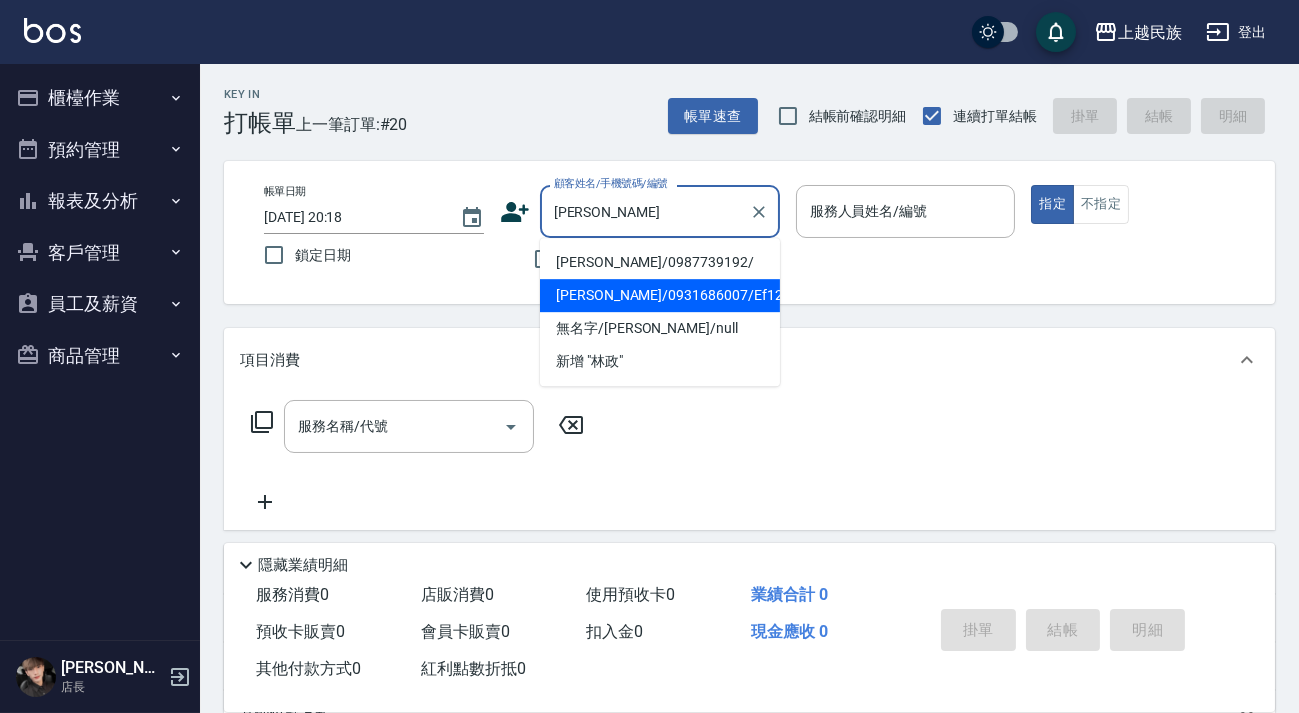 click on "林政緯/0931686007/Ef120111" at bounding box center [660, 295] 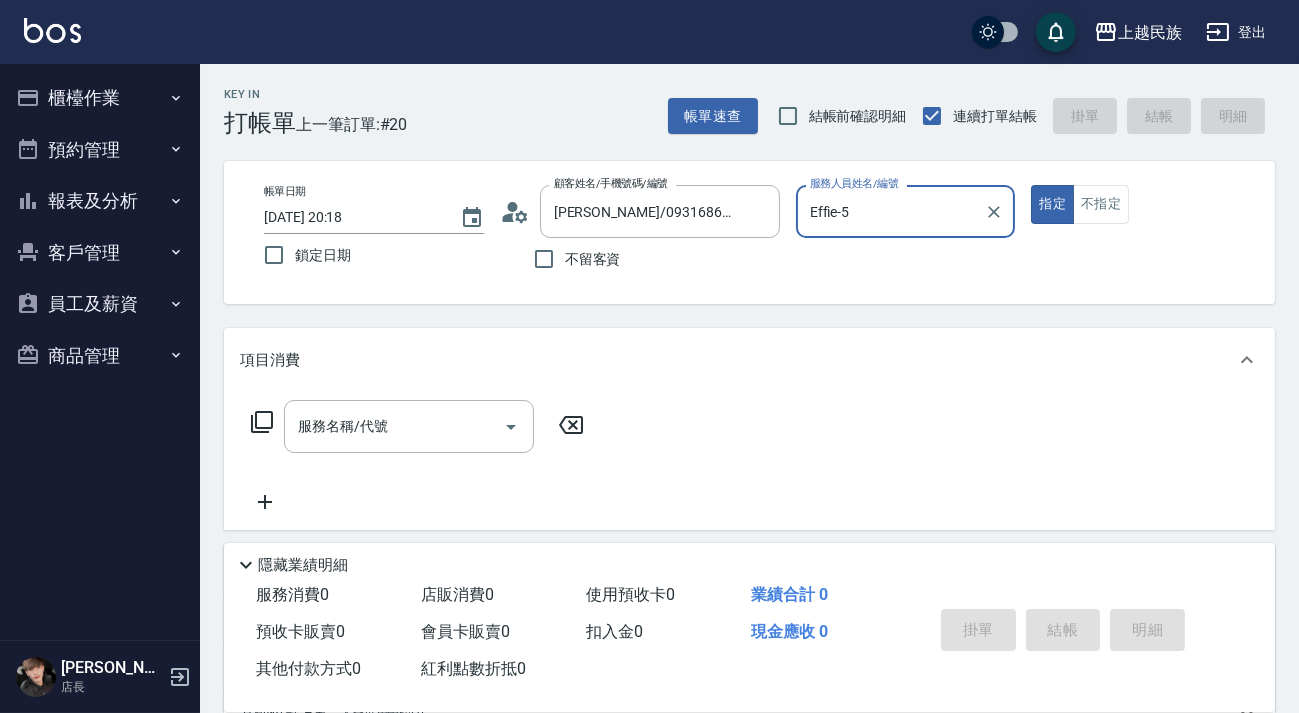 click on "指定" at bounding box center (1052, 204) 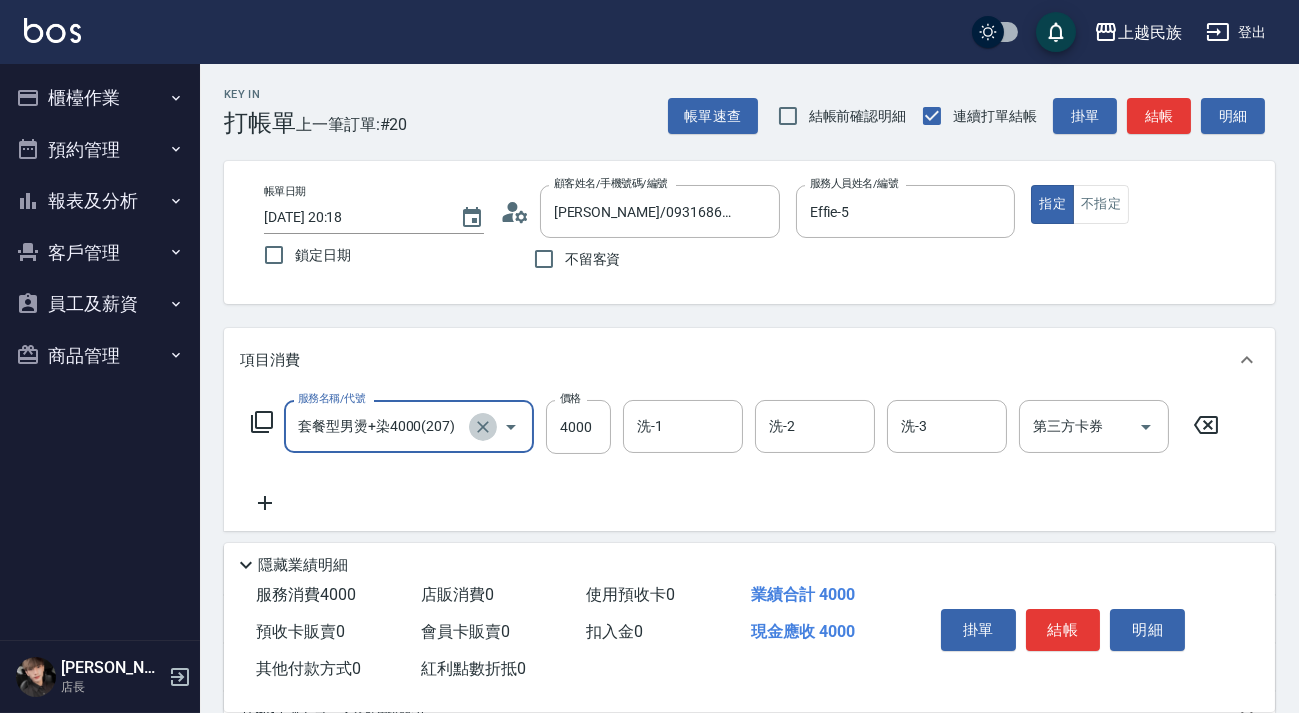 click at bounding box center (483, 427) 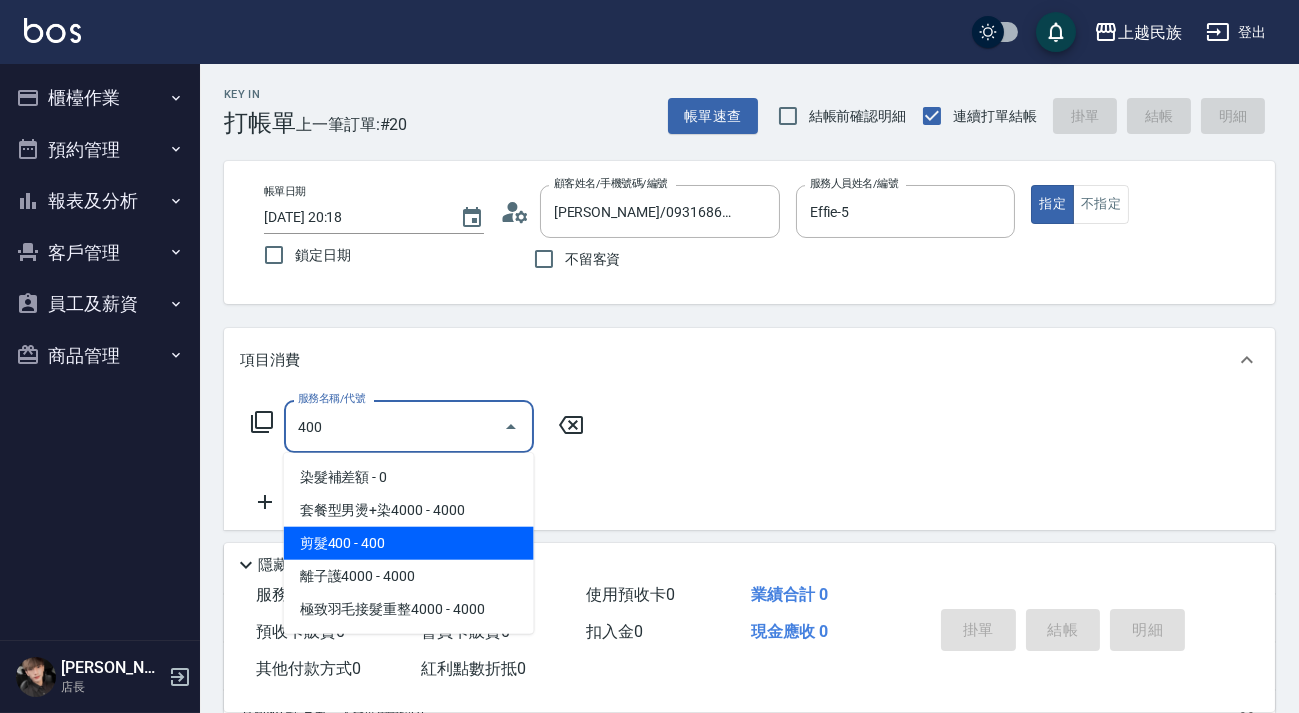 click on "剪髮400 - 400" at bounding box center [409, 543] 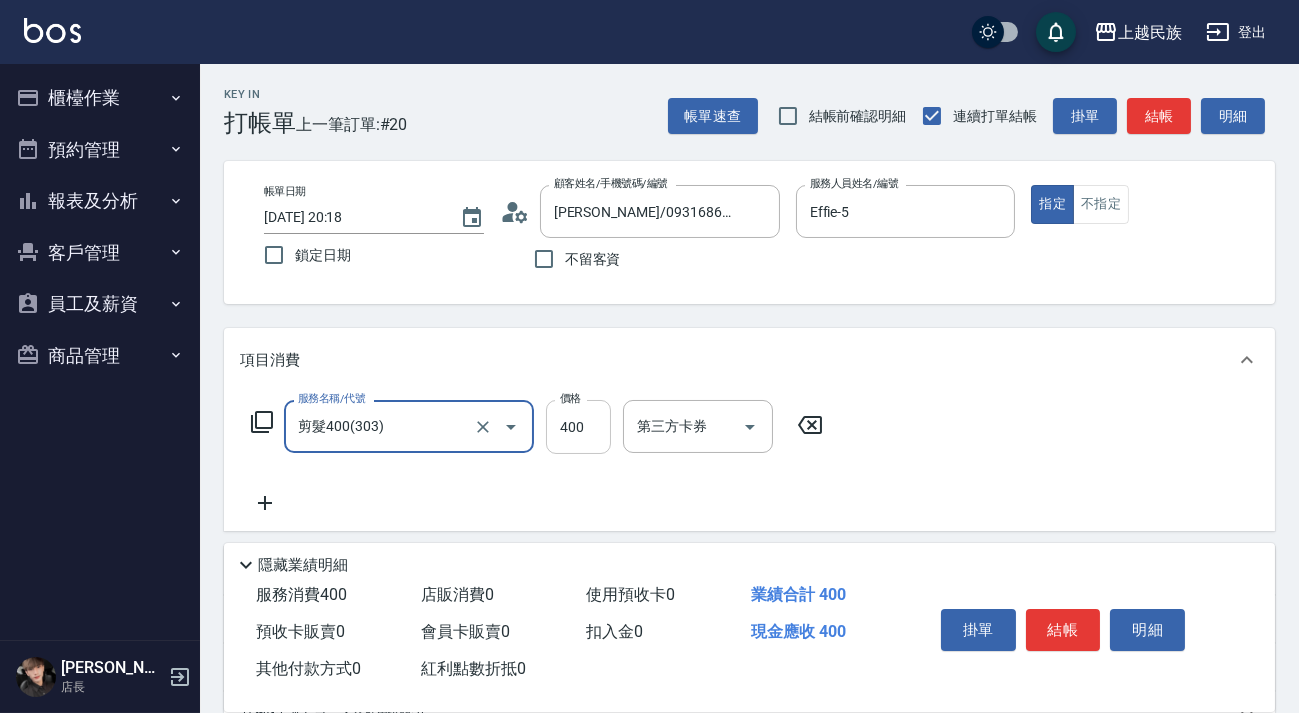 click on "400" at bounding box center [578, 427] 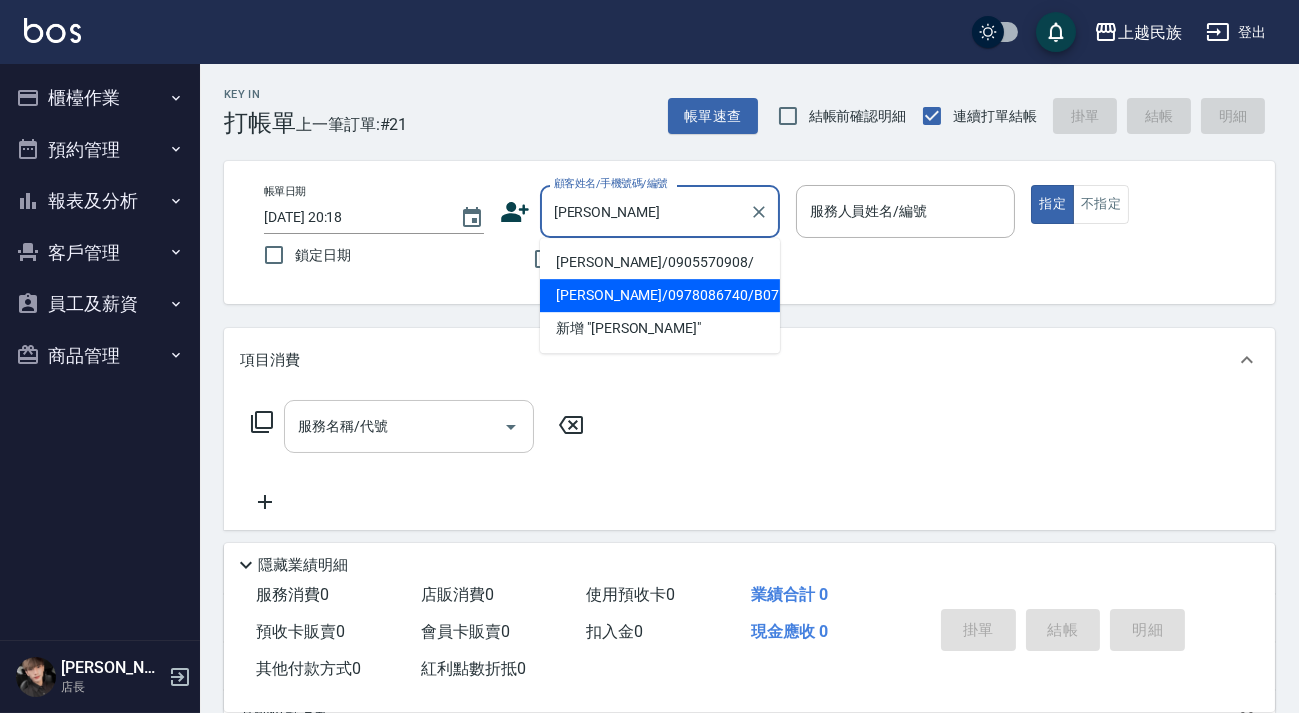 click on "陳億慧/0978086740/B071021" at bounding box center [660, 295] 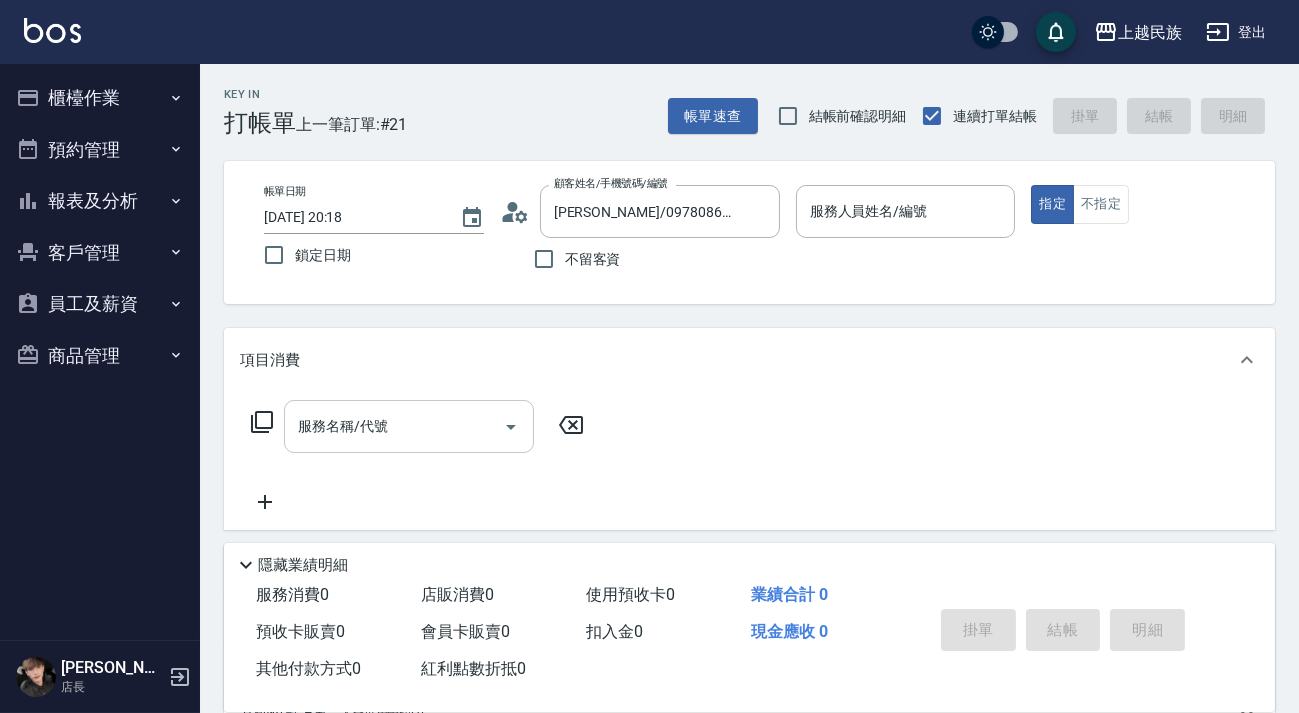 click 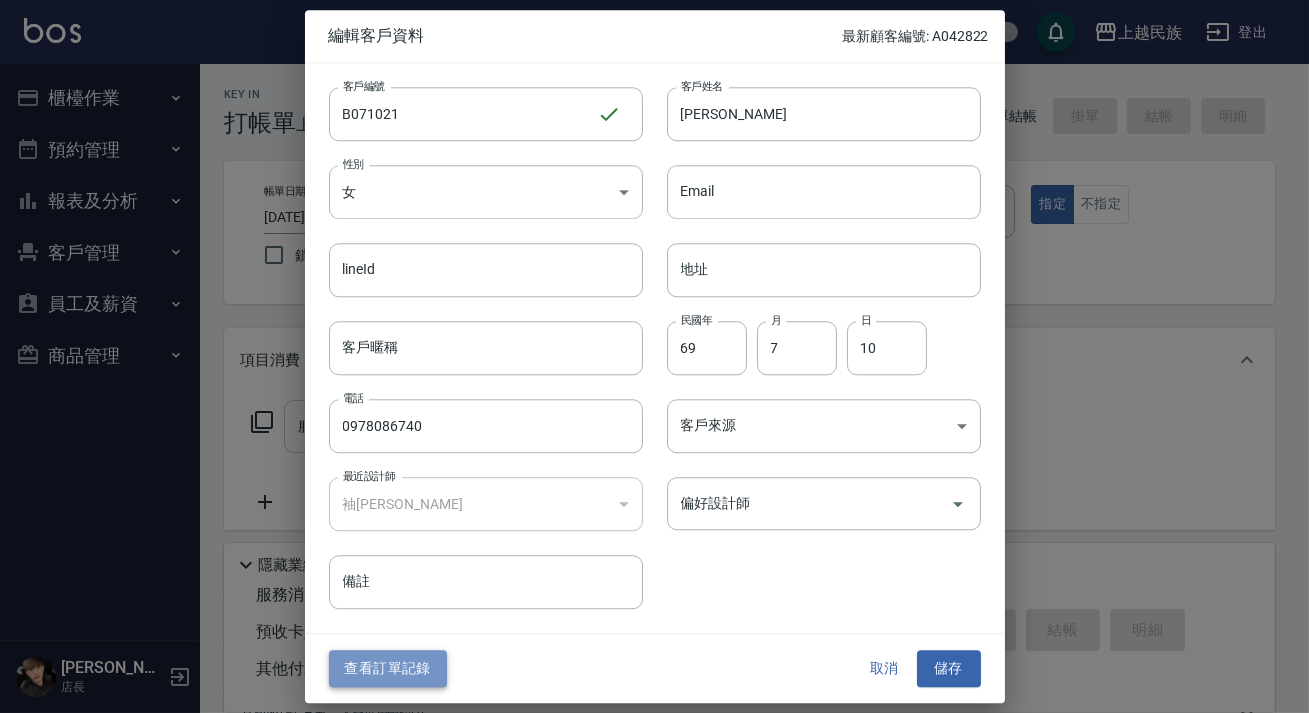 click on "查看訂單記錄" at bounding box center [388, 669] 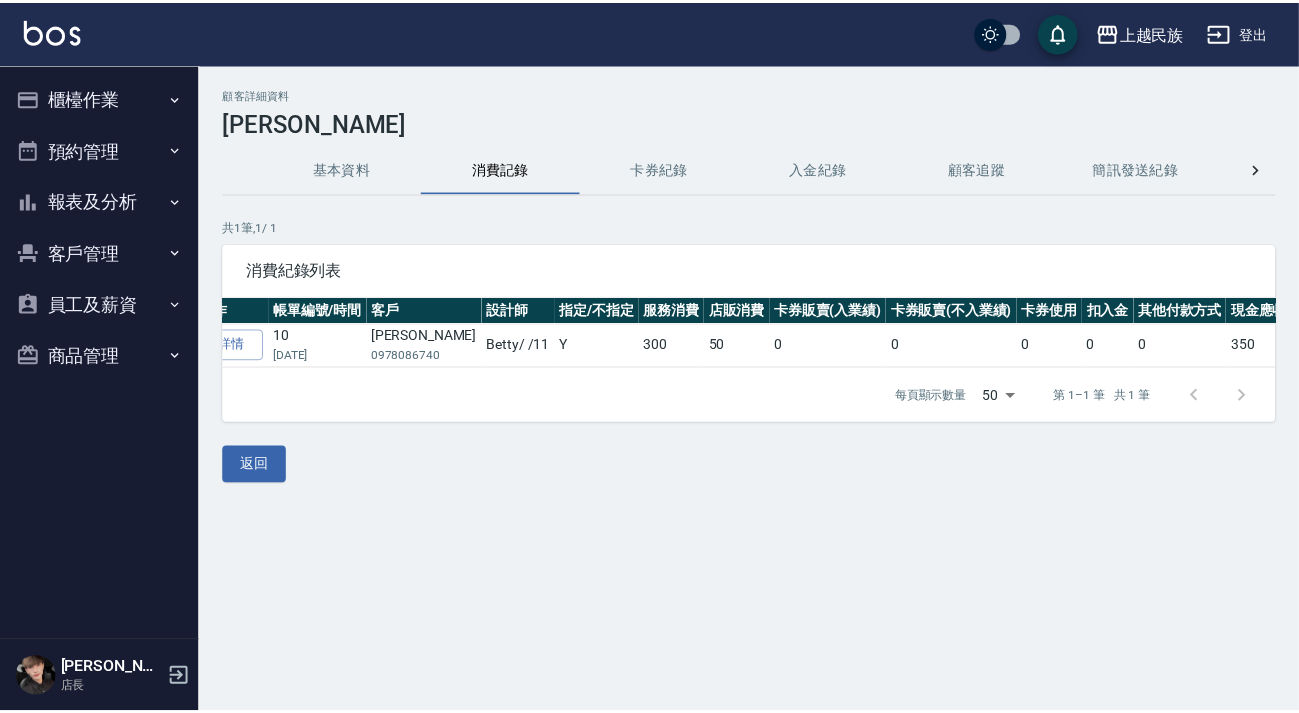 scroll, scrollTop: 0, scrollLeft: 0, axis: both 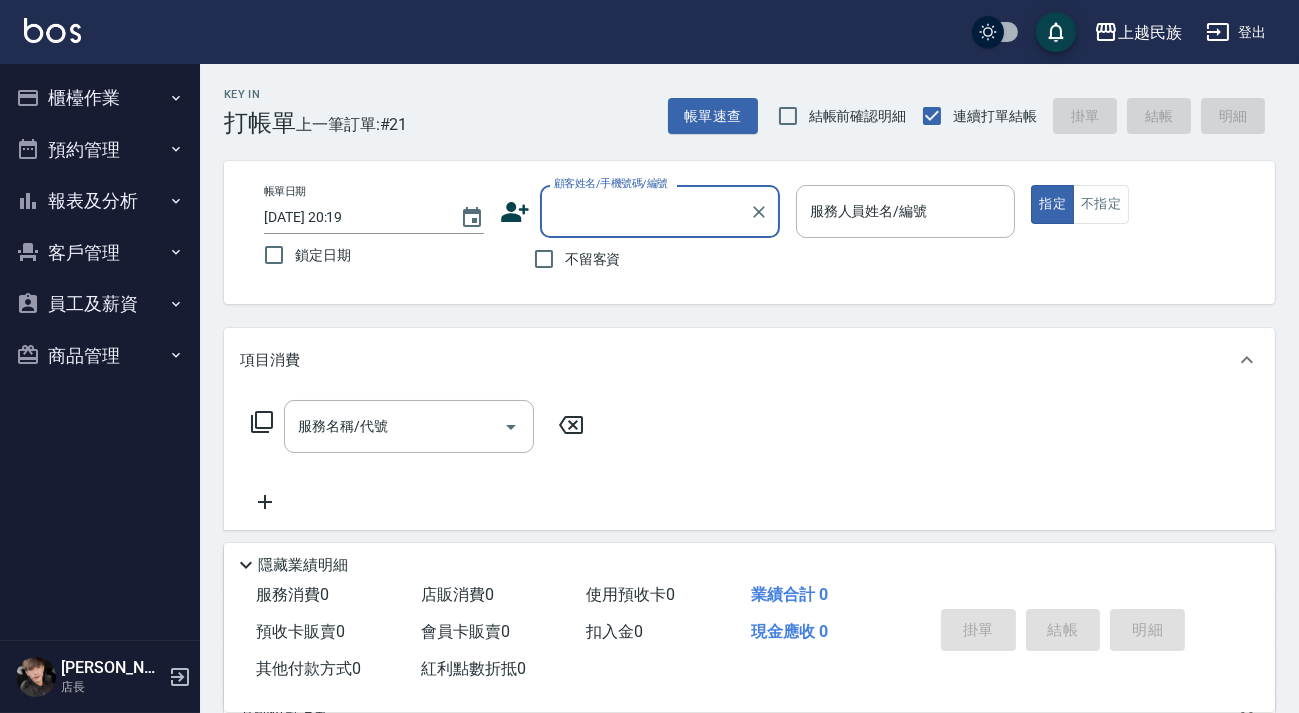 click on "顧客姓名/手機號碼/編號" at bounding box center (660, 211) 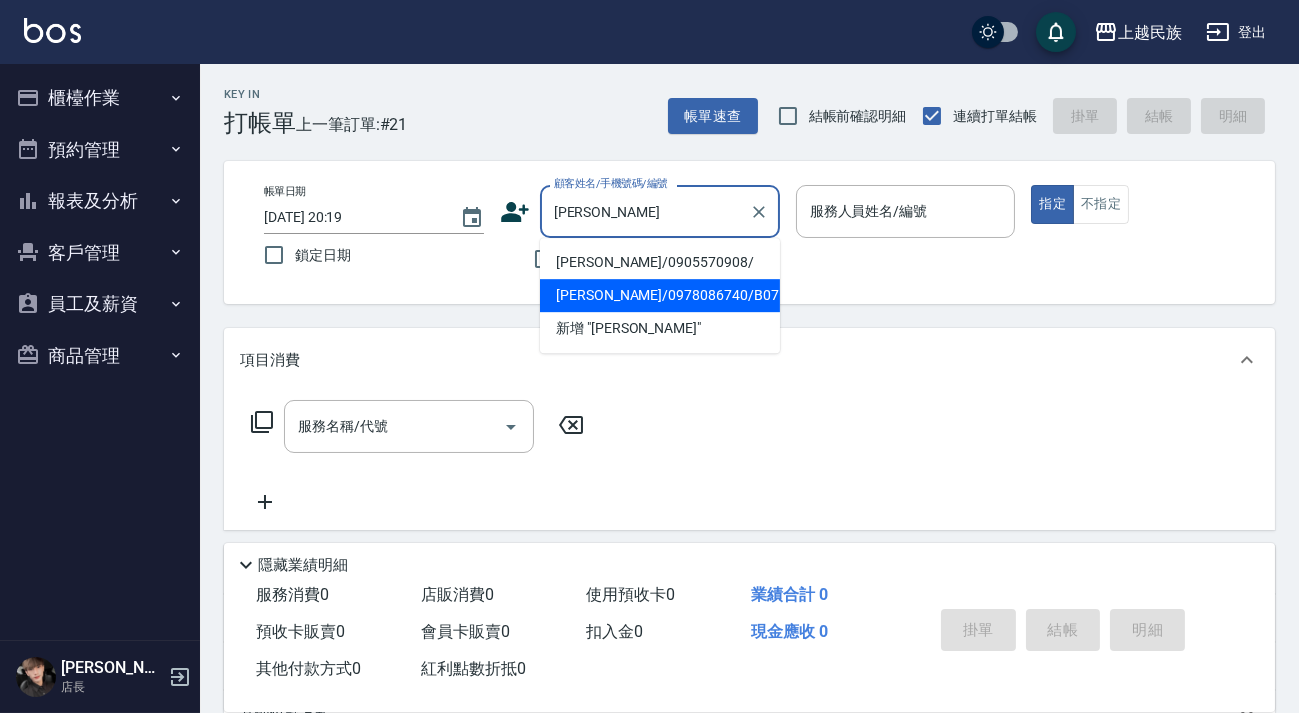 click on "陳億慧/0978086740/B071021" at bounding box center (660, 295) 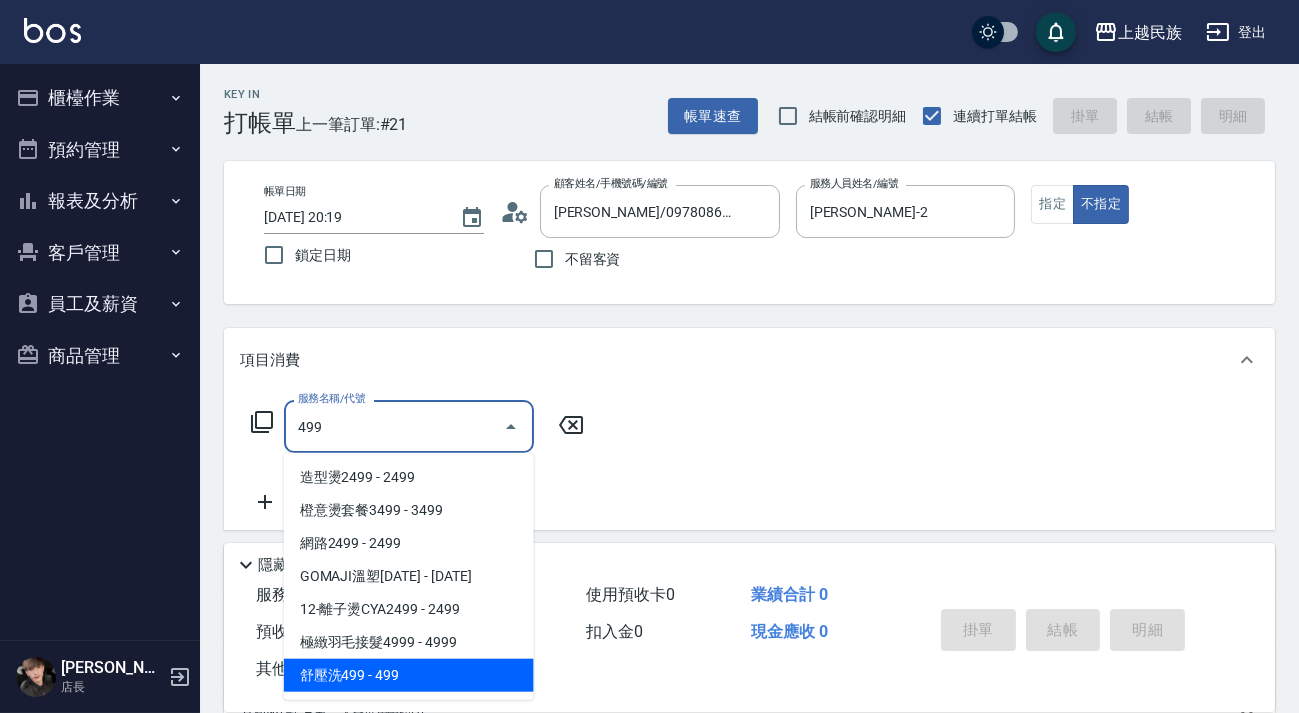 drag, startPoint x: 420, startPoint y: 670, endPoint x: 688, endPoint y: 543, distance: 296.56873 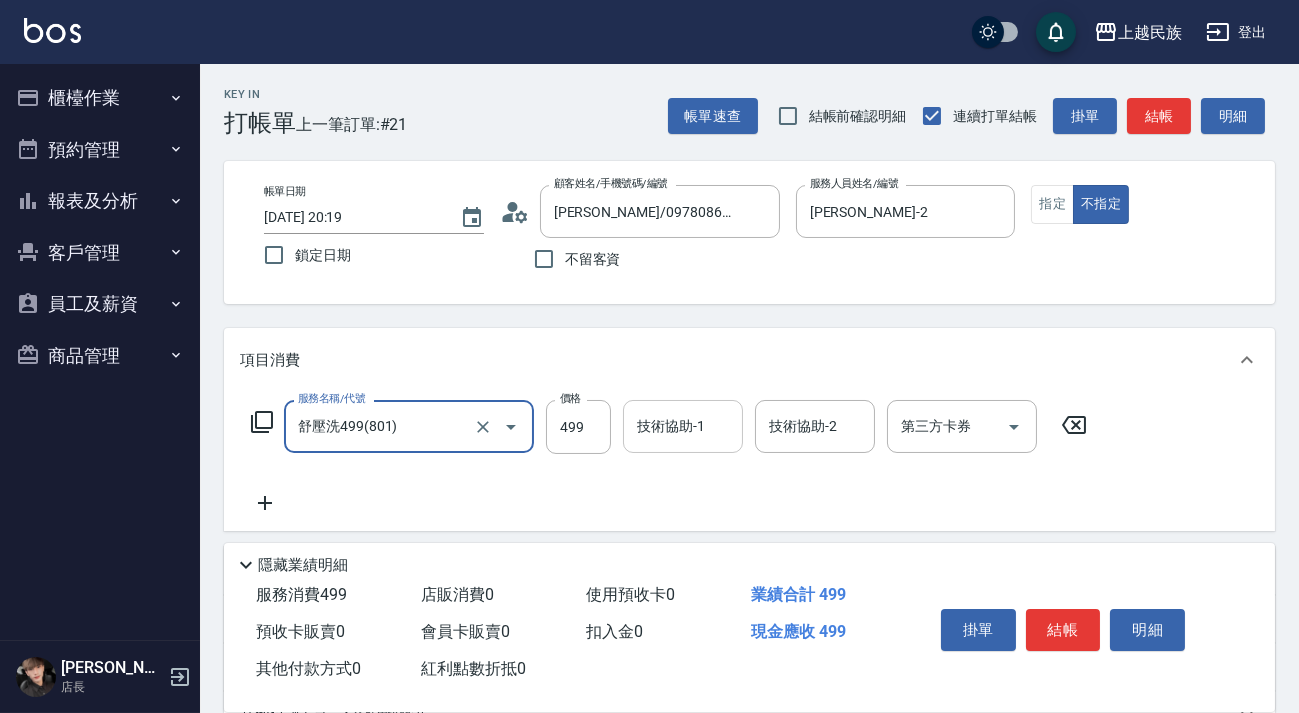click on "技術協助-1 技術協助-1" at bounding box center [683, 426] 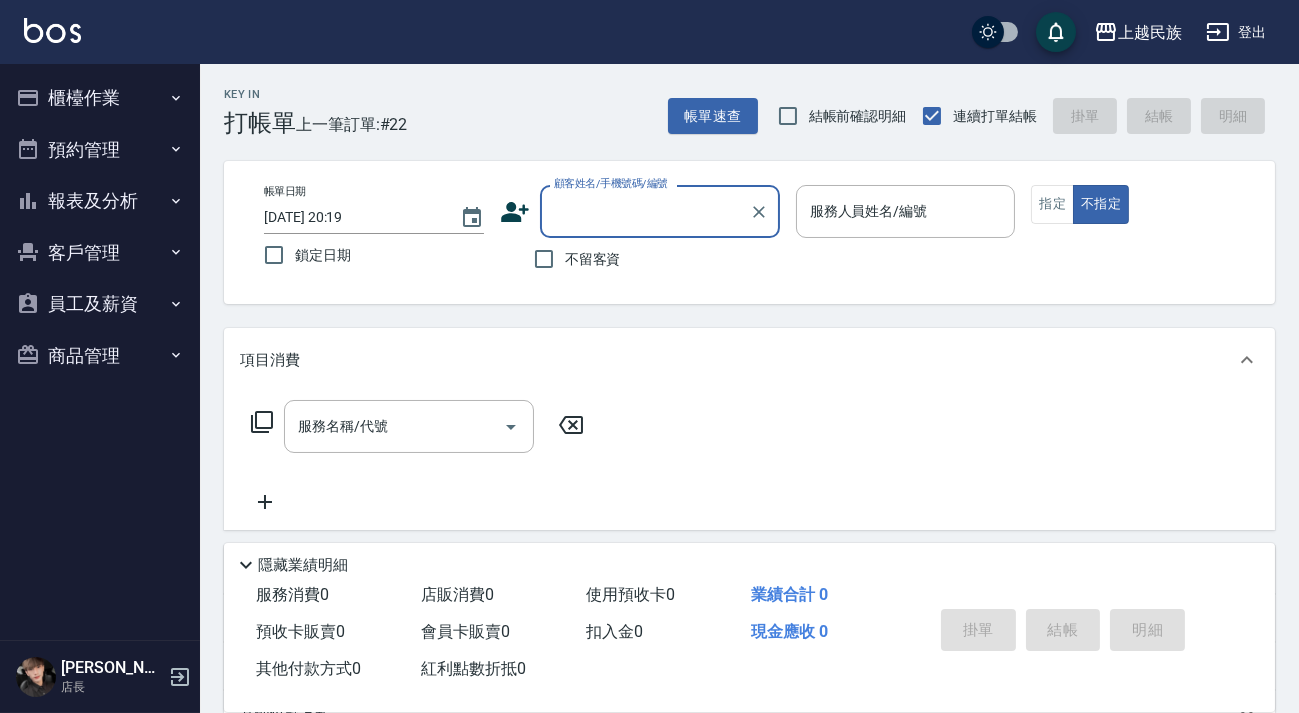 click on "報表及分析" at bounding box center [100, 201] 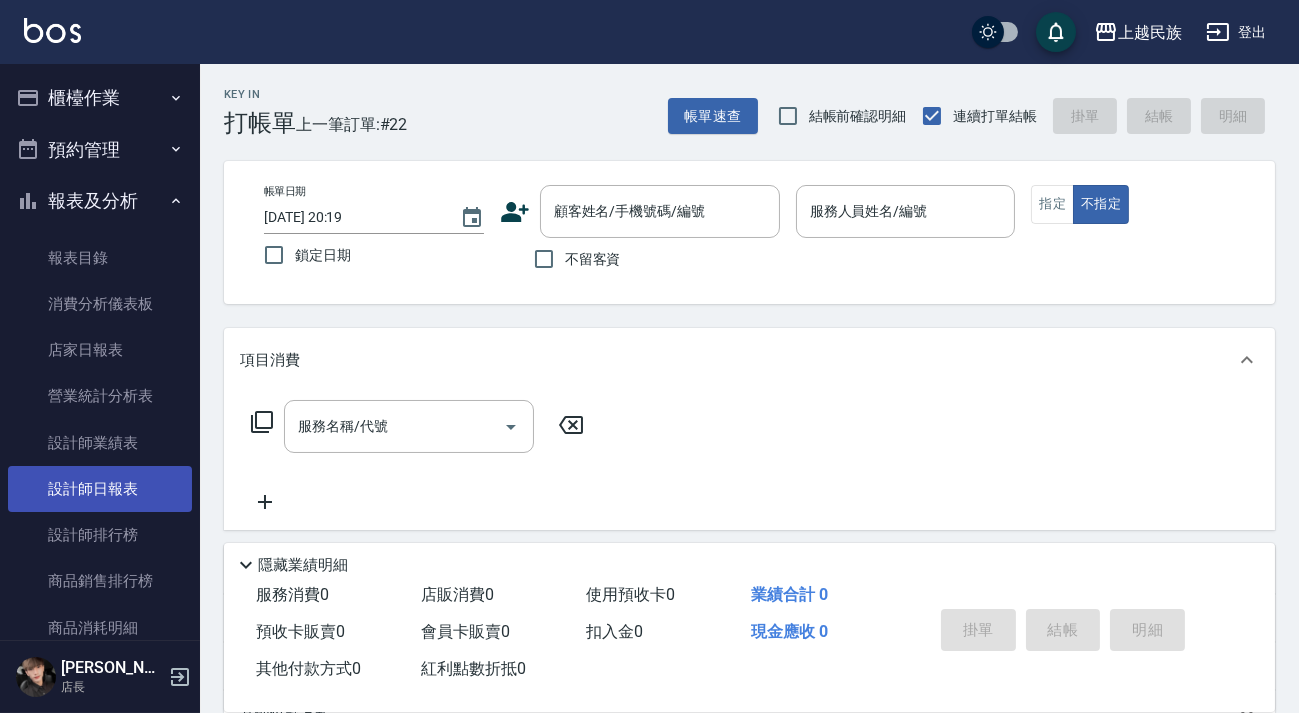 click on "設計師日報表" at bounding box center [100, 489] 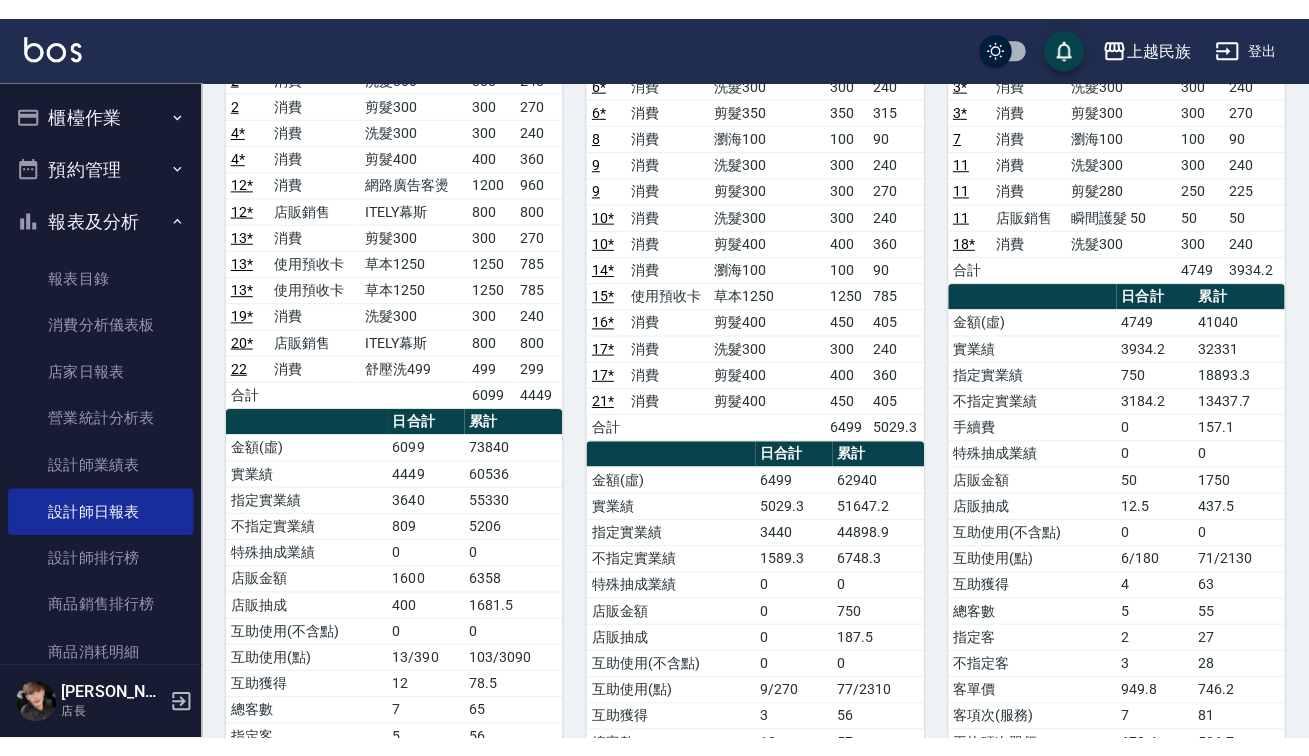 scroll, scrollTop: 0, scrollLeft: 0, axis: both 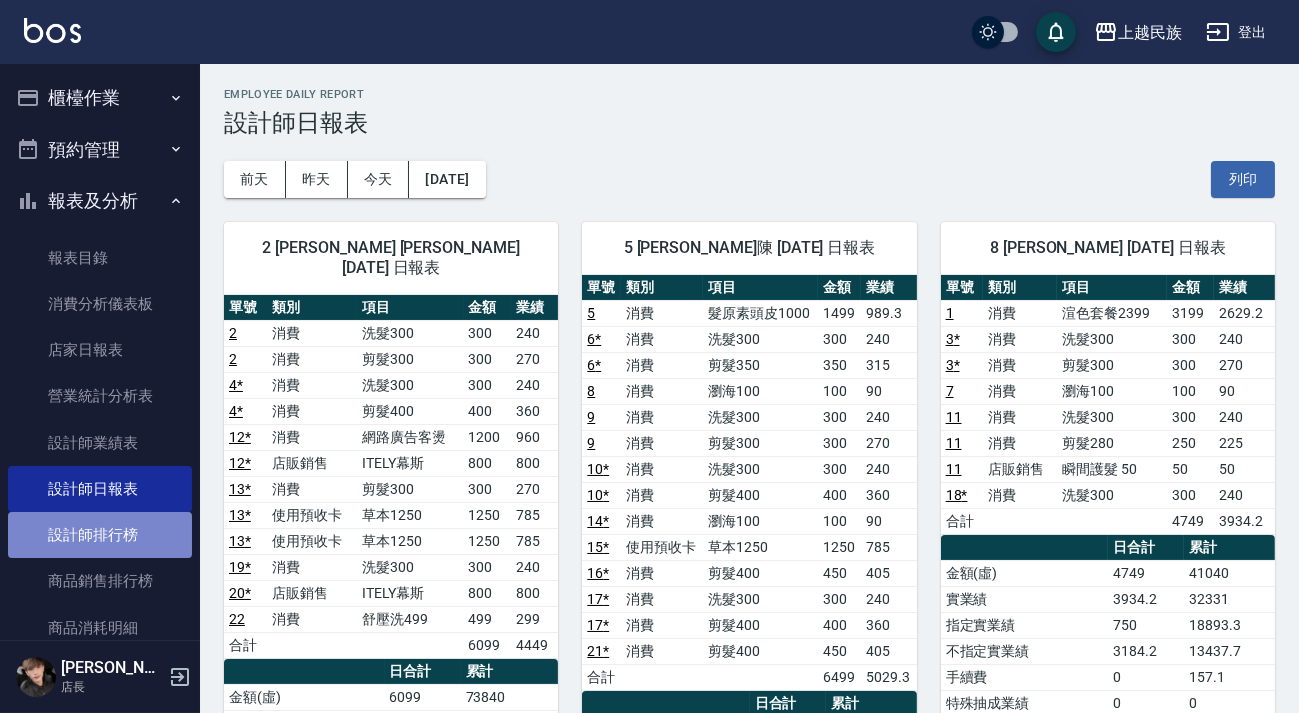 click on "設計師排行榜" at bounding box center (100, 535) 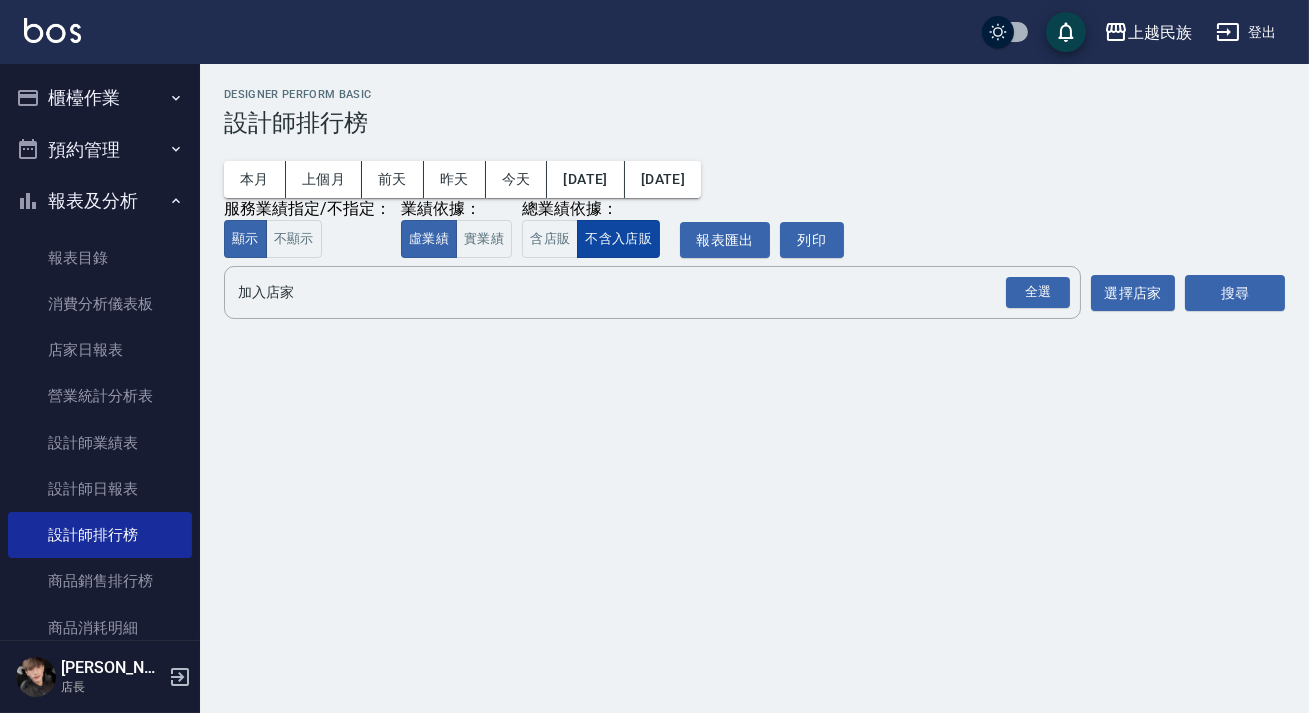 click on "不含入店販" at bounding box center [618, 239] 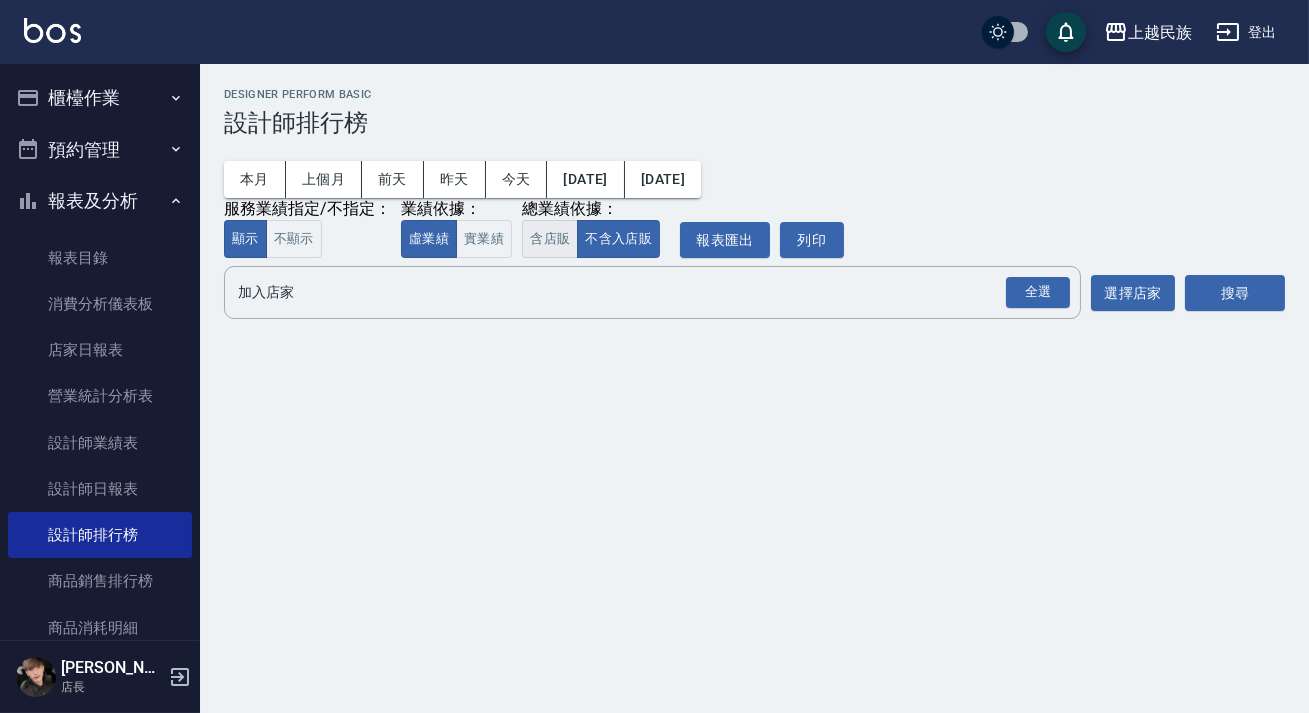 click on "含店販" at bounding box center [550, 239] 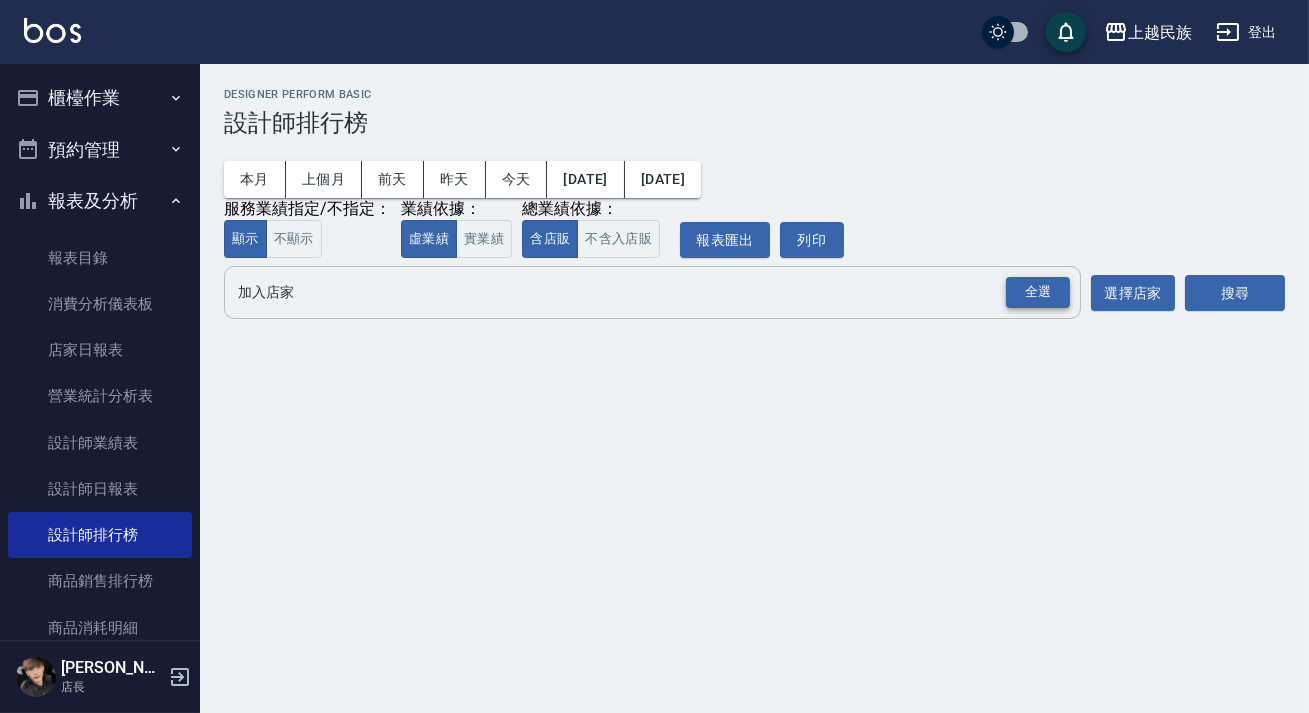 drag, startPoint x: 1028, startPoint y: 290, endPoint x: 1140, endPoint y: 290, distance: 112 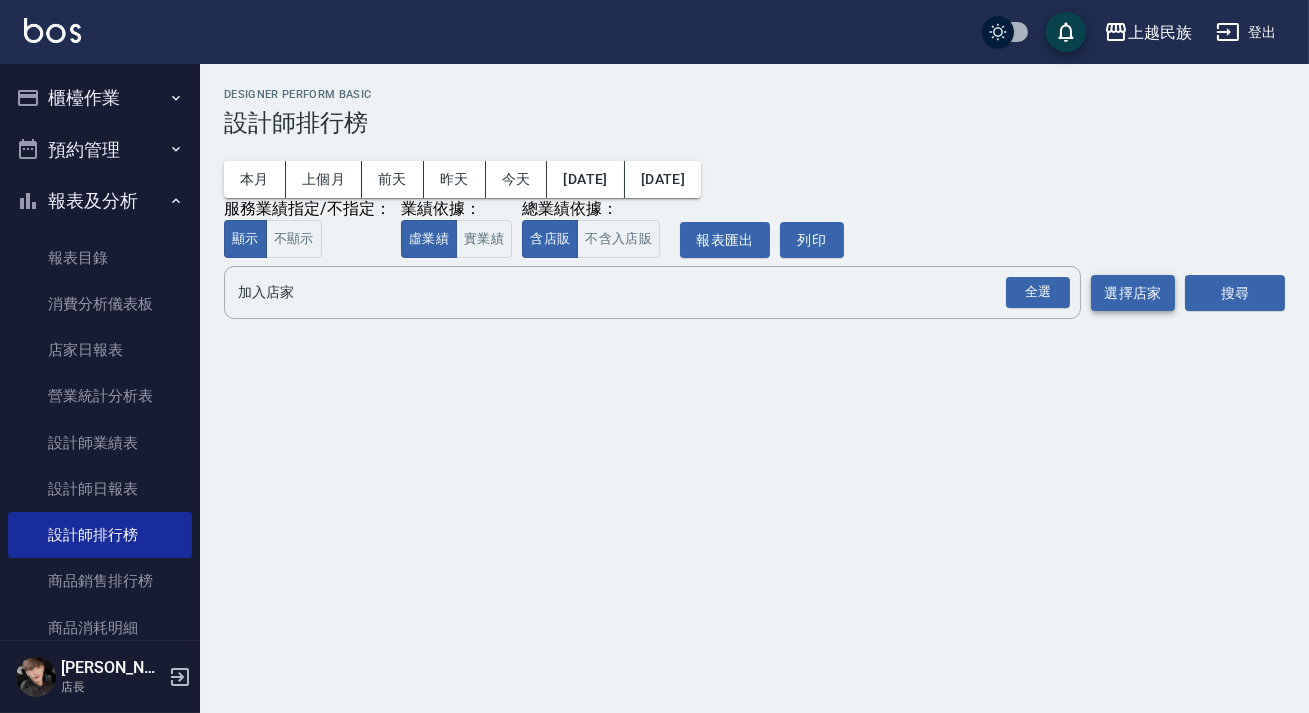 click on "全選" at bounding box center [1038, 292] 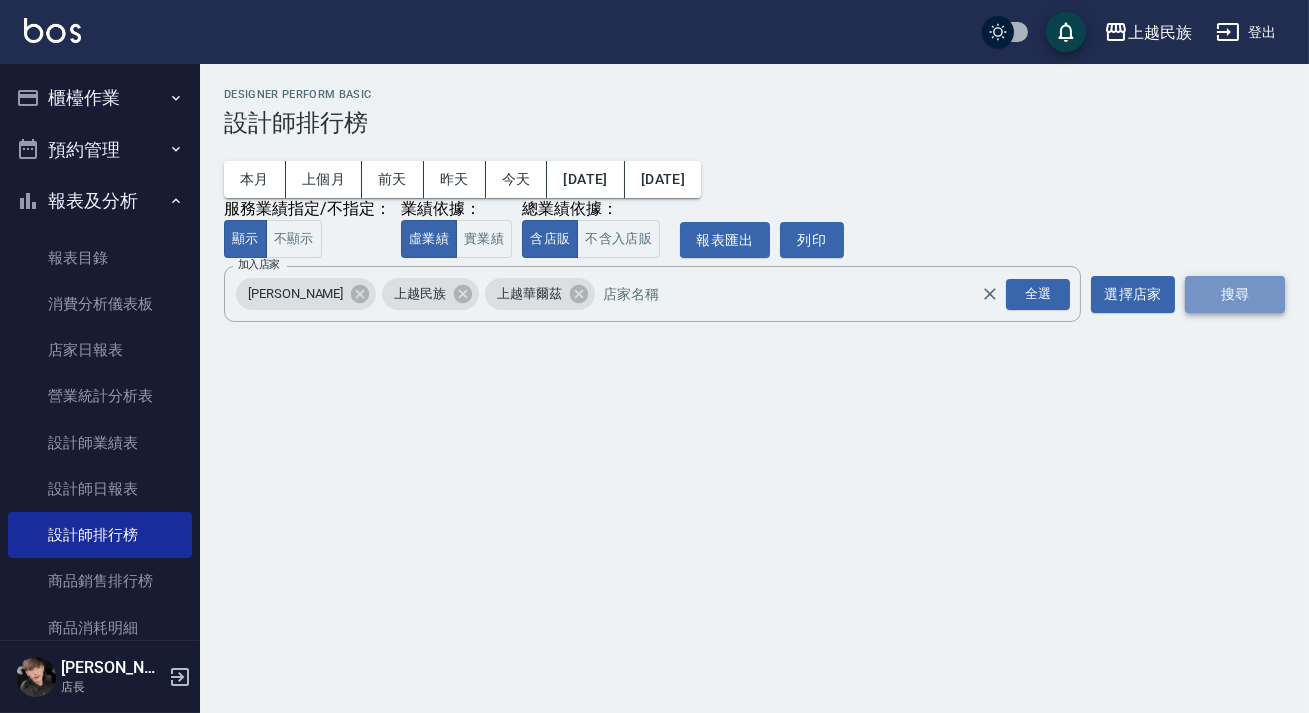 click on "搜尋" at bounding box center [1235, 294] 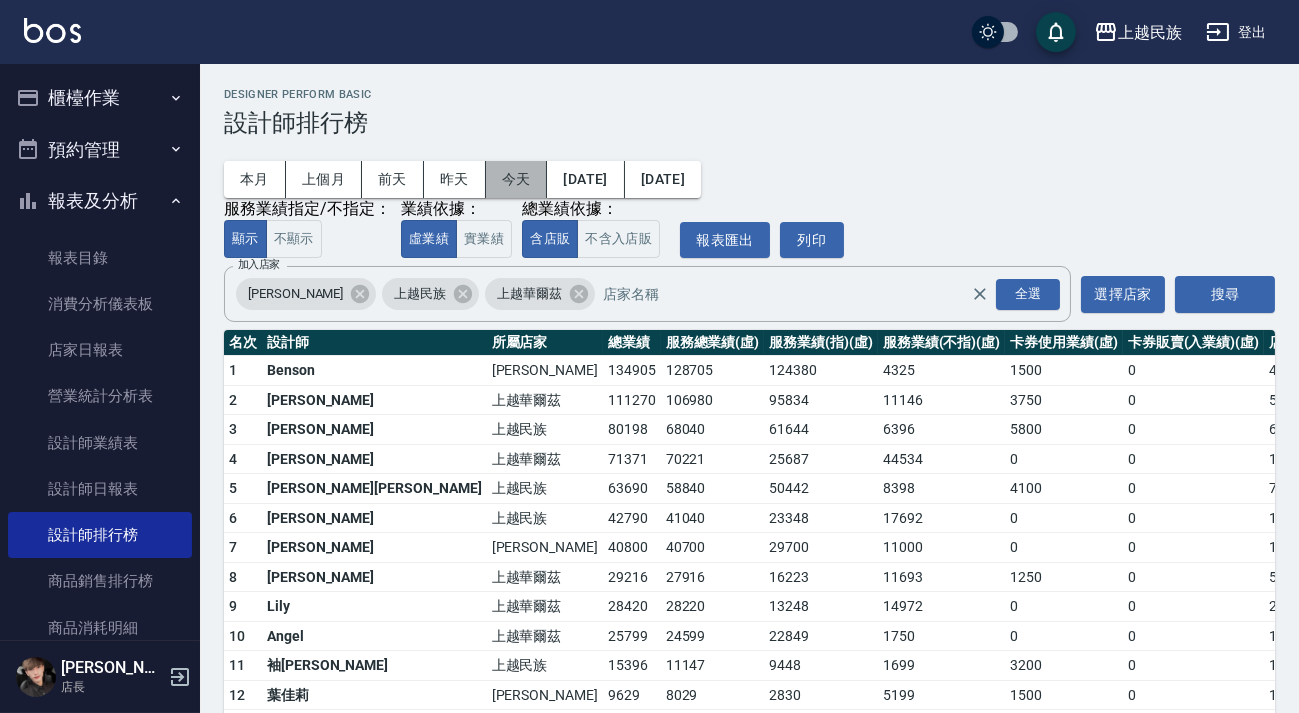 click on "今天" at bounding box center (517, 179) 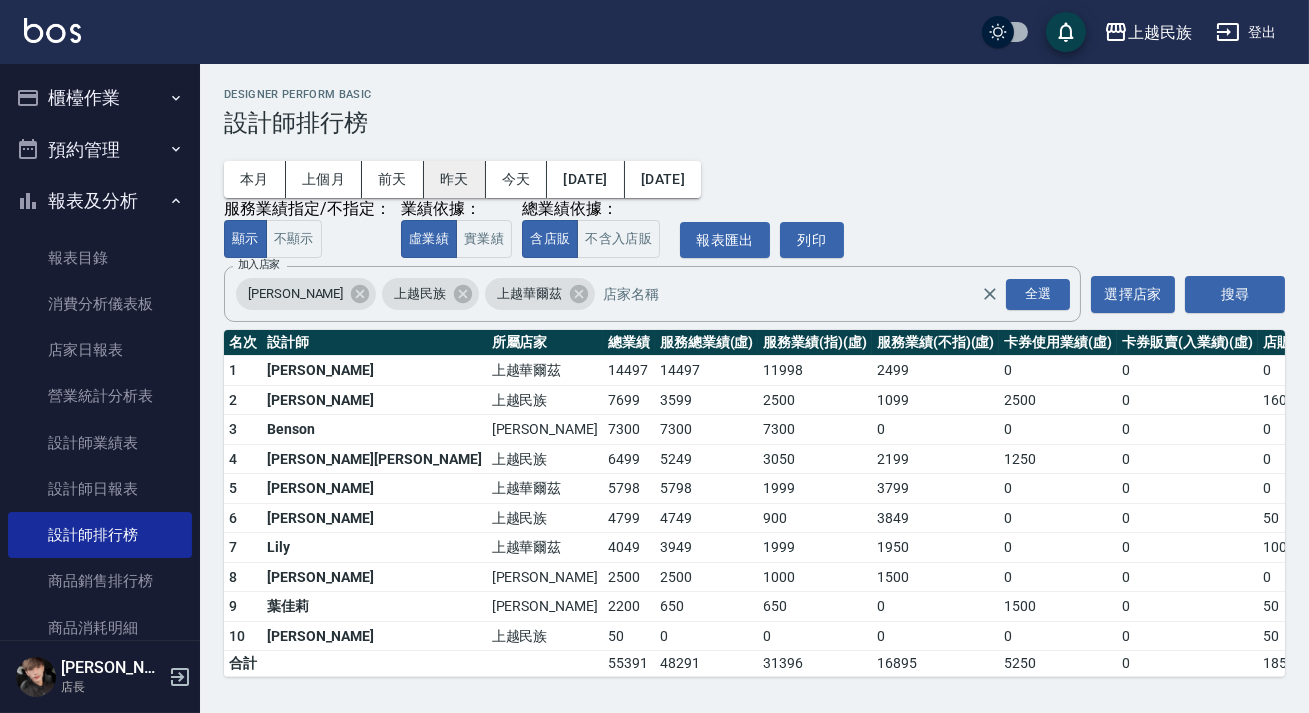 click on "昨天" at bounding box center (455, 179) 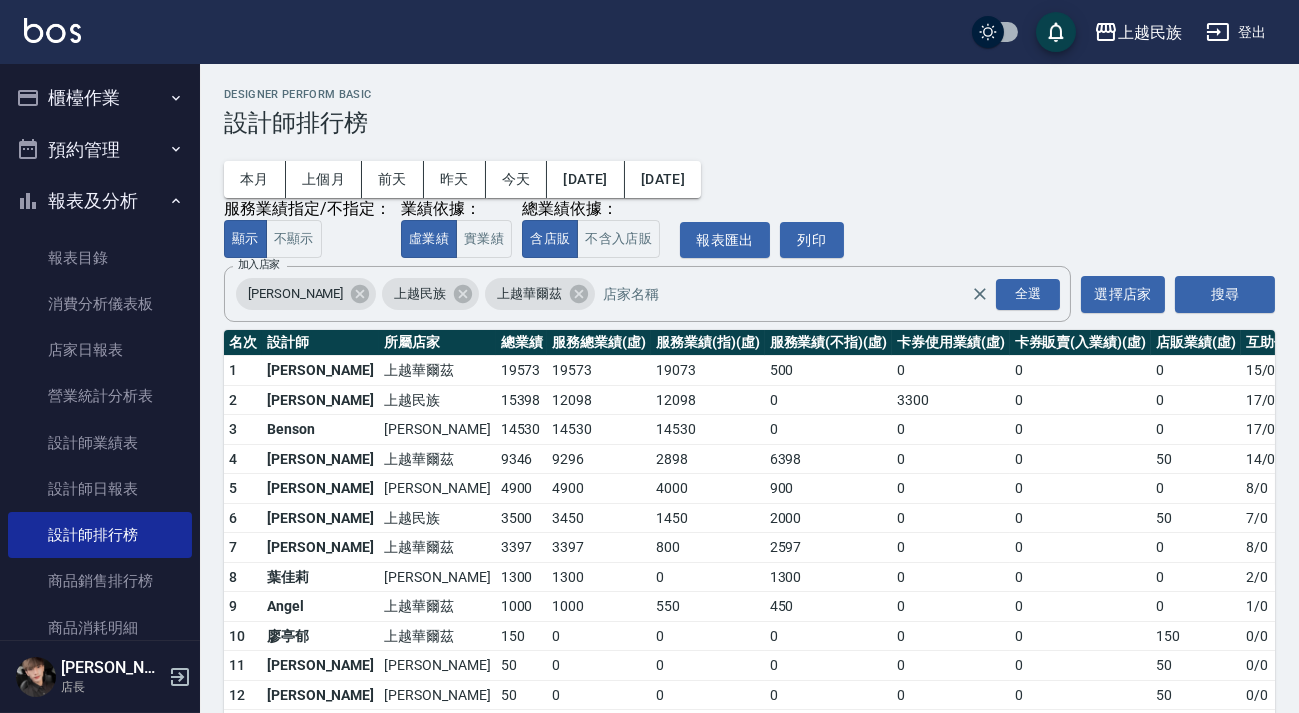 click 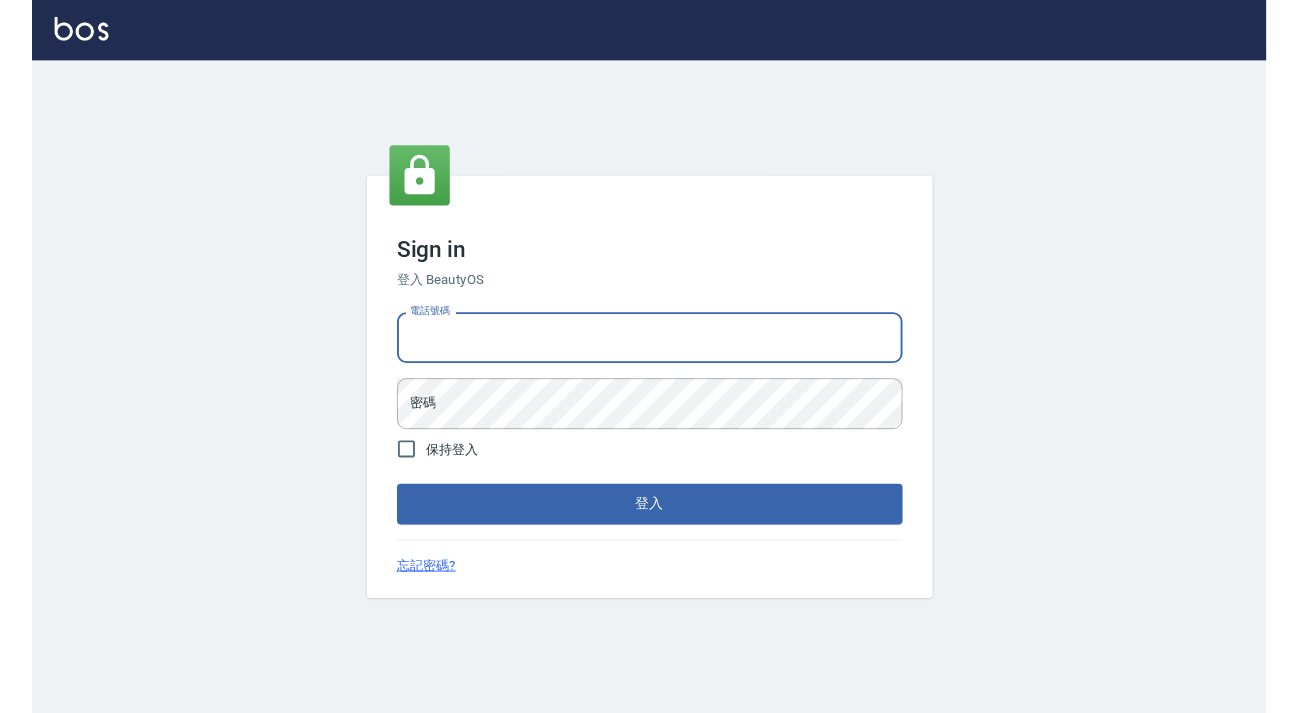scroll, scrollTop: 0, scrollLeft: 0, axis: both 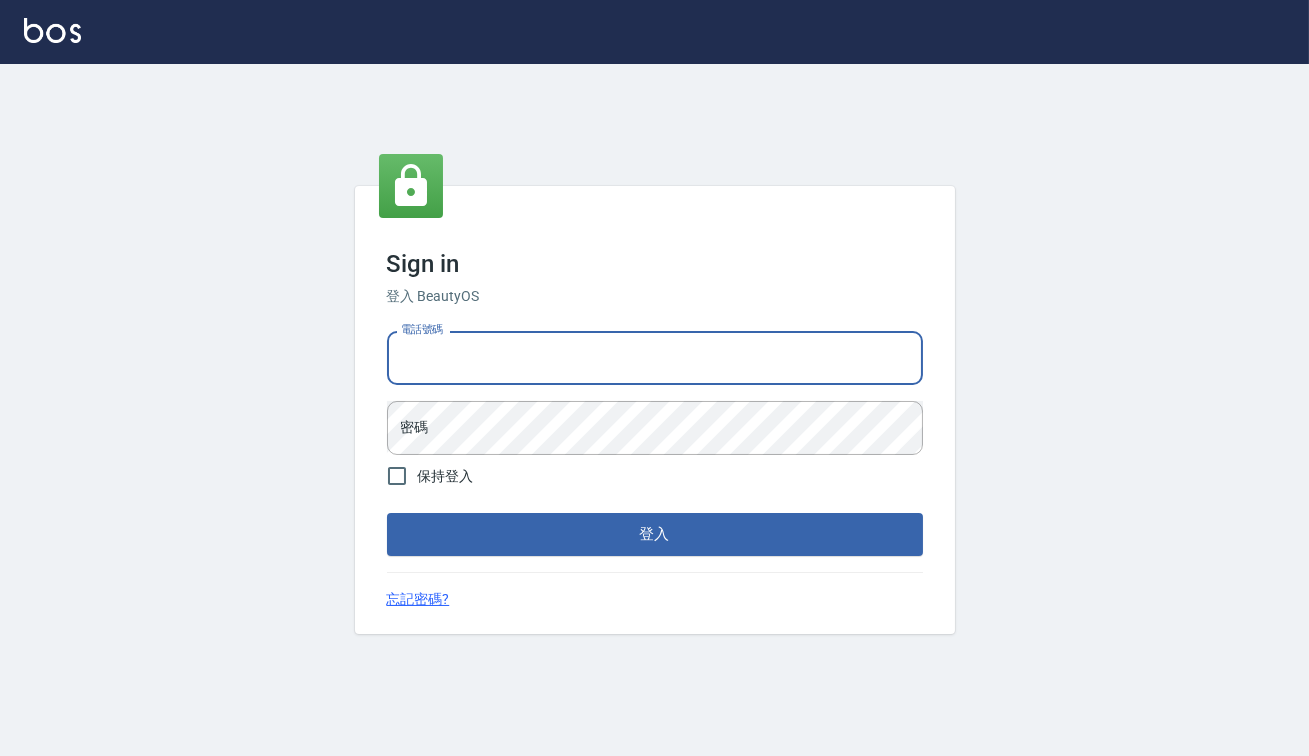type on "0938317317" 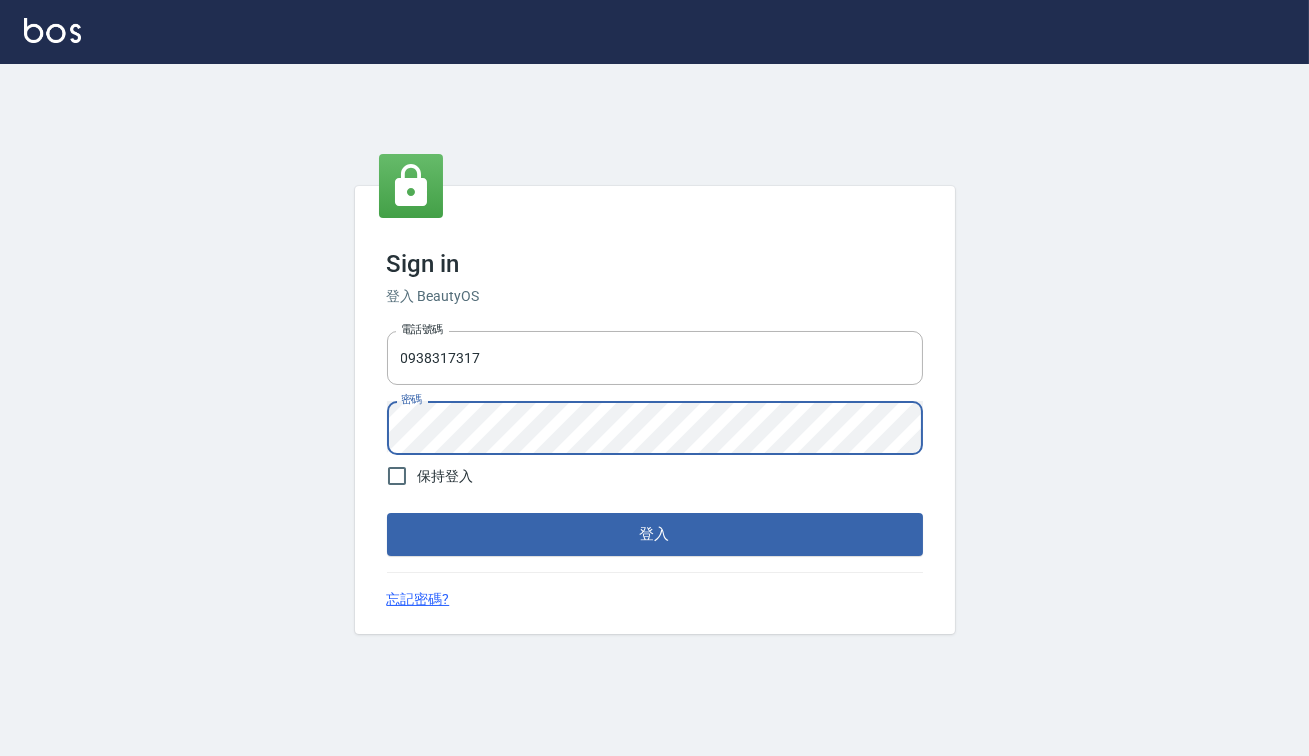 click on "登入" at bounding box center [655, 534] 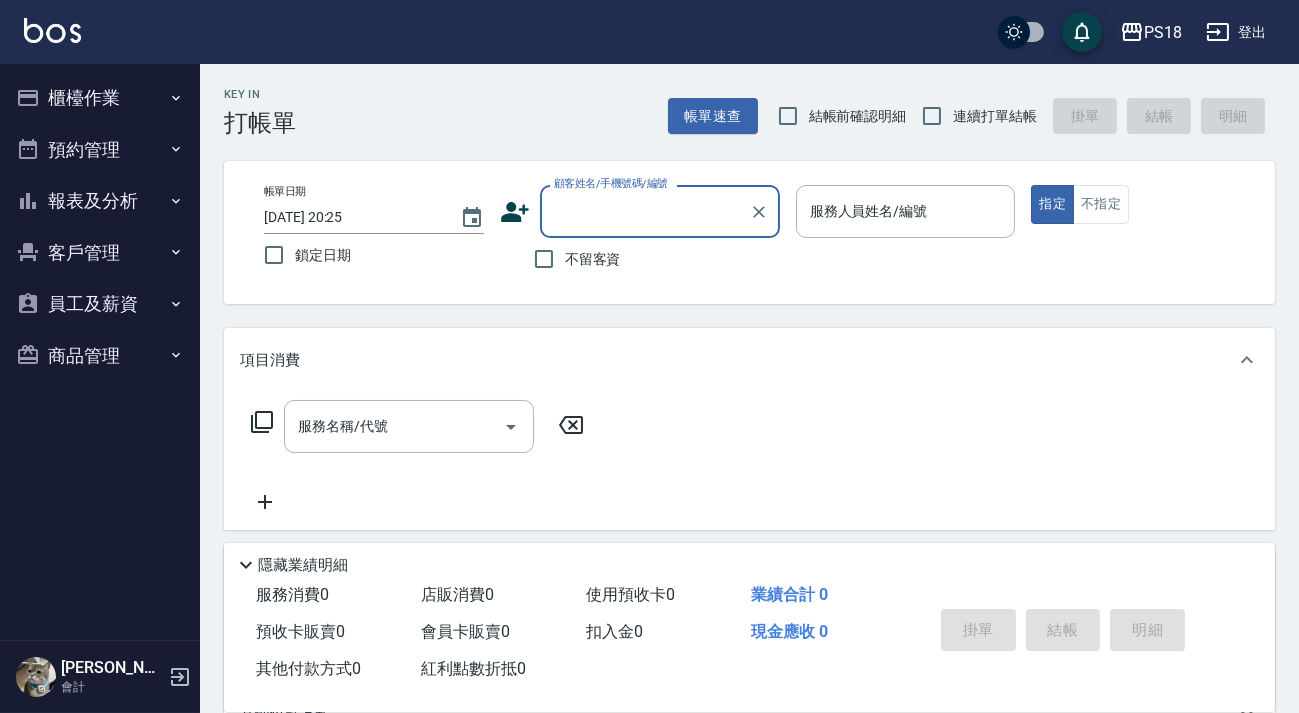 click on "報表及分析" at bounding box center [100, 201] 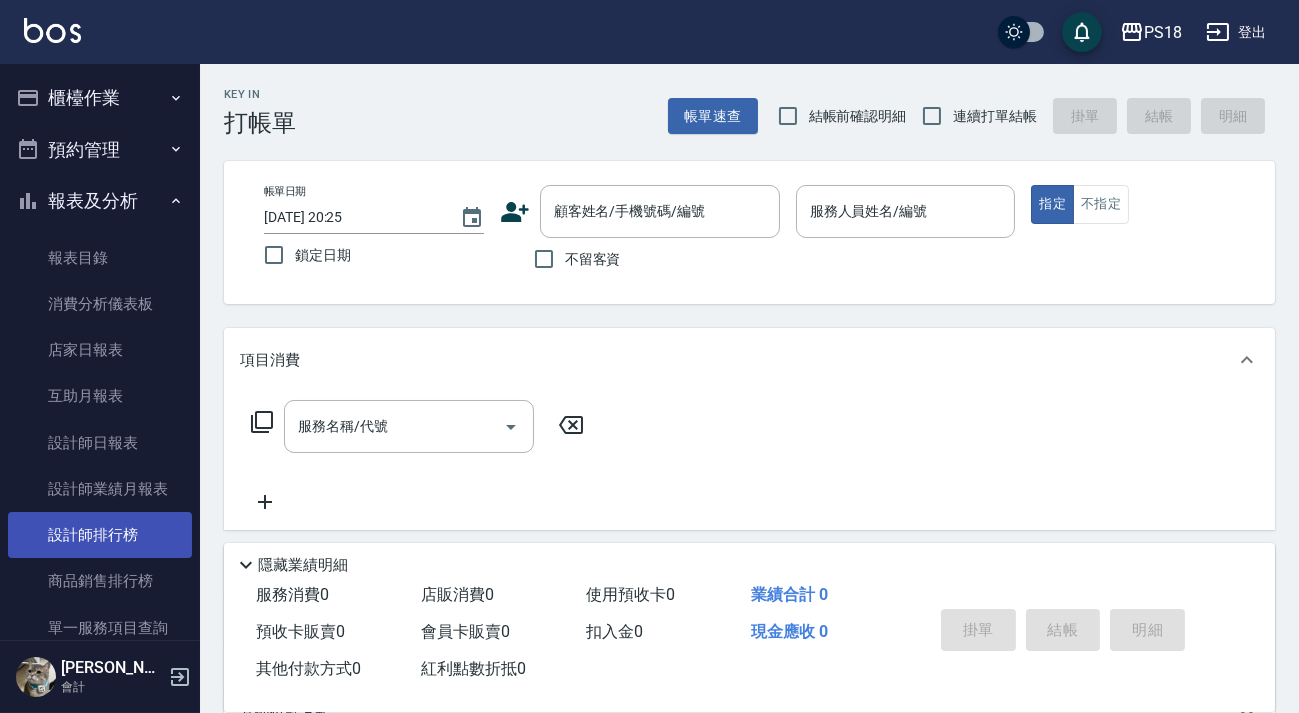 click on "設計師排行榜" at bounding box center (100, 535) 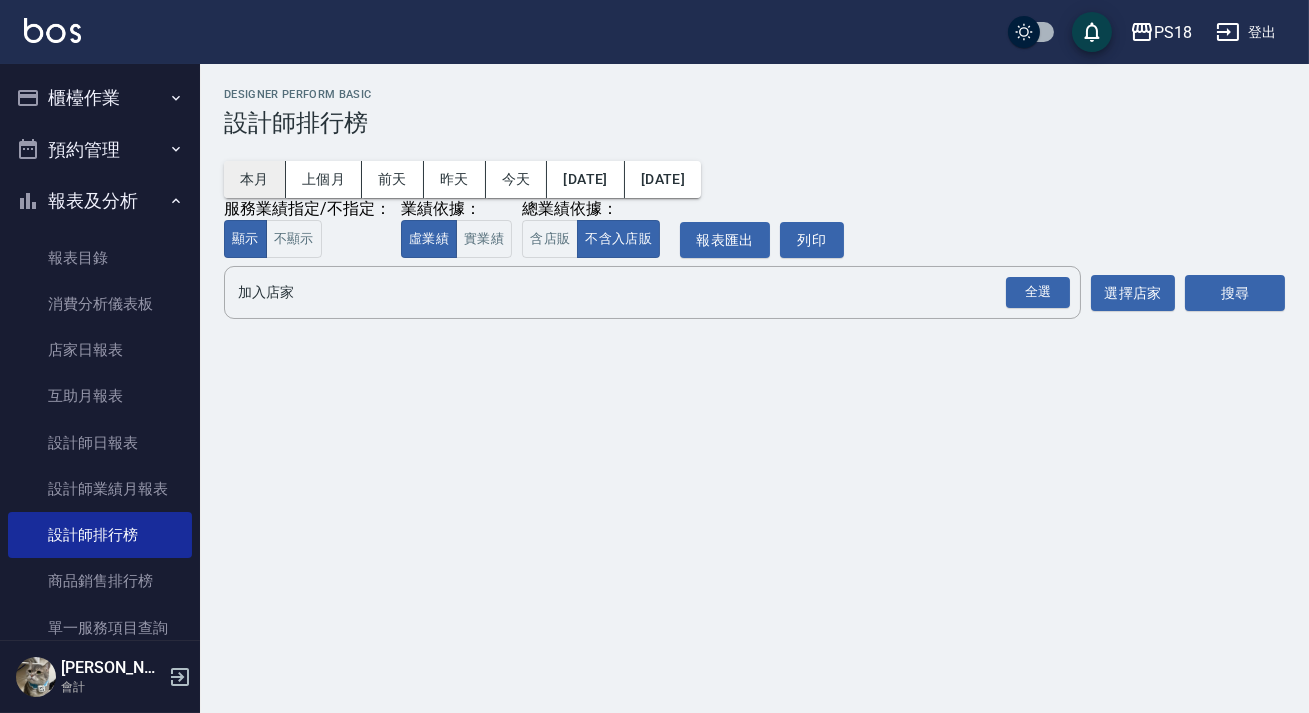 click on "本月" at bounding box center [255, 179] 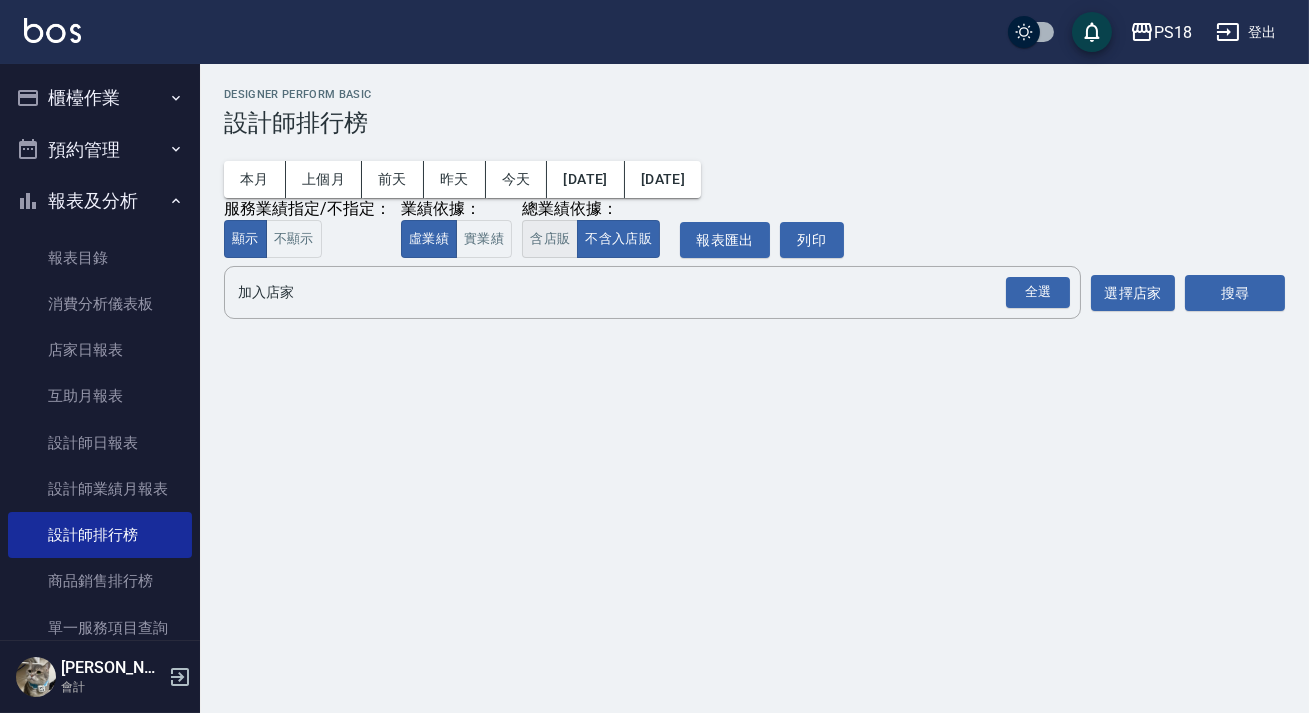 click on "含店販" at bounding box center (550, 239) 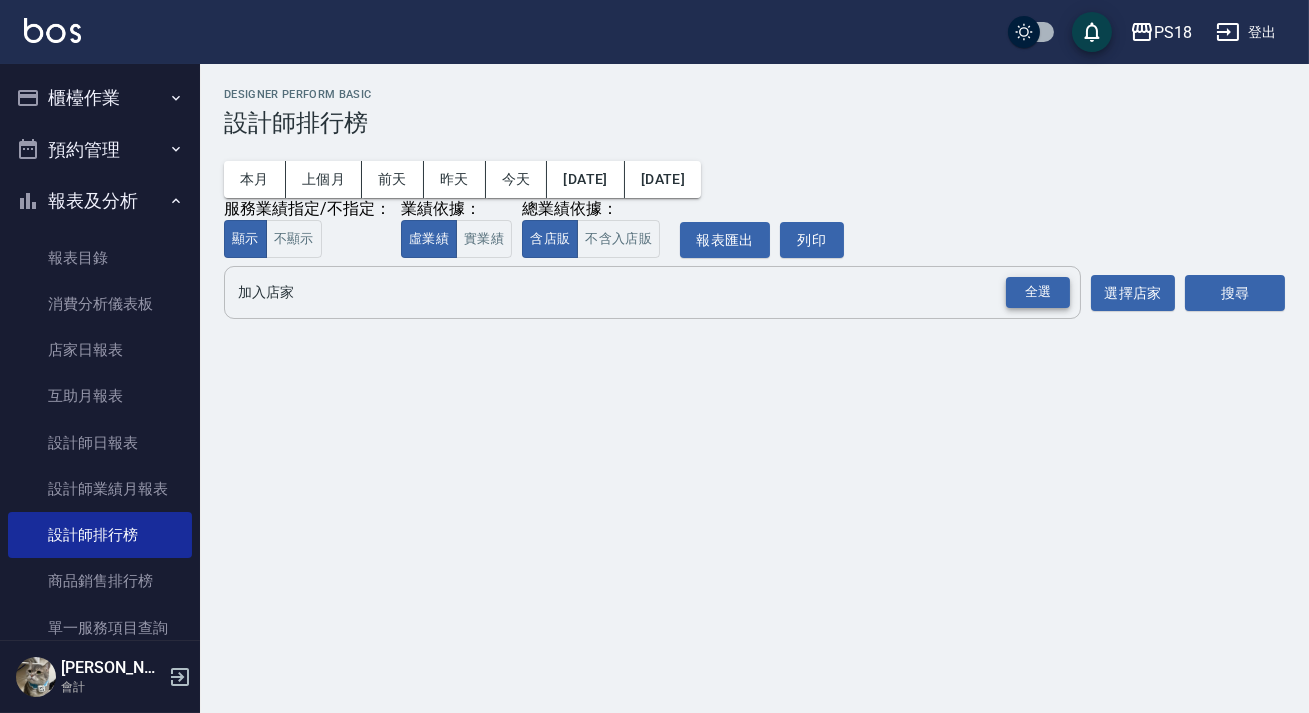 click on "全選" at bounding box center (1038, 292) 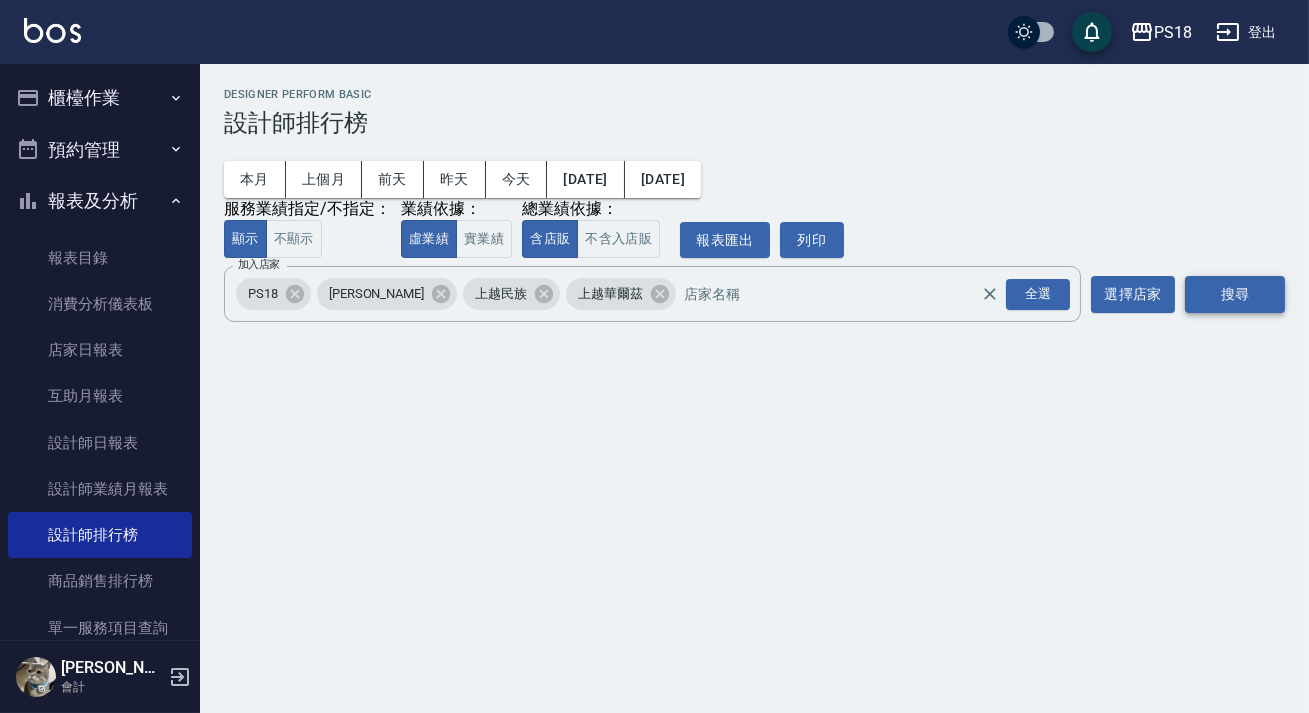 click on "搜尋" at bounding box center (1235, 294) 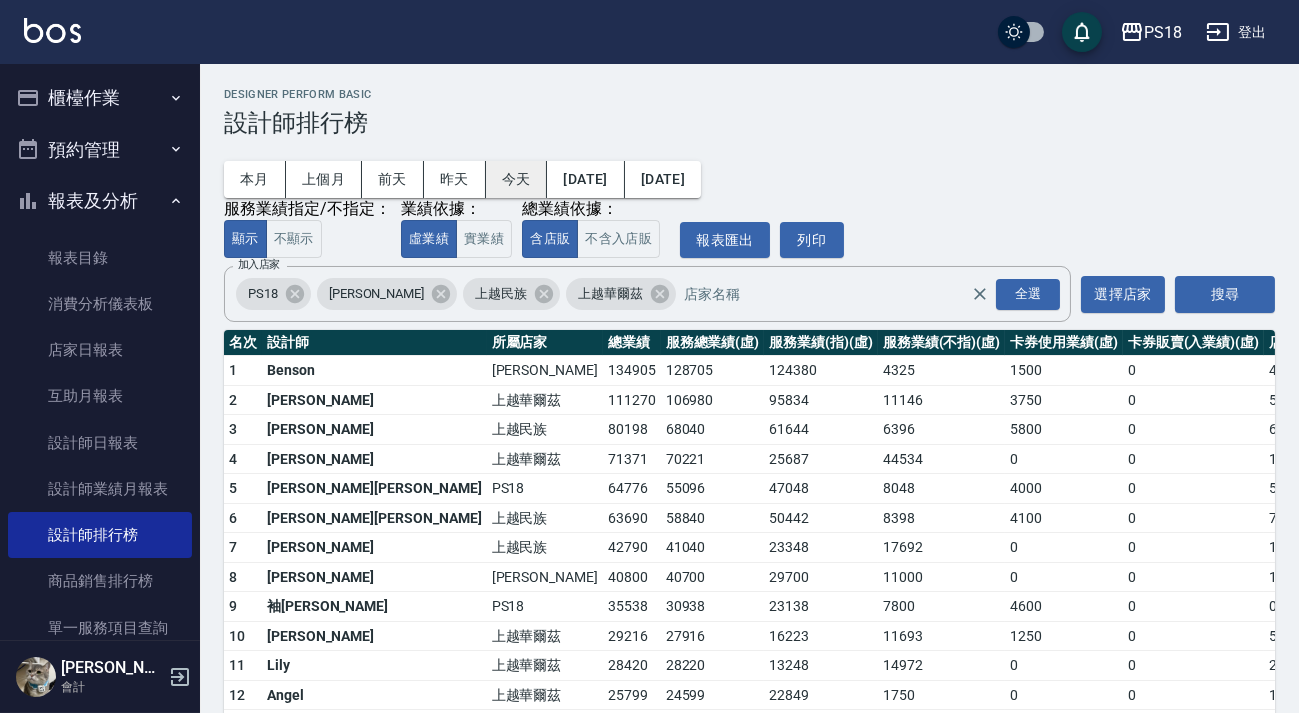 click on "今天" at bounding box center (517, 179) 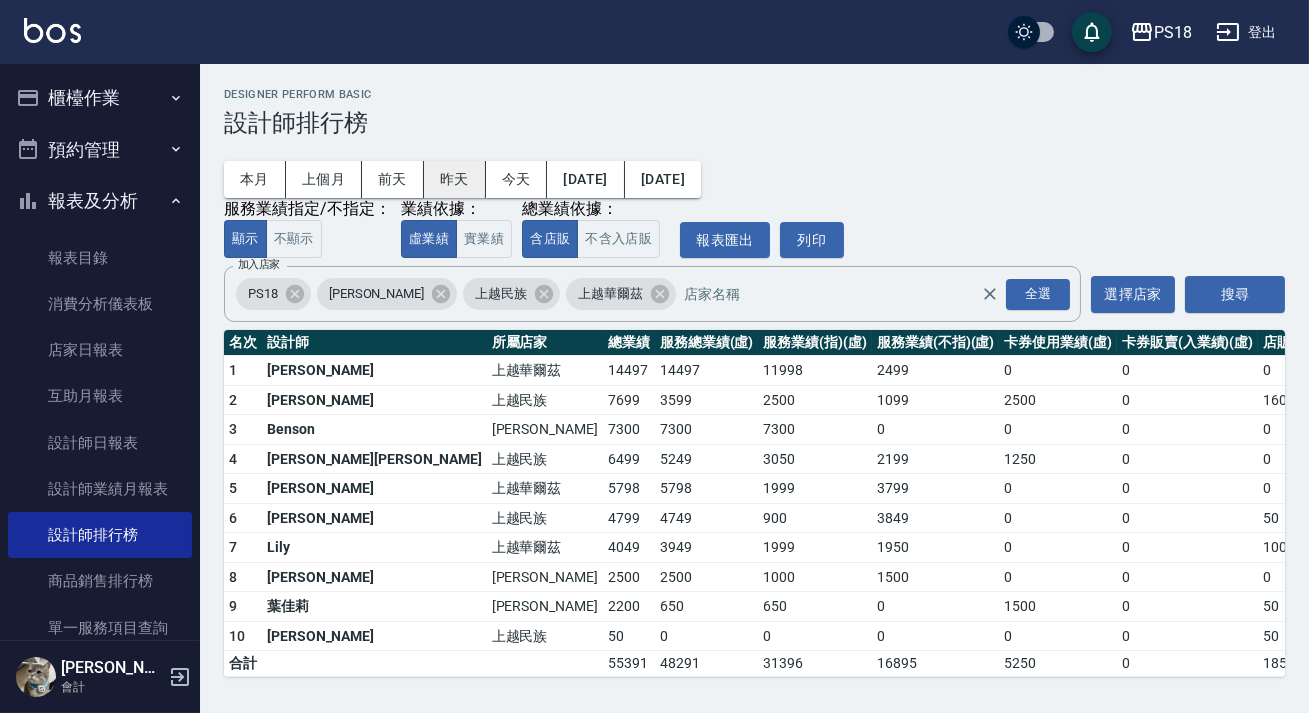 click on "昨天" at bounding box center [455, 179] 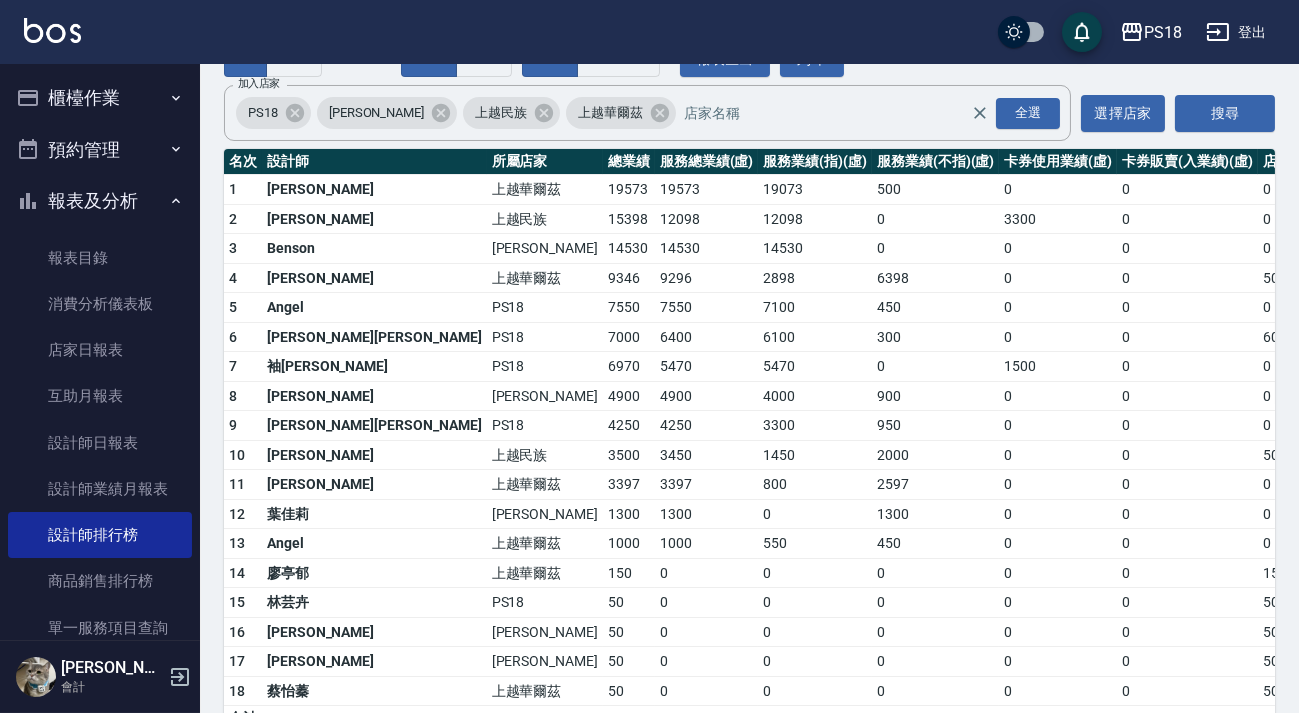 scroll, scrollTop: 0, scrollLeft: 0, axis: both 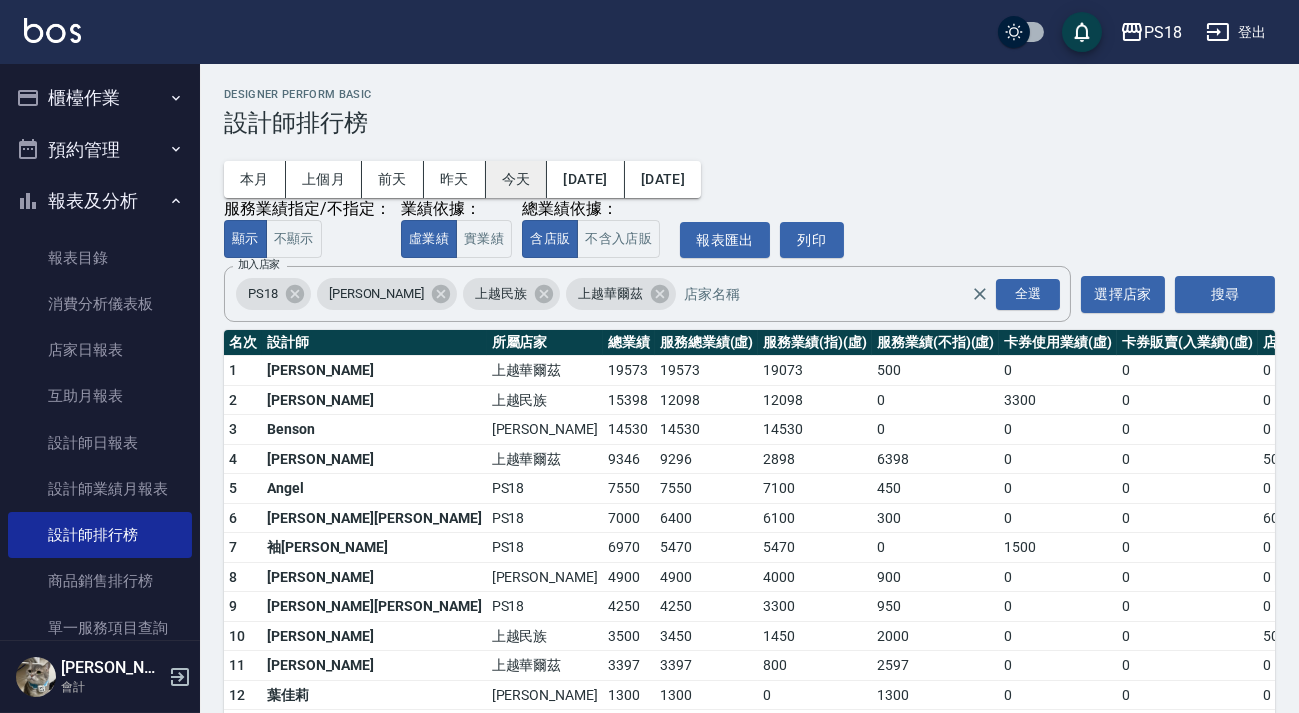 click on "今天" at bounding box center [517, 179] 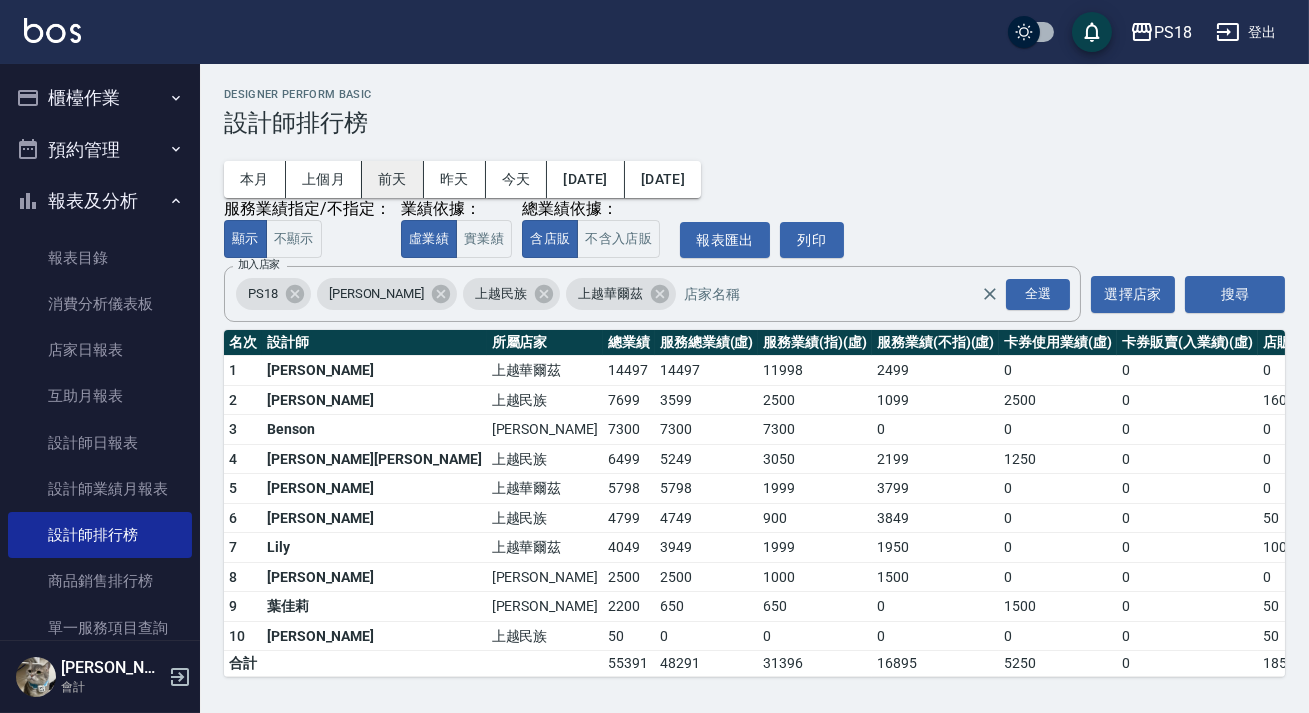 click on "前天" at bounding box center [393, 179] 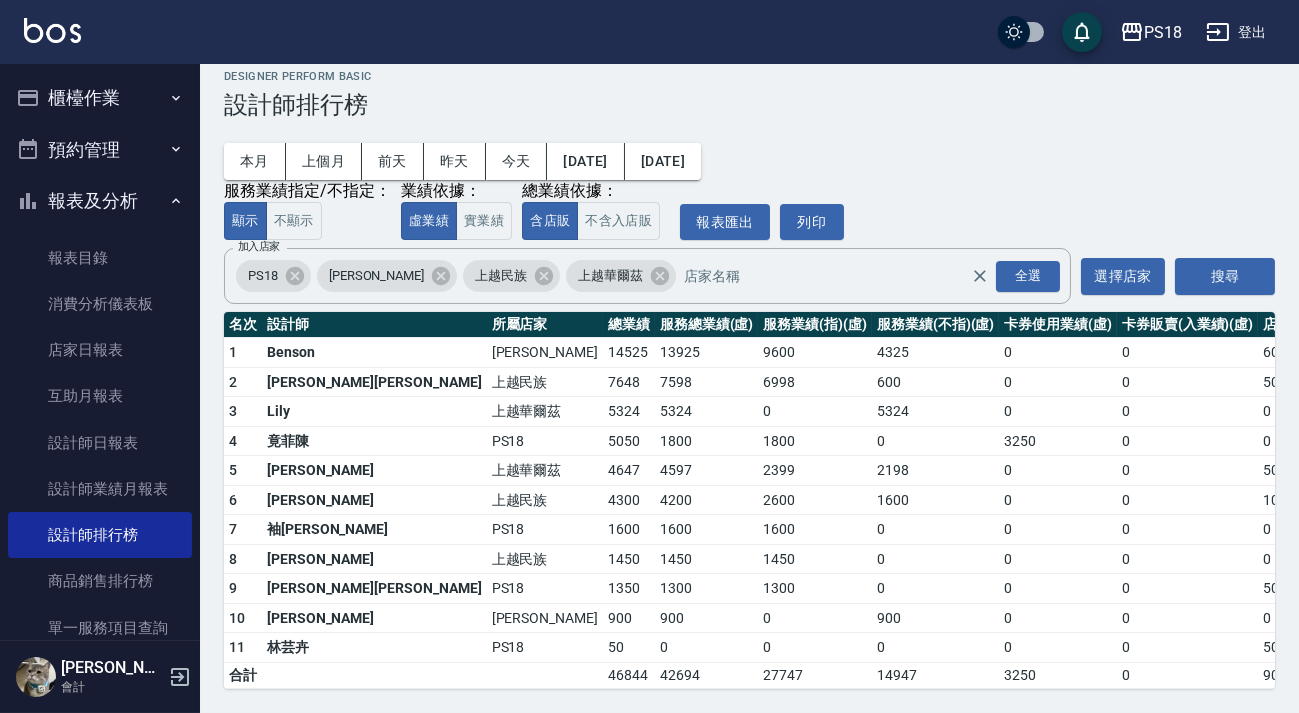 scroll, scrollTop: 0, scrollLeft: 0, axis: both 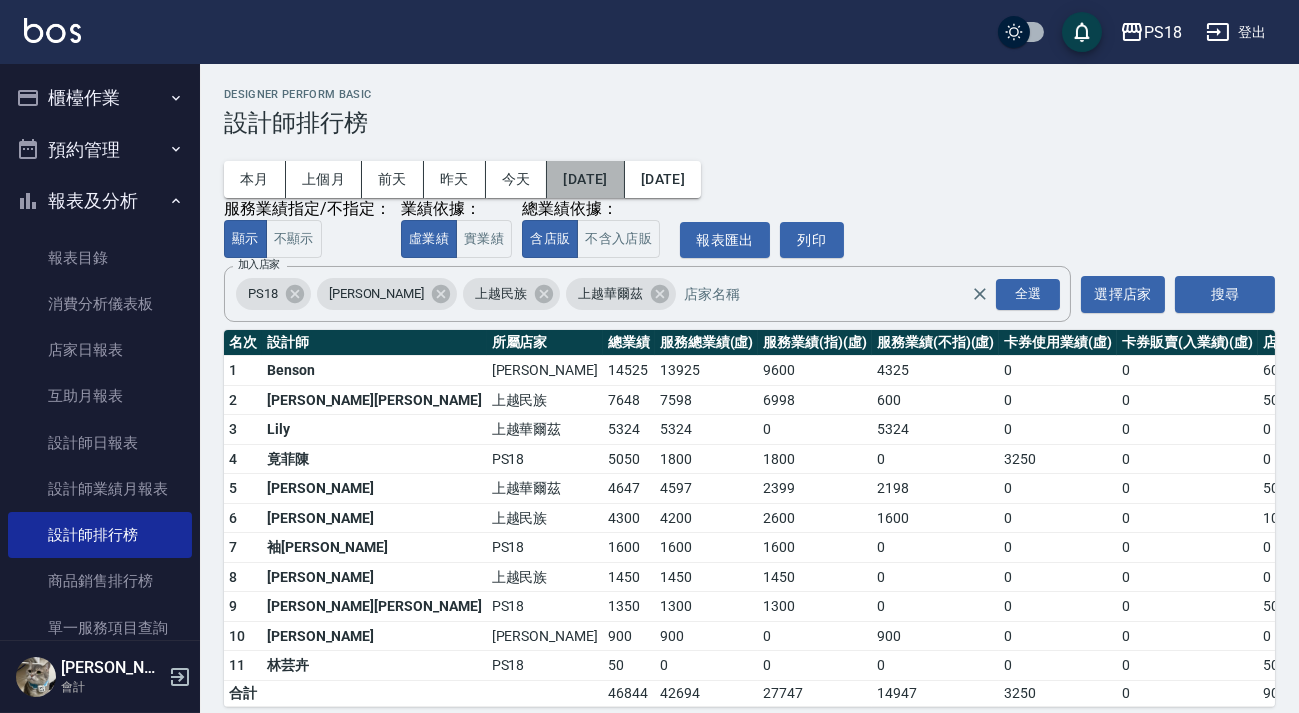 click on "[DATE]" at bounding box center (585, 179) 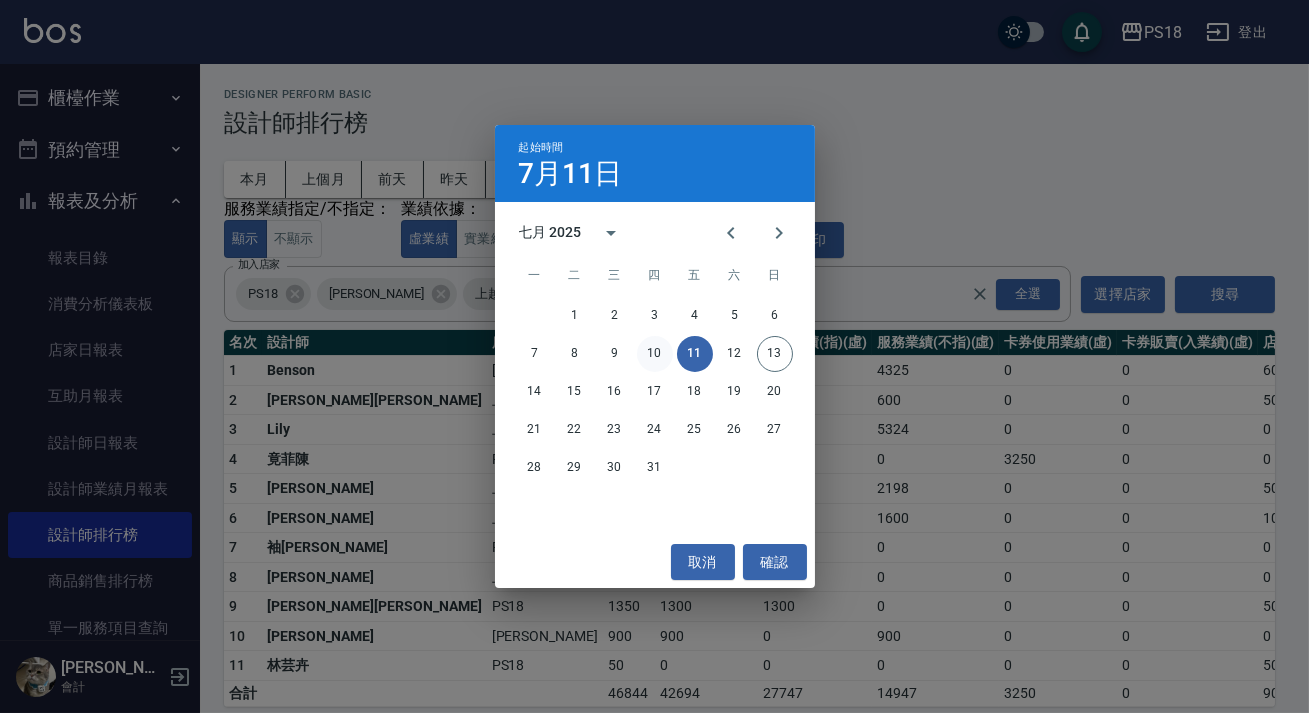 click on "10" at bounding box center [655, 354] 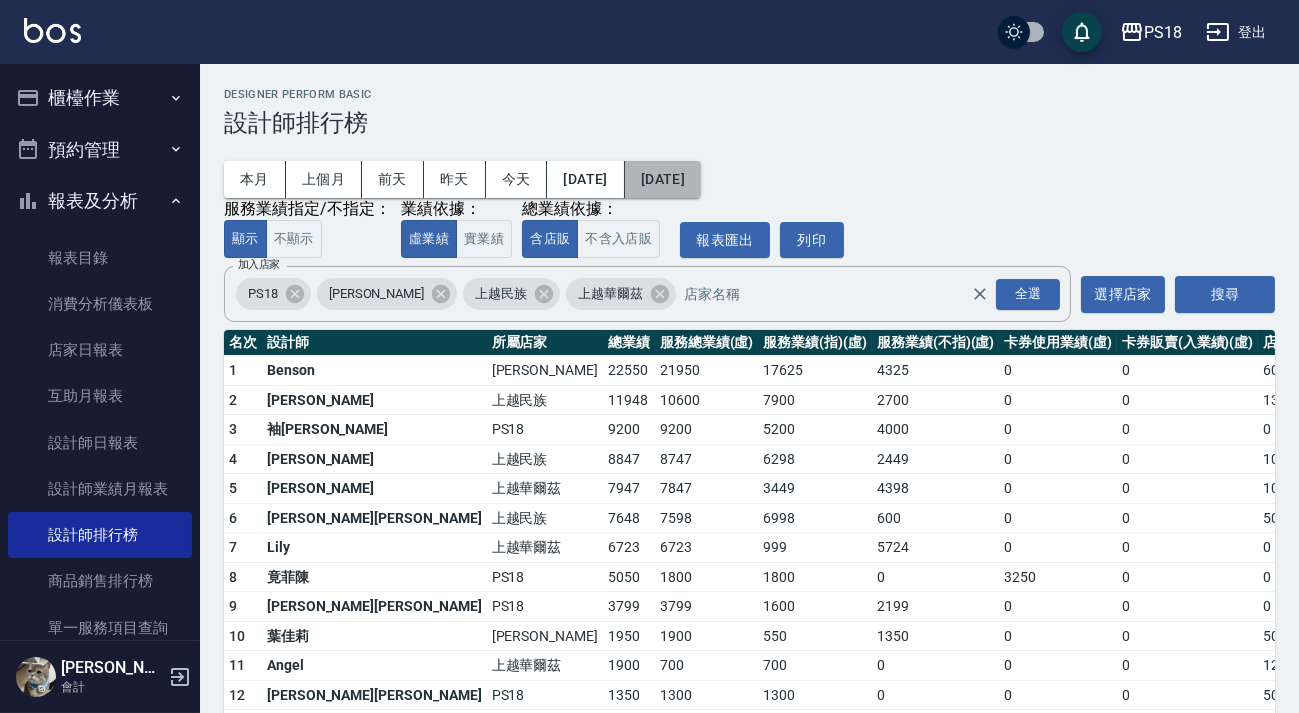 click on "[DATE]" at bounding box center (663, 179) 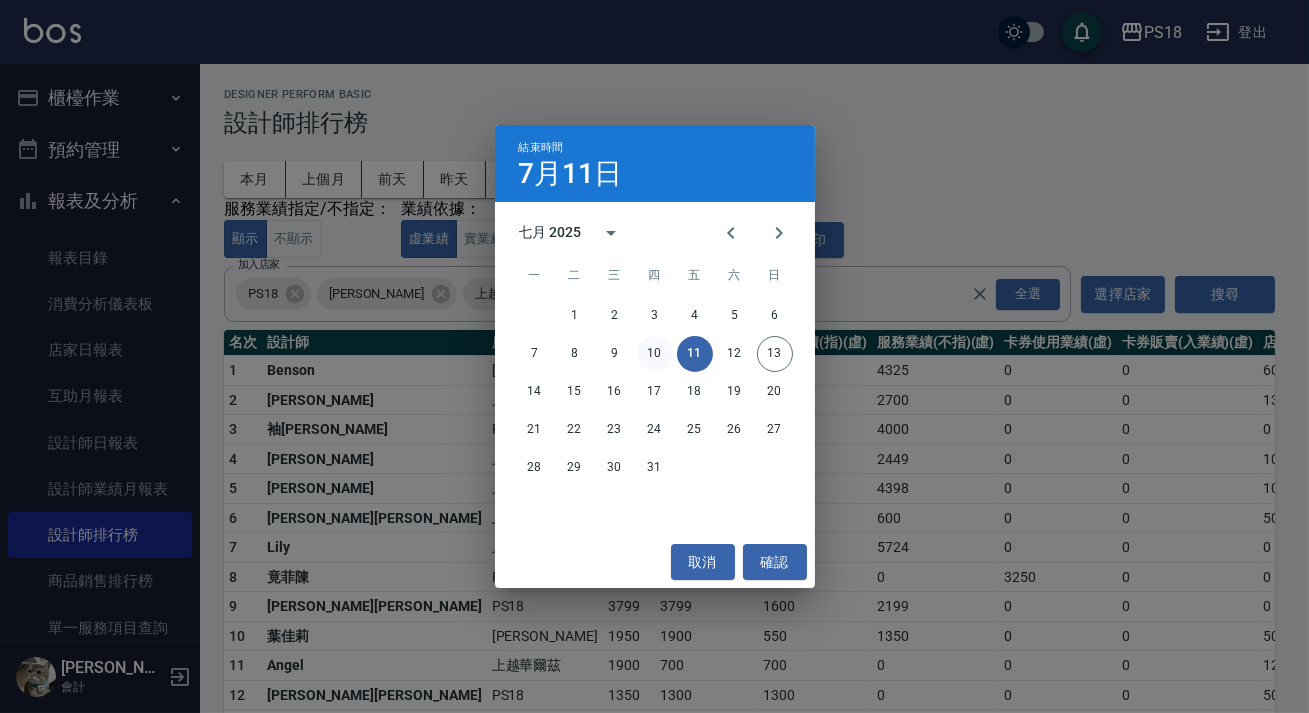click on "10" at bounding box center [655, 354] 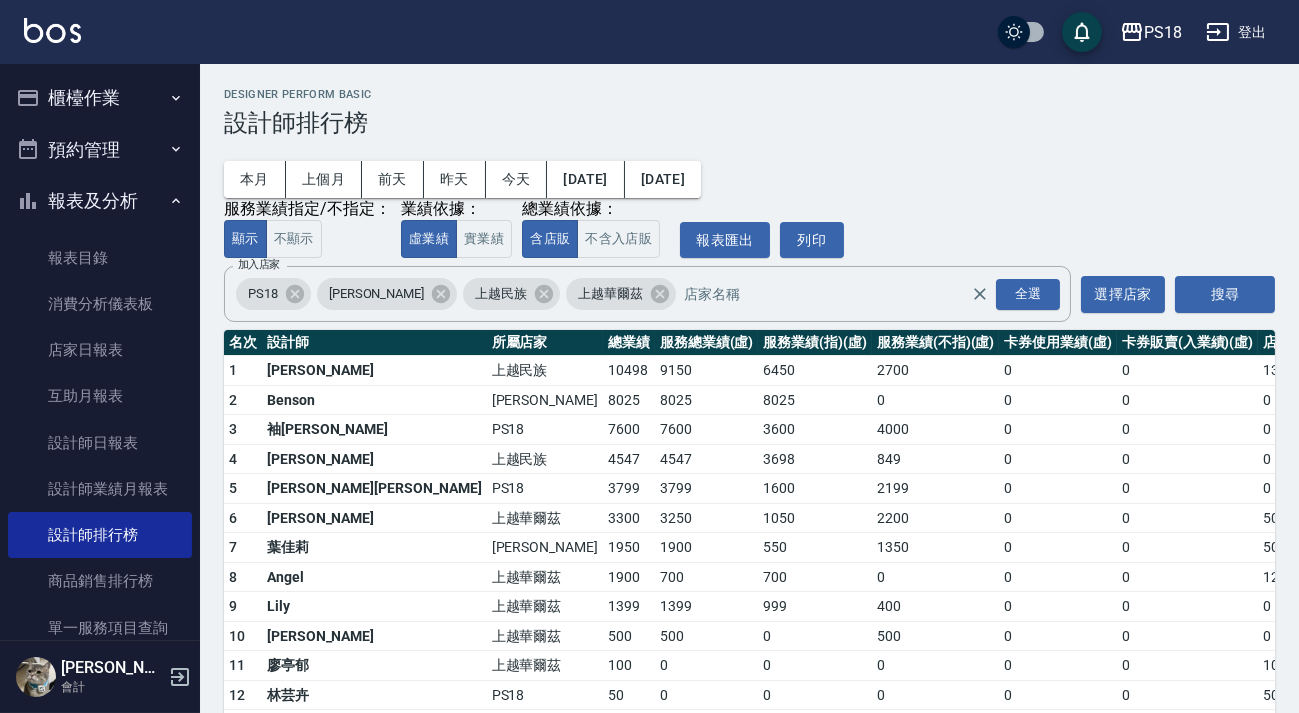 click on "1600" at bounding box center (815, 489) 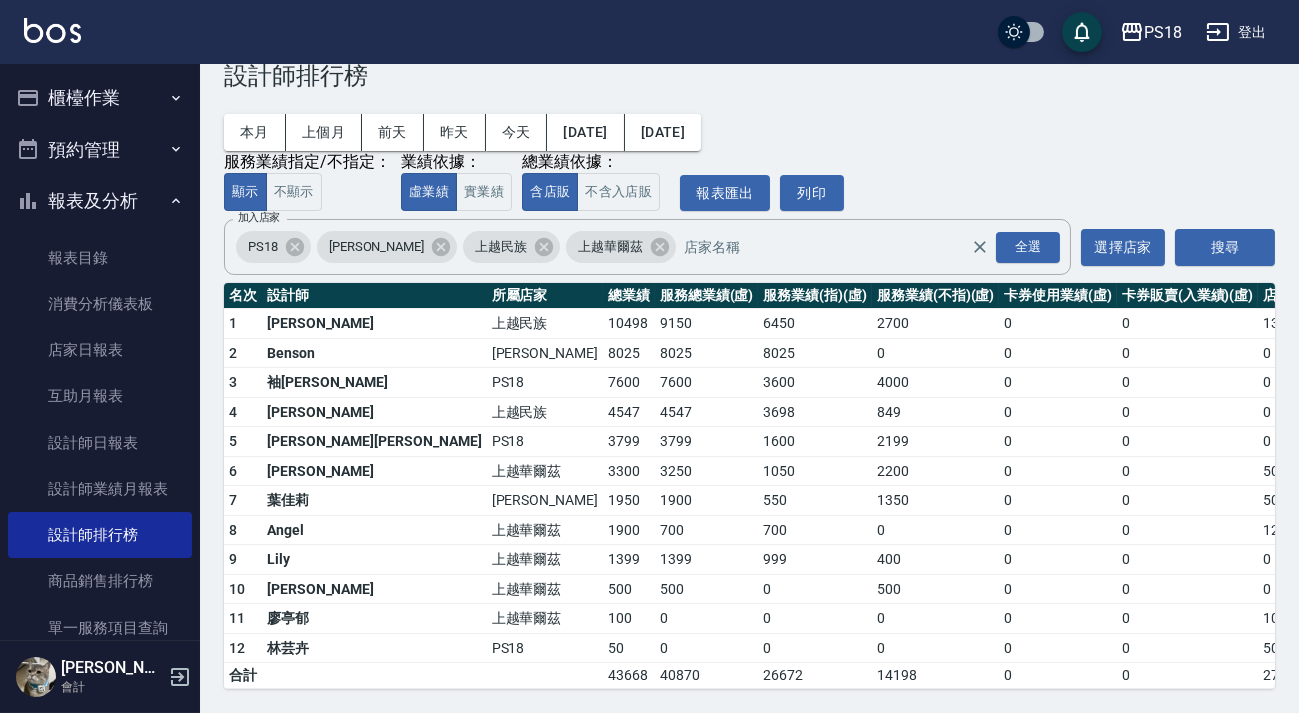 scroll, scrollTop: 0, scrollLeft: 0, axis: both 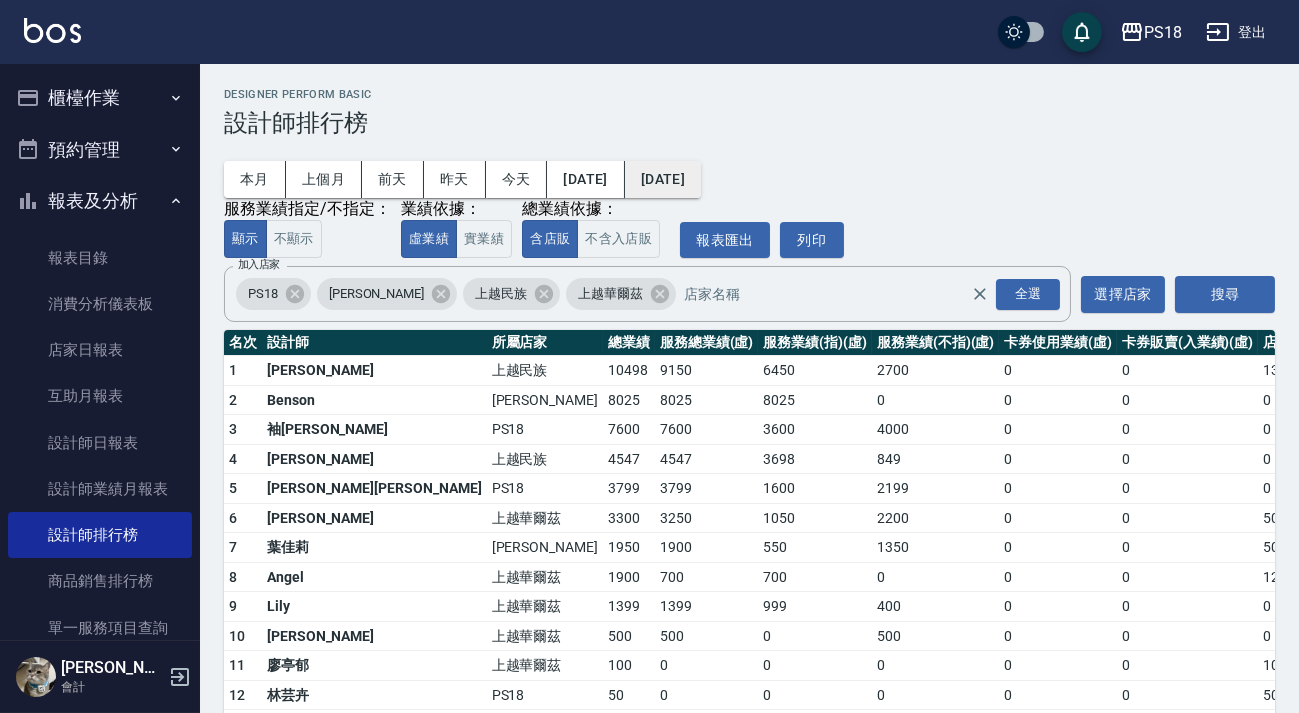 click on "[DATE]" at bounding box center (663, 179) 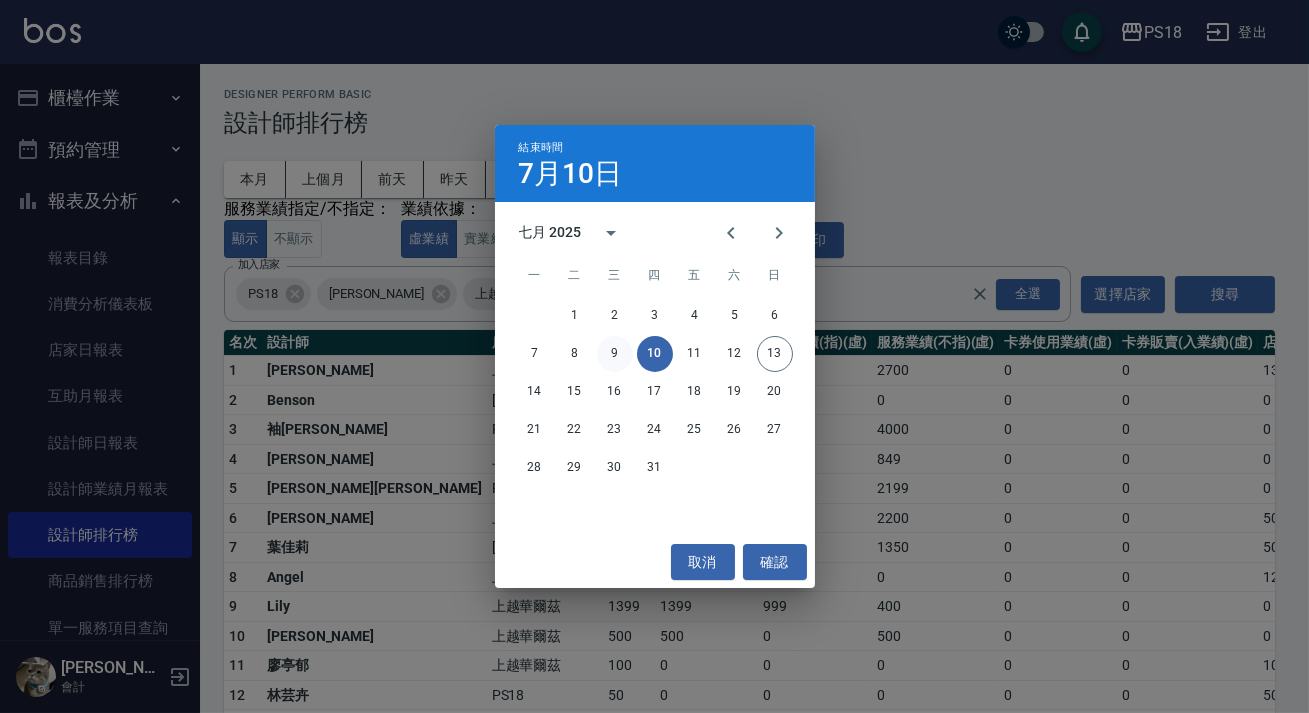 click on "9" at bounding box center [615, 354] 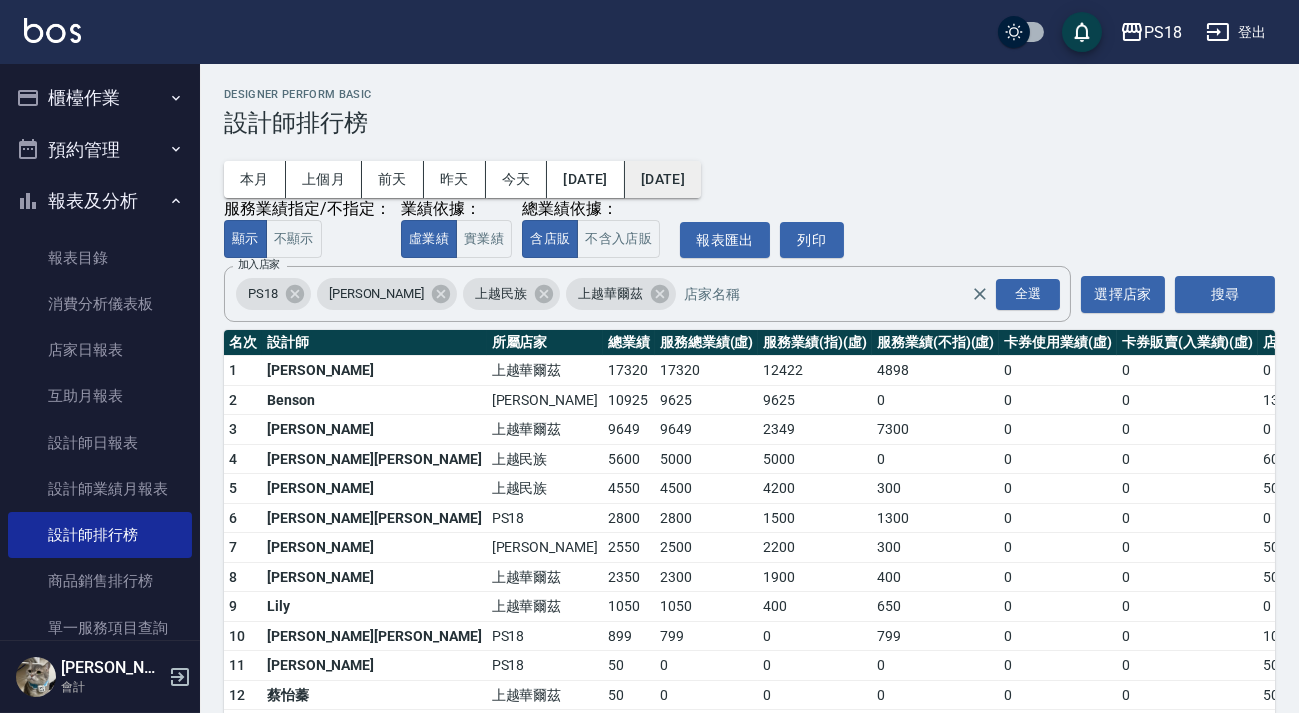 click on "[DATE]" at bounding box center [663, 179] 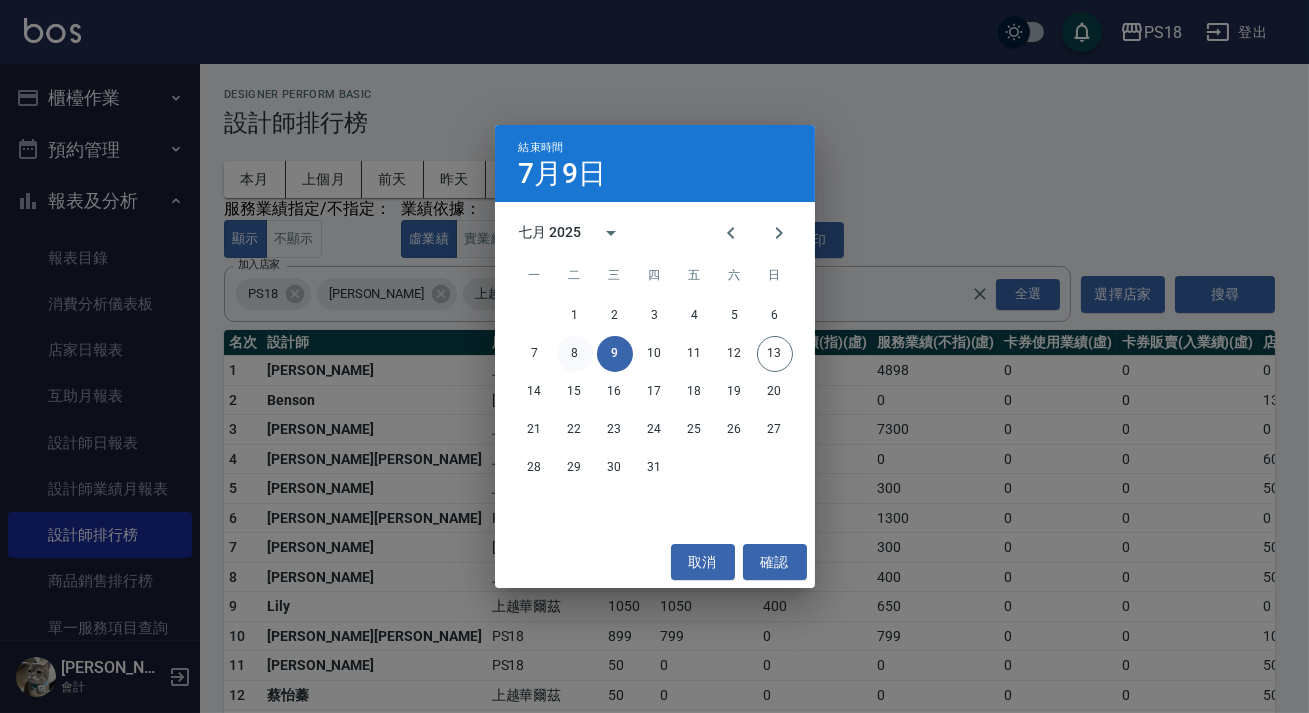 click on "8" at bounding box center (575, 354) 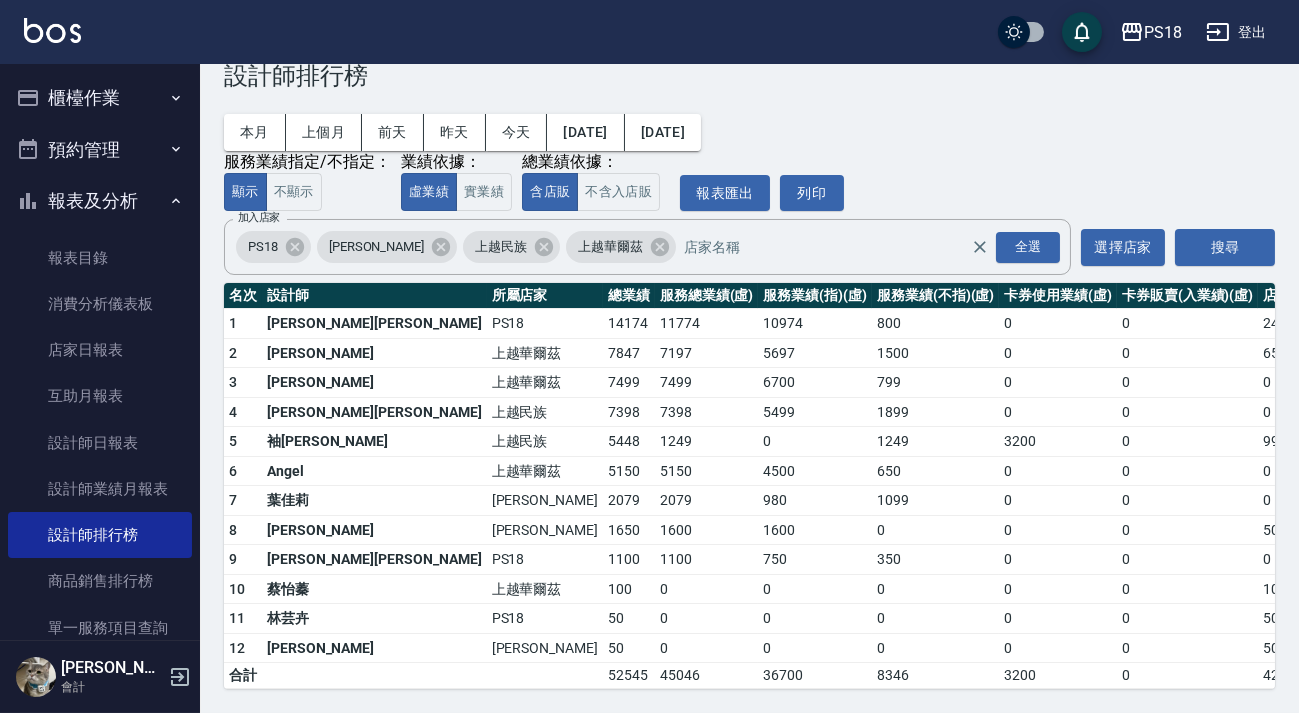 scroll, scrollTop: 0, scrollLeft: 0, axis: both 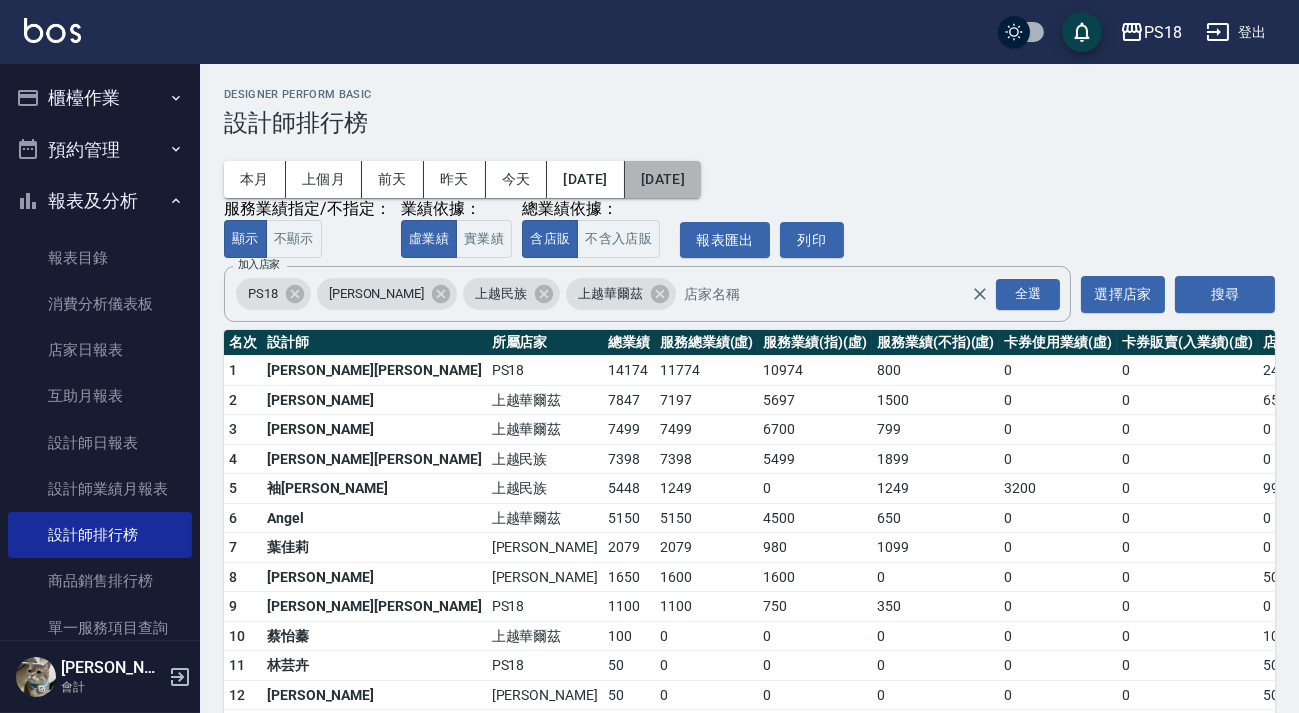 click on "[DATE]" at bounding box center [663, 179] 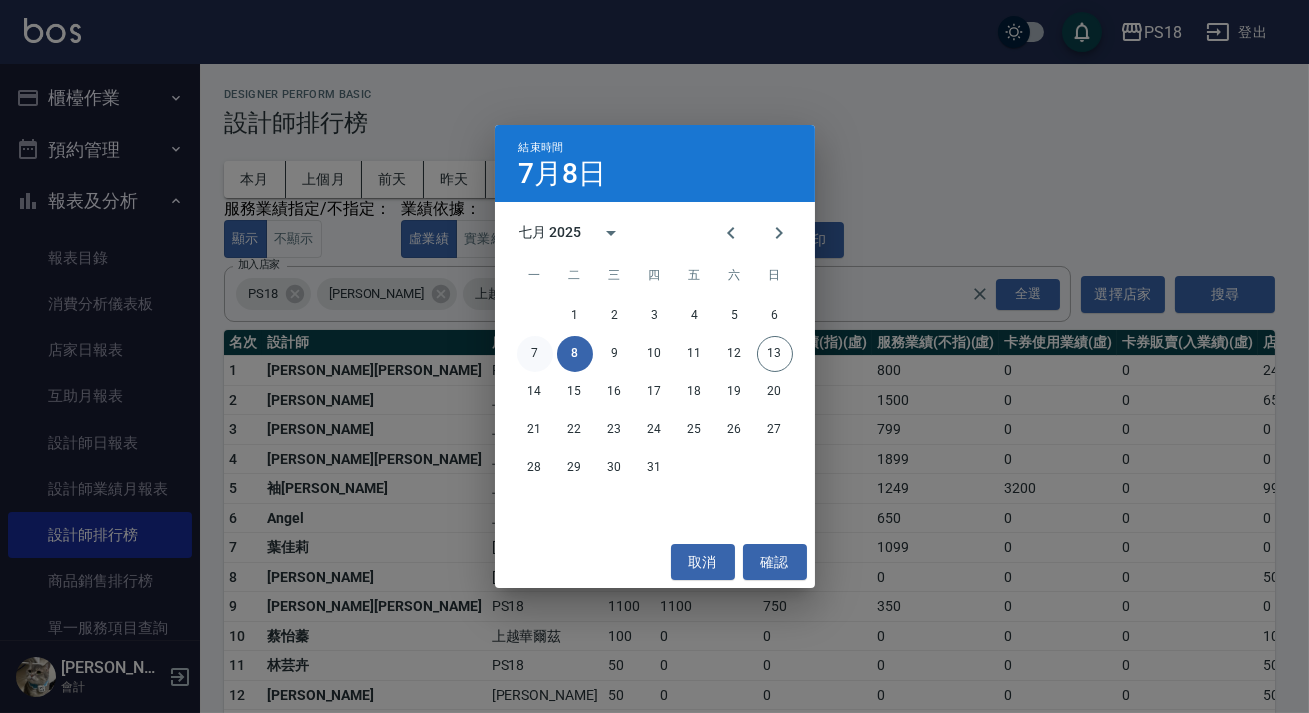 click on "7" at bounding box center [535, 354] 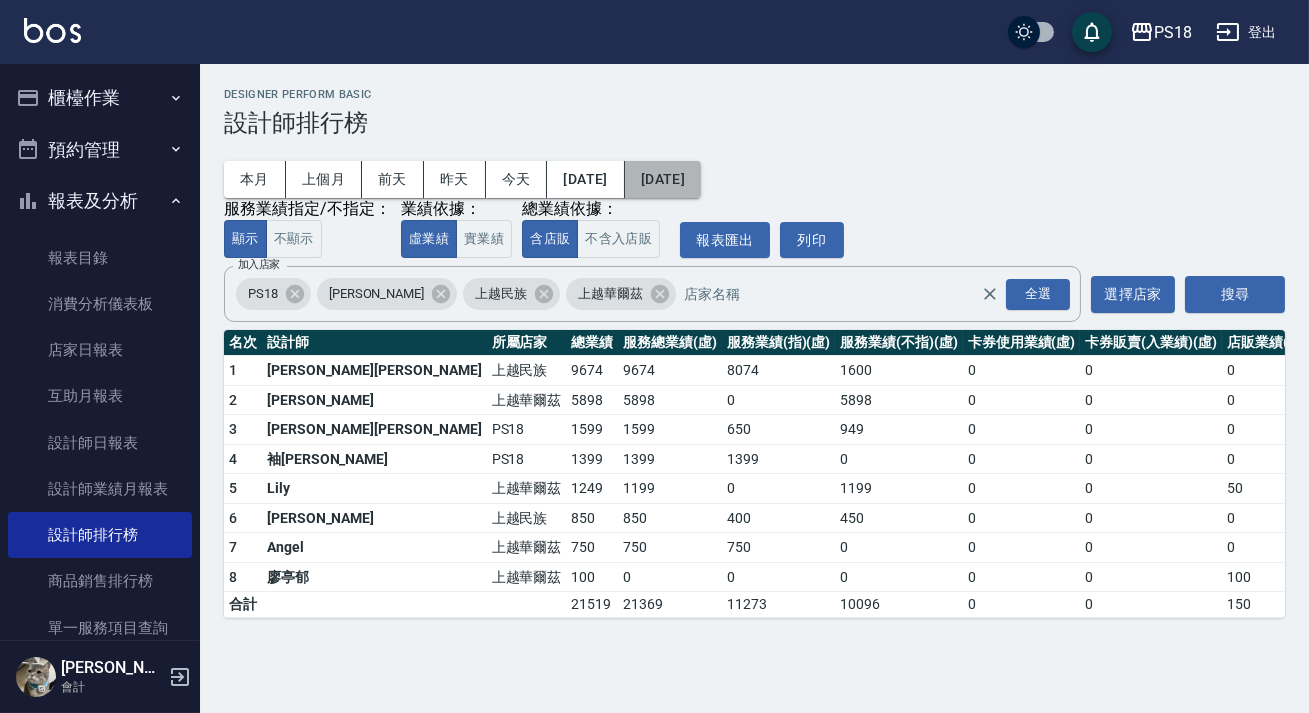 click on "[DATE]" at bounding box center (663, 179) 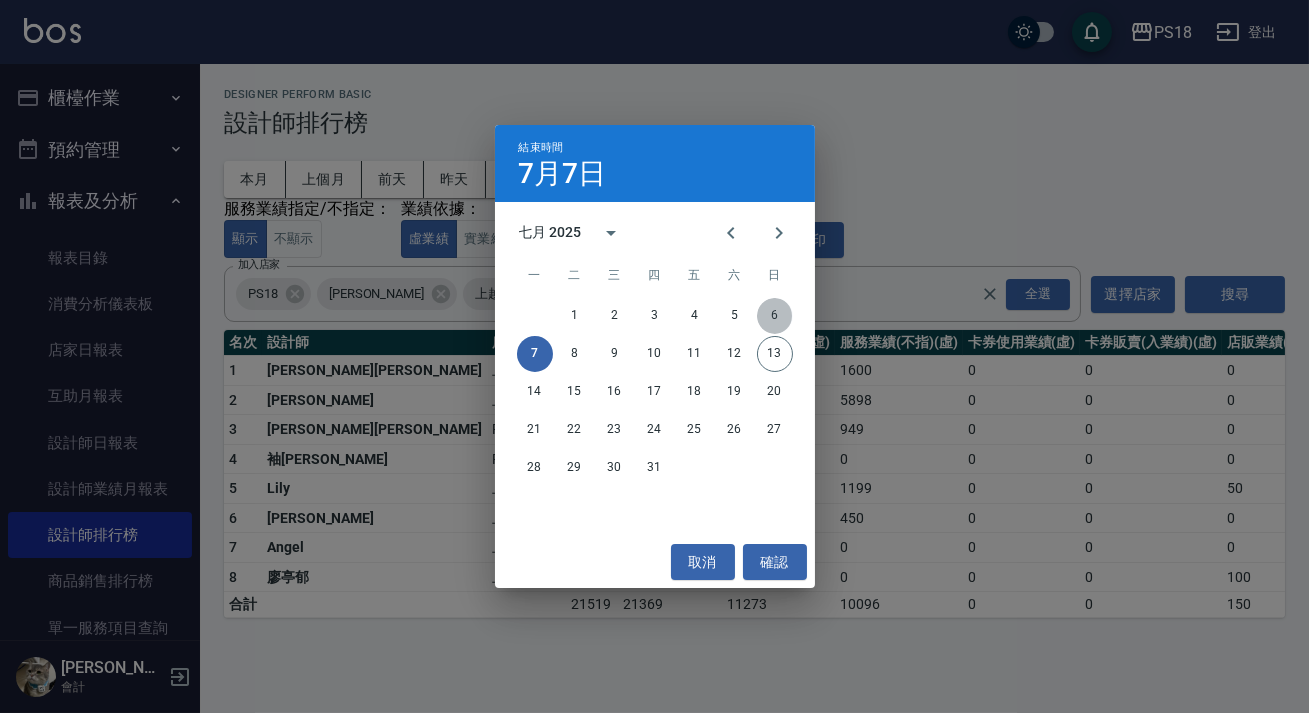 click on "6" at bounding box center [775, 316] 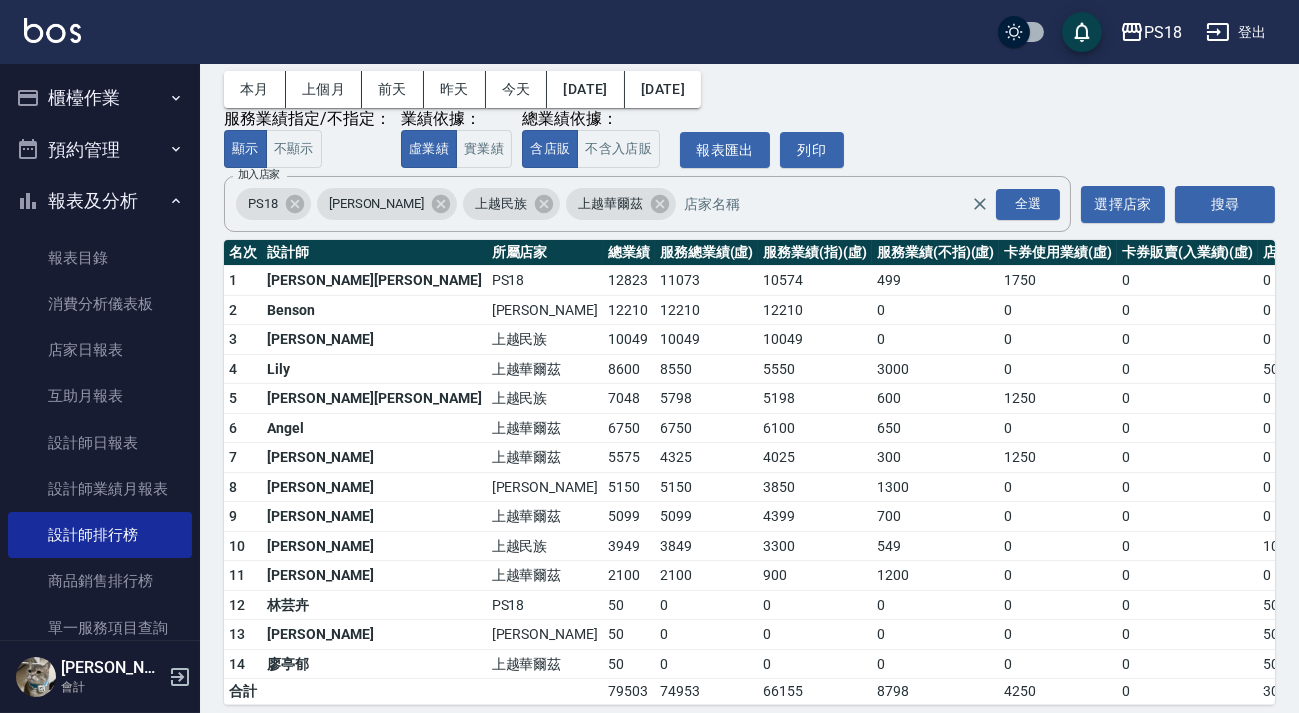 scroll, scrollTop: 0, scrollLeft: 0, axis: both 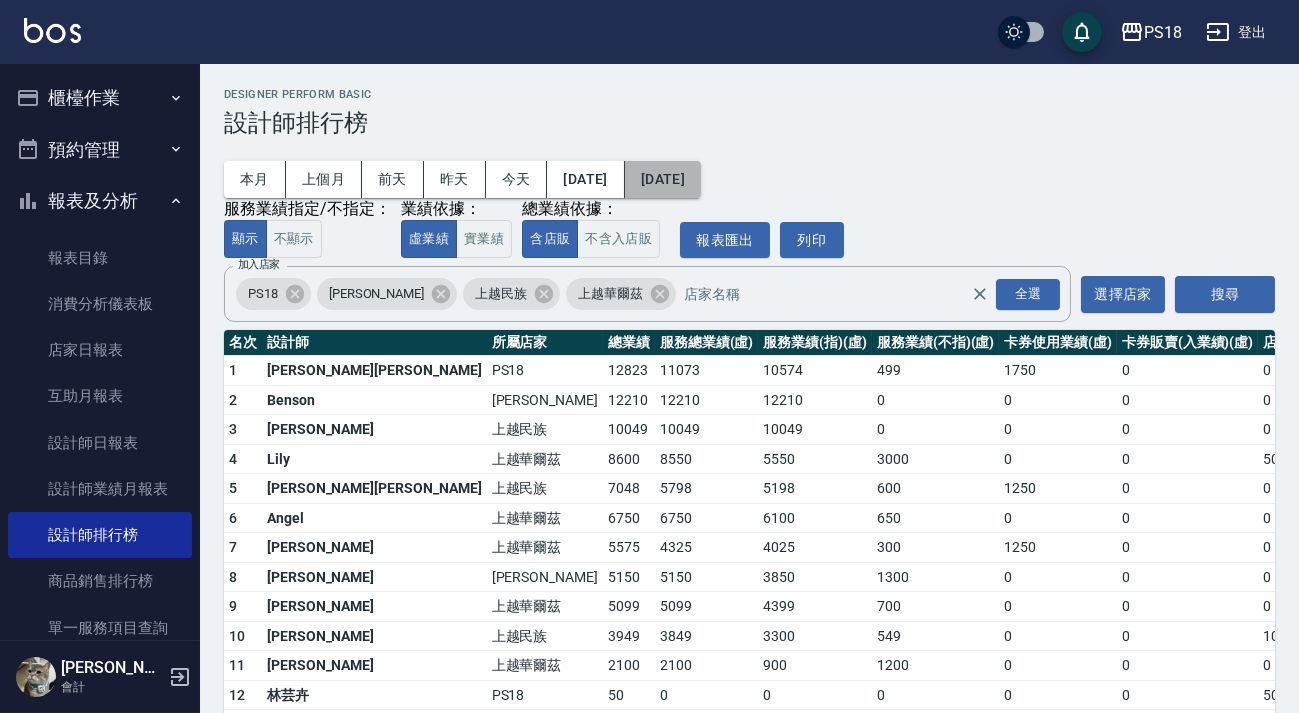 click on "[DATE]" at bounding box center [663, 179] 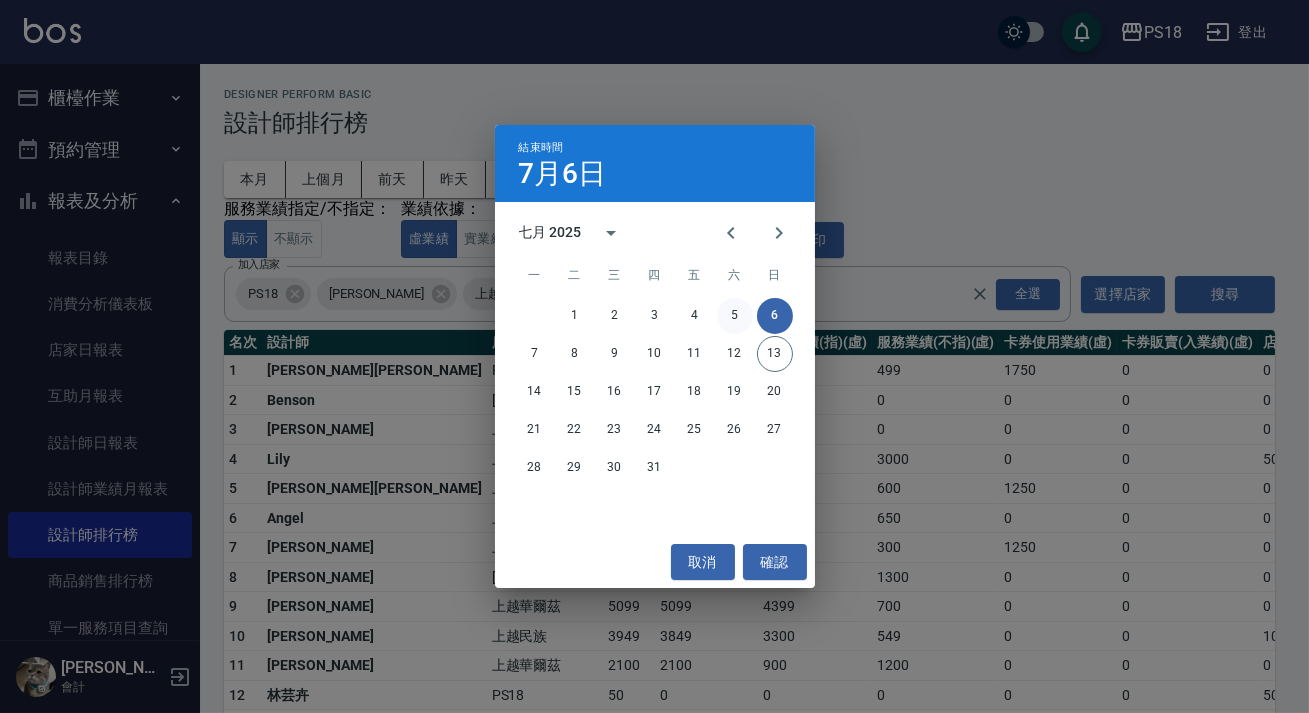 click on "5" at bounding box center (735, 316) 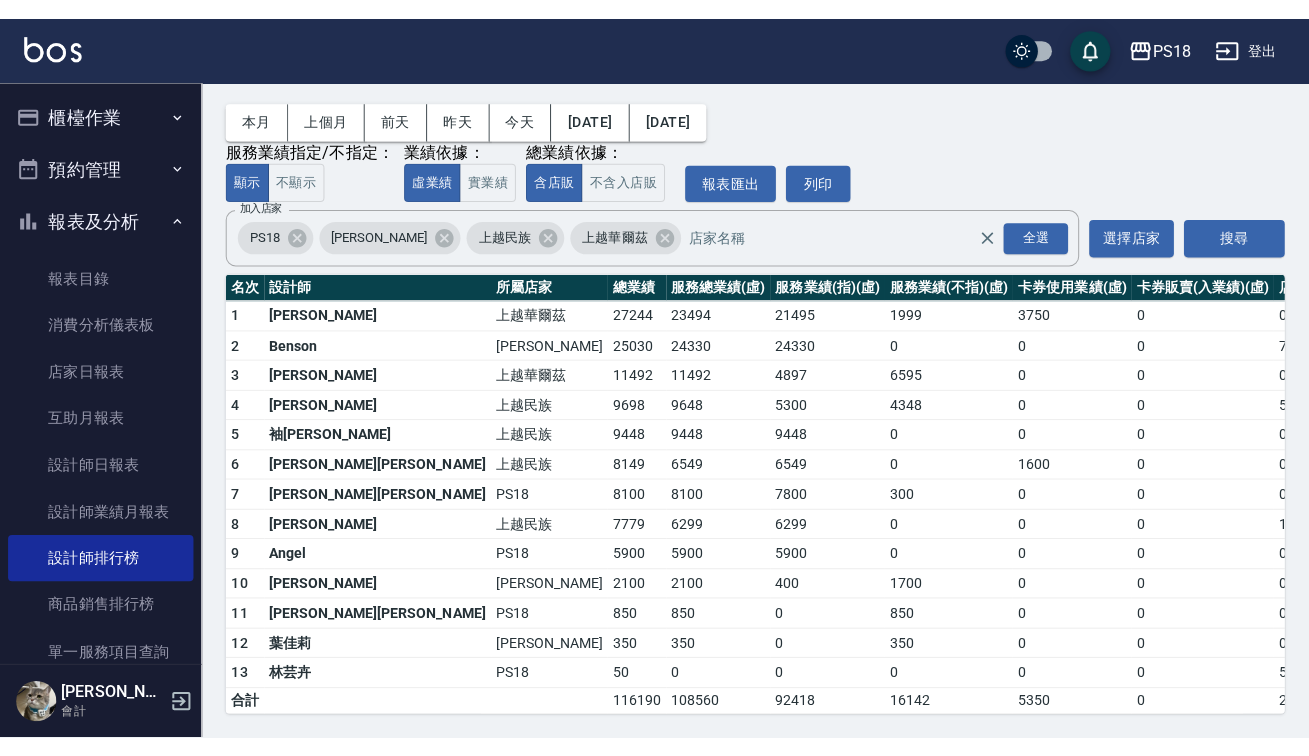 scroll, scrollTop: 0, scrollLeft: 0, axis: both 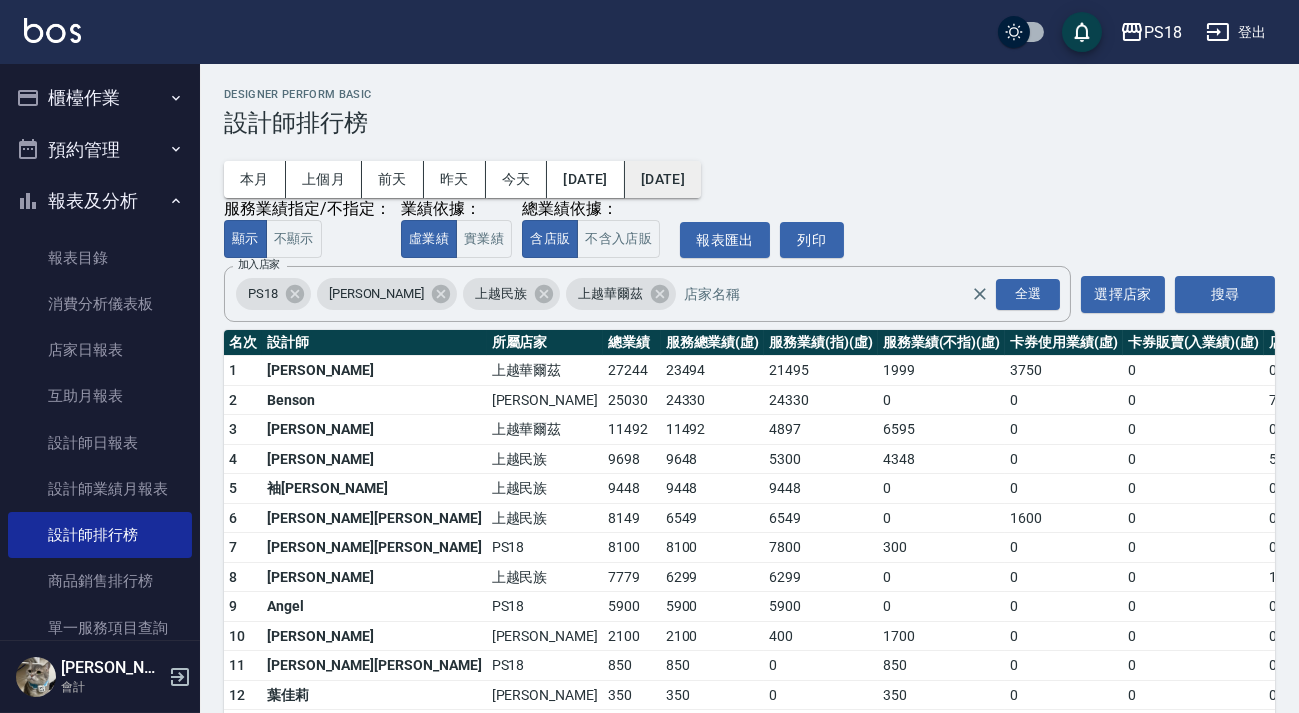 click on "[DATE]" at bounding box center (663, 179) 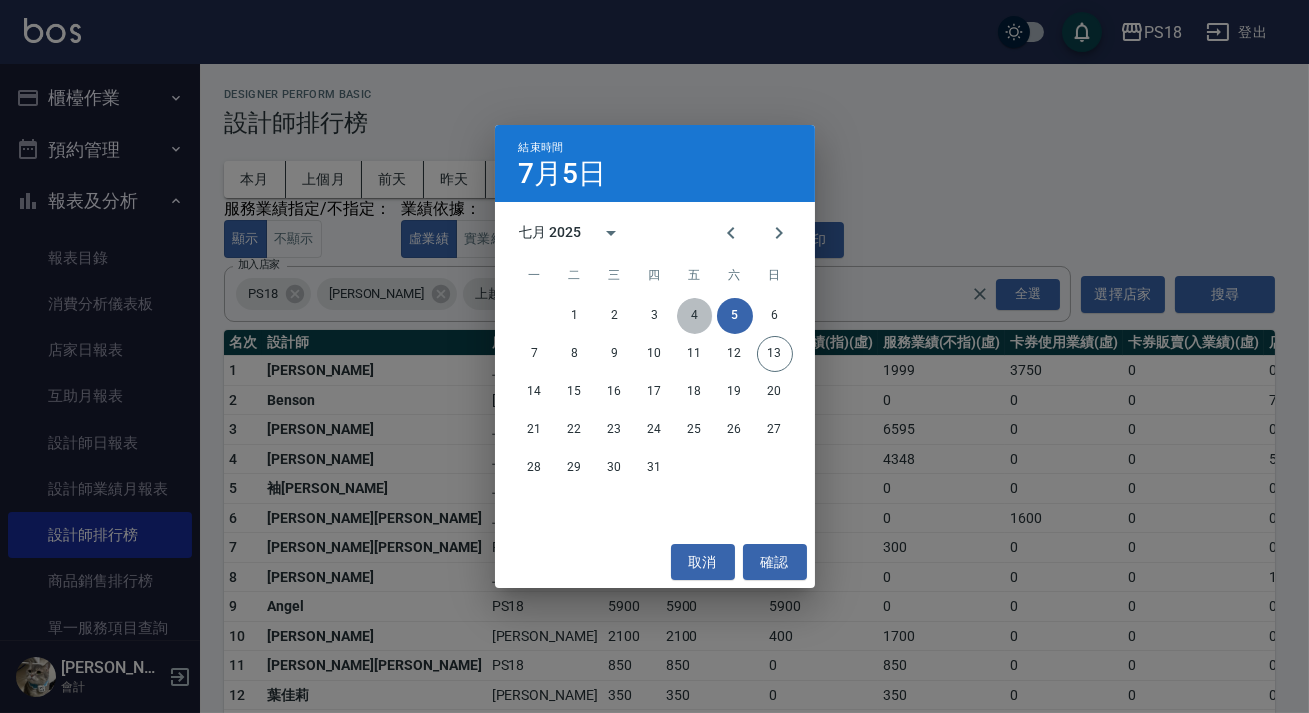 click on "4" at bounding box center (695, 316) 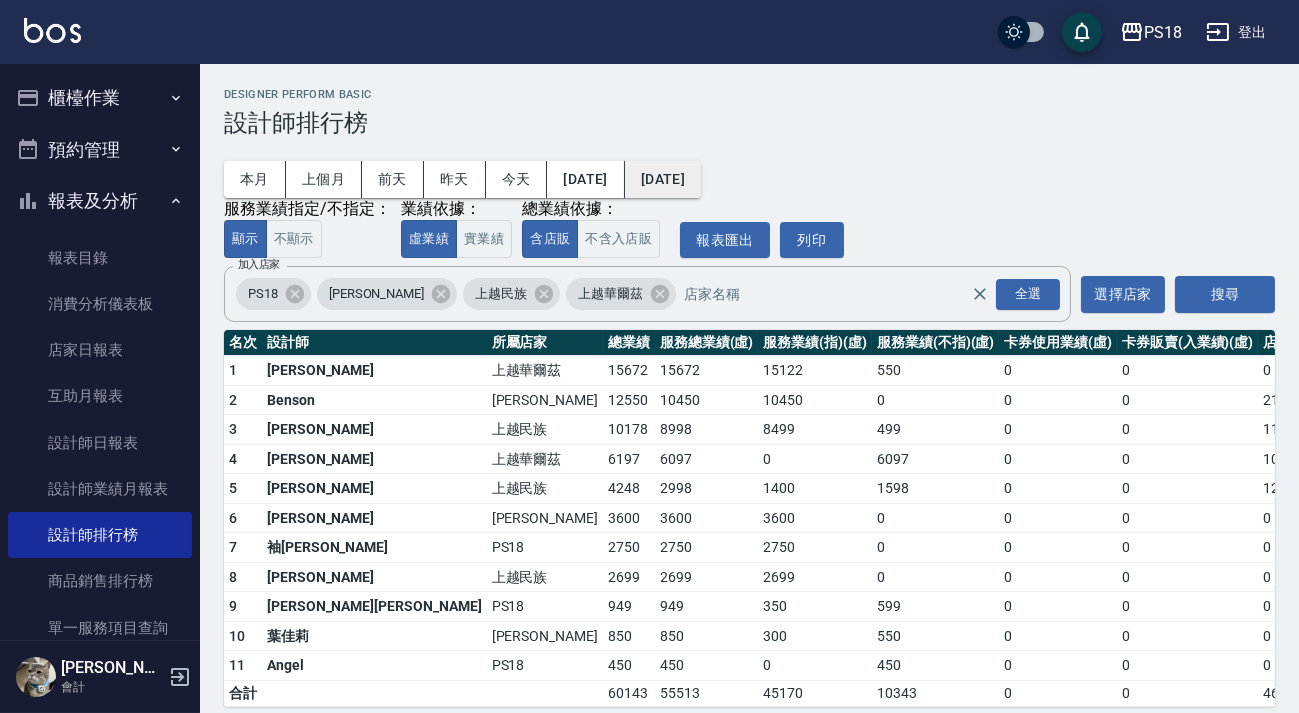 click on "[DATE]" at bounding box center [663, 179] 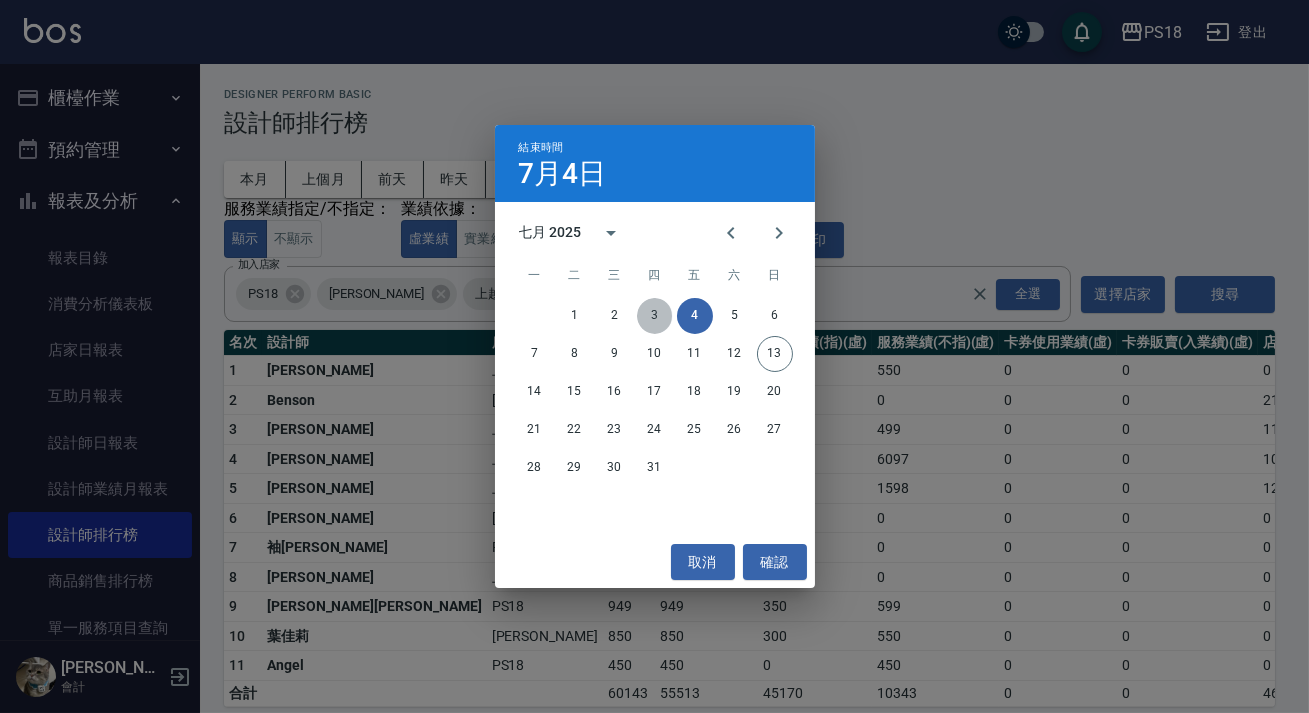 click on "3" at bounding box center (655, 316) 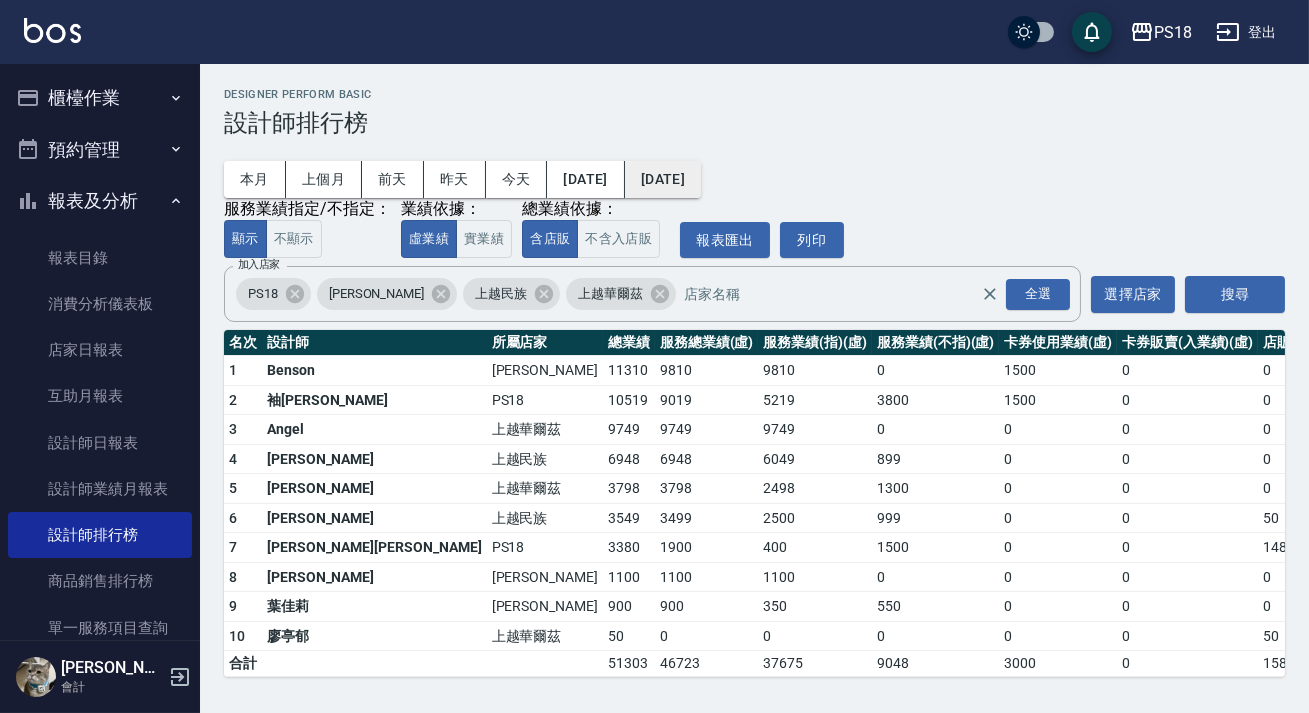 click on "[DATE]" at bounding box center [663, 179] 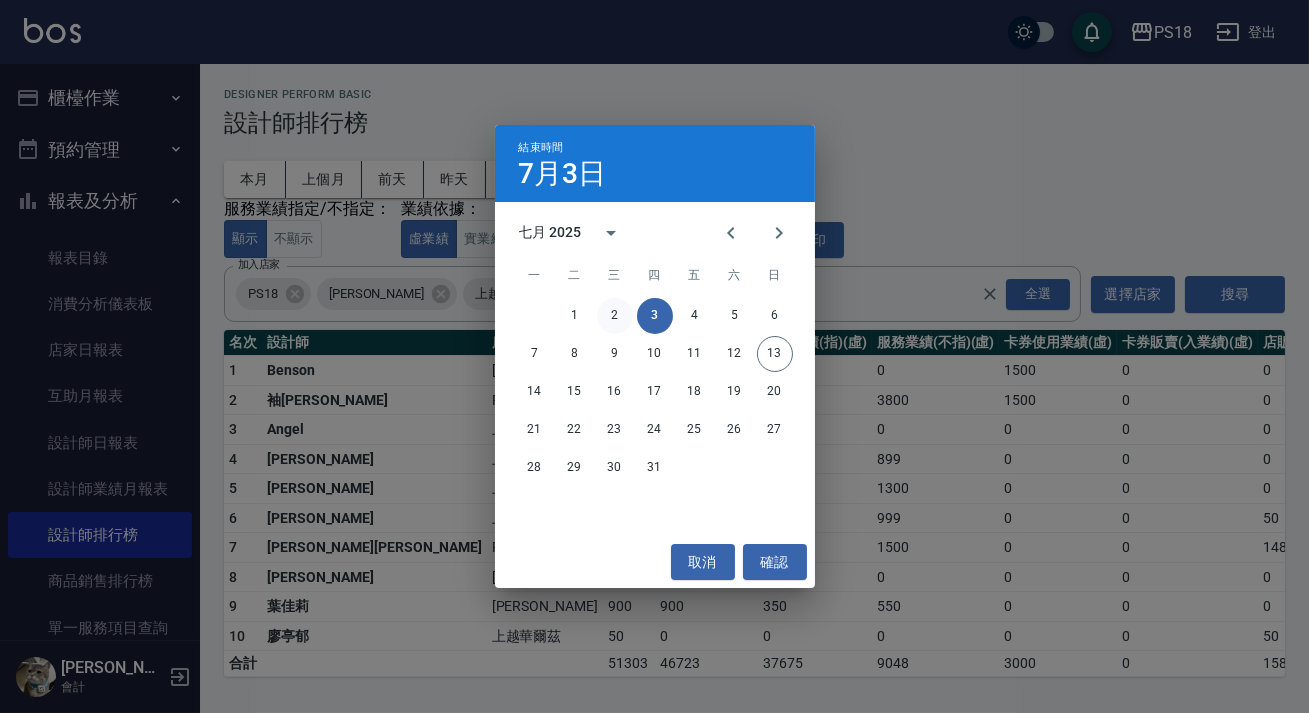 click on "2" at bounding box center [615, 316] 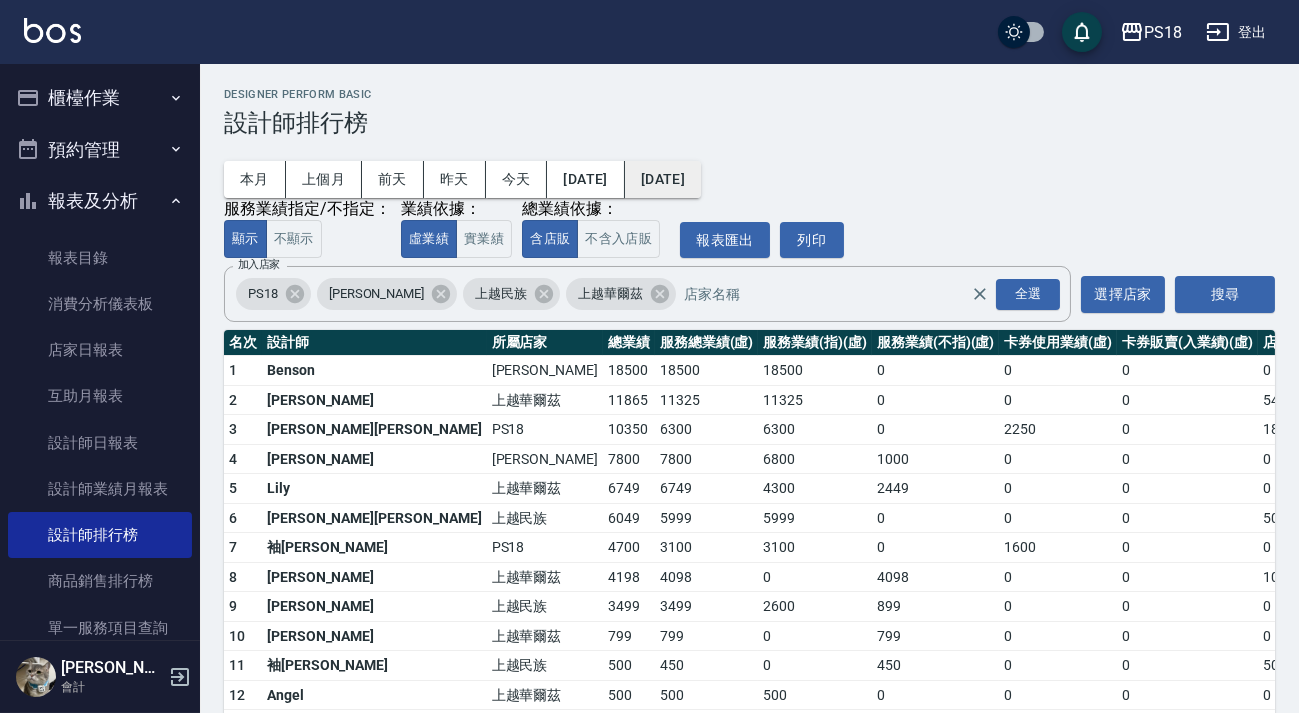 click on "[DATE]" at bounding box center (663, 179) 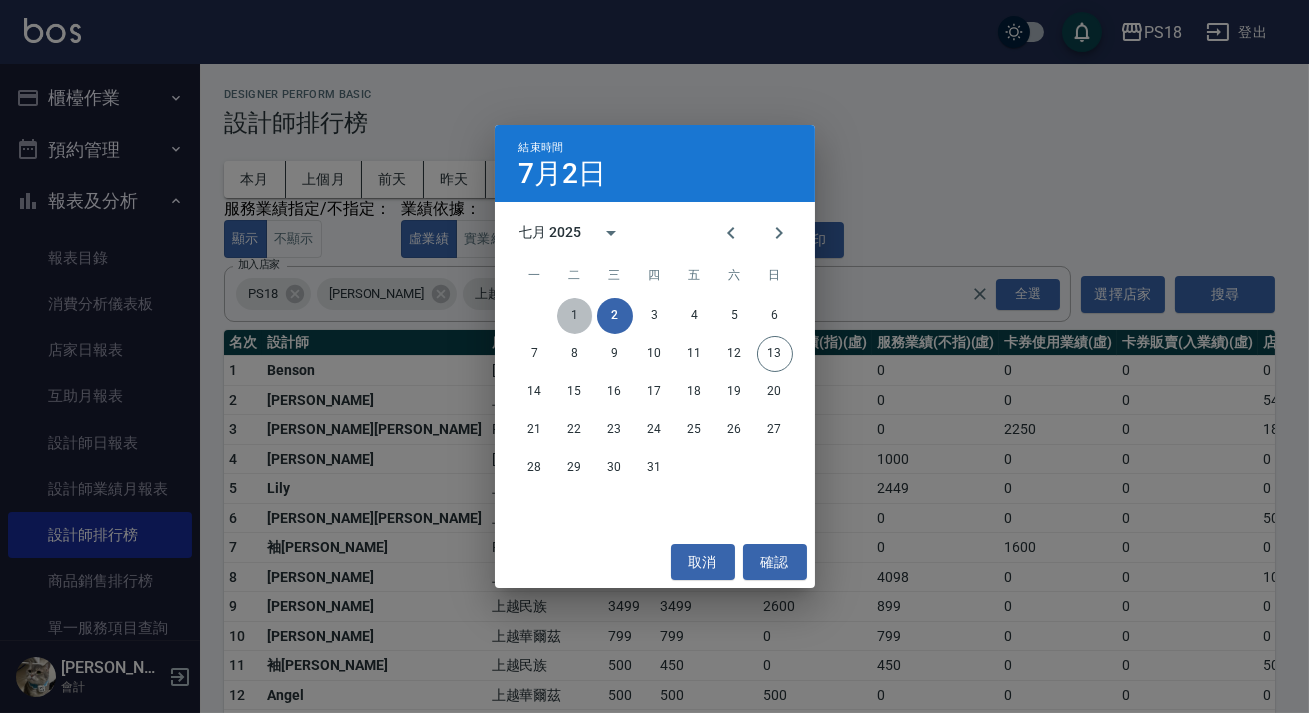 click on "1" at bounding box center (575, 316) 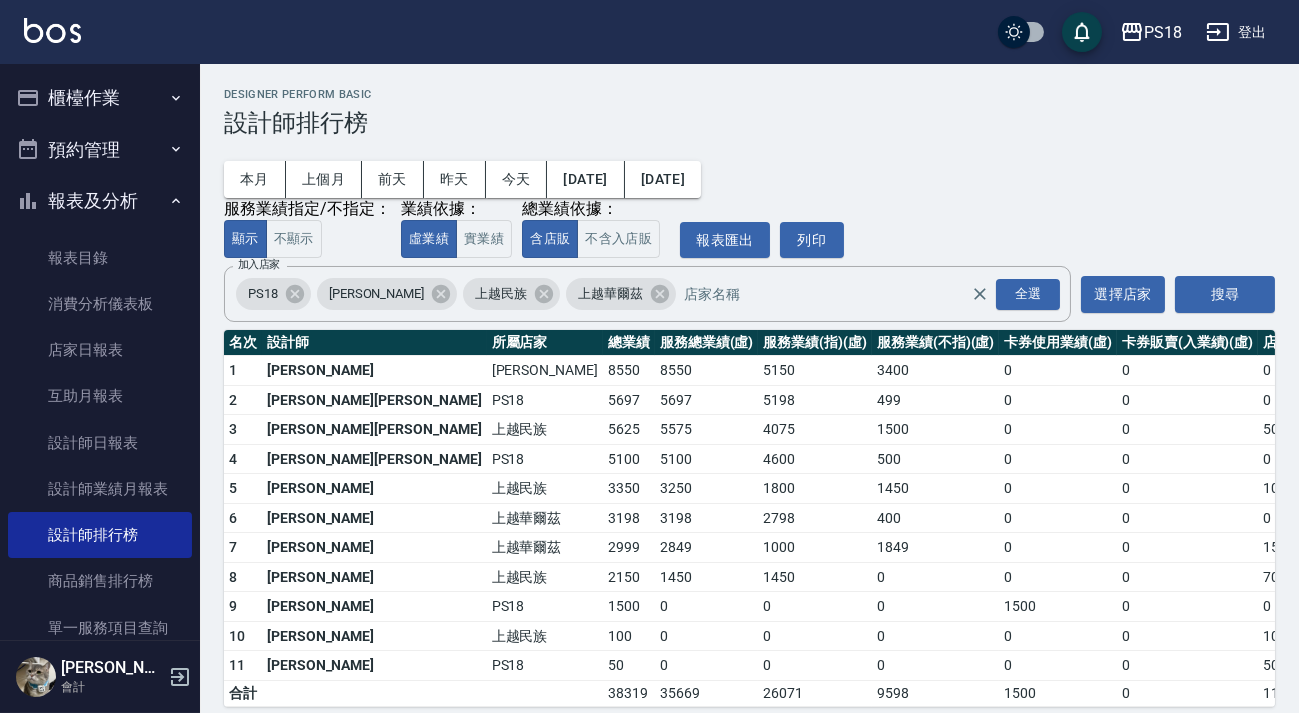 click on "櫃檯作業" at bounding box center [100, 98] 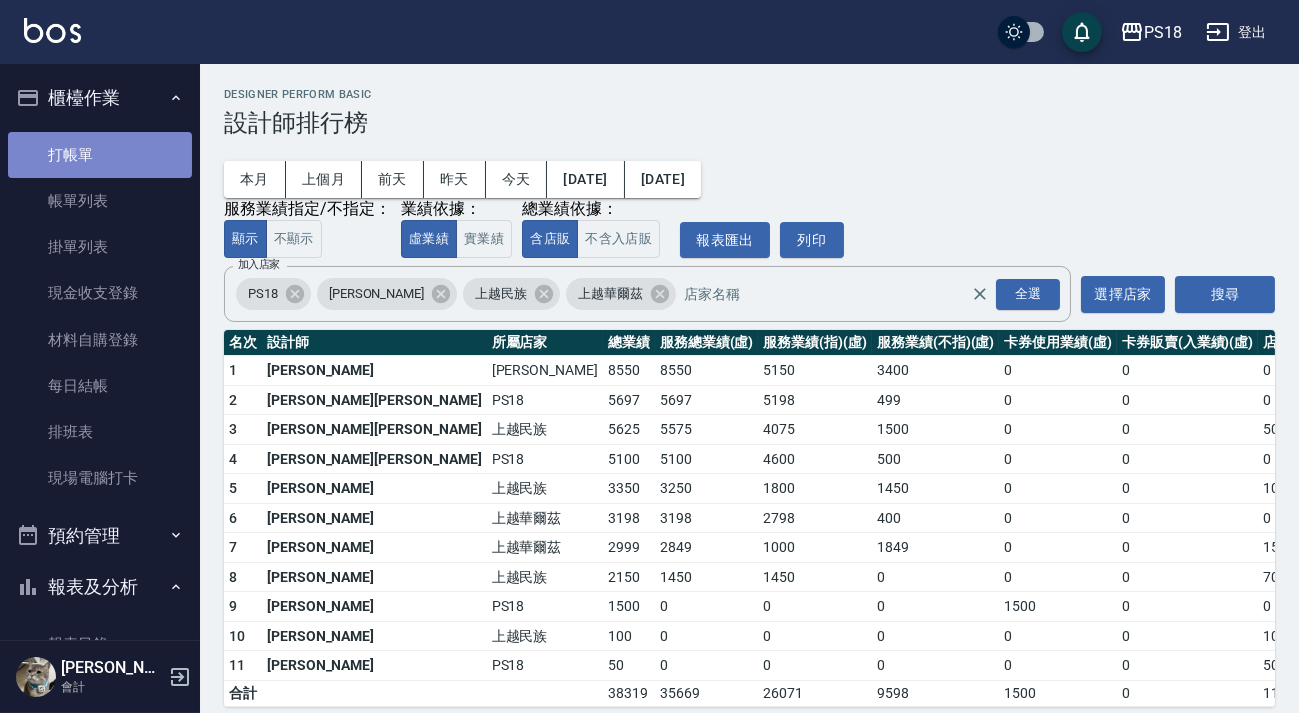 click on "打帳單" at bounding box center (100, 155) 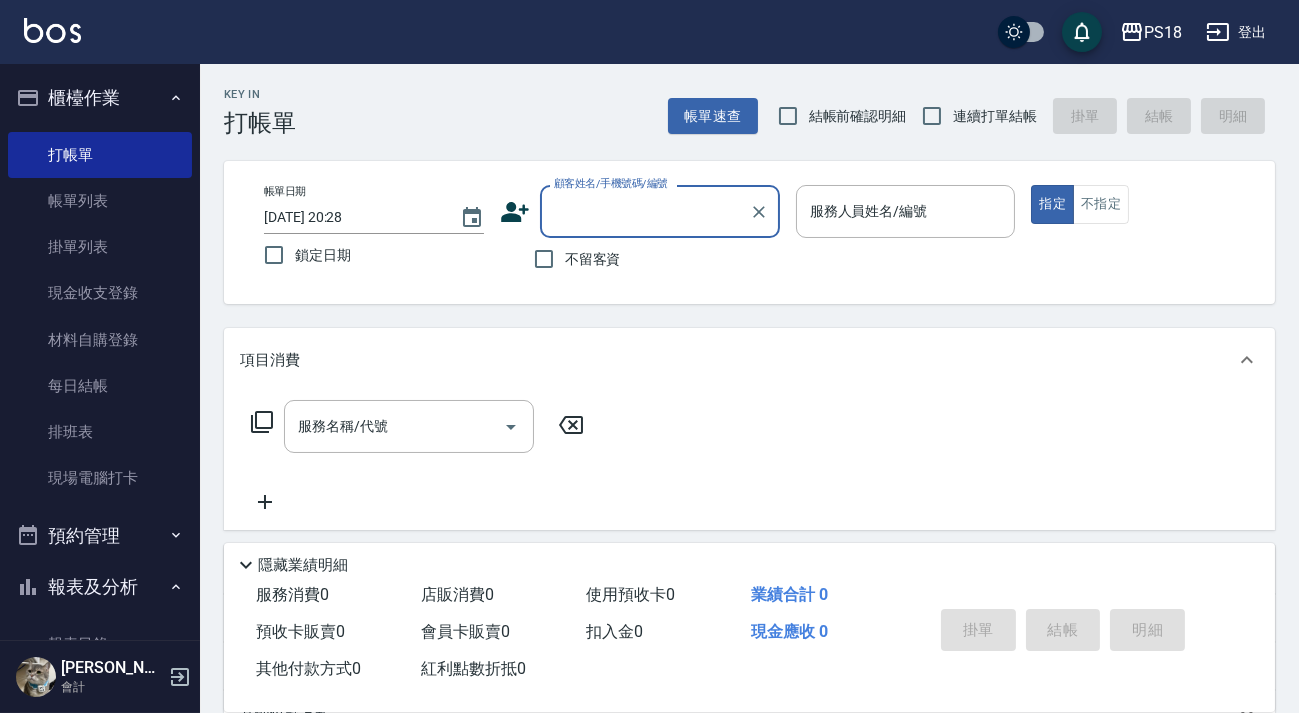 click on "顧客姓名/手機號碼/編號" at bounding box center [645, 211] 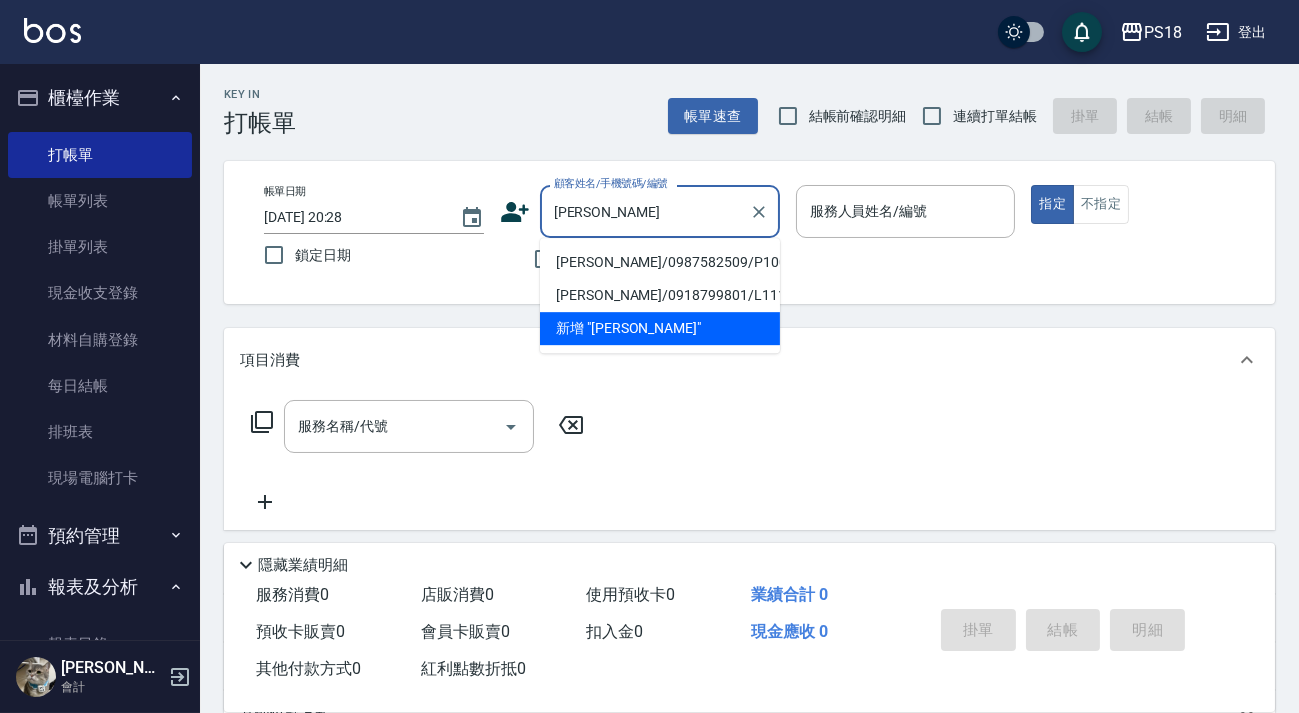 type on "黃" 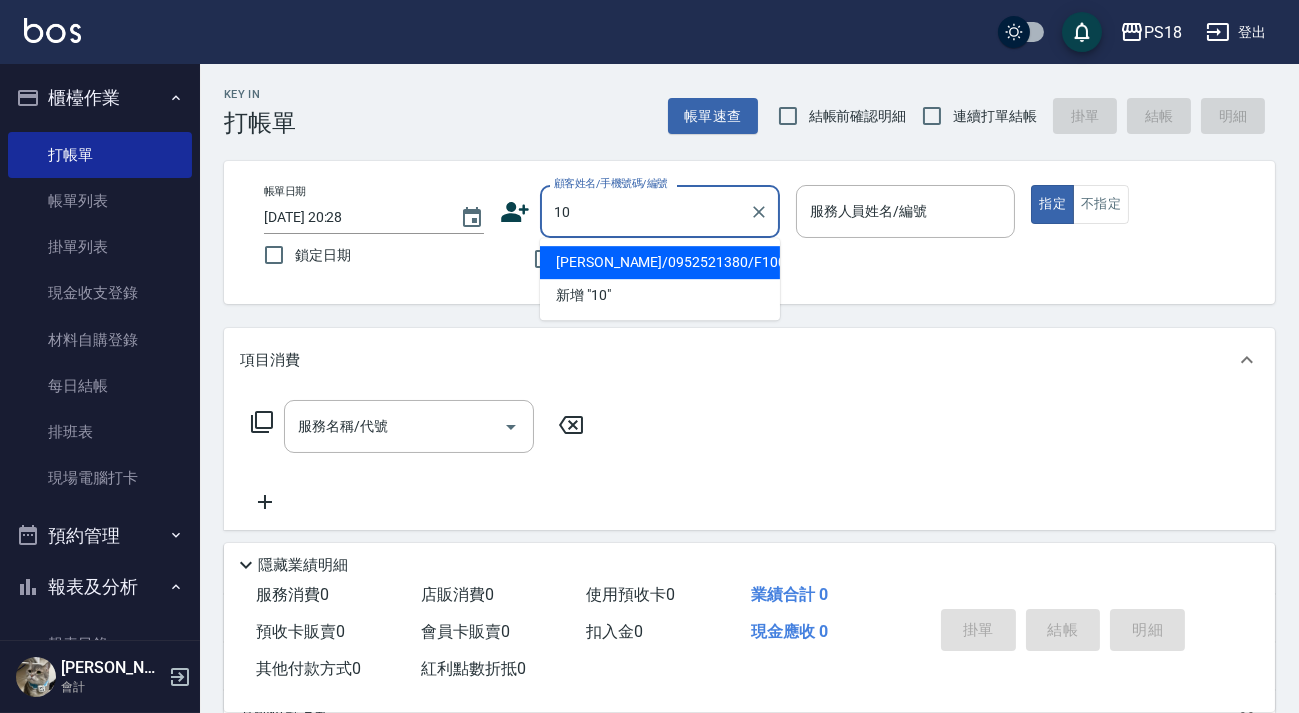 type on "1" 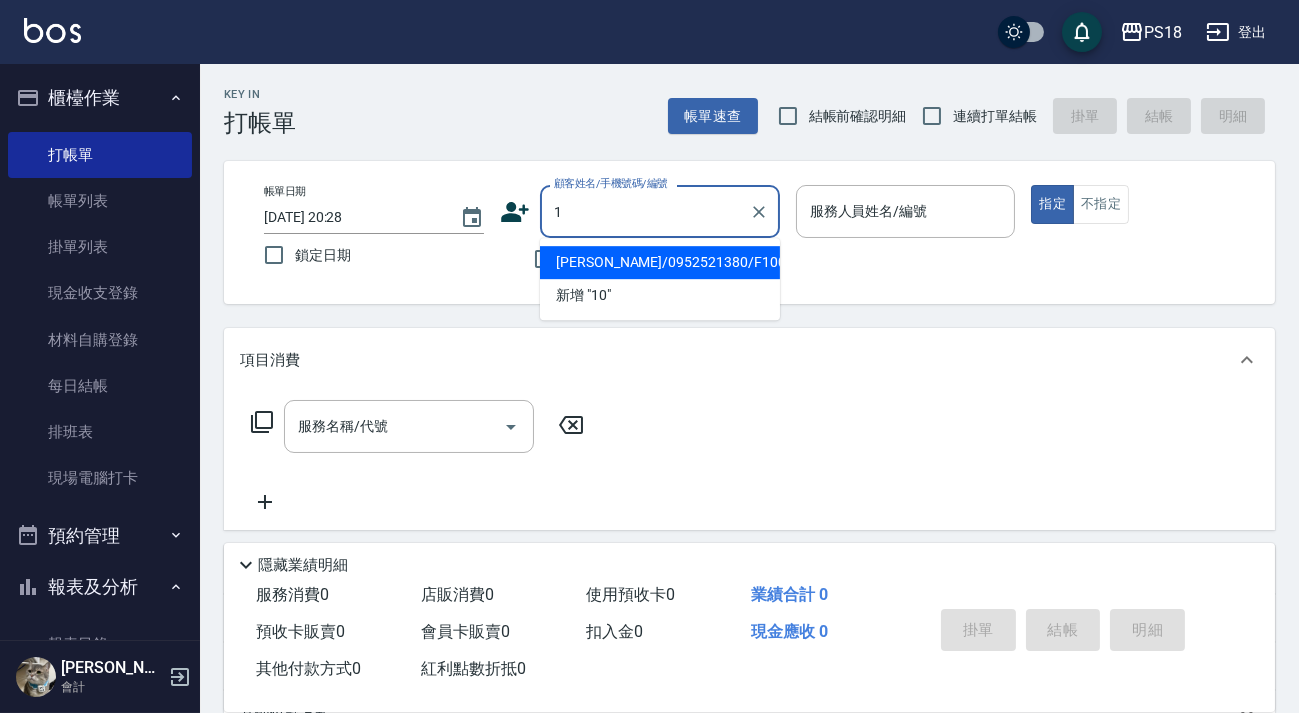 type 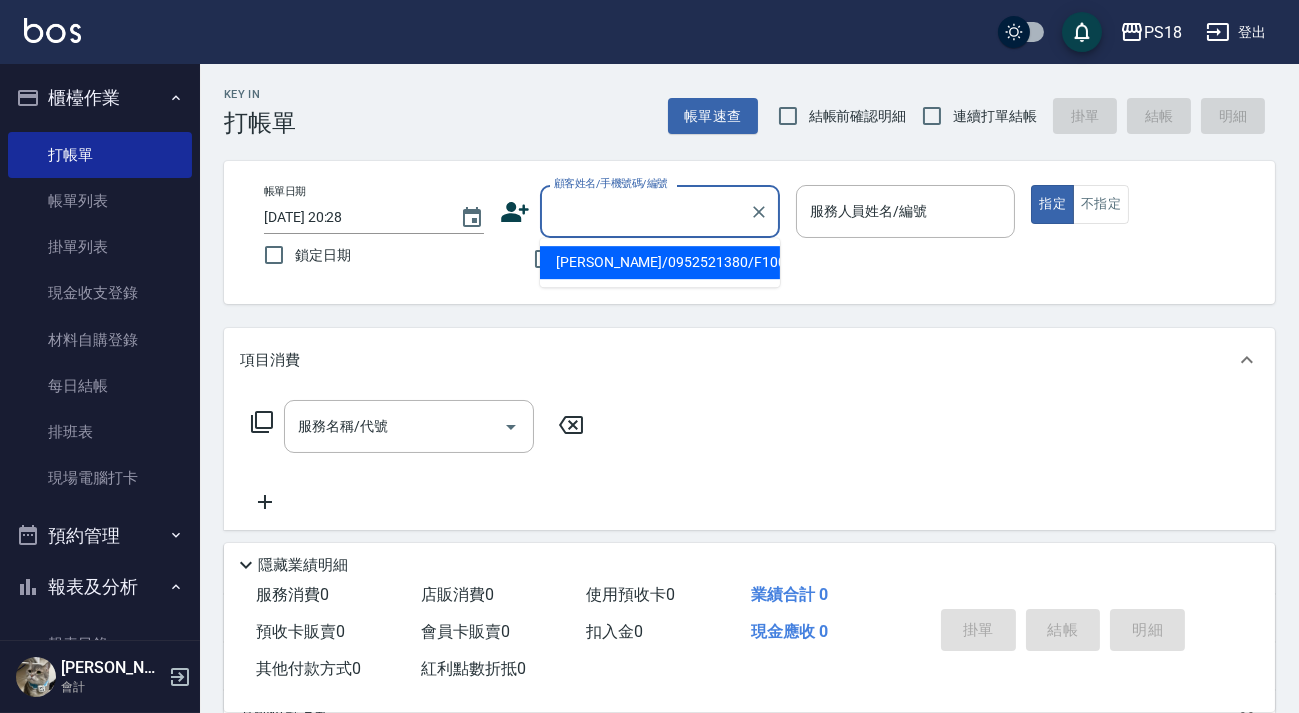 click 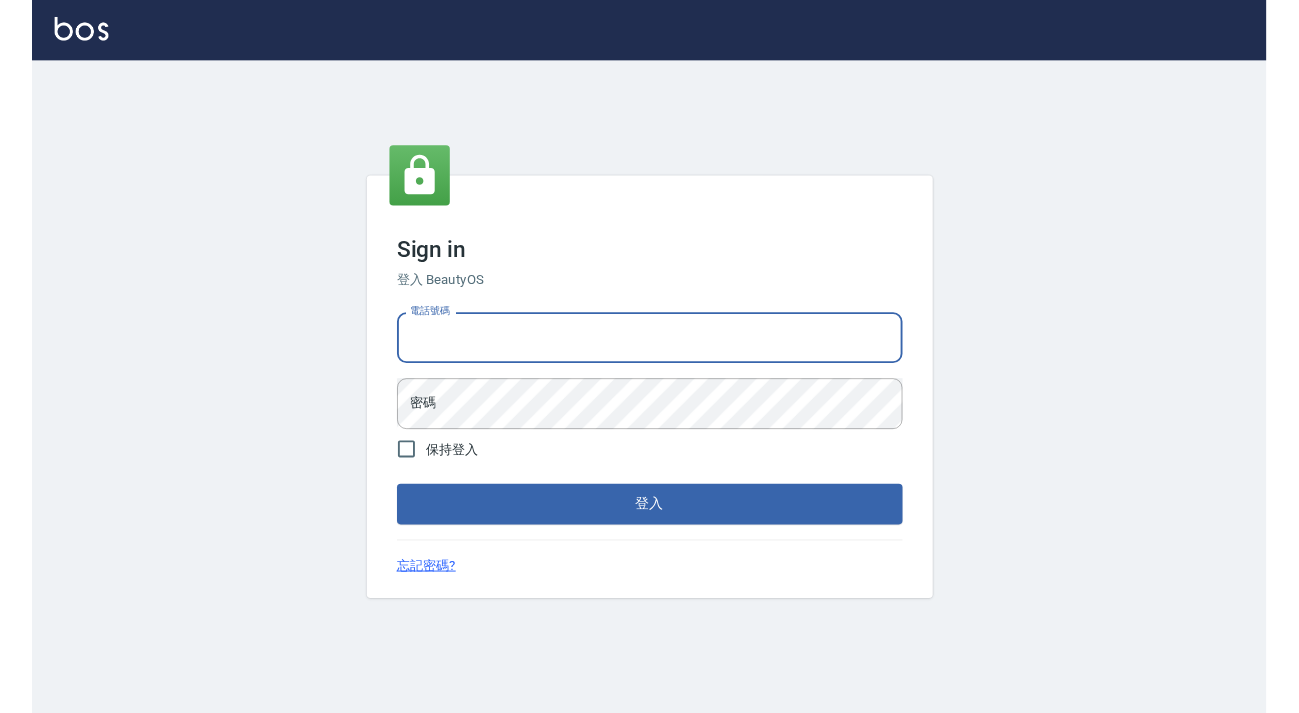 scroll, scrollTop: 0, scrollLeft: 0, axis: both 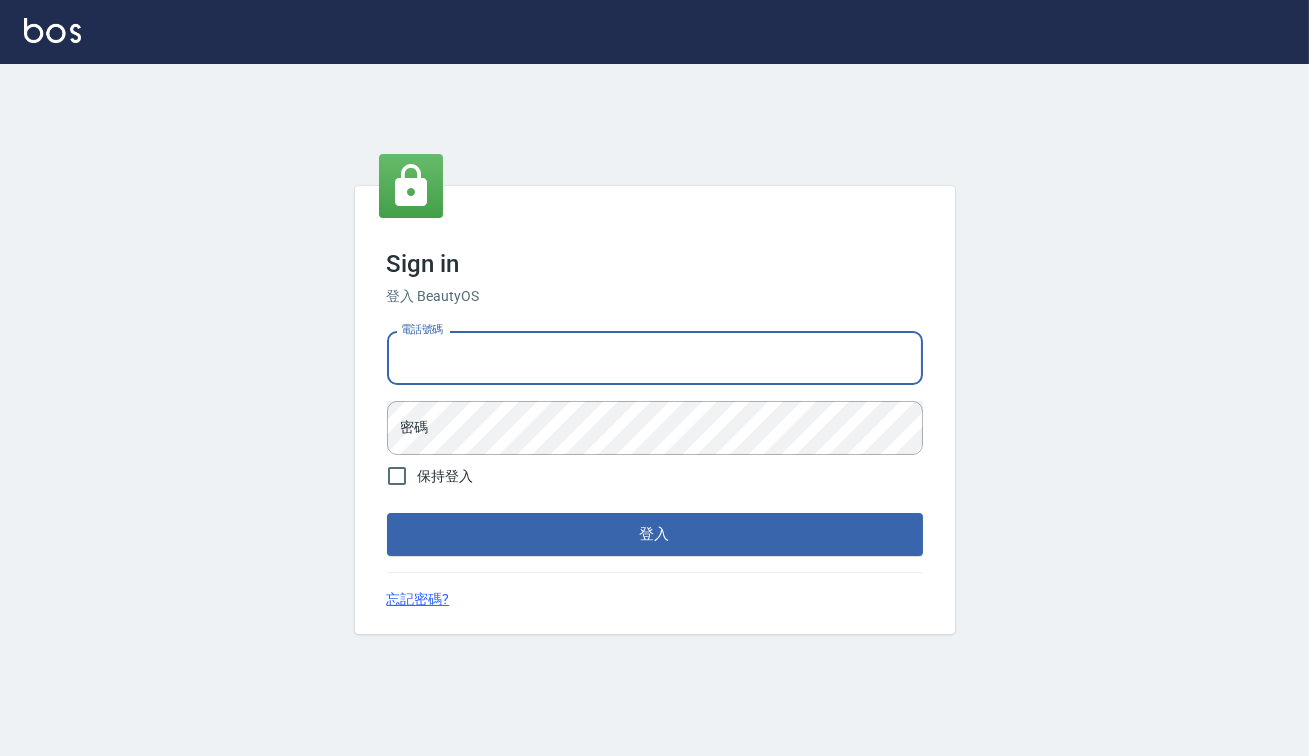 type on "0938917261" 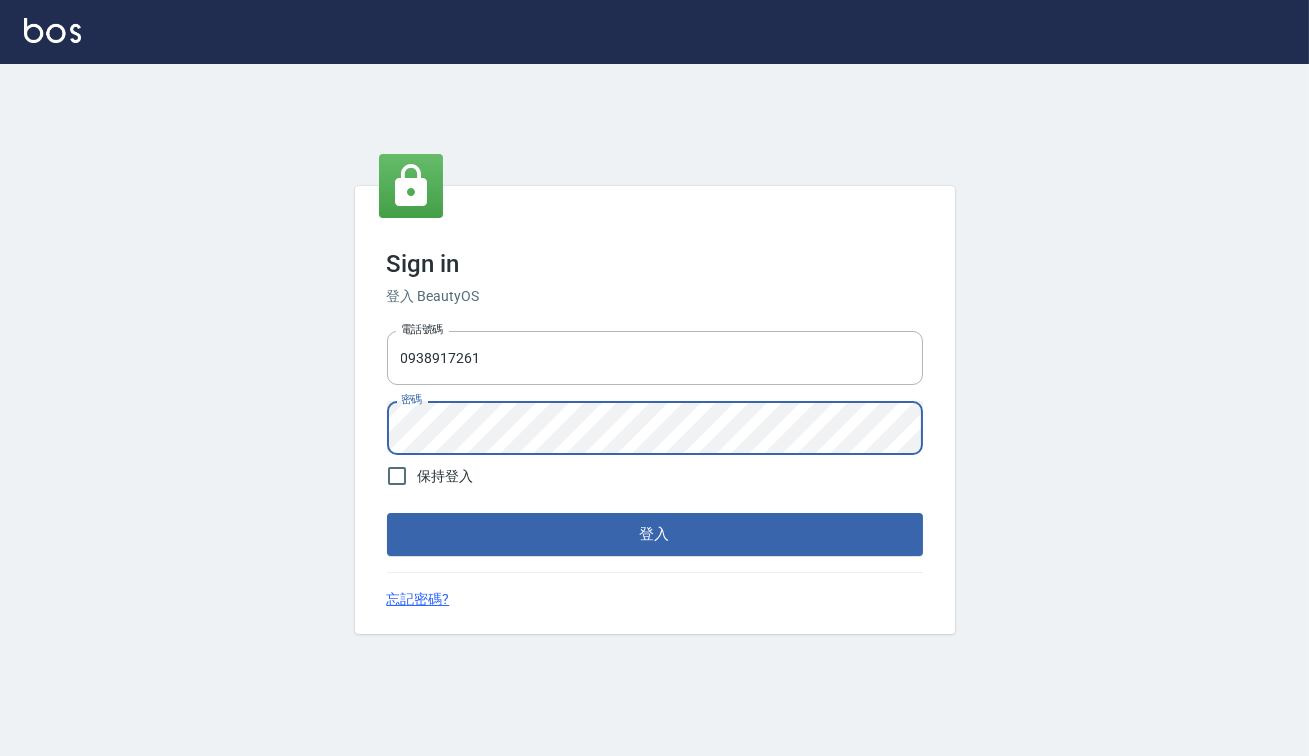 click on "登入" at bounding box center [655, 534] 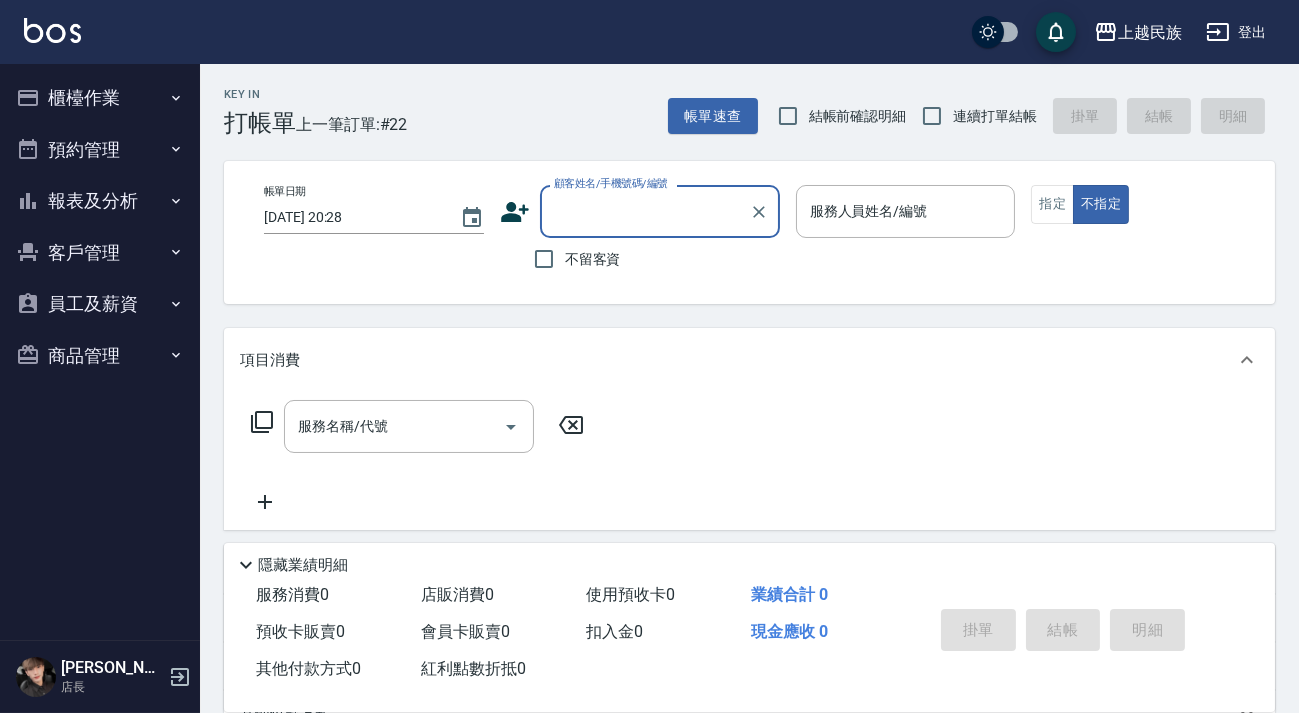 click on "顧客姓名/手機號碼/編號" at bounding box center (645, 211) 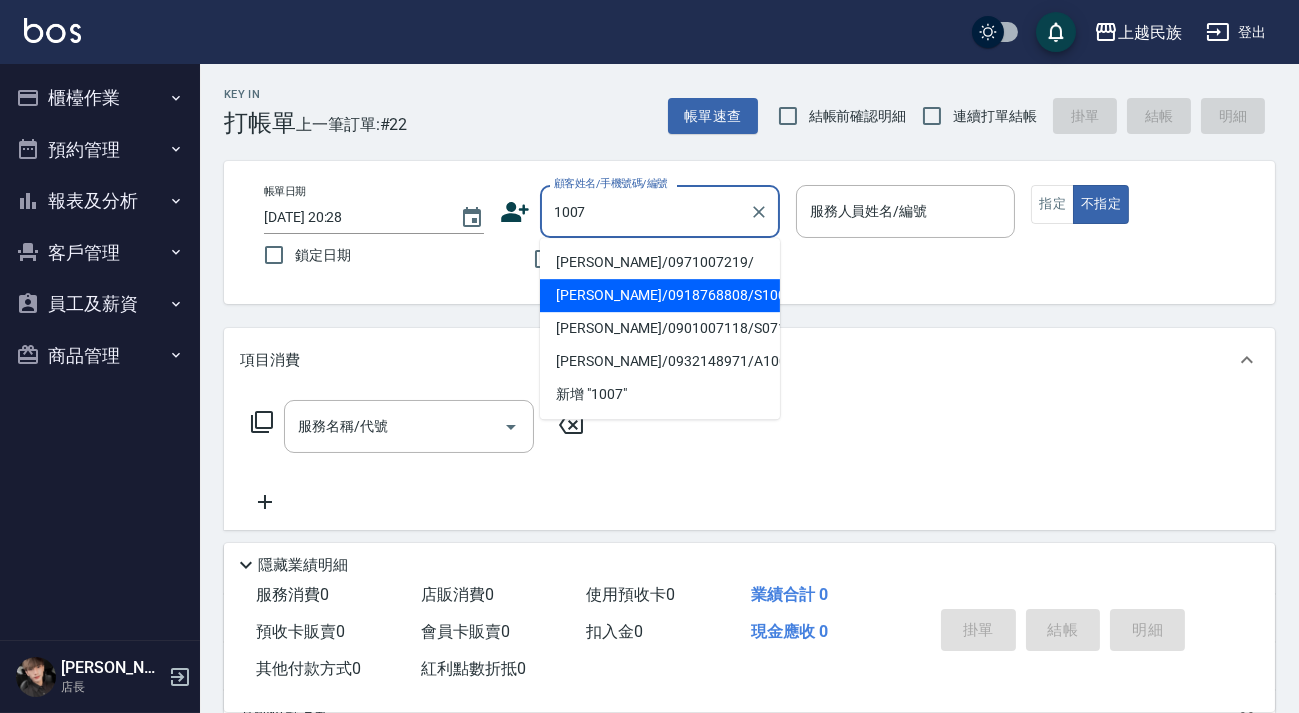 click on "[PERSON_NAME]/0918768808/S100722" at bounding box center (660, 295) 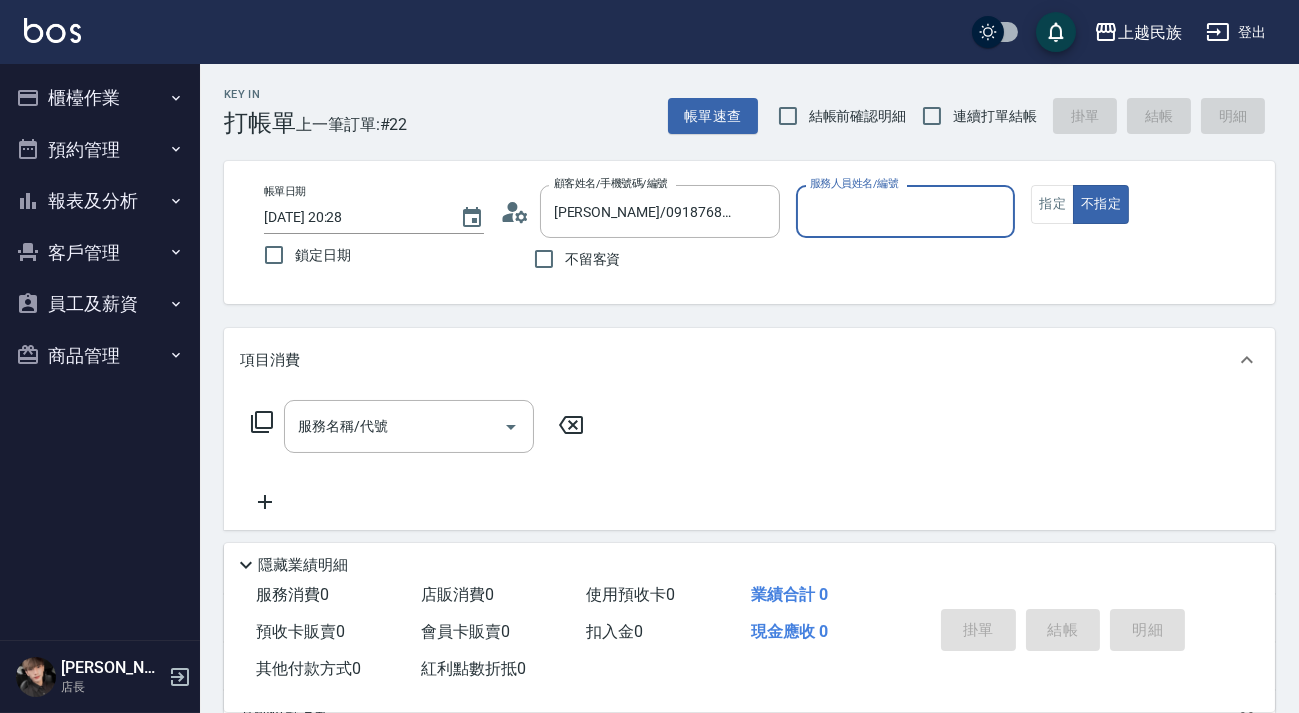type on "Stella-8" 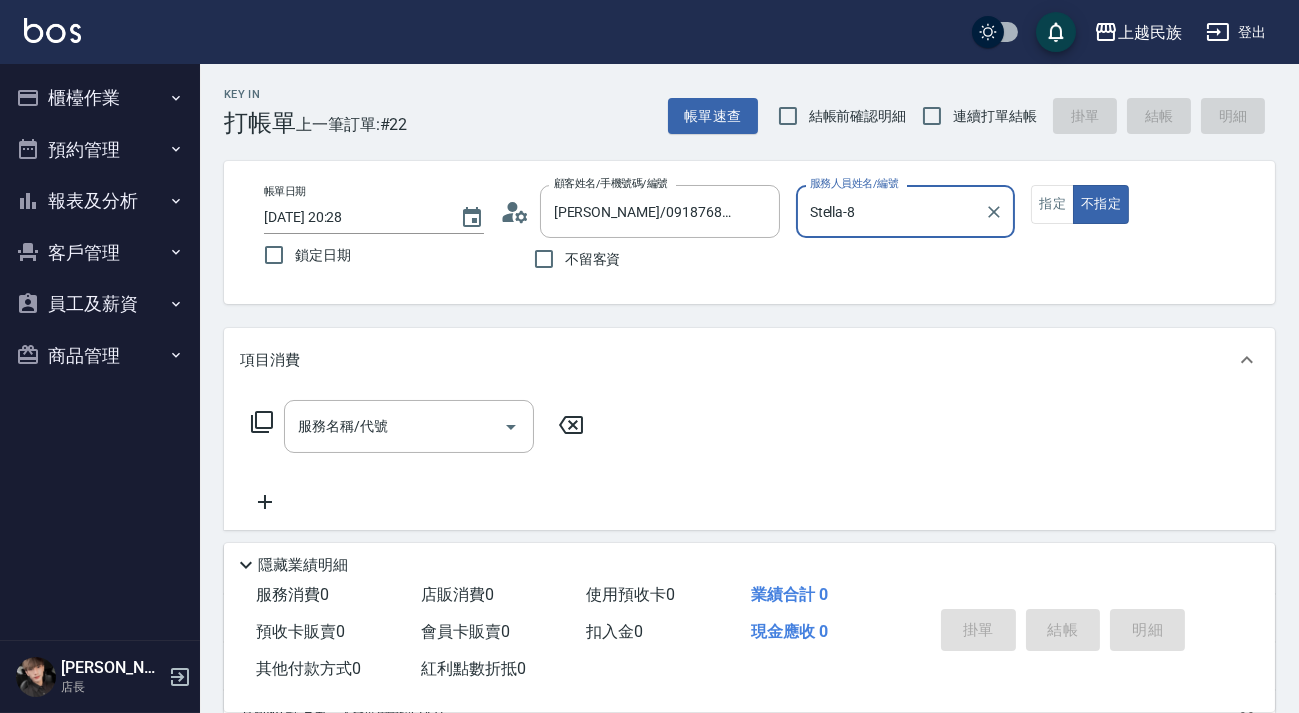 click on "不指定" at bounding box center [1101, 204] 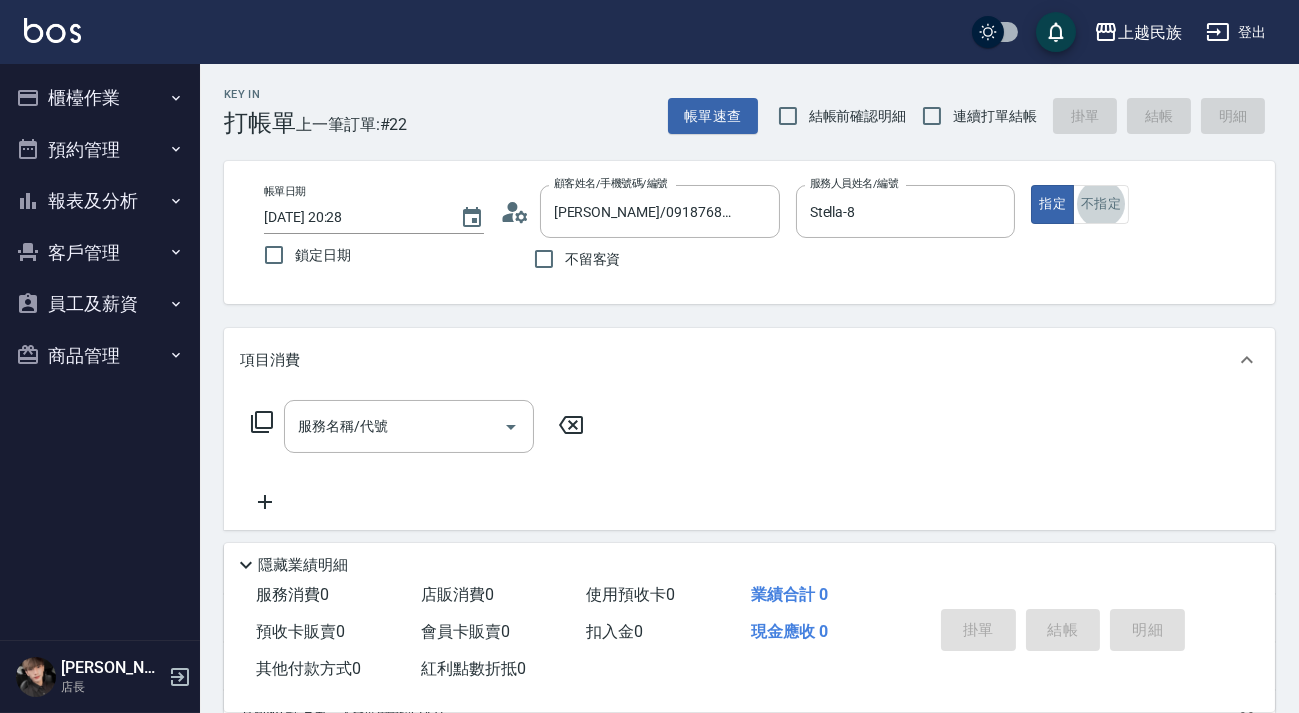 scroll, scrollTop: 260, scrollLeft: 0, axis: vertical 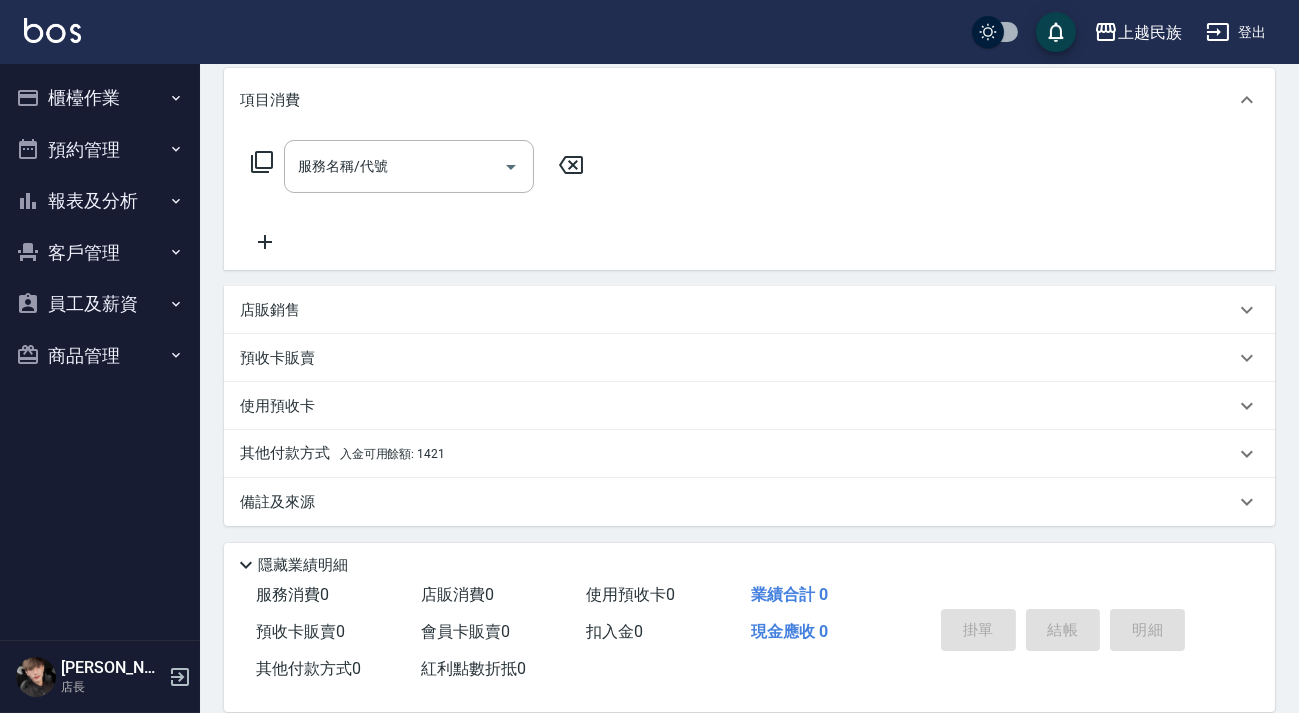 click on "入金可用餘額: 1421" at bounding box center (392, 454) 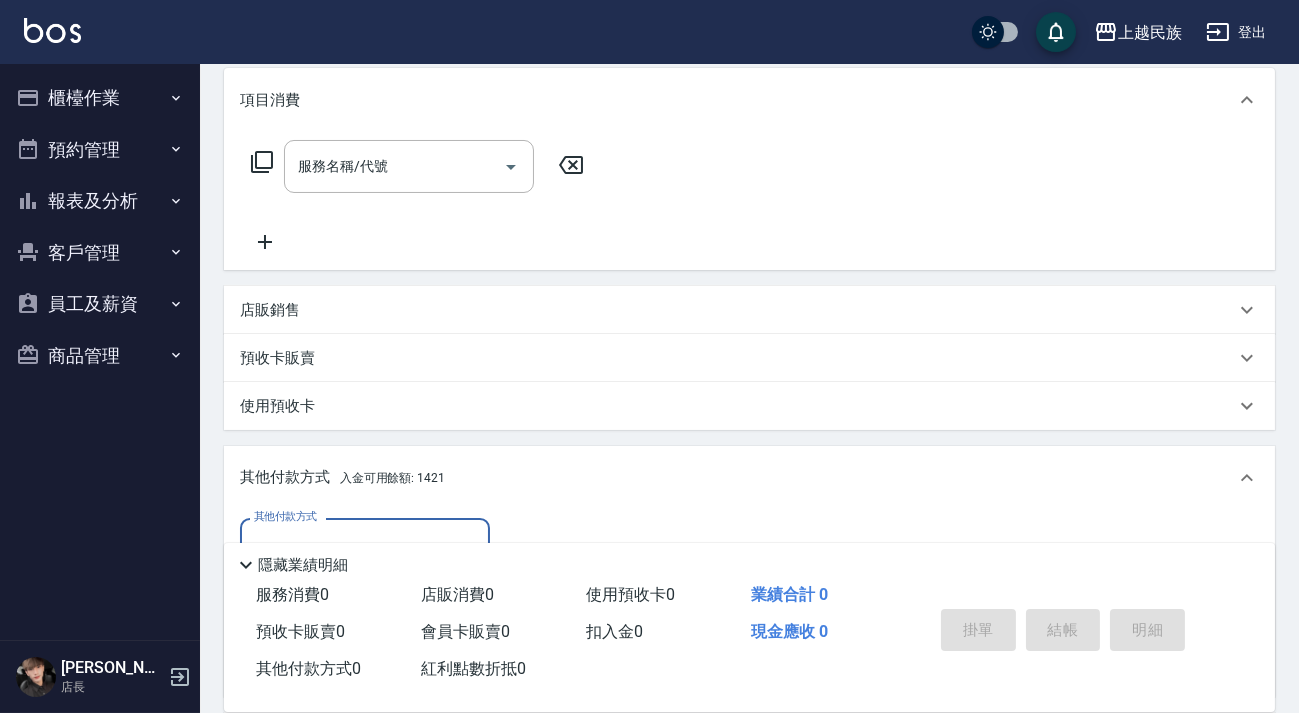 scroll, scrollTop: 480, scrollLeft: 0, axis: vertical 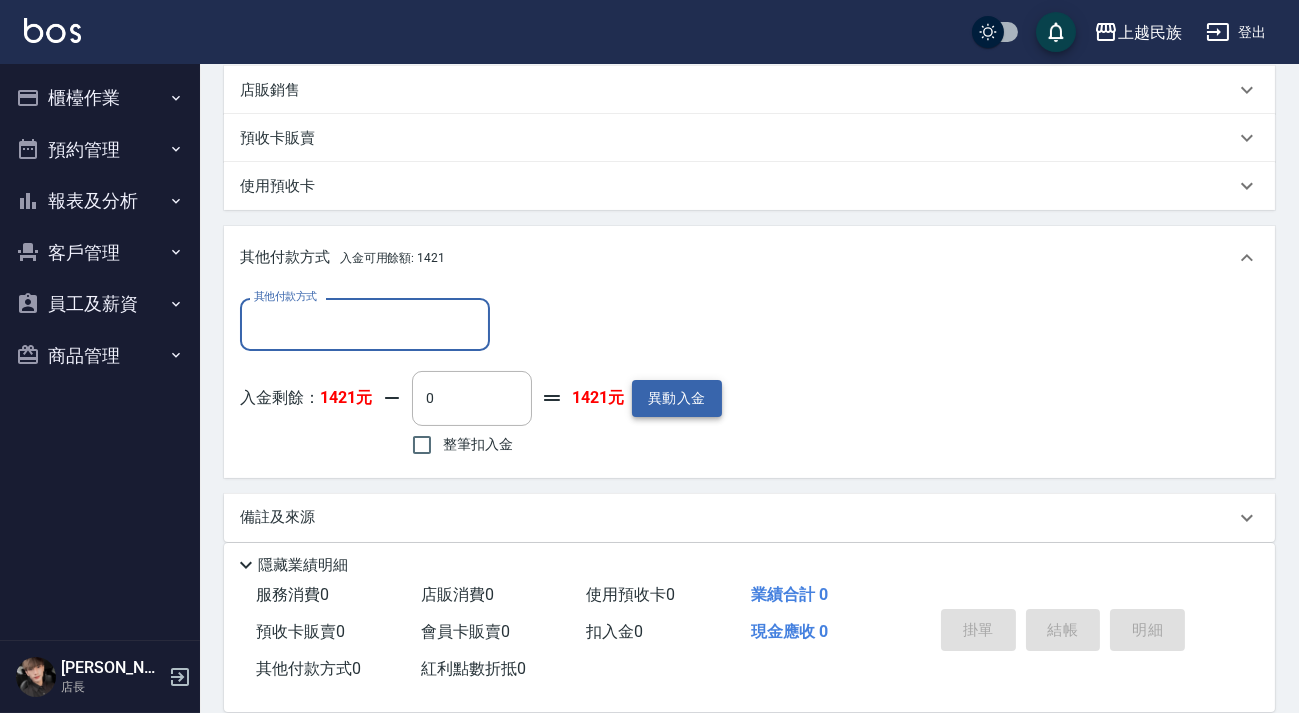 click on "異動入金" at bounding box center (677, 398) 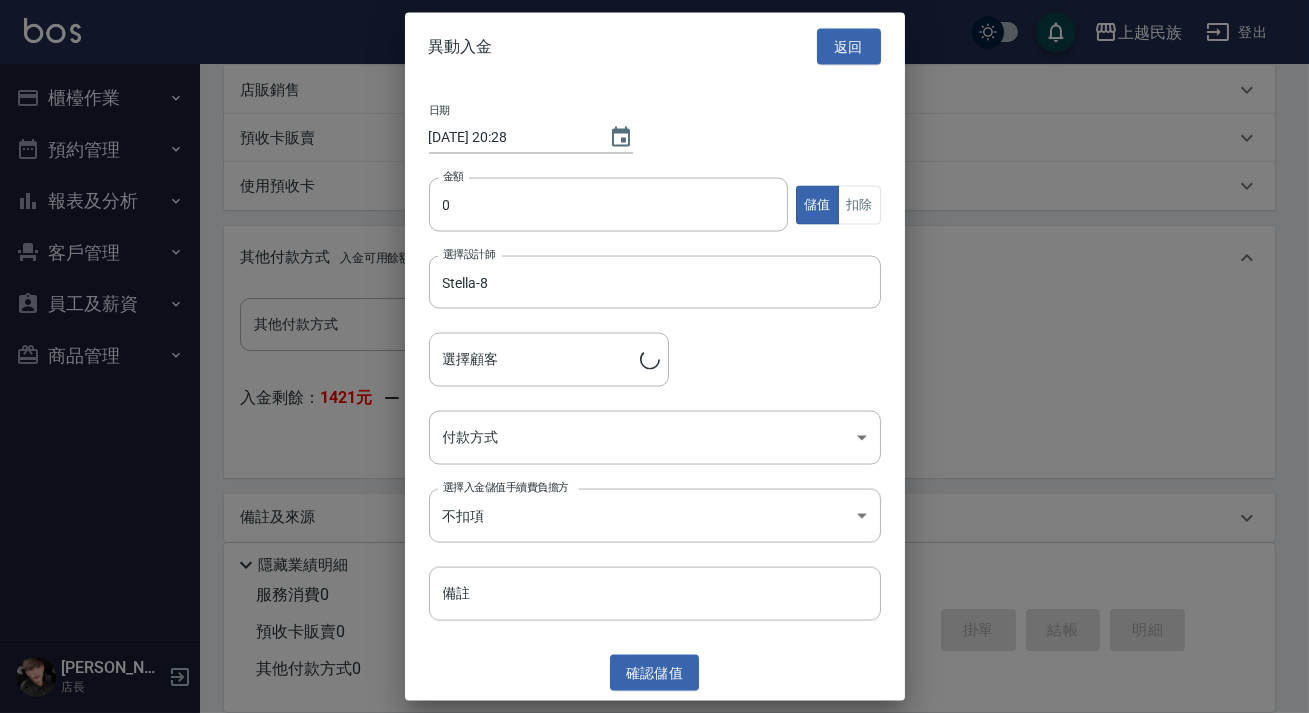 type on "黃怡雯/0918768808/S100722" 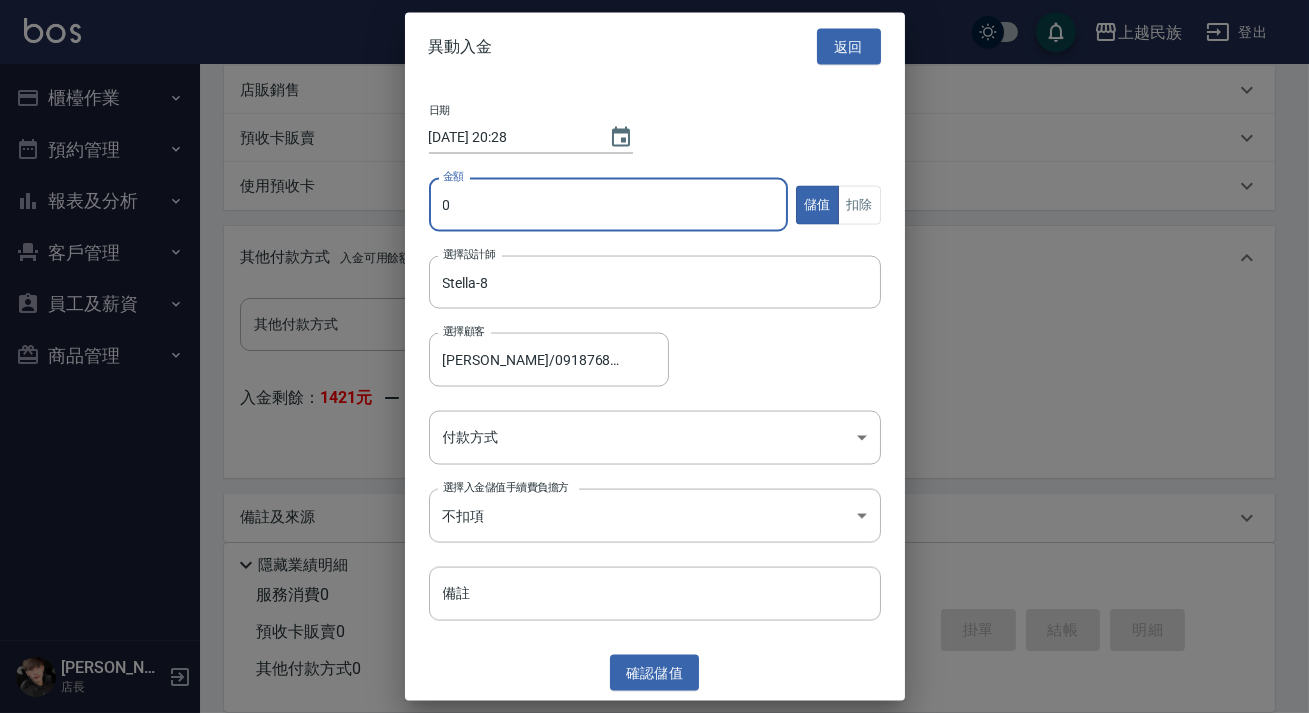 click on "0" at bounding box center [609, 205] 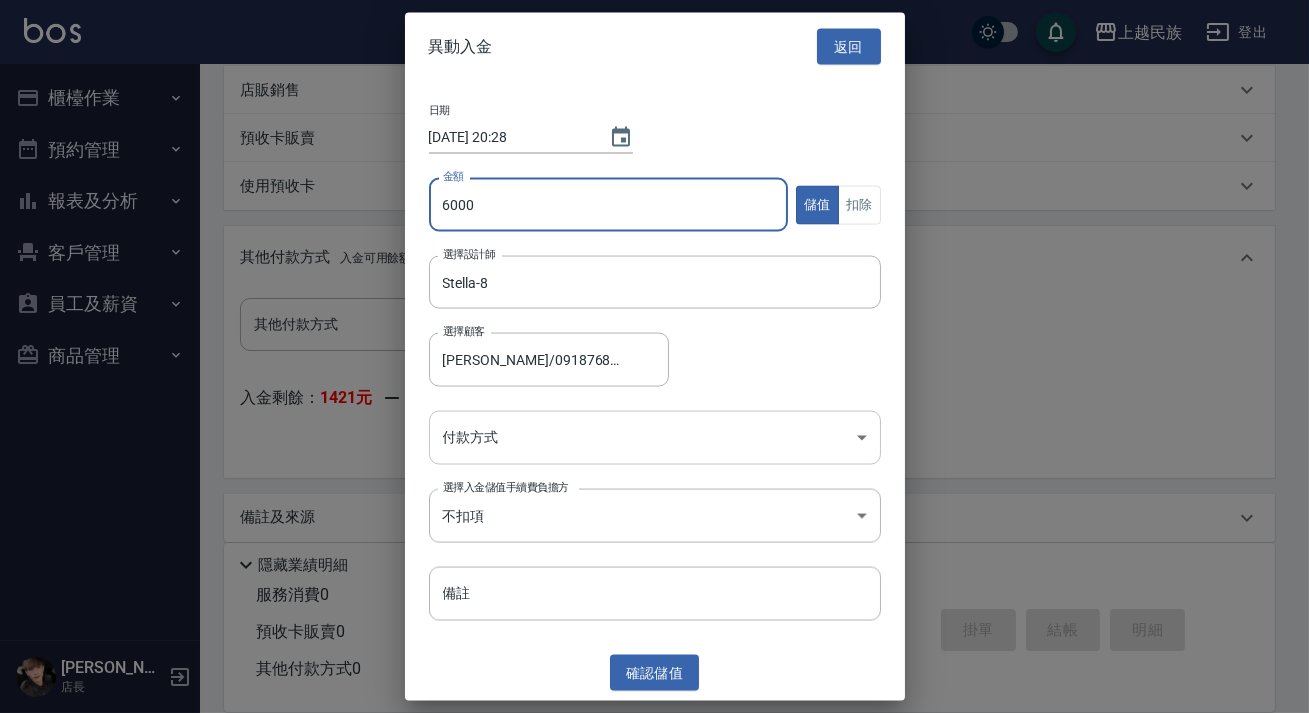 type on "6000" 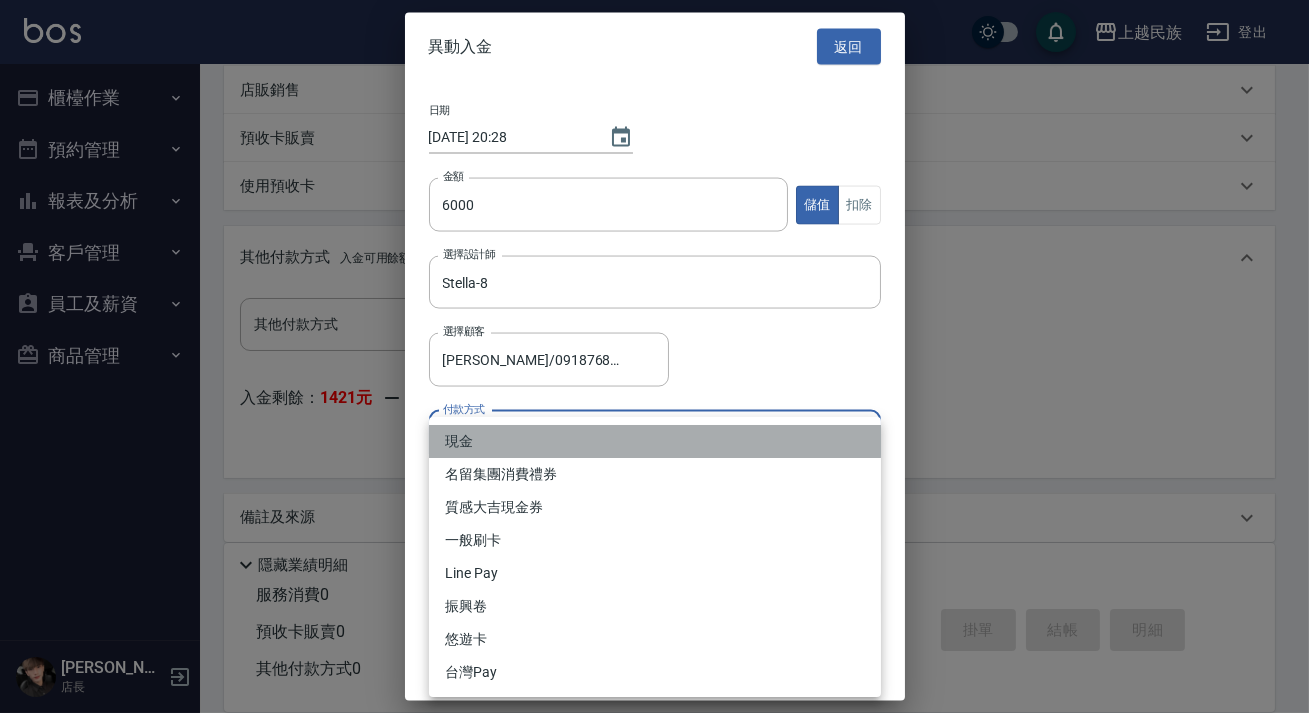click on "現金" at bounding box center (655, 441) 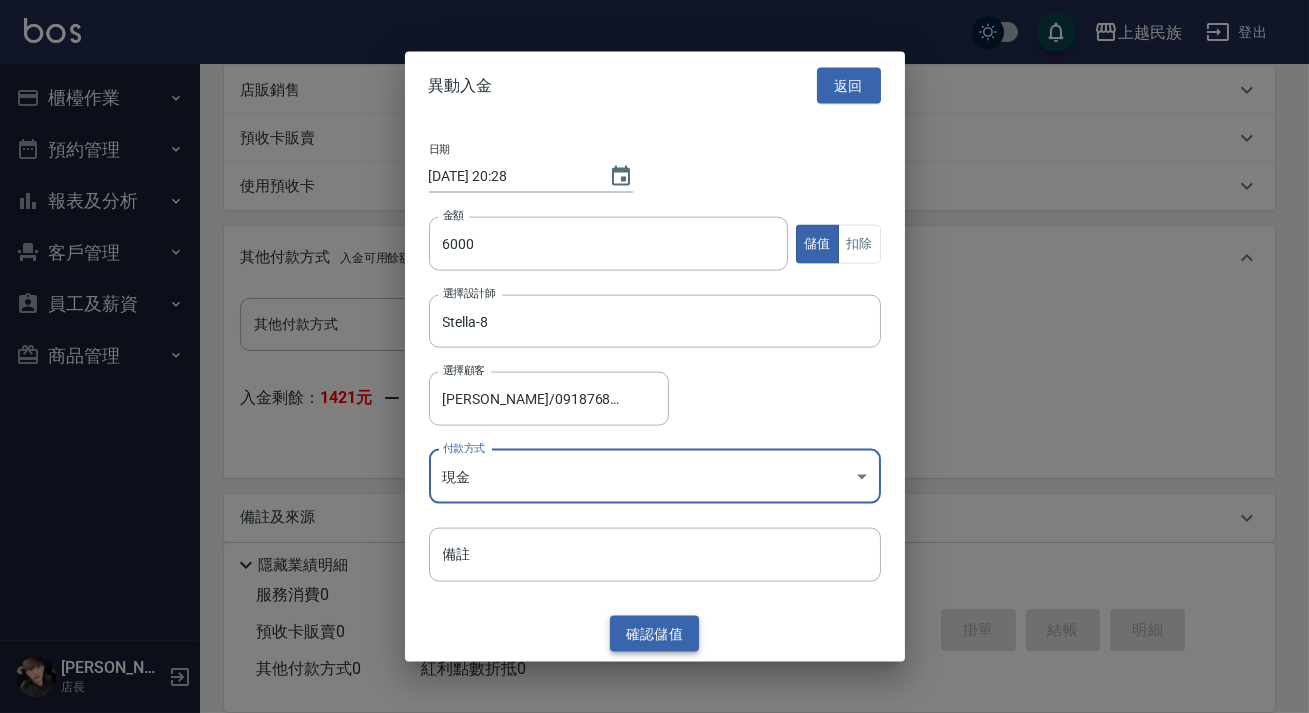 click on "確認 儲值" at bounding box center (655, 633) 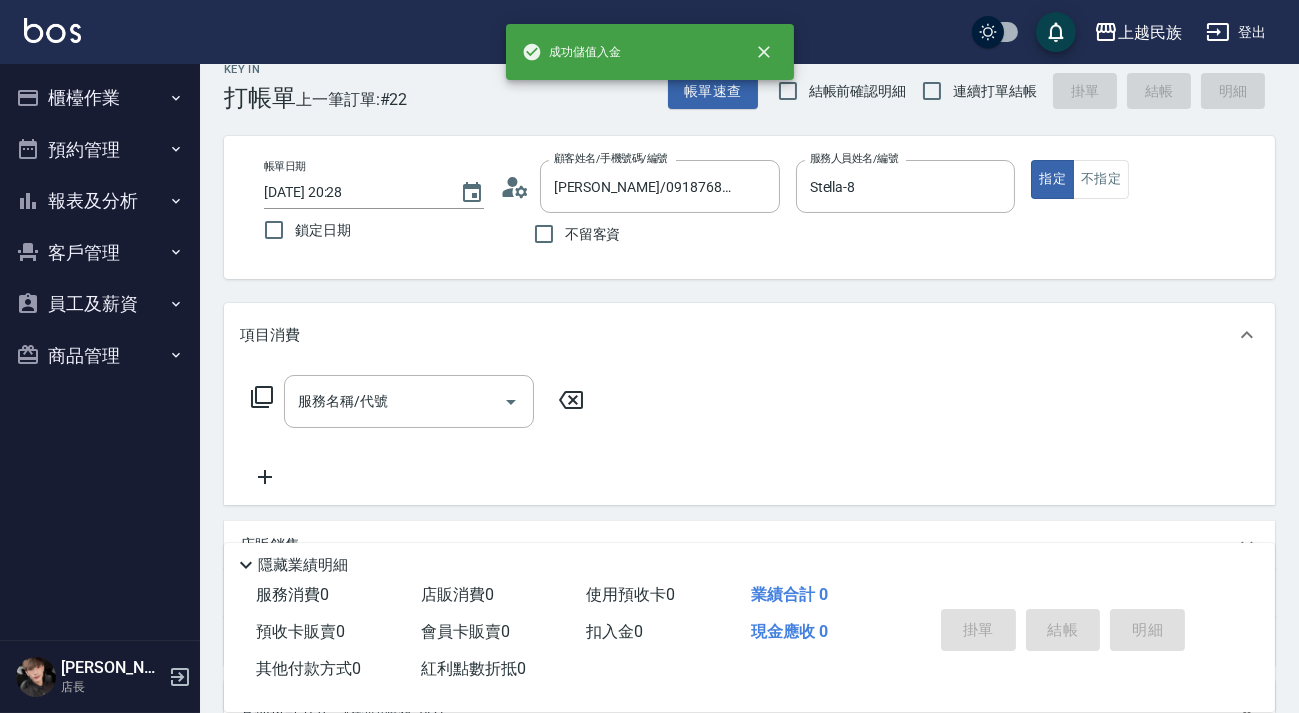 scroll, scrollTop: 0, scrollLeft: 0, axis: both 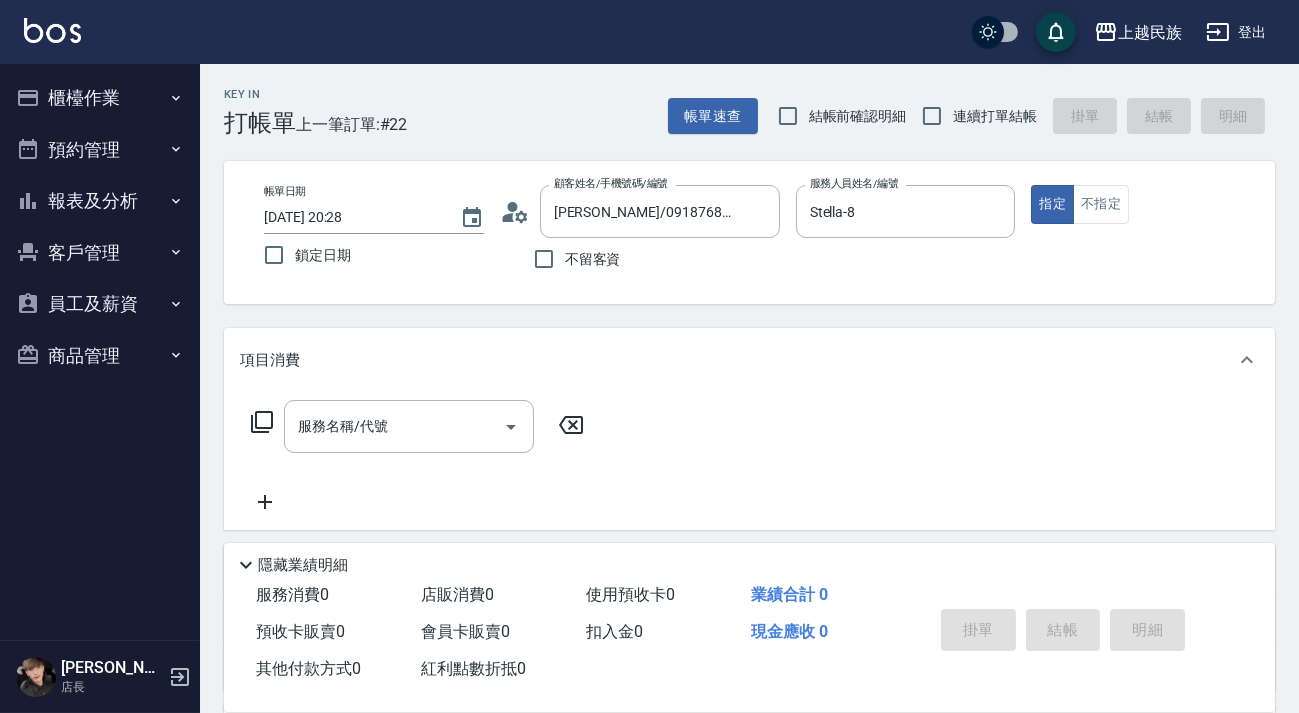click on "服務名稱/代號 服務名稱/代號" at bounding box center (418, 457) 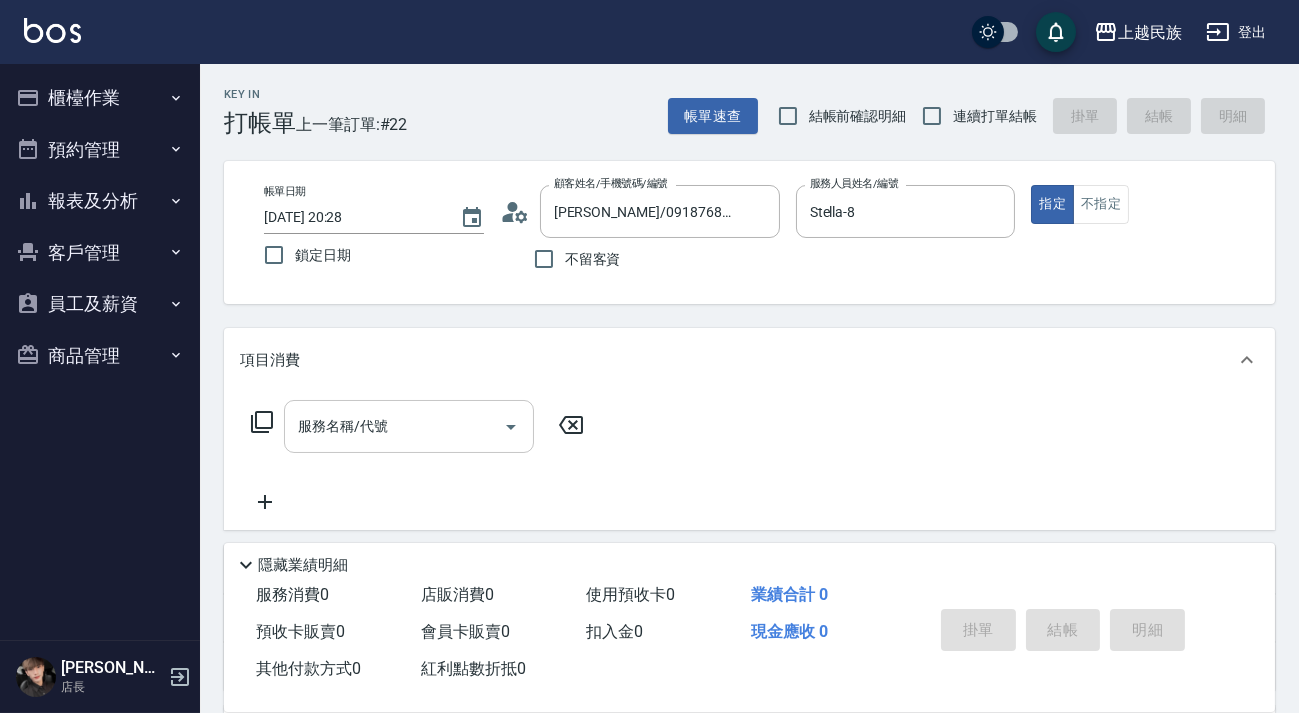 click on "服務名稱/代號" at bounding box center [394, 426] 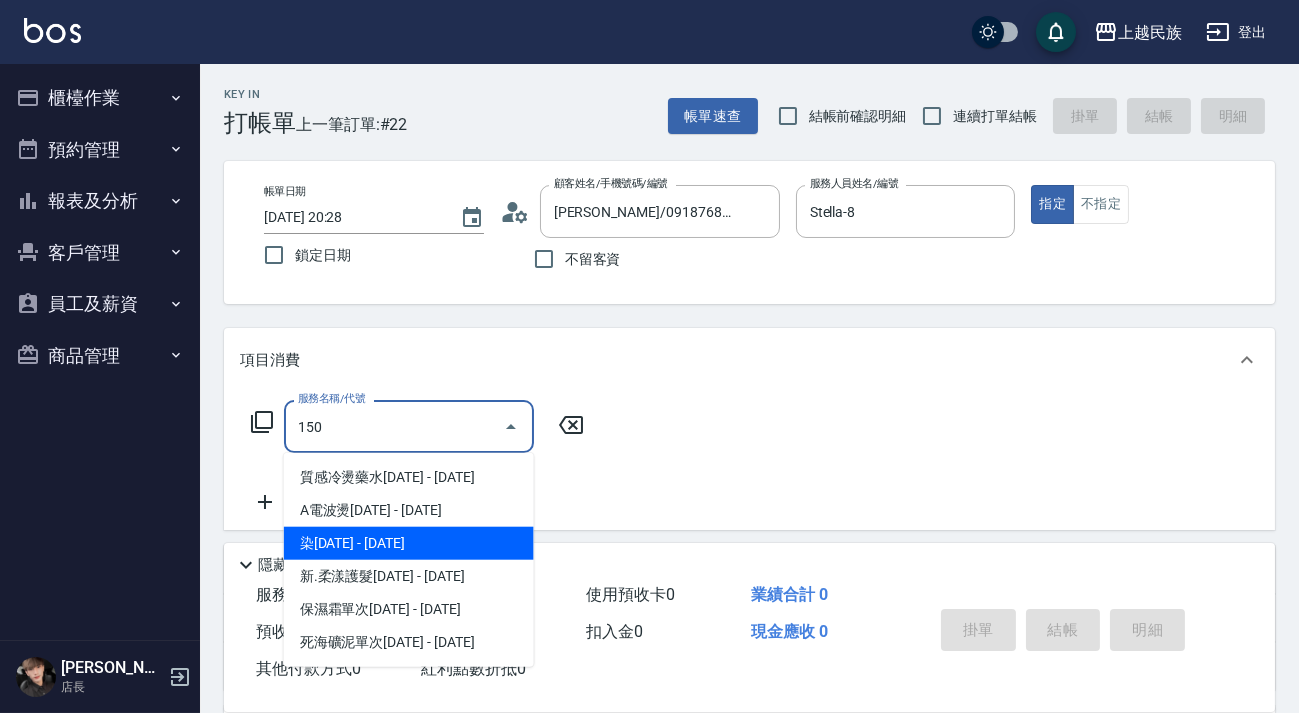 click on "染1500 - 1500" at bounding box center (409, 543) 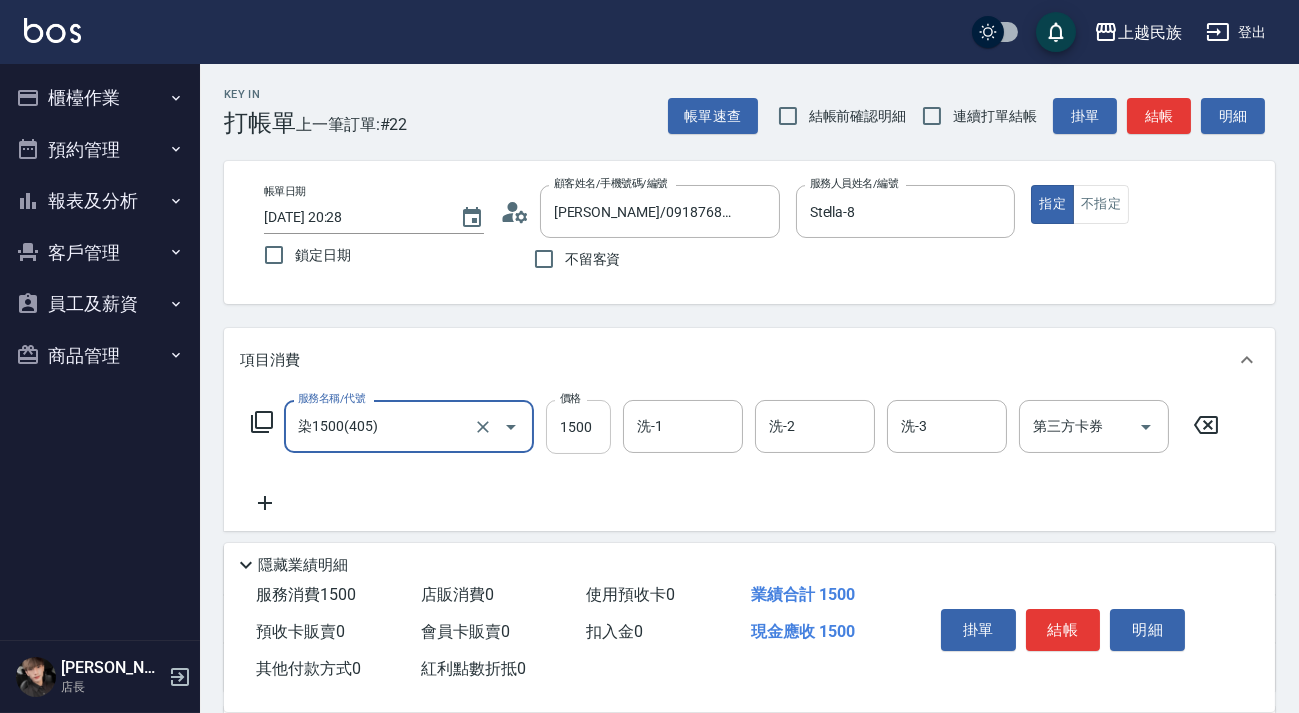 type on "染1500(405)" 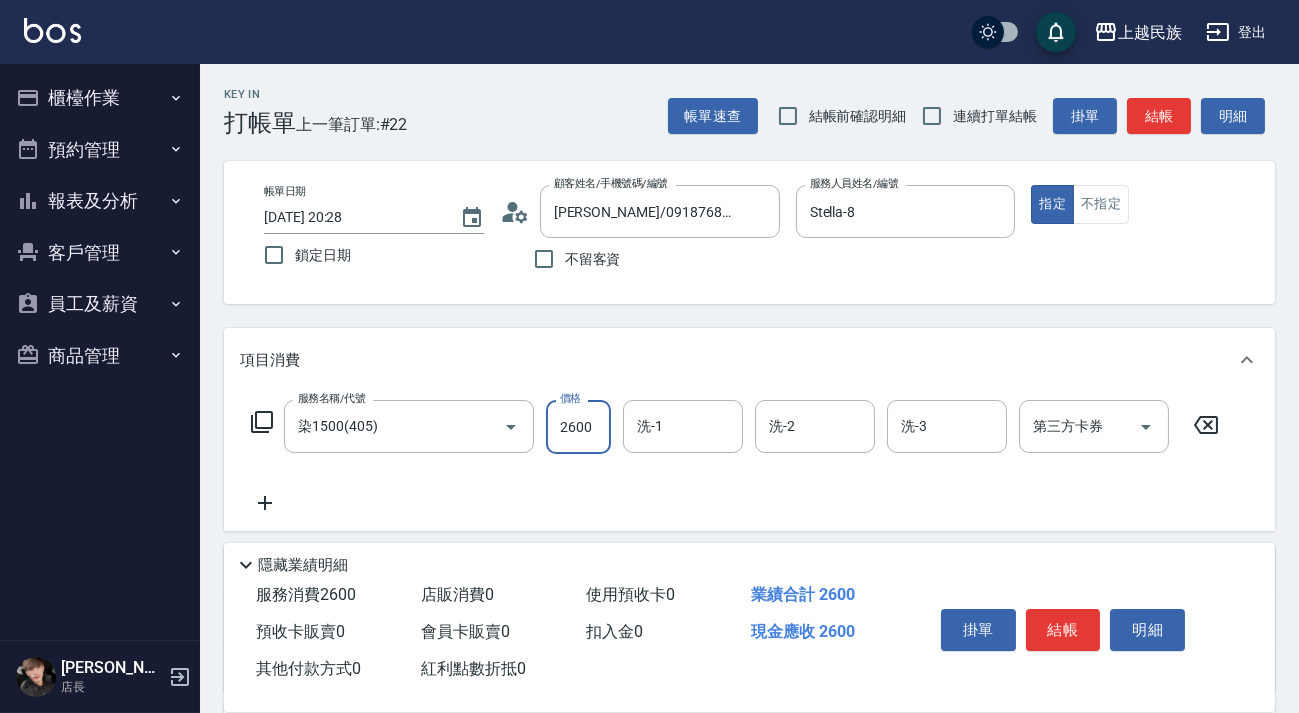 type on "2600" 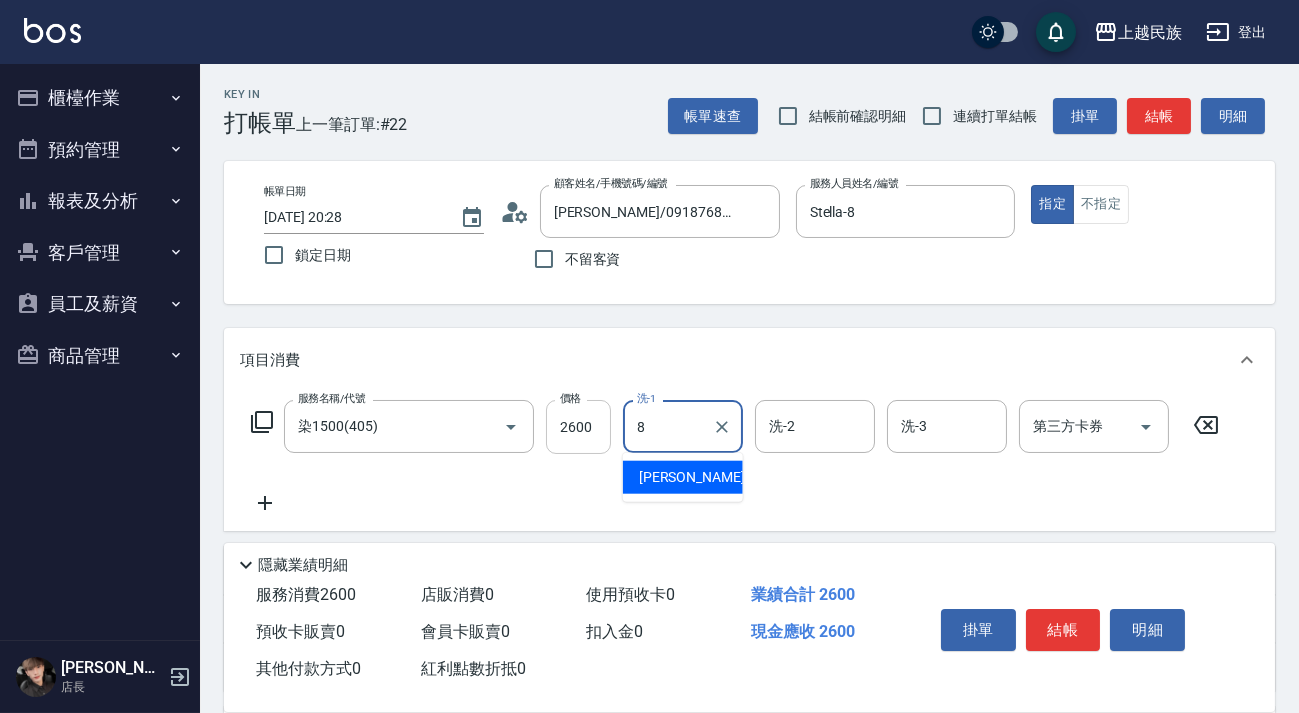type on "Stella-8" 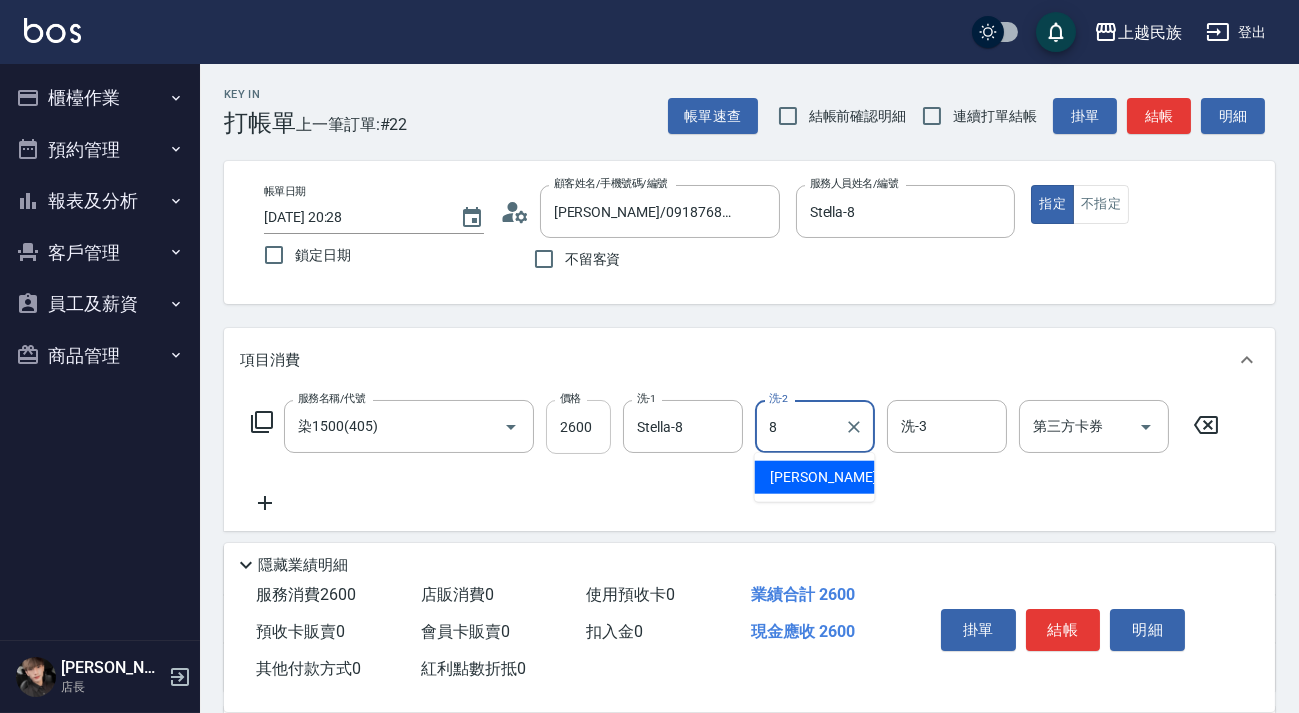 type on "Stella-8" 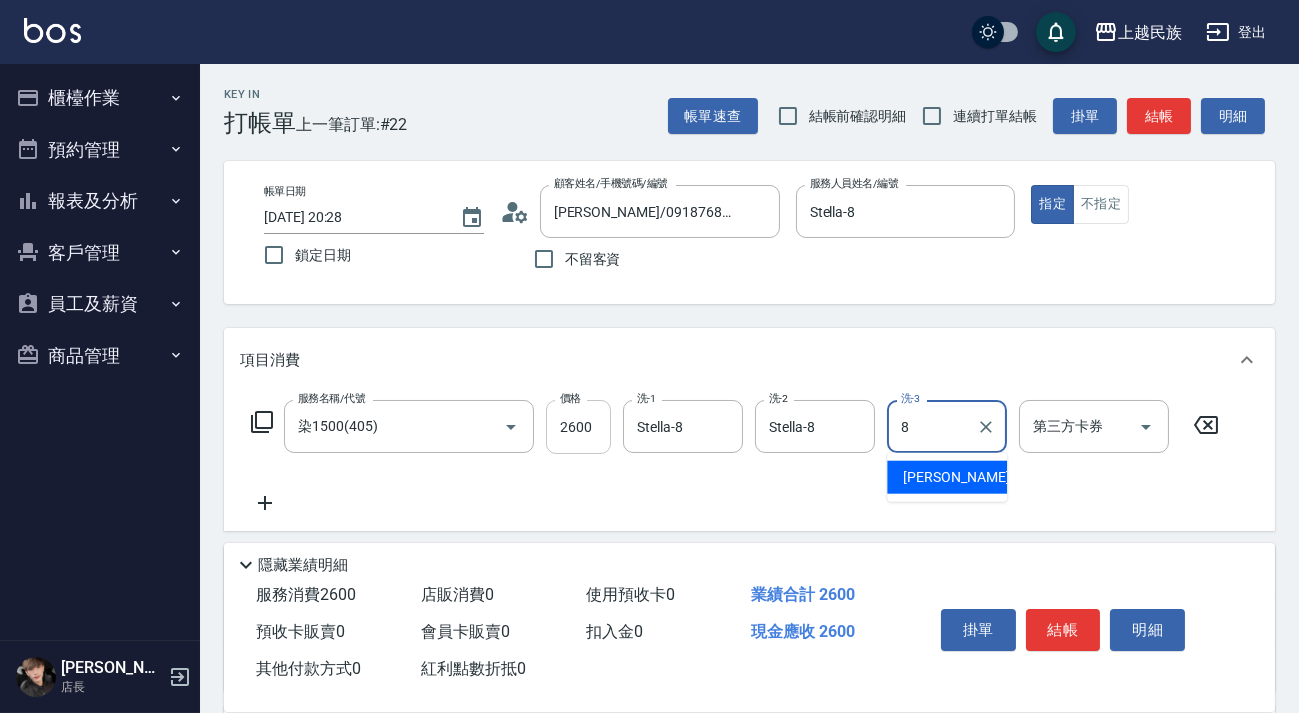 type on "Stella-8" 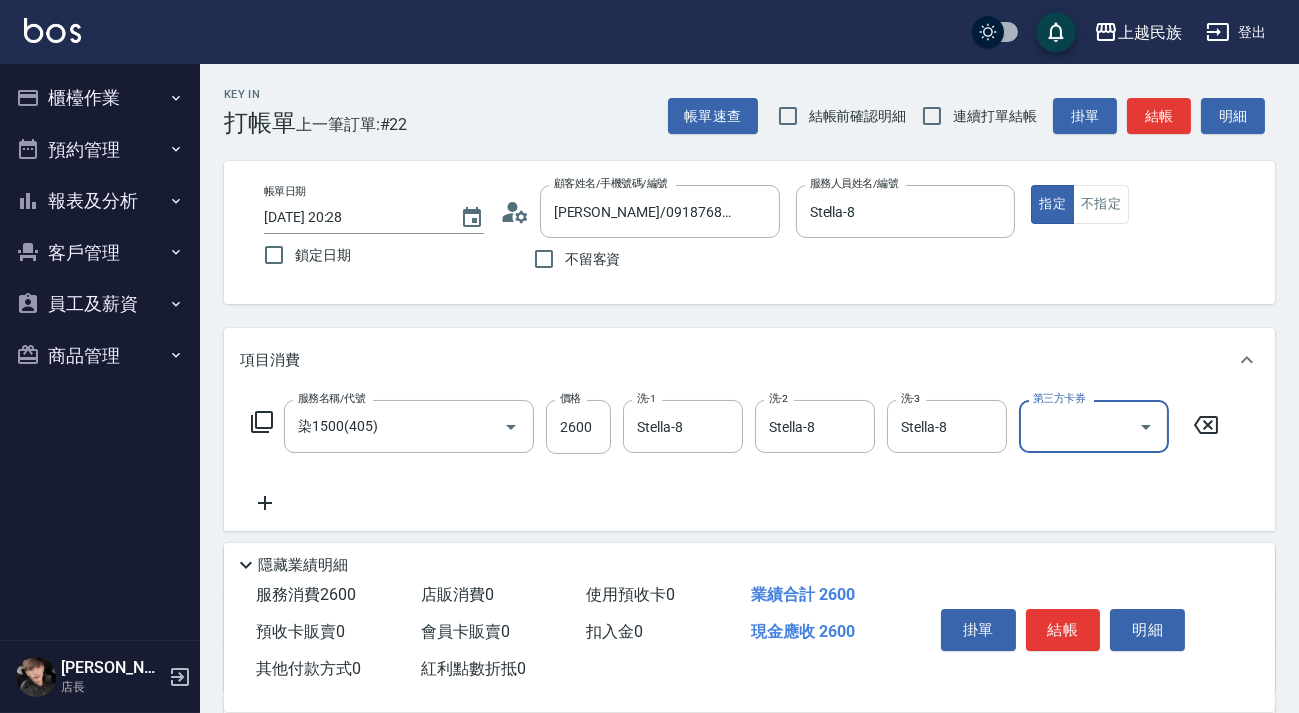click 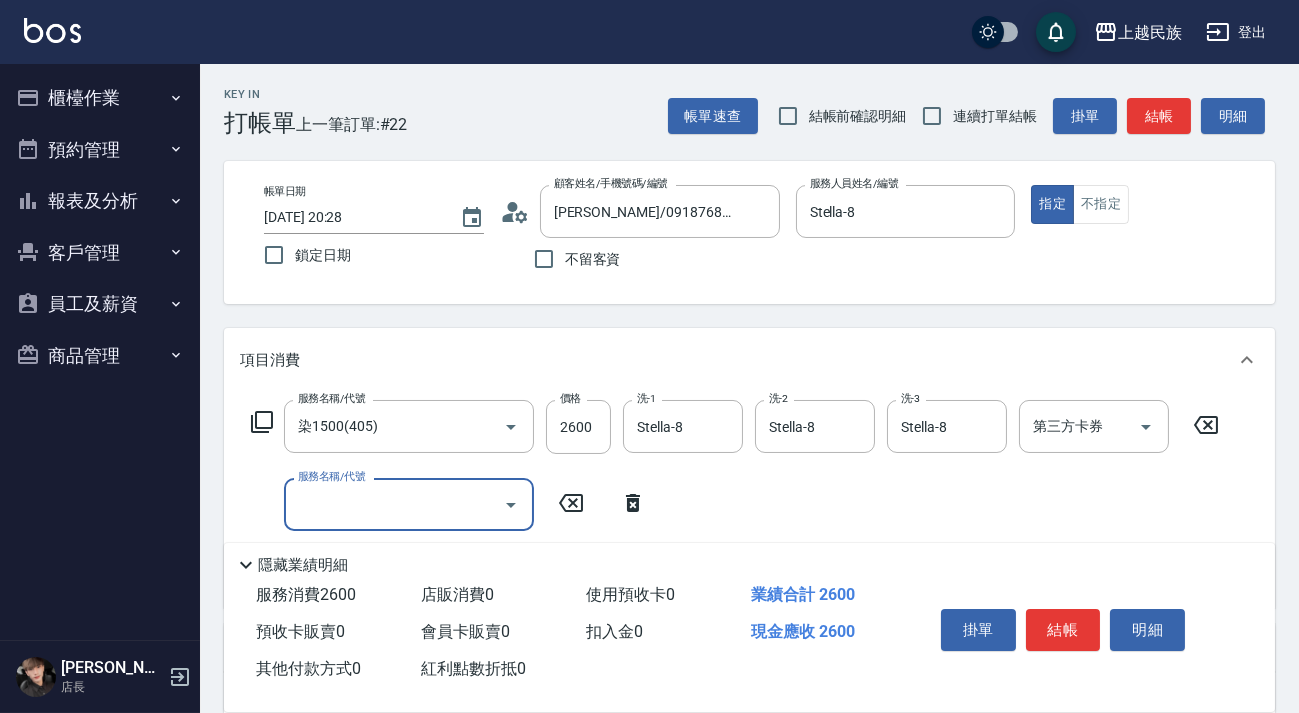 type on "＿" 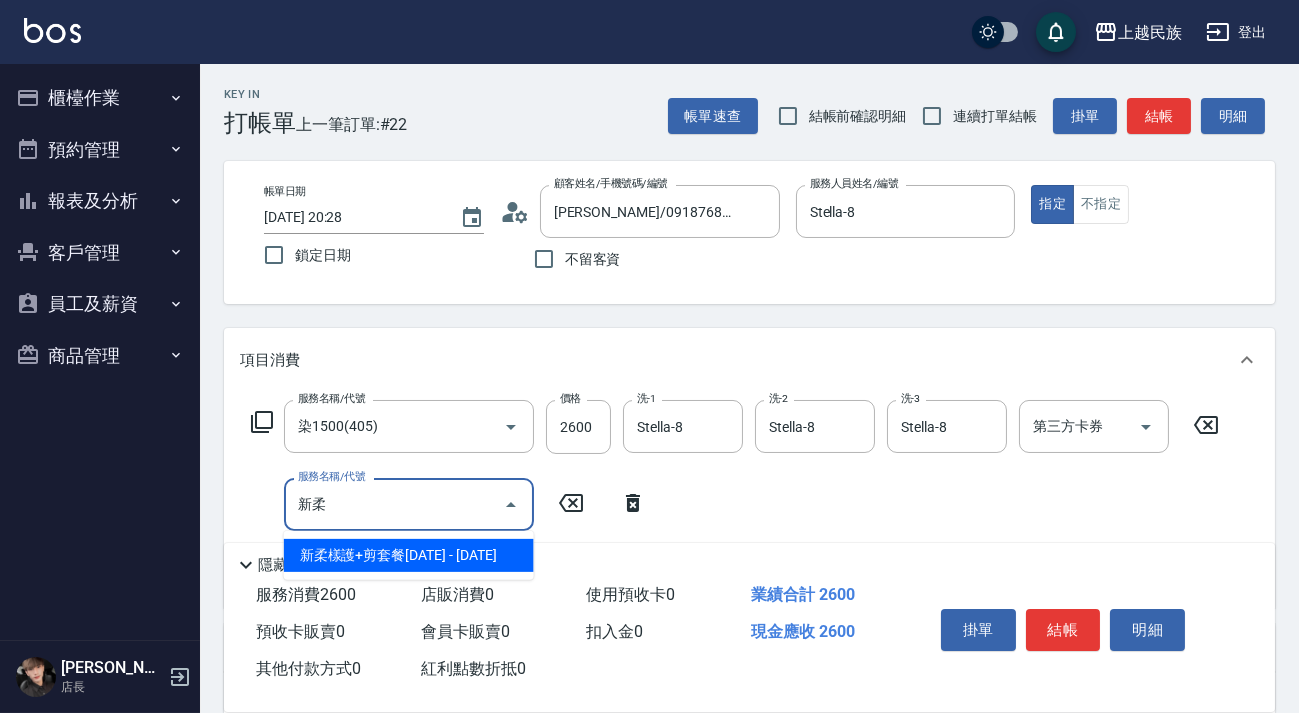 scroll, scrollTop: 181, scrollLeft: 0, axis: vertical 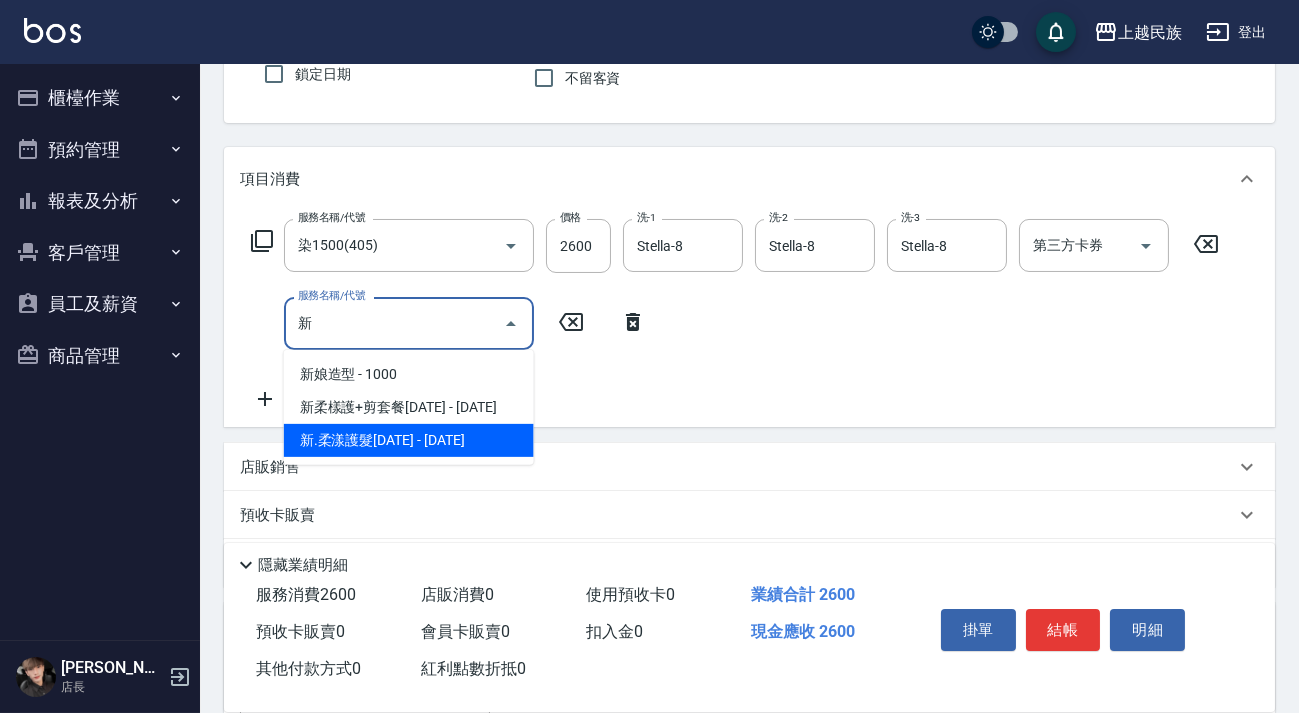 drag, startPoint x: 431, startPoint y: 436, endPoint x: 505, endPoint y: 377, distance: 94.641426 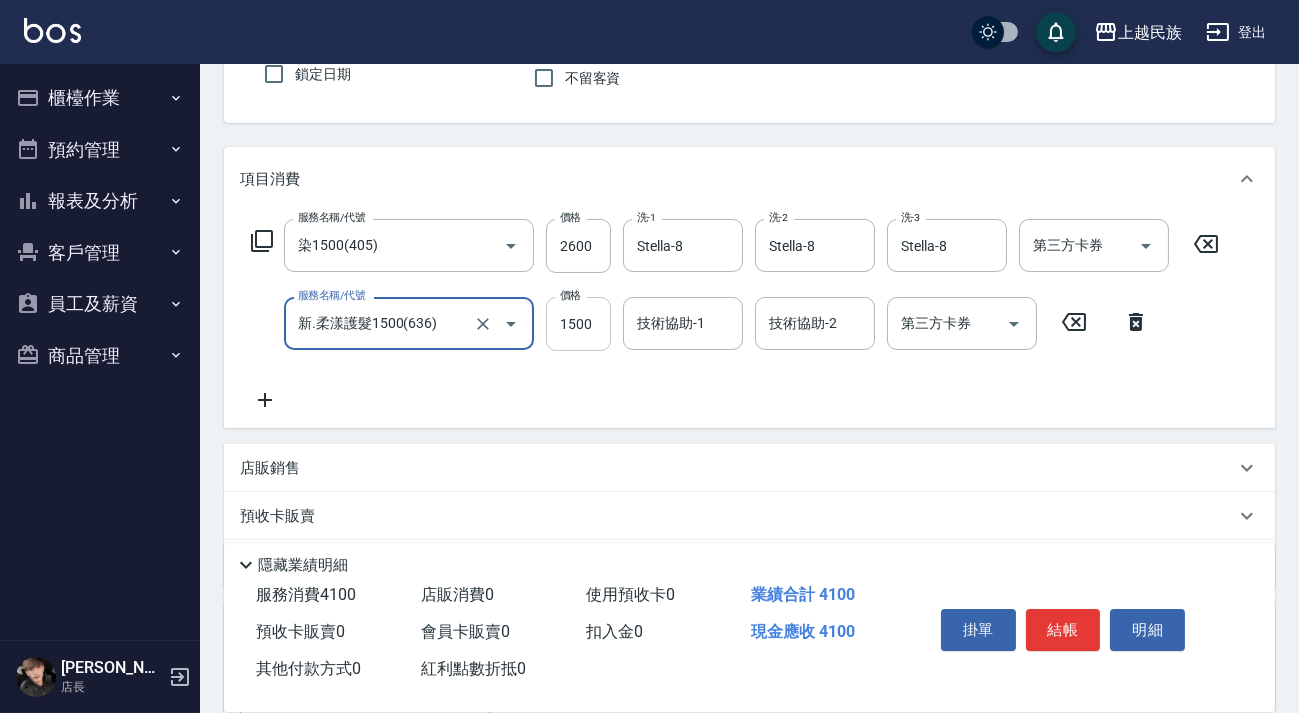 type on "新.柔漾護髮1500(636)" 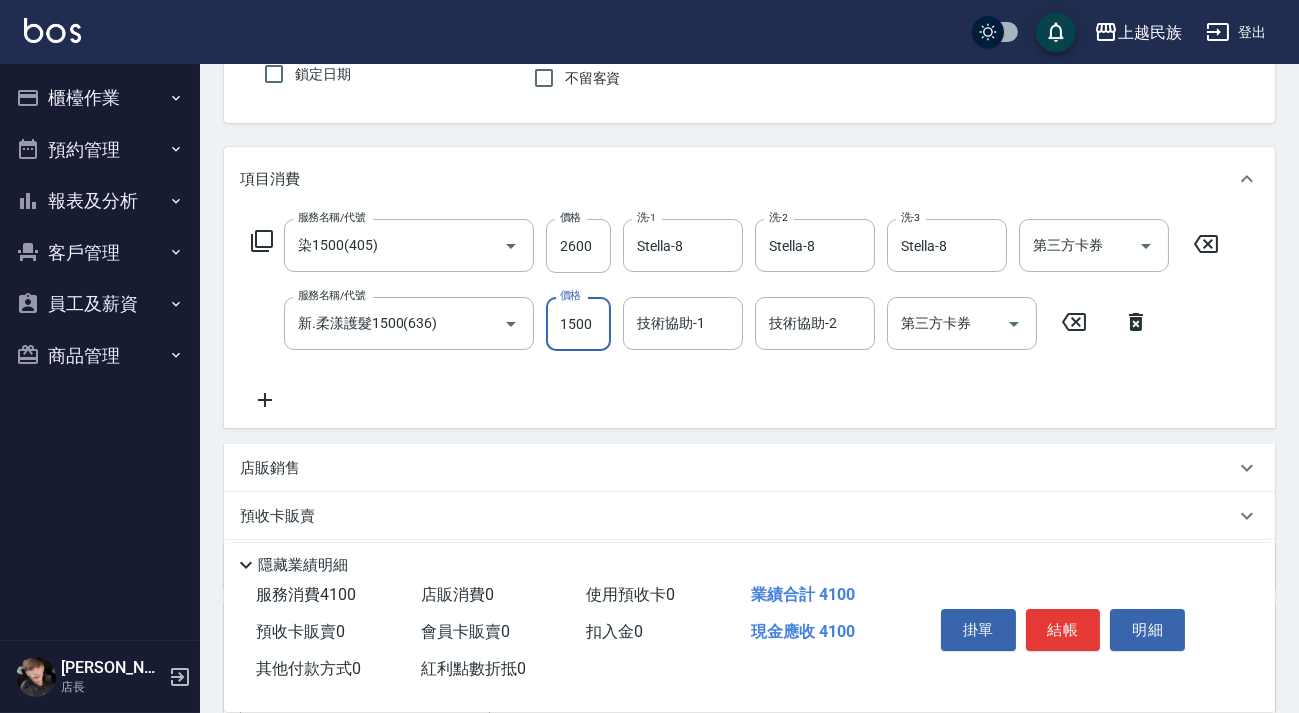 click on "1500" at bounding box center [578, 324] 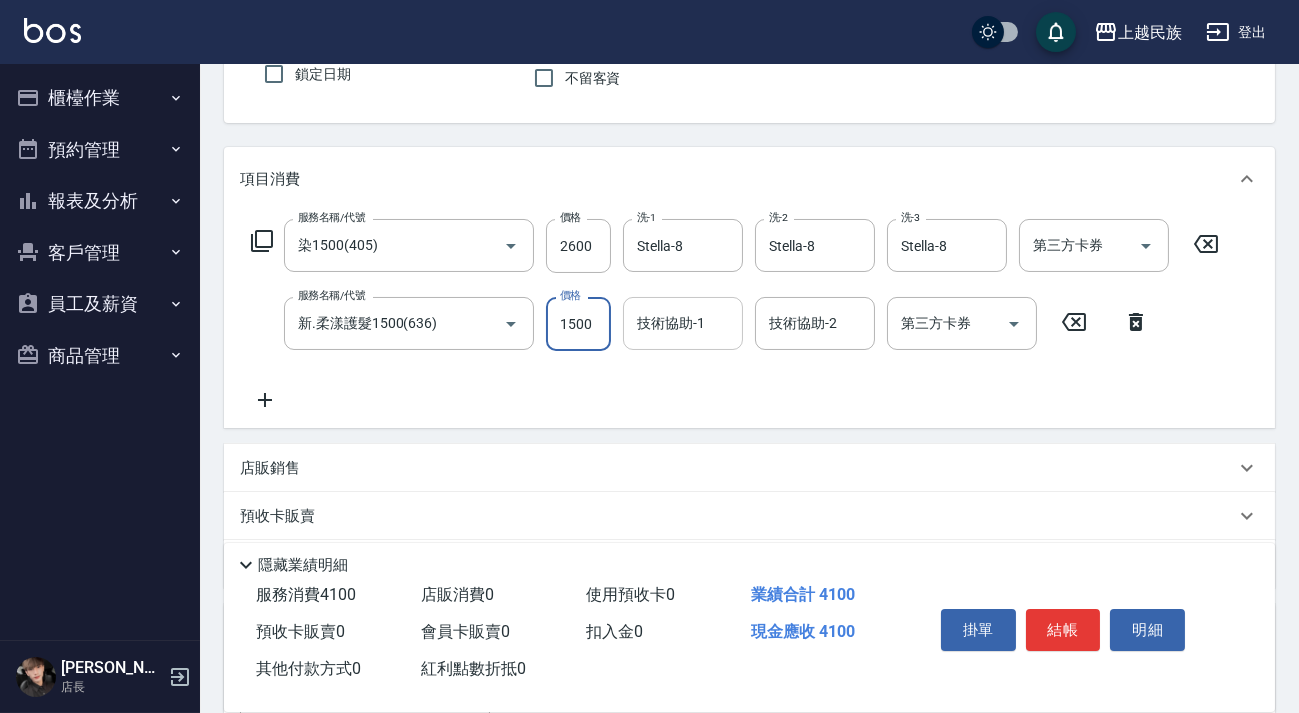 click on "技術協助-1" at bounding box center (683, 323) 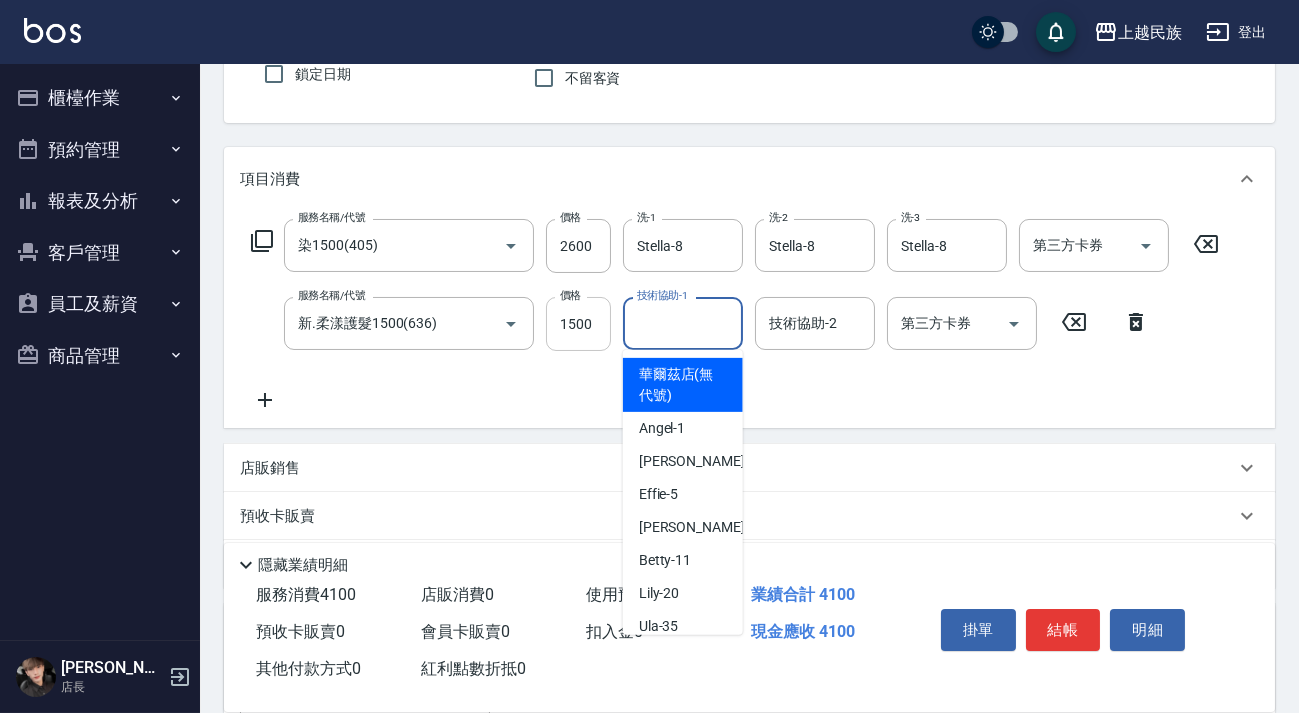 click on "1500" at bounding box center [578, 324] 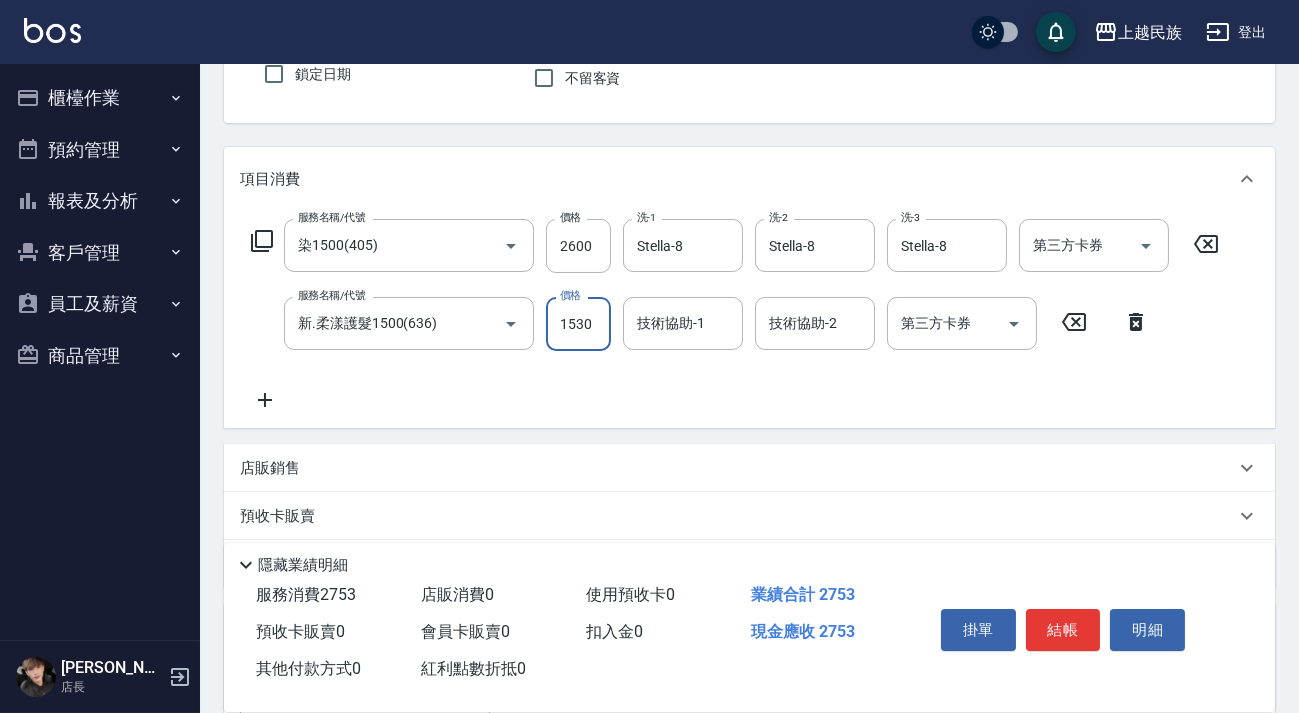 type on "1530" 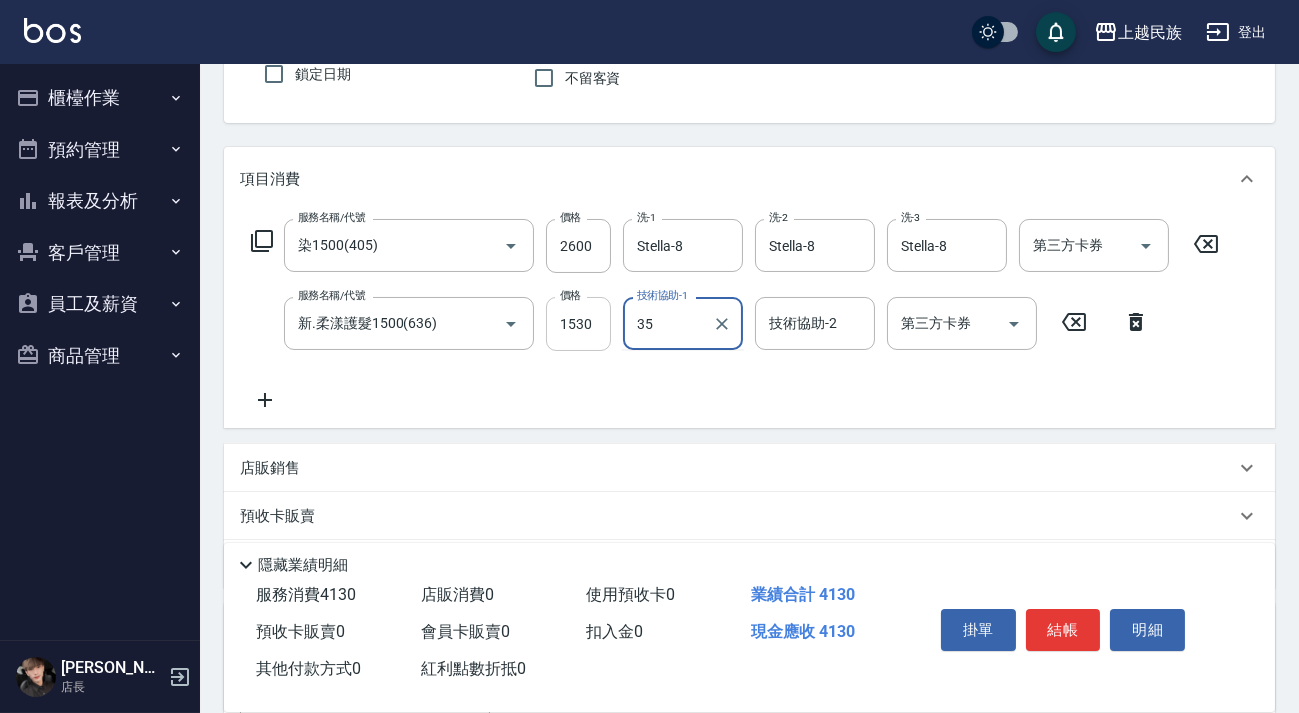 type on "Ula-35" 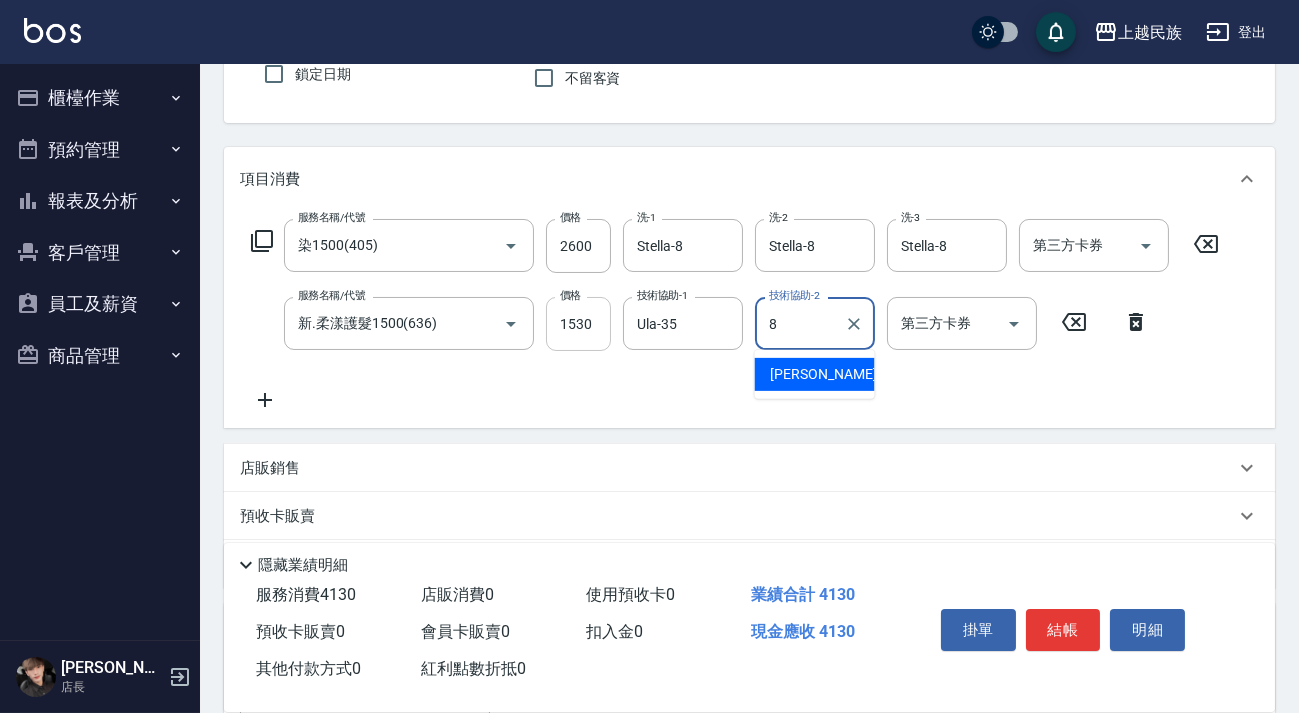 type on "Stella-8" 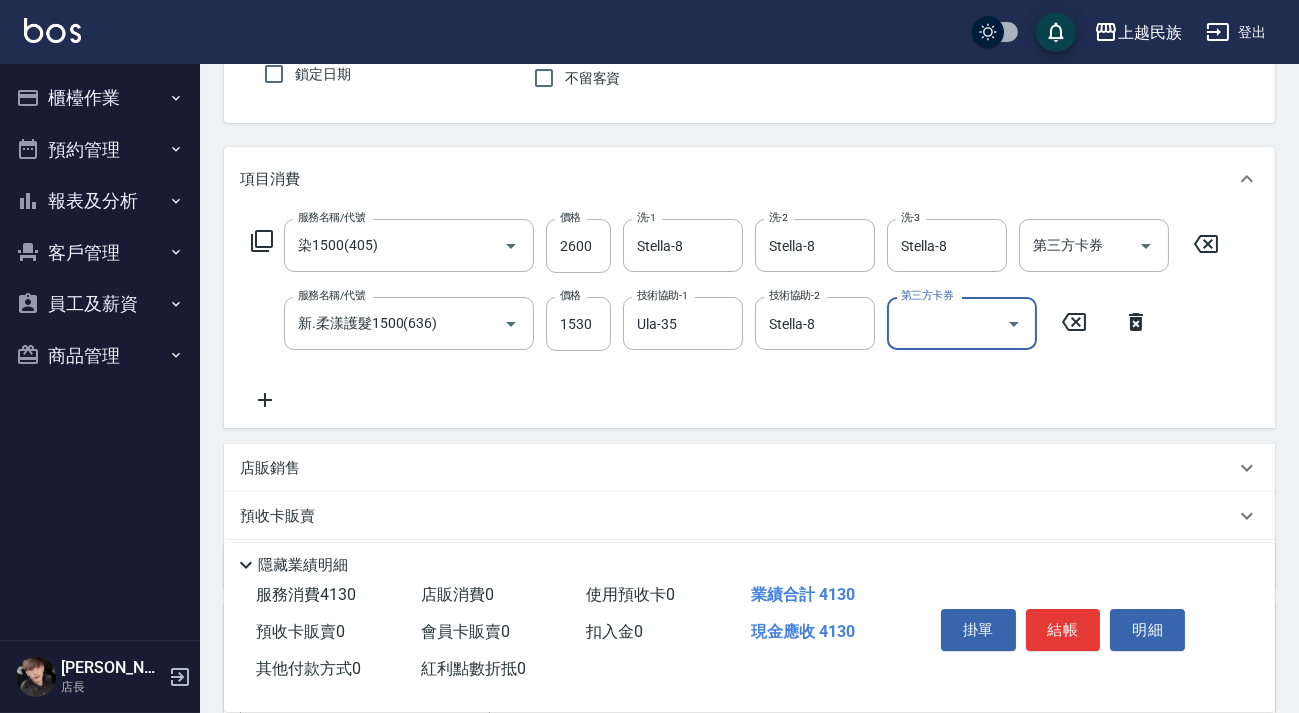 scroll, scrollTop: 575, scrollLeft: 0, axis: vertical 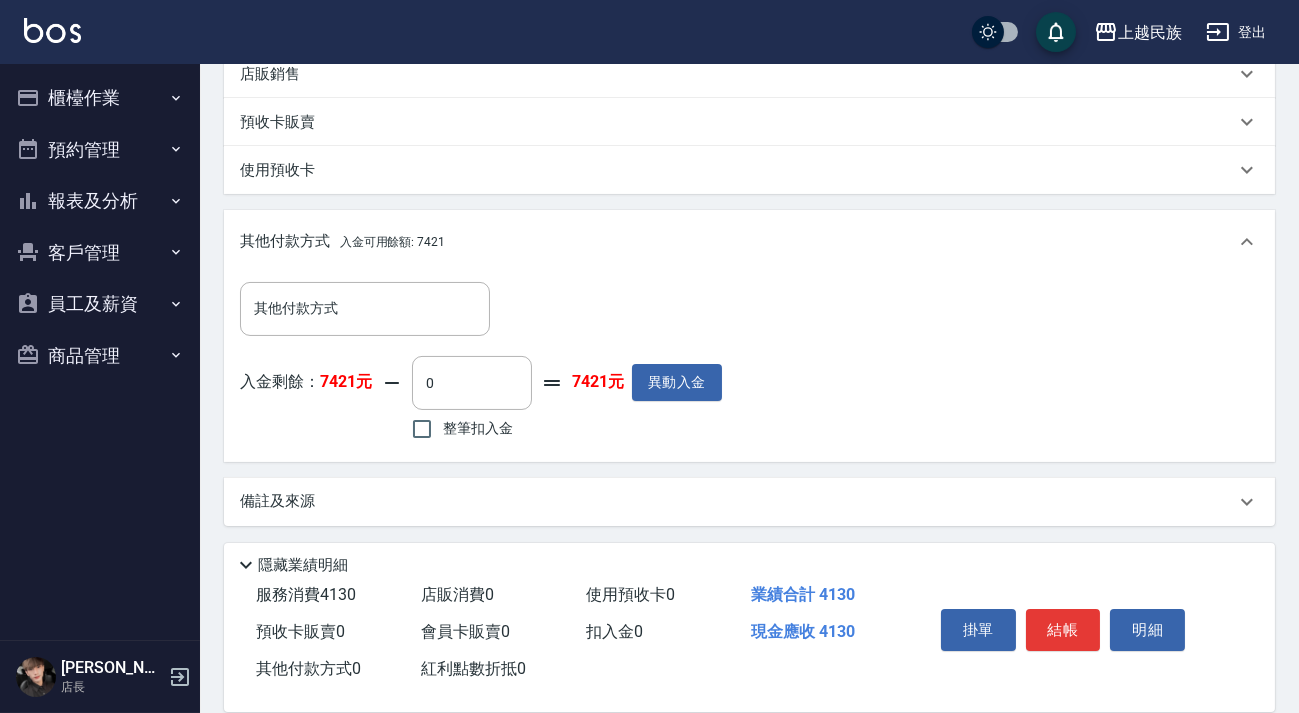 drag, startPoint x: 481, startPoint y: 439, endPoint x: 474, endPoint y: 421, distance: 19.313208 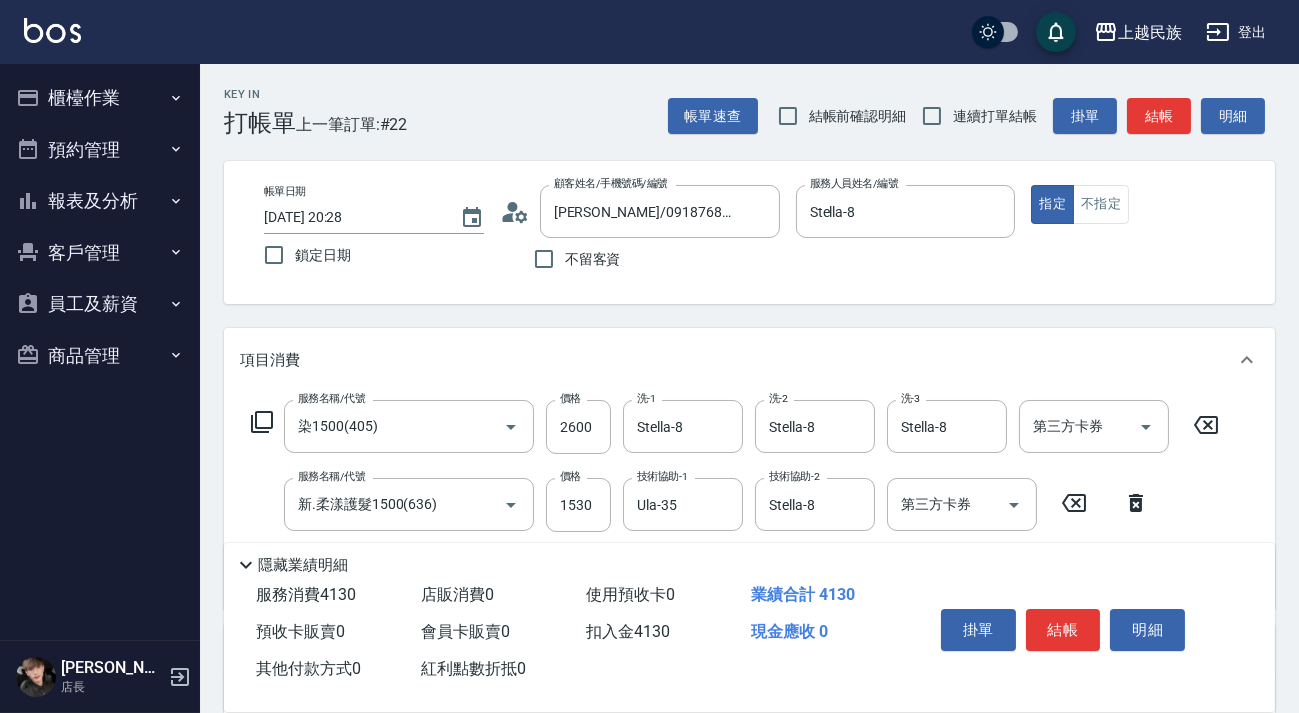 scroll, scrollTop: 575, scrollLeft: 0, axis: vertical 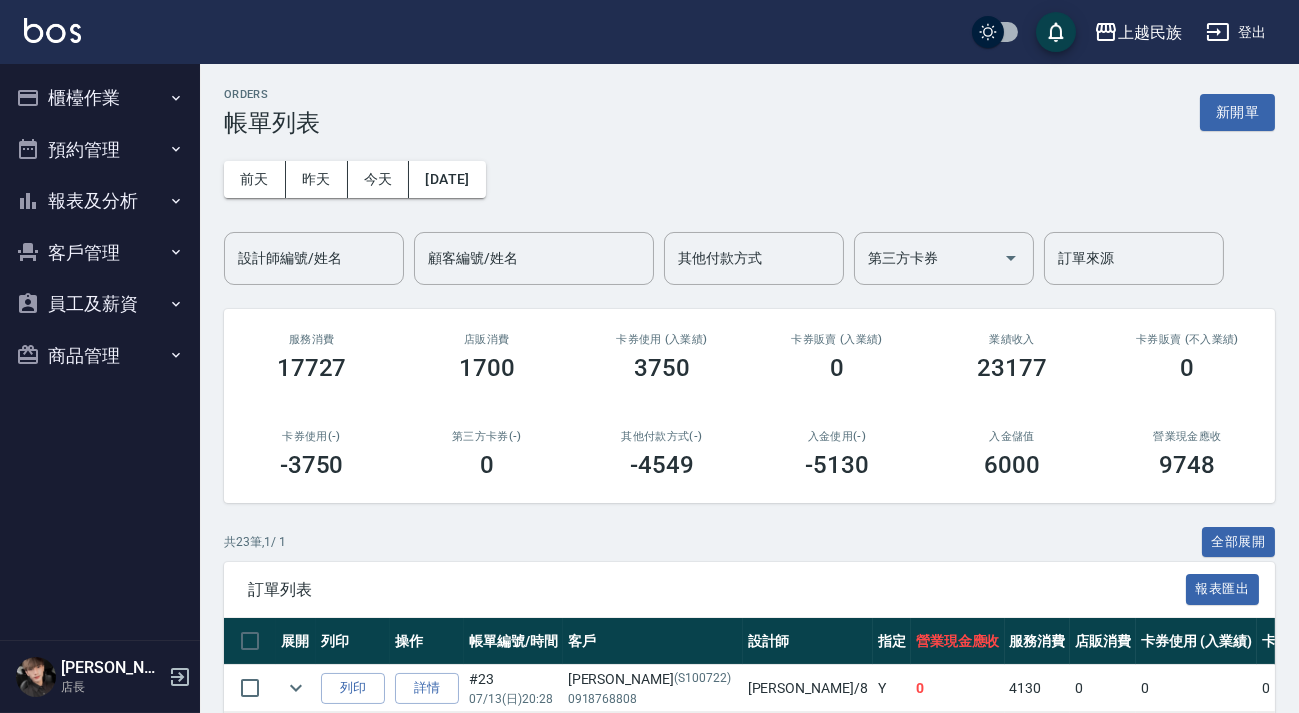 click on "報表及分析" at bounding box center [100, 201] 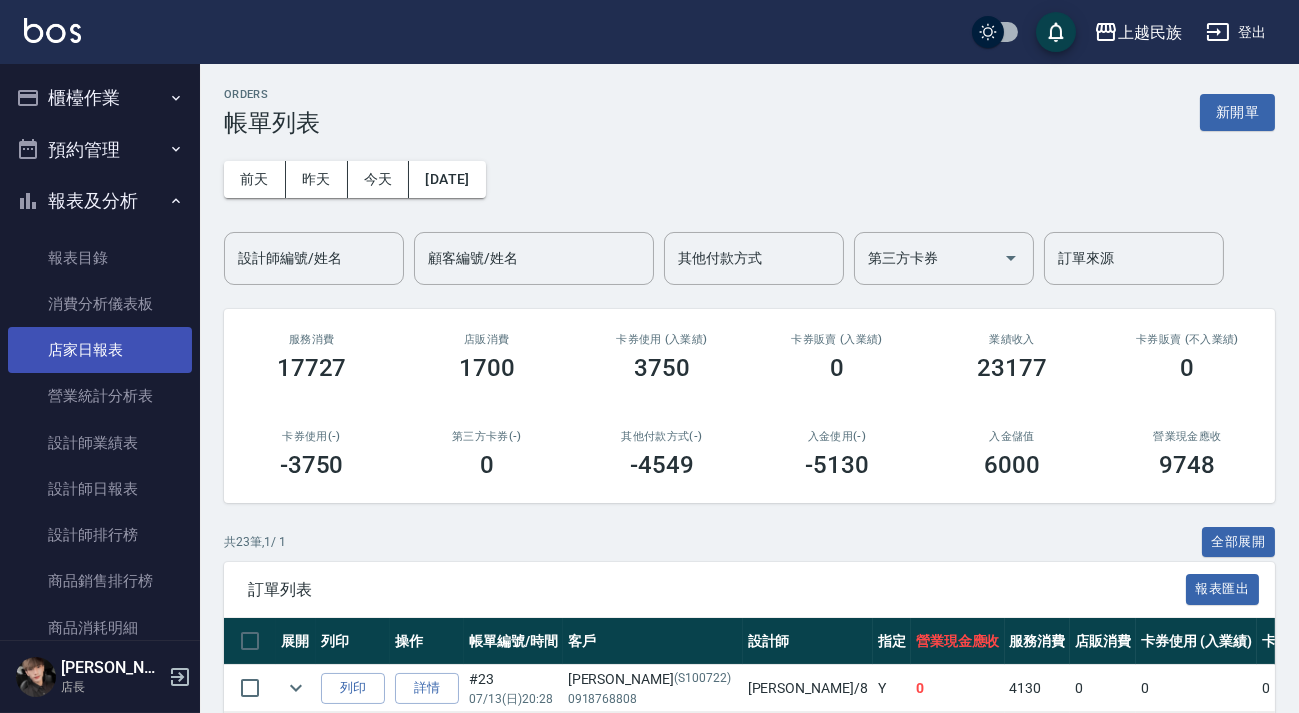 drag, startPoint x: 151, startPoint y: 348, endPoint x: 167, endPoint y: 343, distance: 16.763054 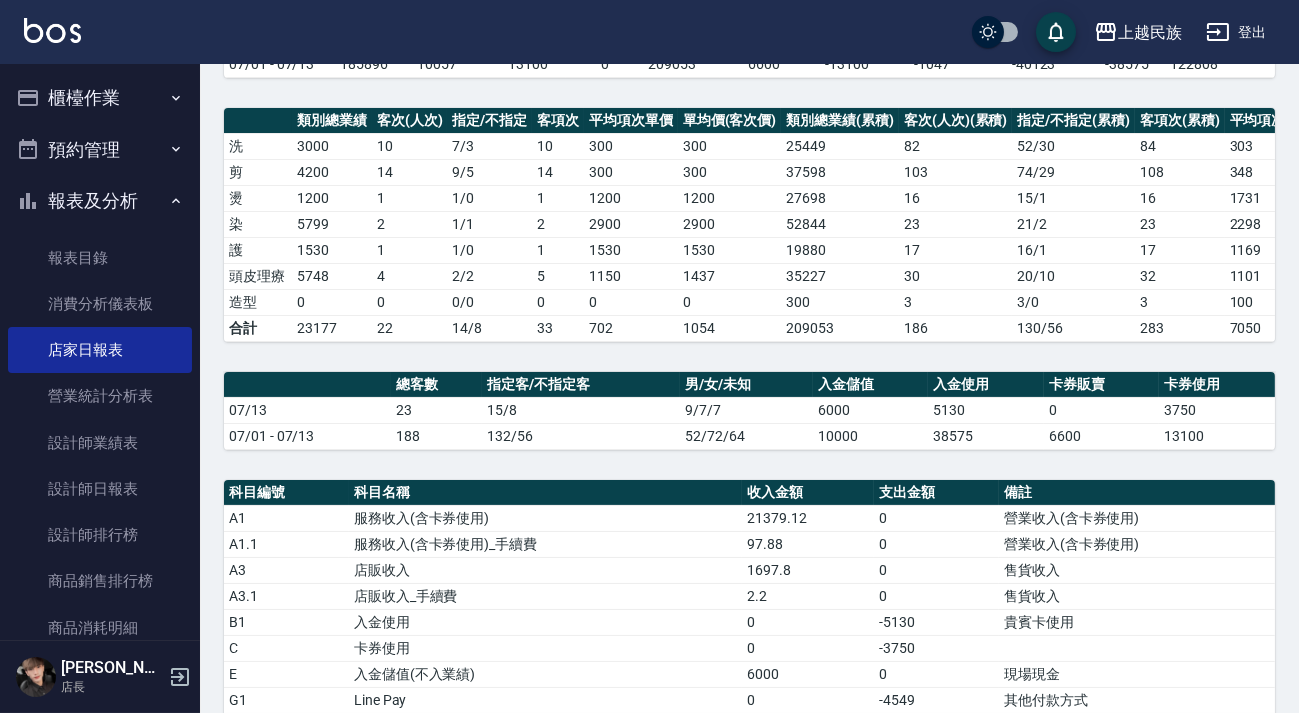 scroll, scrollTop: 0, scrollLeft: 0, axis: both 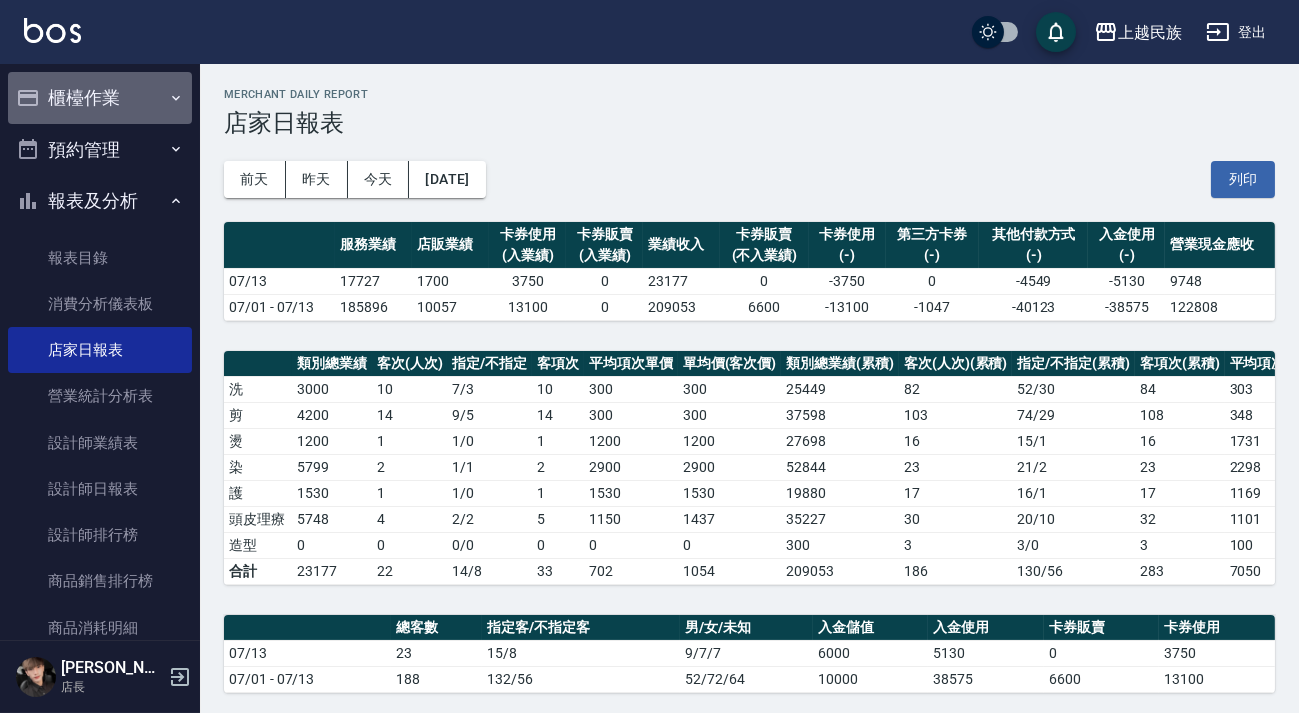 click on "櫃檯作業" at bounding box center (100, 98) 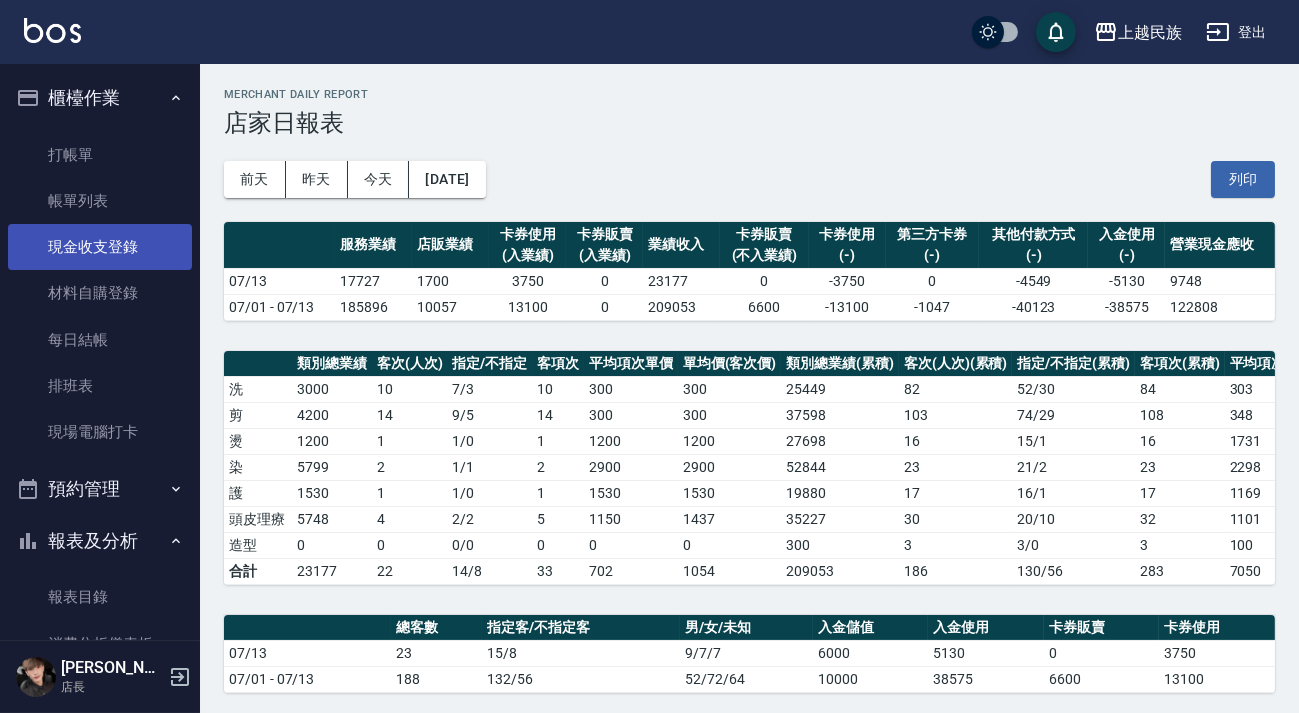click on "現金收支登錄" at bounding box center (100, 247) 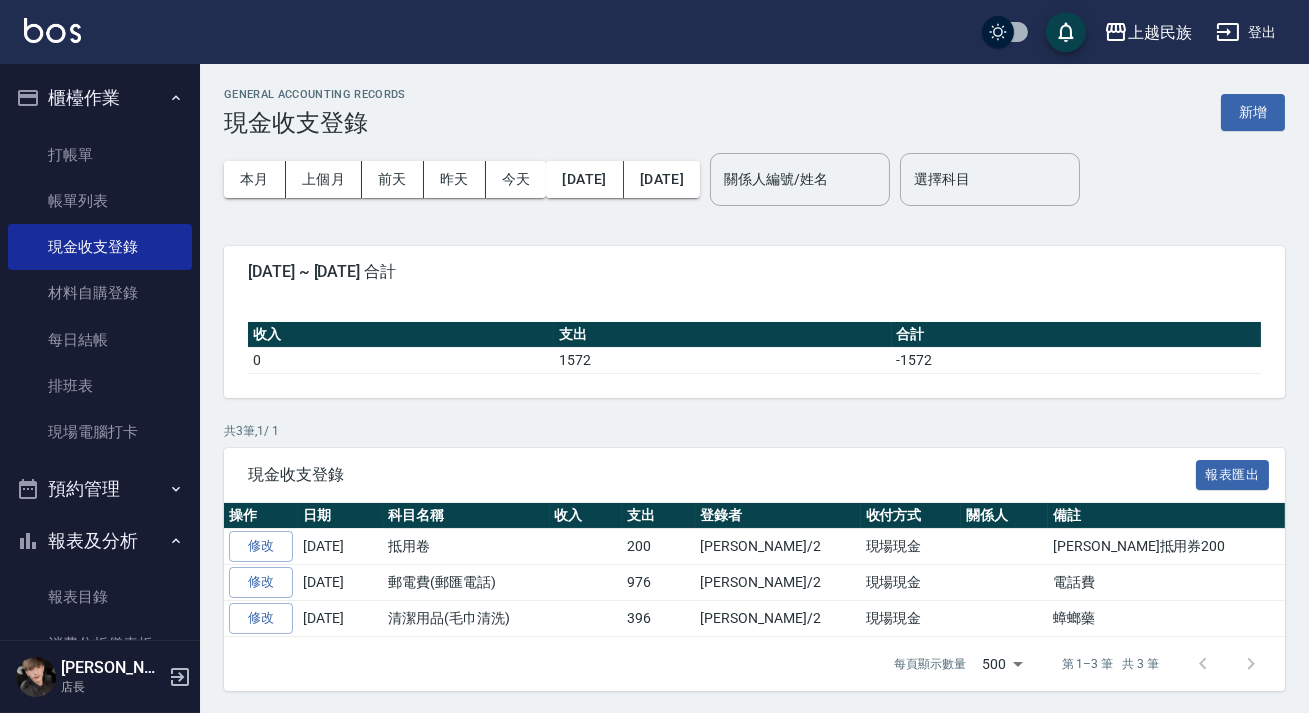 click on "新增" at bounding box center [1253, 112] 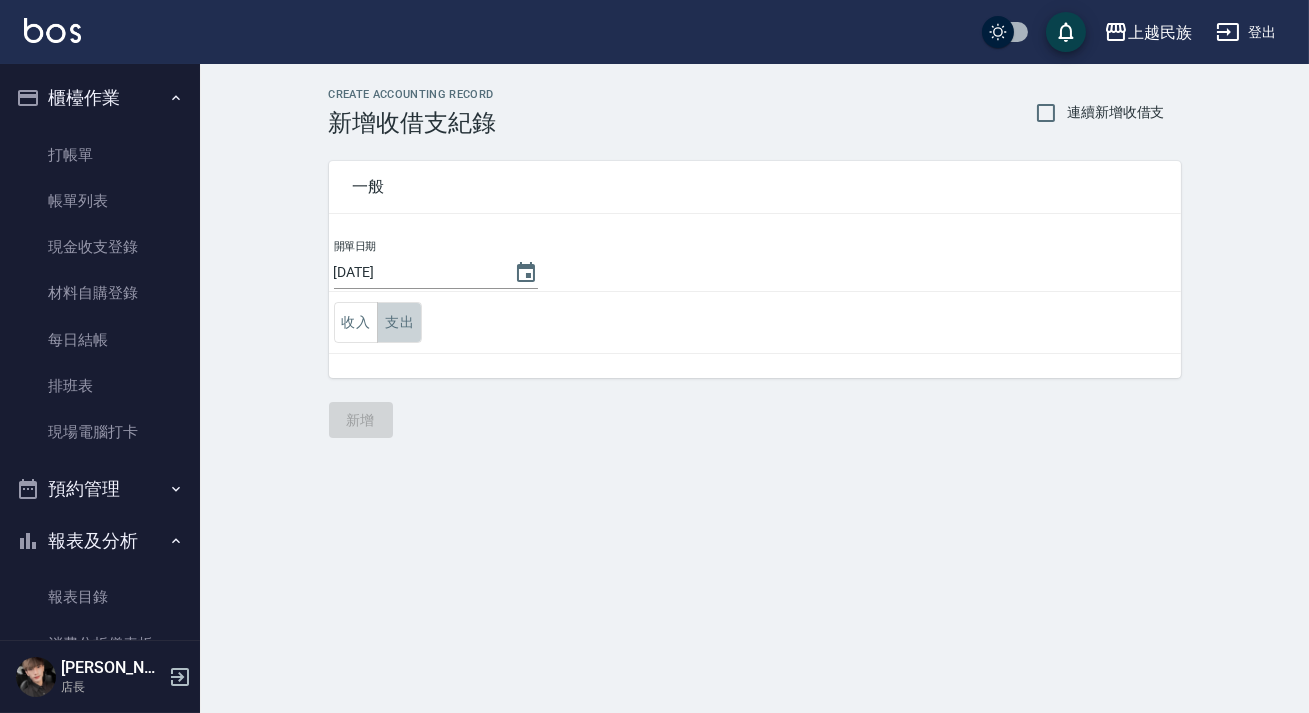 drag, startPoint x: 406, startPoint y: 328, endPoint x: 423, endPoint y: 324, distance: 17.464249 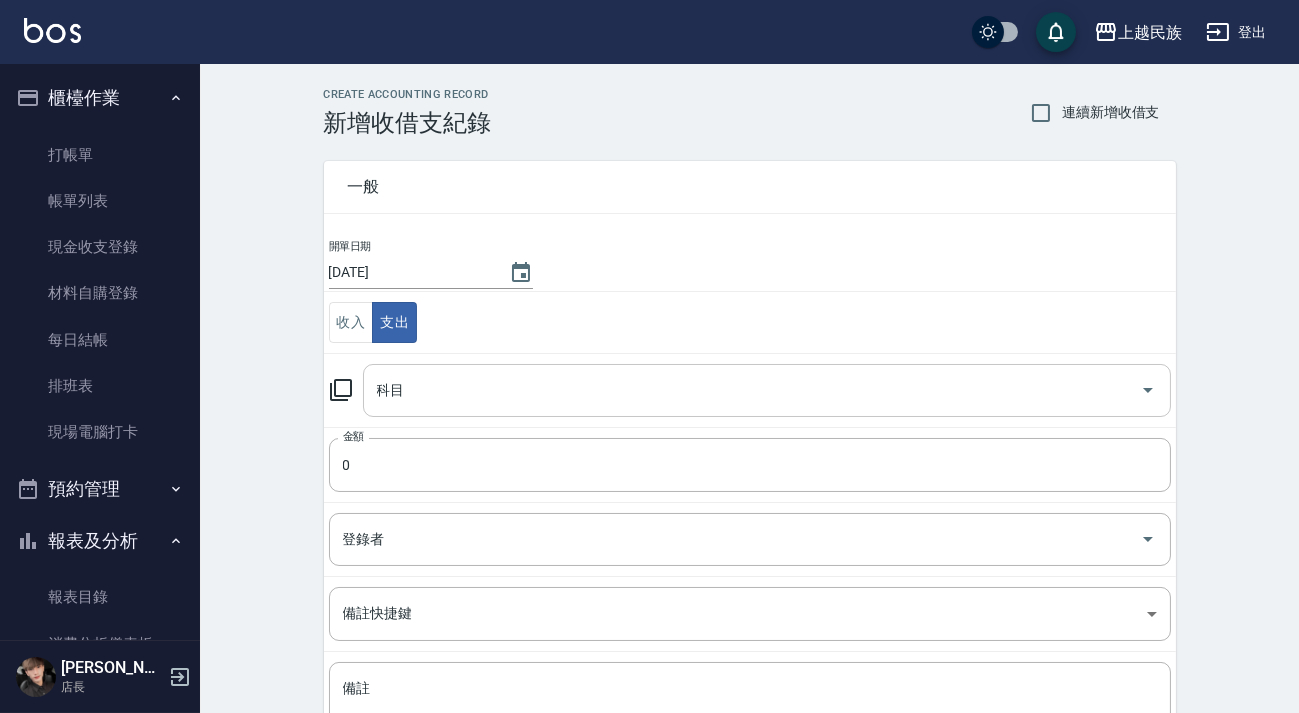 click on "科目" at bounding box center (752, 390) 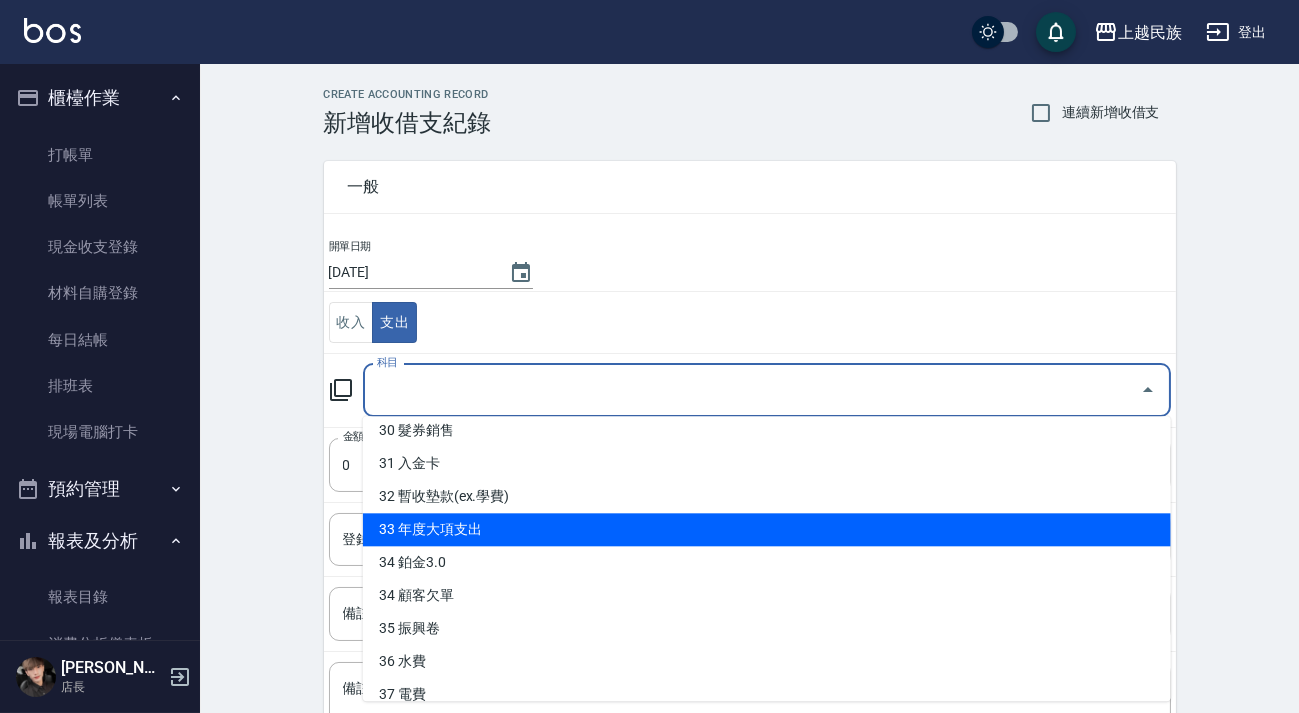 scroll, scrollTop: 1082, scrollLeft: 0, axis: vertical 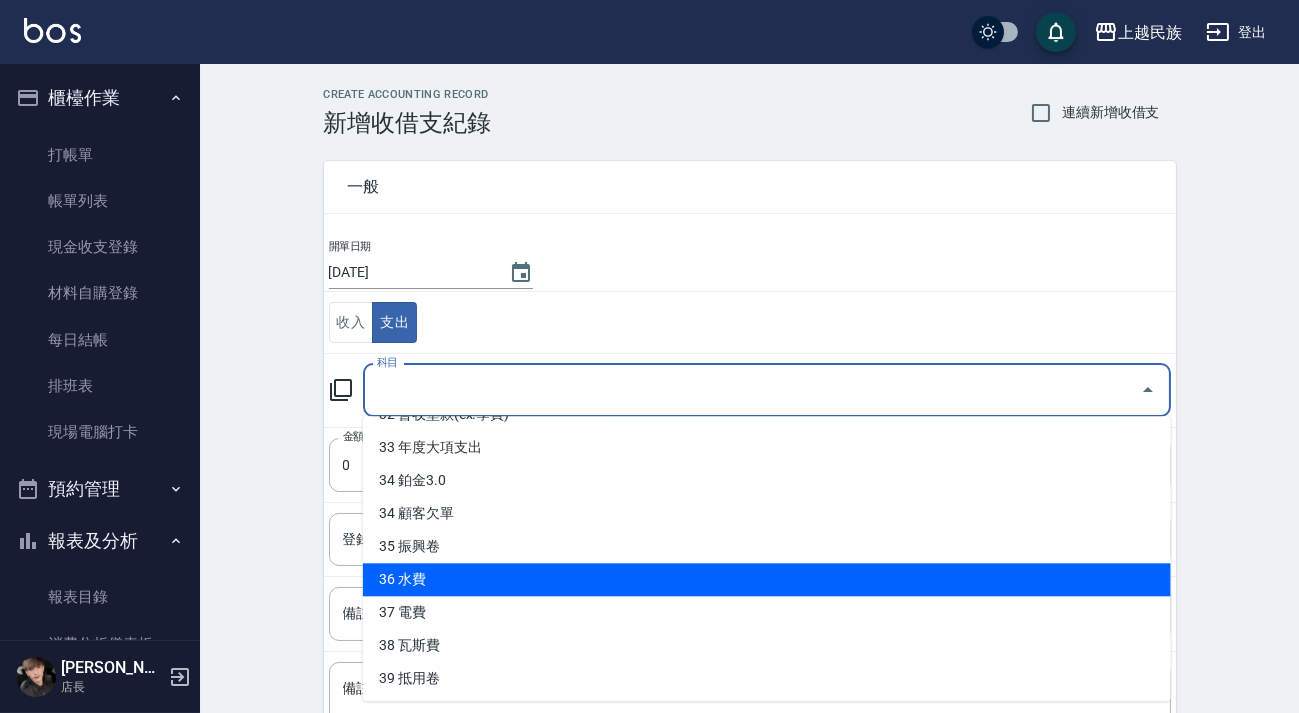 click on "36 水費" at bounding box center (767, 579) 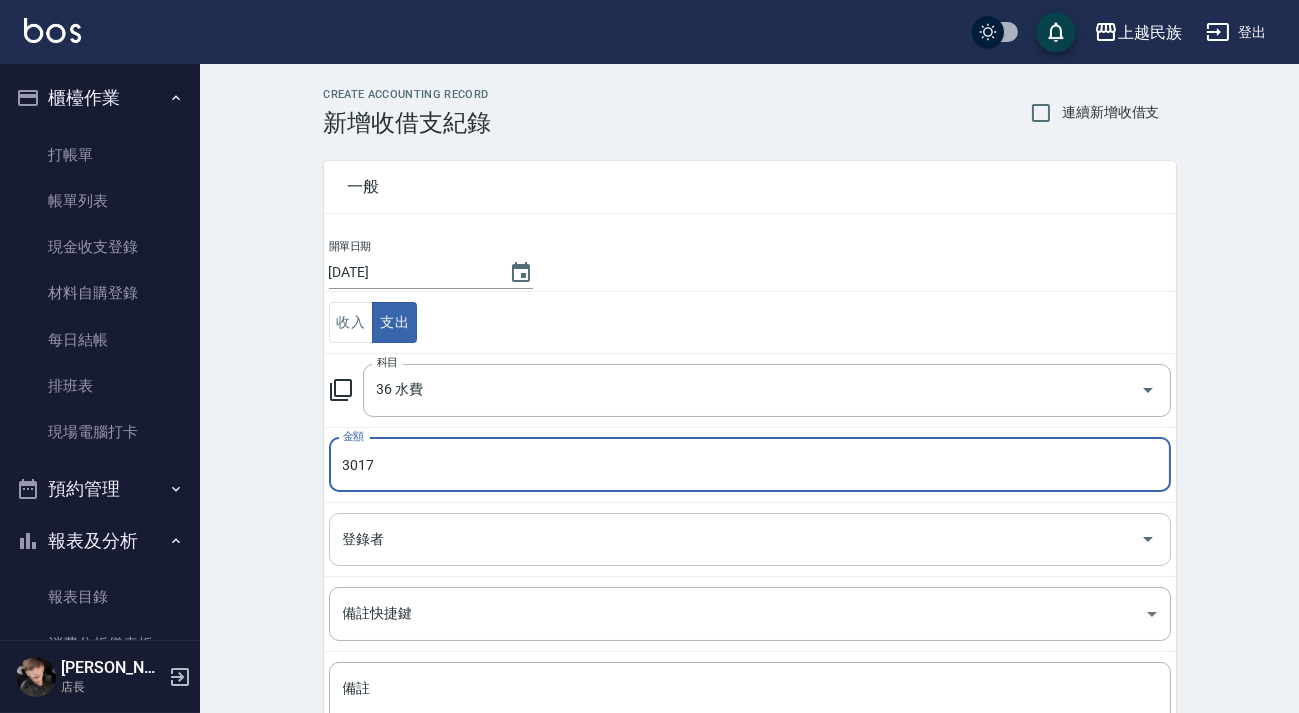 type on "3017" 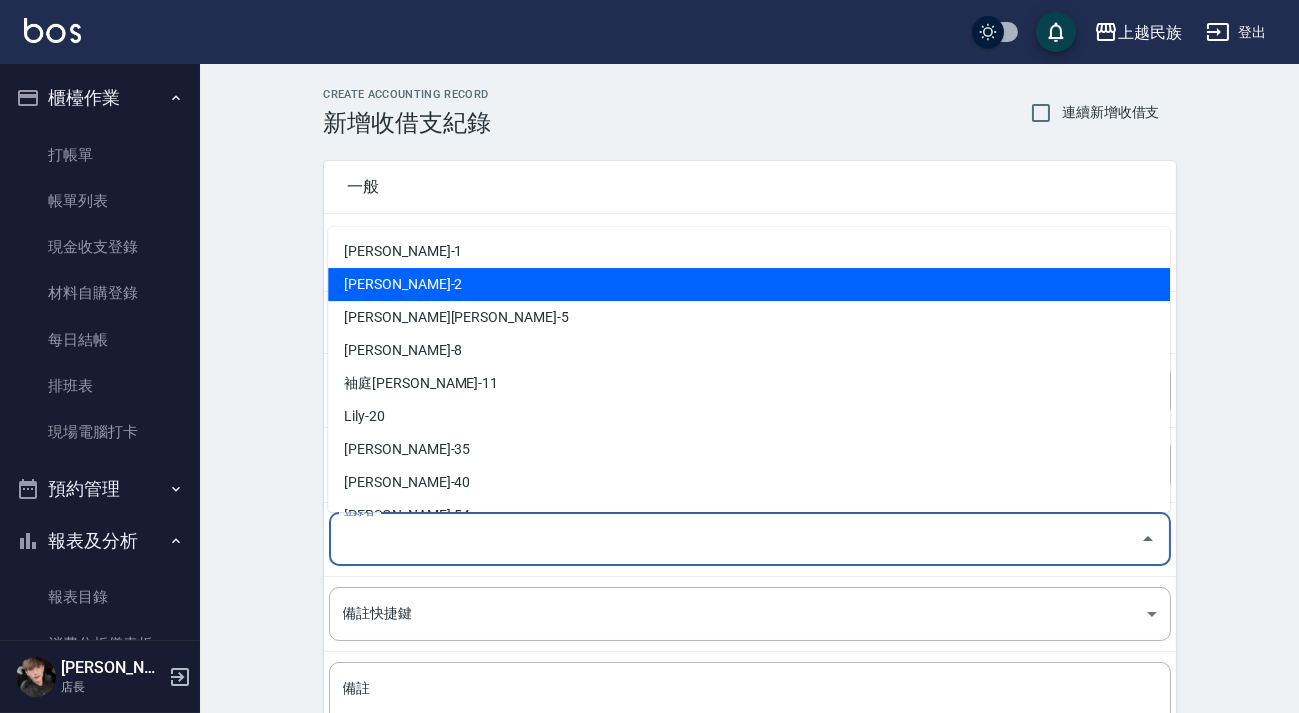 click on "Alan-2" at bounding box center [749, 284] 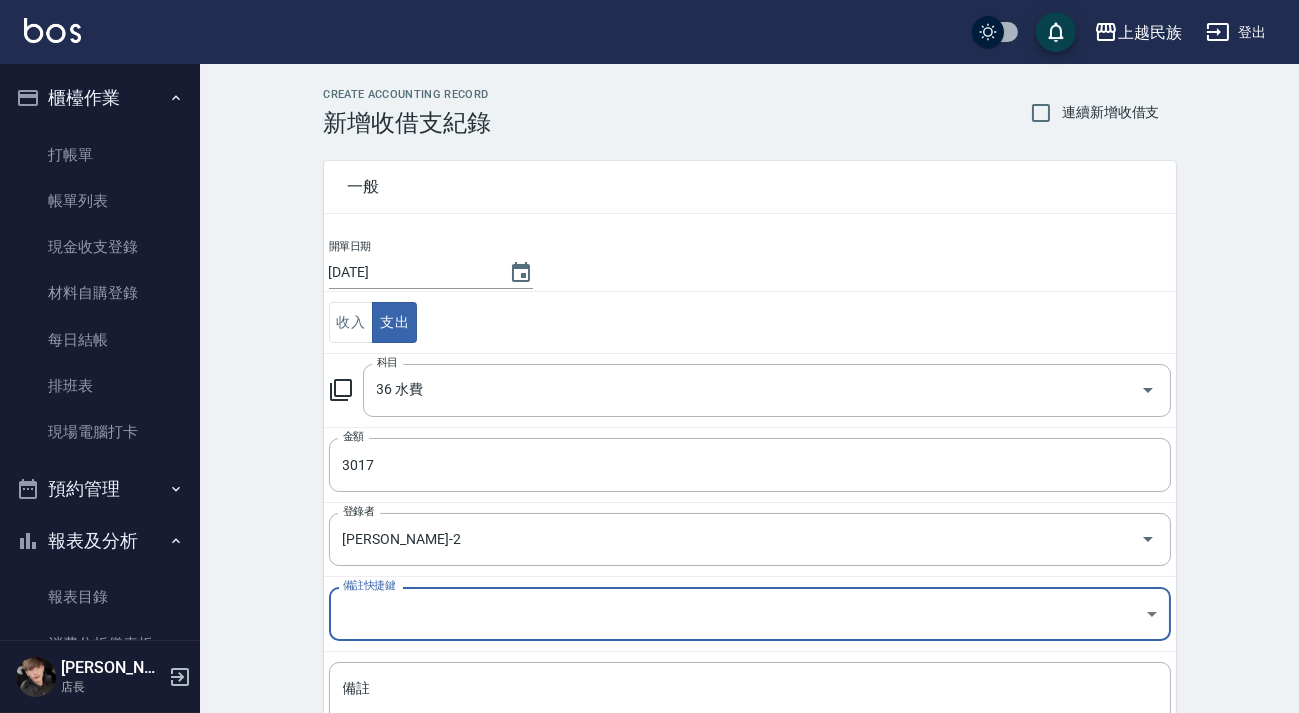 scroll, scrollTop: 169, scrollLeft: 0, axis: vertical 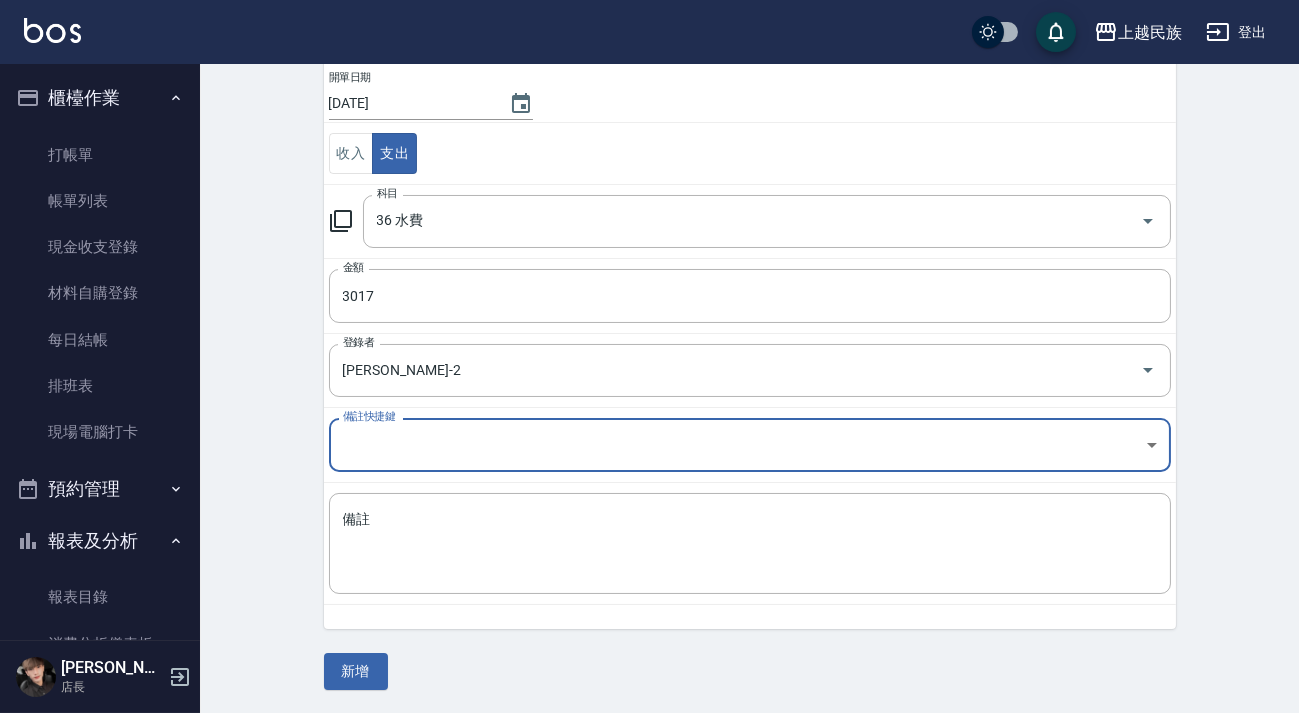 click on "新增" at bounding box center (356, 671) 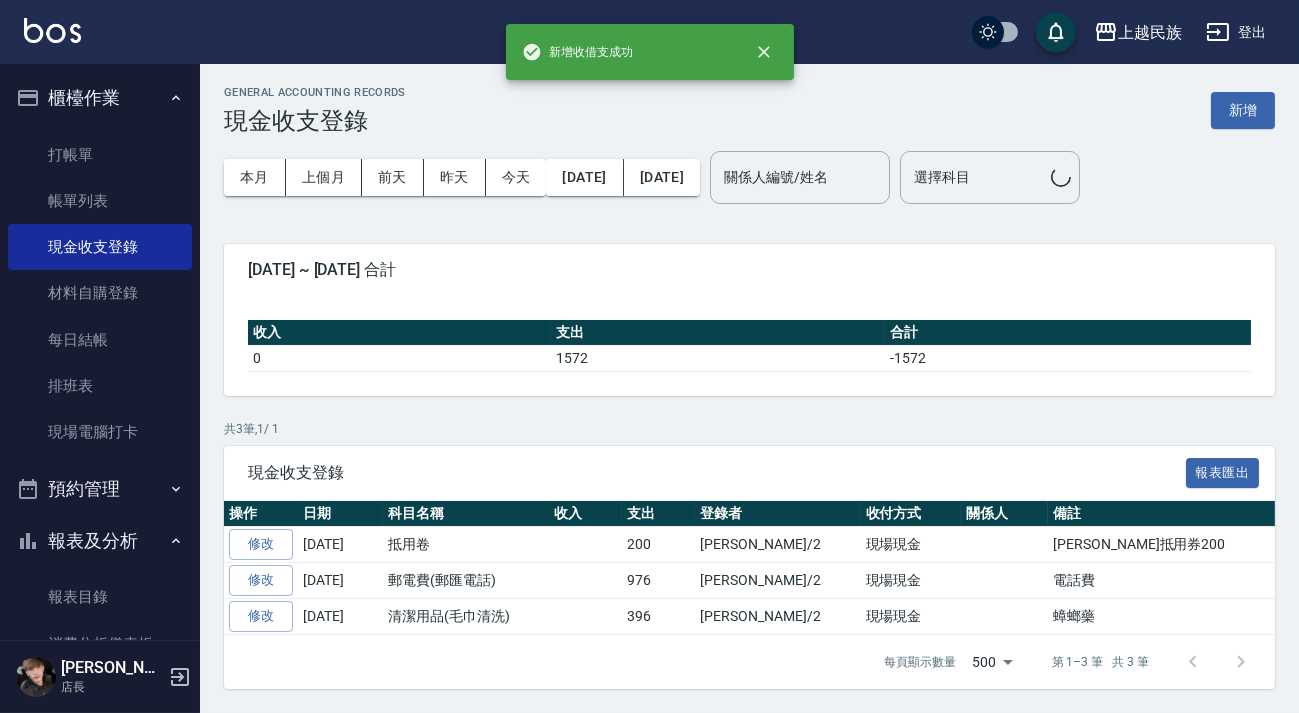 scroll, scrollTop: 0, scrollLeft: 0, axis: both 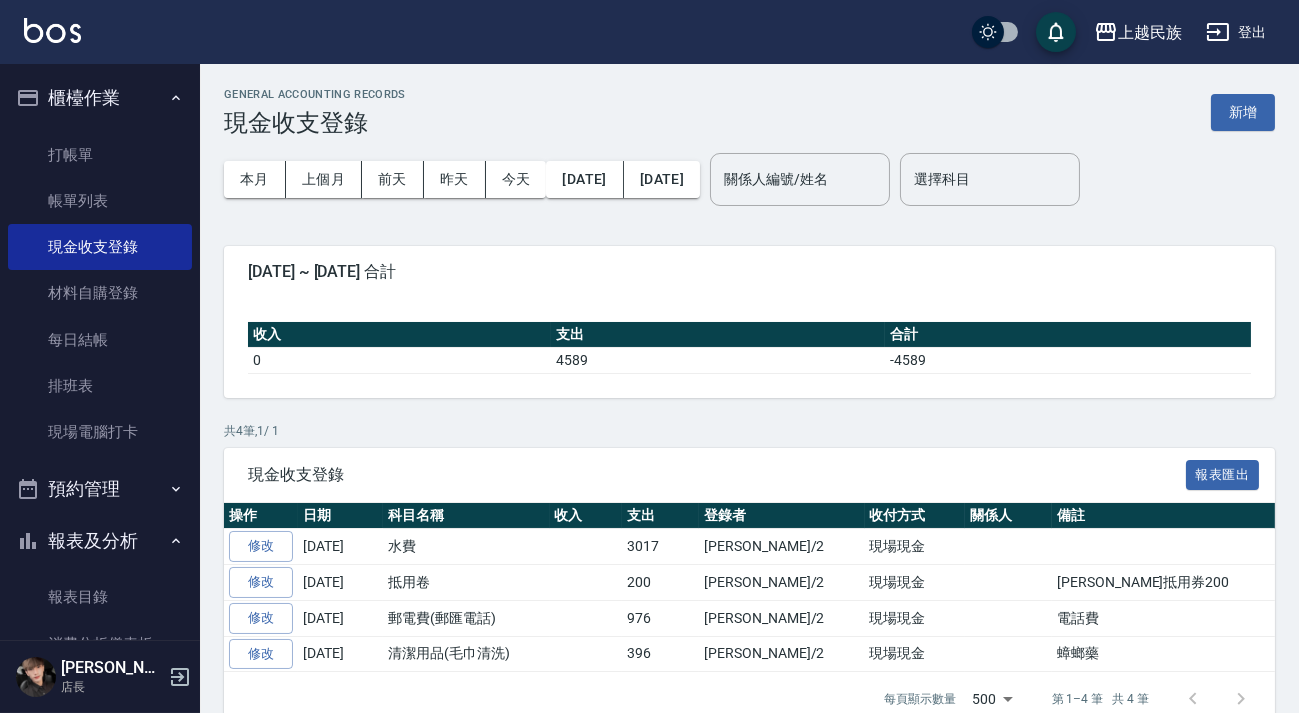 click on "櫃檯作業" at bounding box center [100, 98] 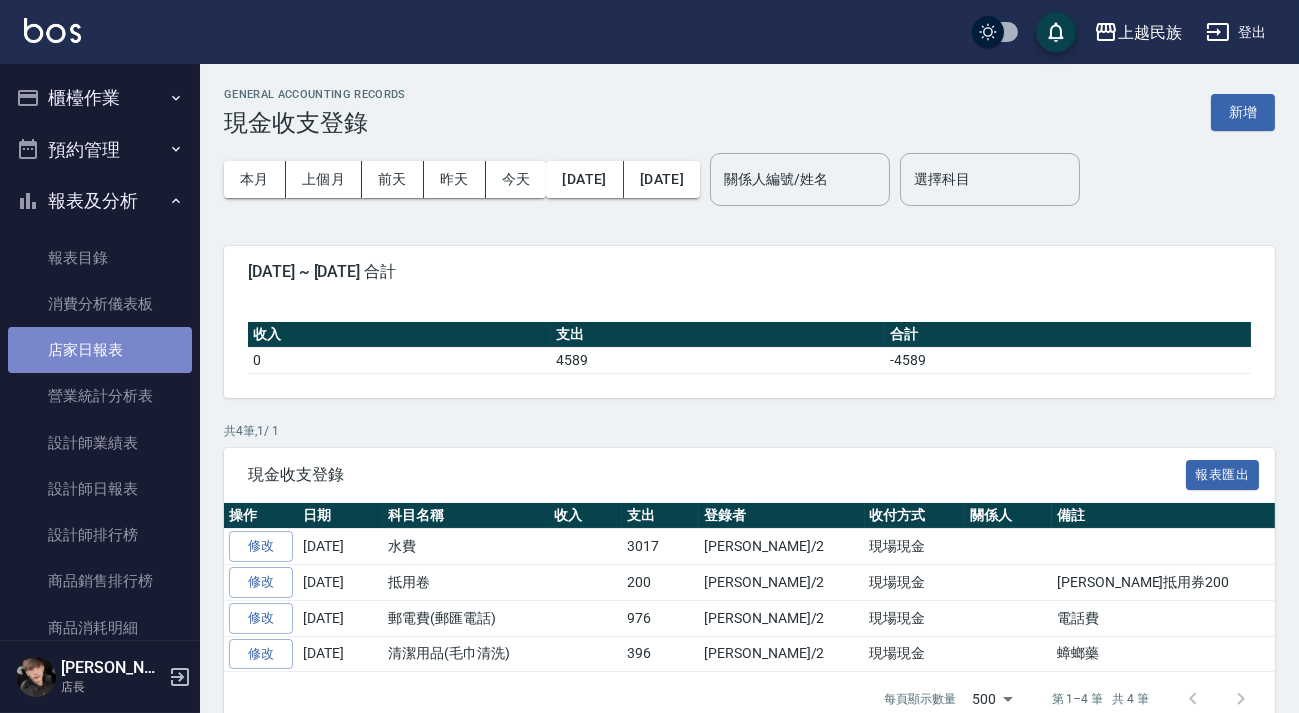 click on "店家日報表" at bounding box center (100, 350) 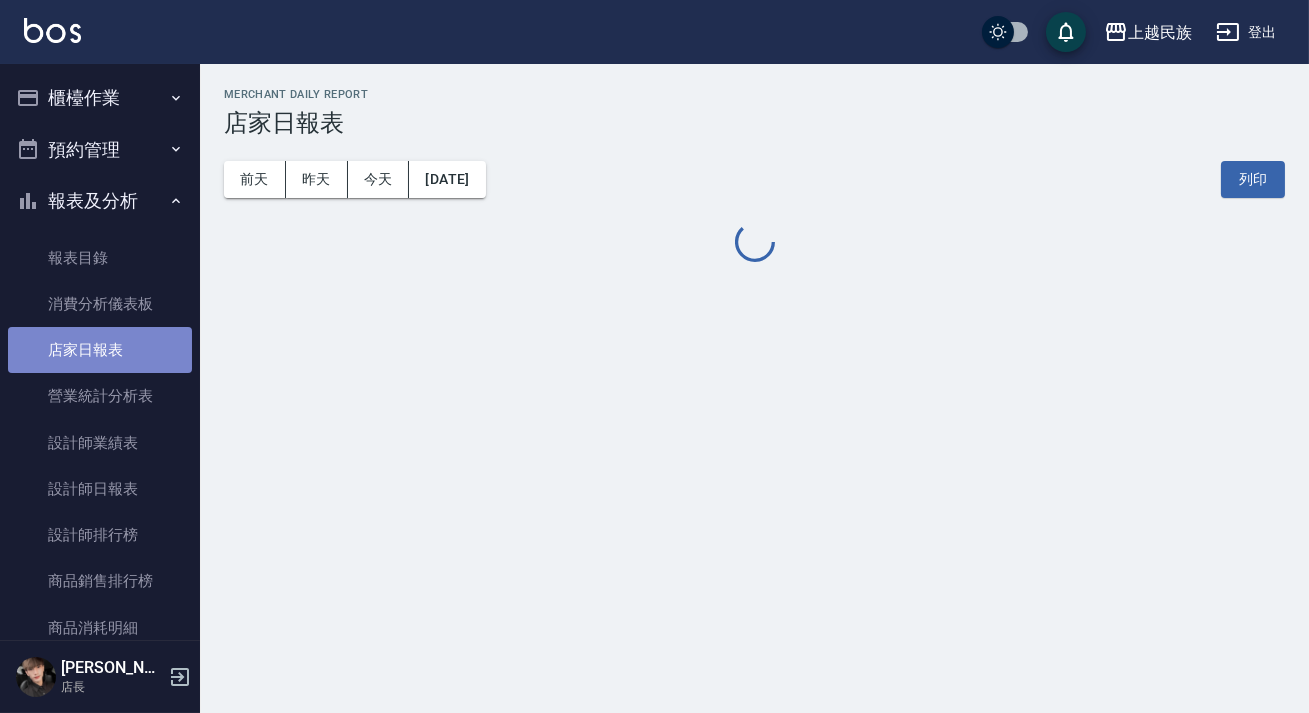 click on "店家日報表" at bounding box center [100, 350] 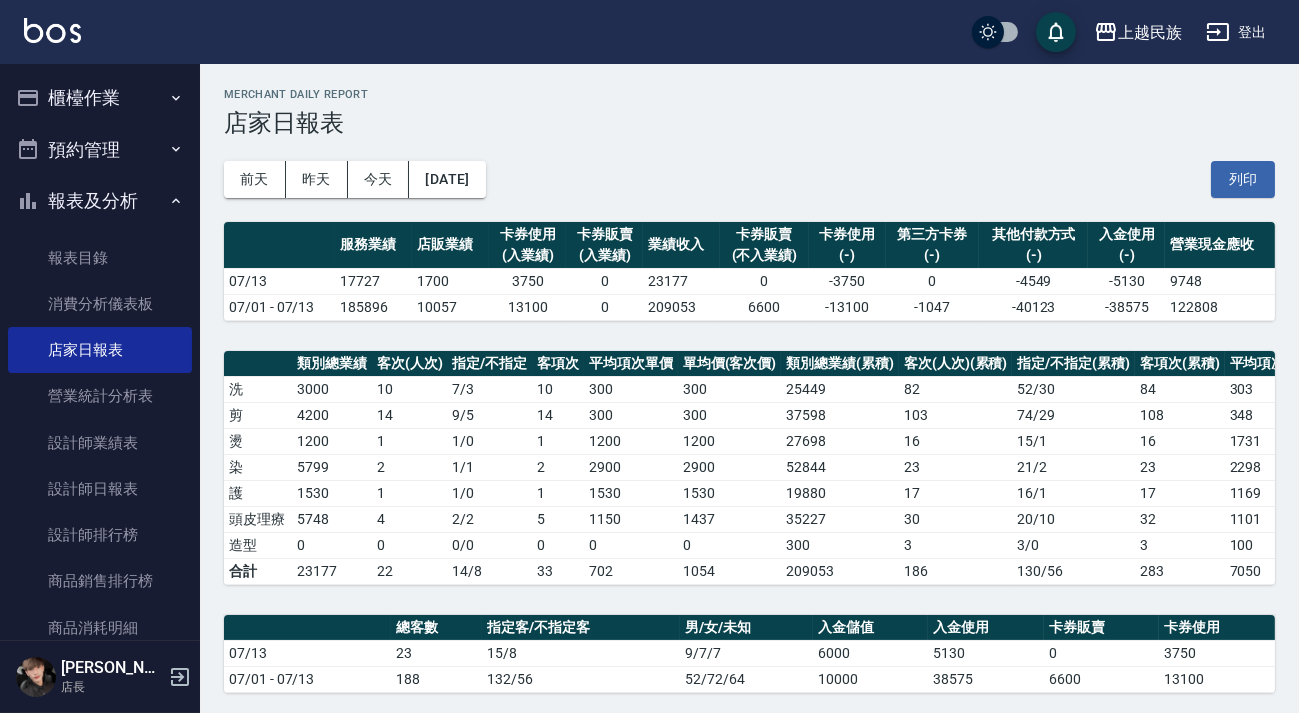 scroll, scrollTop: 545, scrollLeft: 0, axis: vertical 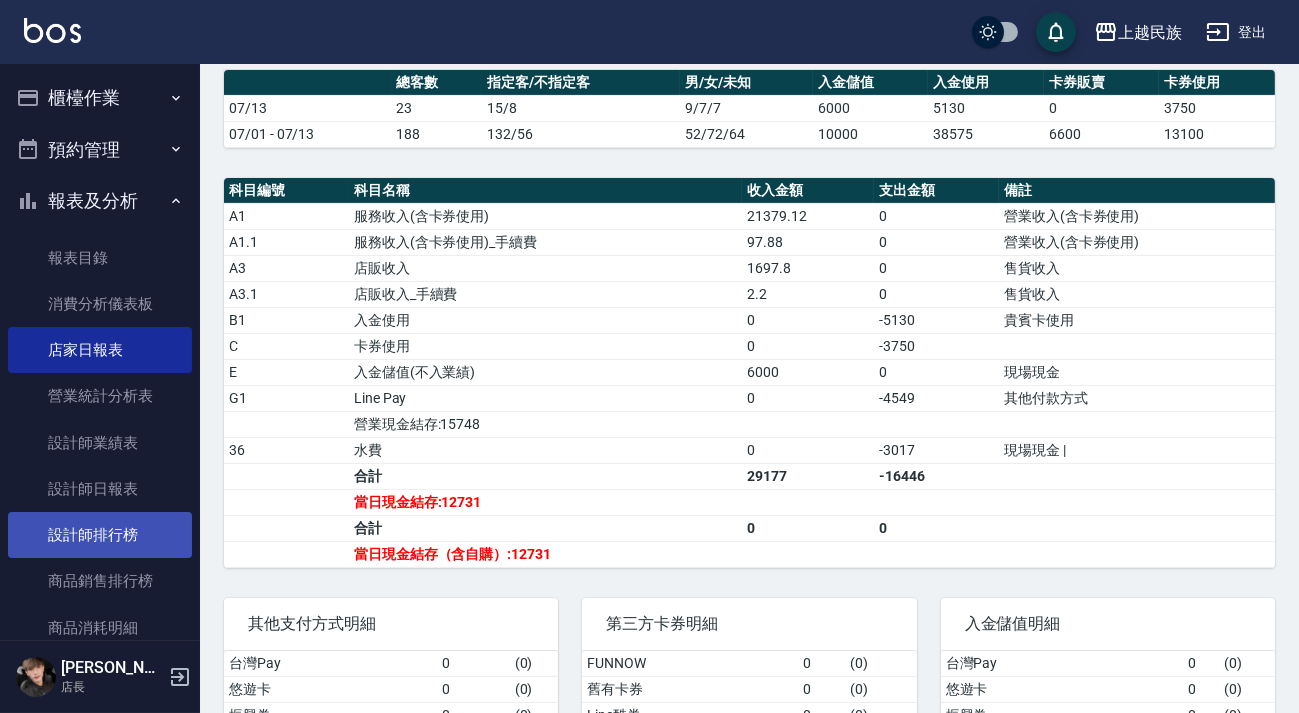 click on "設計師排行榜" at bounding box center (100, 535) 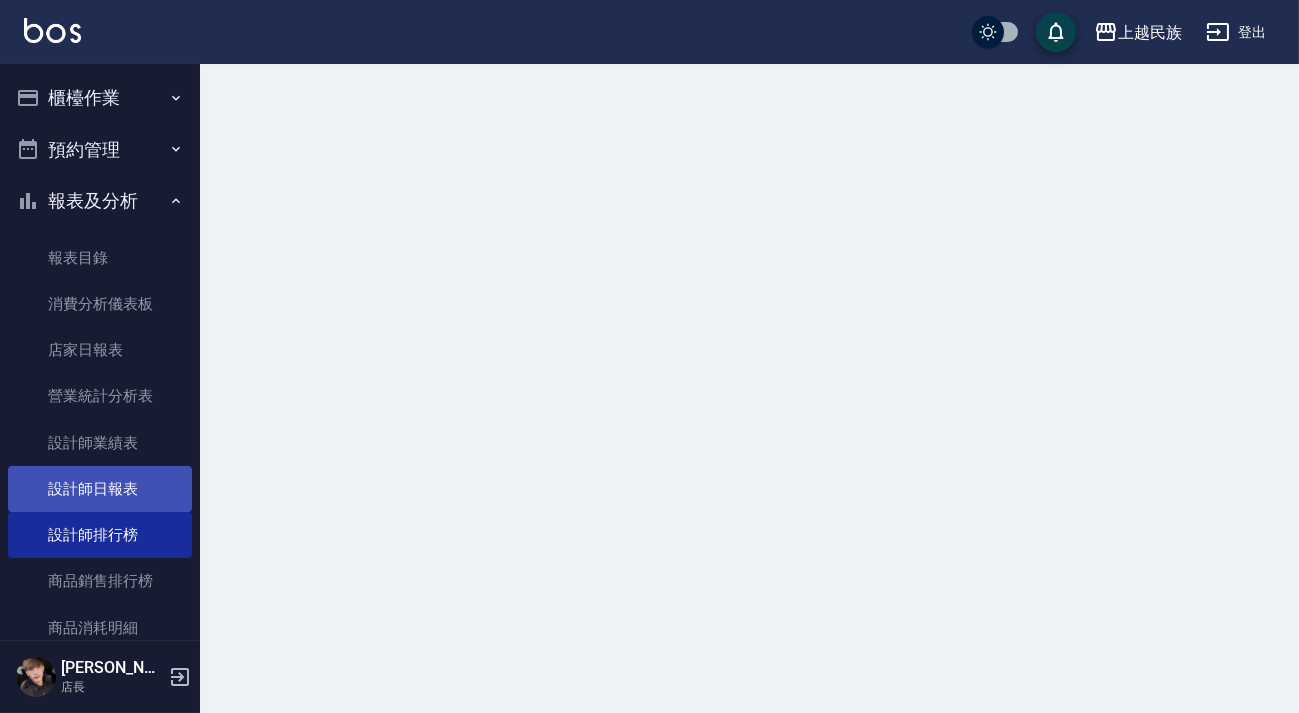 scroll, scrollTop: 0, scrollLeft: 0, axis: both 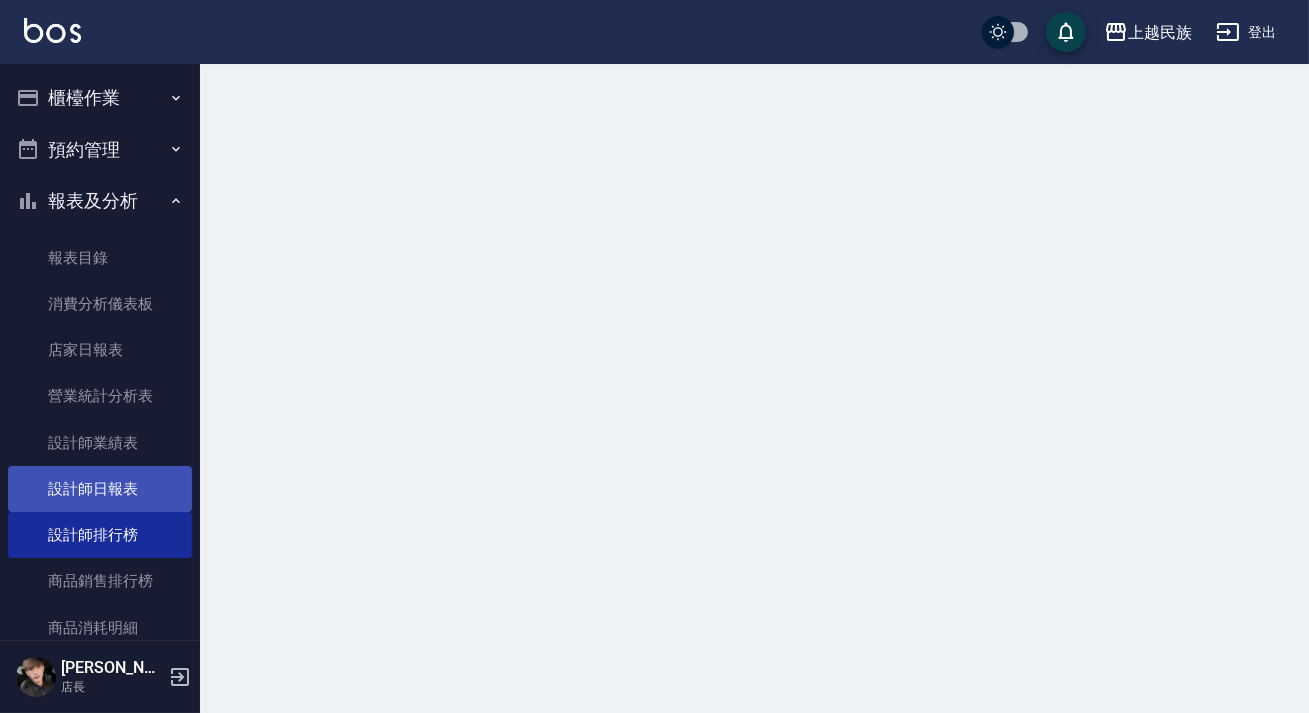 click on "設計師日報表" at bounding box center (100, 489) 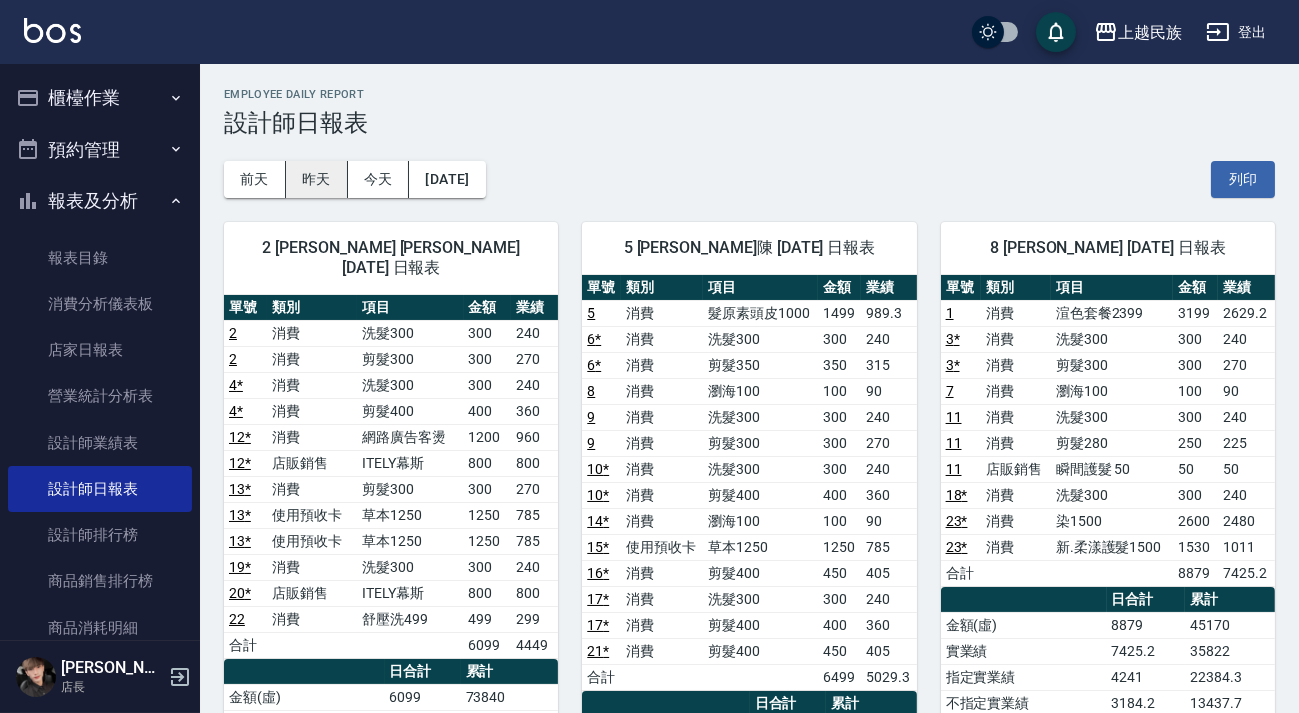 click on "昨天" at bounding box center (317, 179) 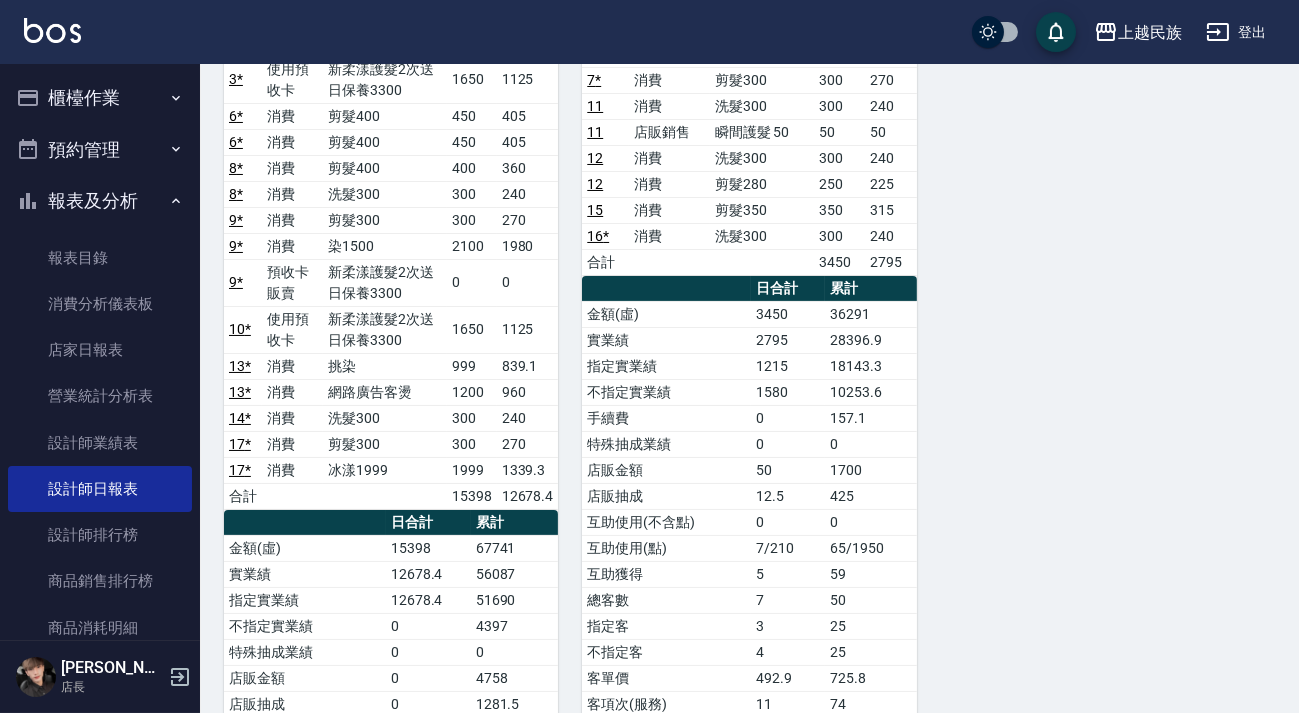 scroll, scrollTop: 0, scrollLeft: 0, axis: both 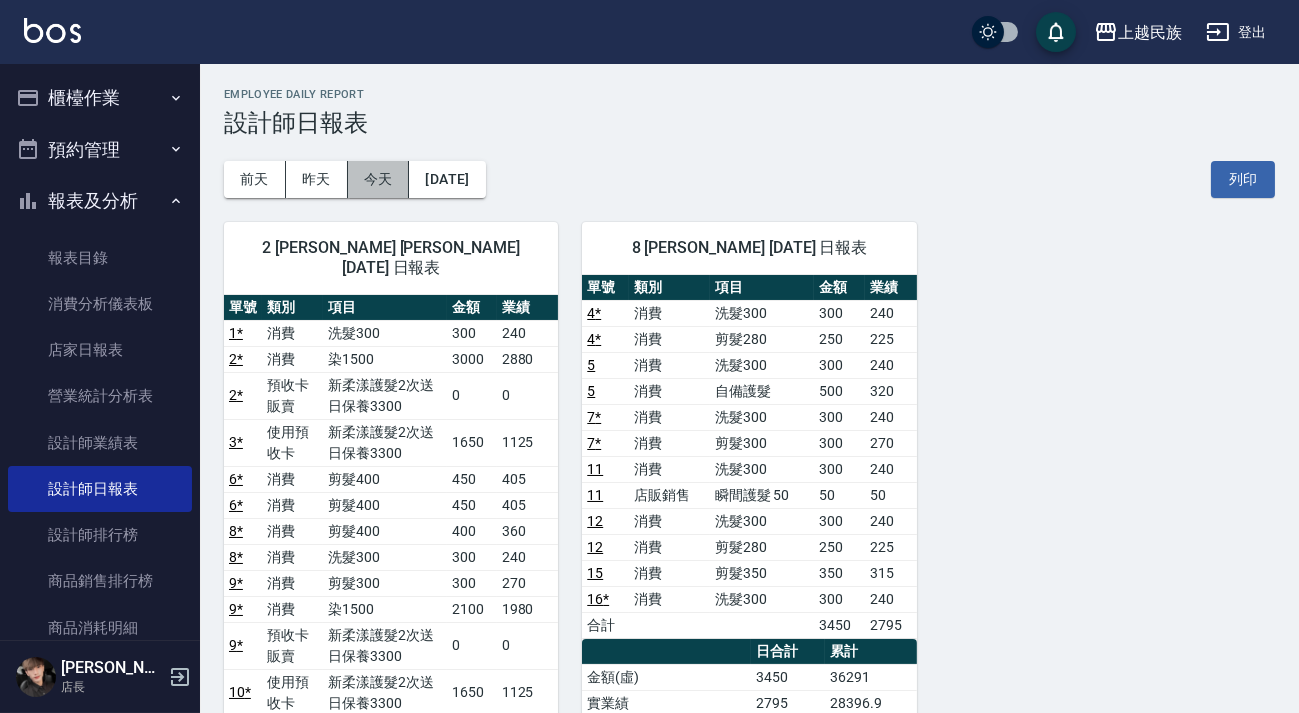 drag, startPoint x: 379, startPoint y: 183, endPoint x: 332, endPoint y: 213, distance: 55.758408 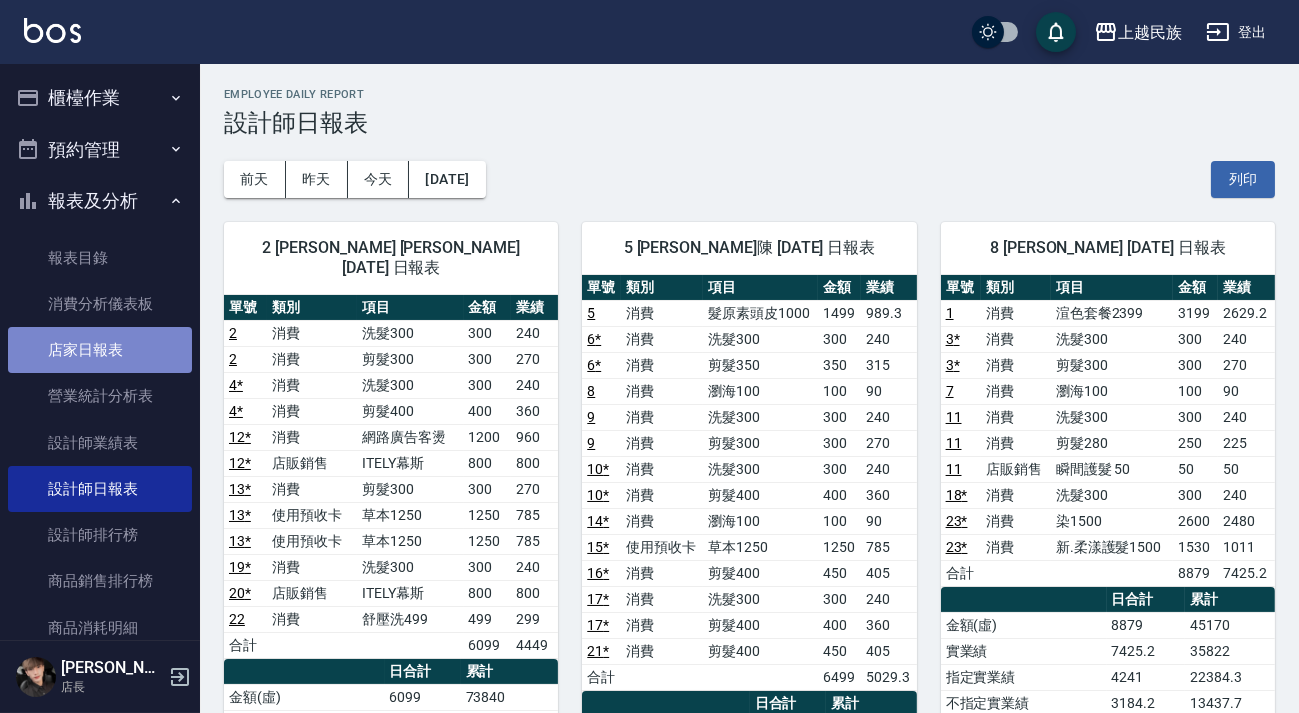 click on "店家日報表" at bounding box center (100, 350) 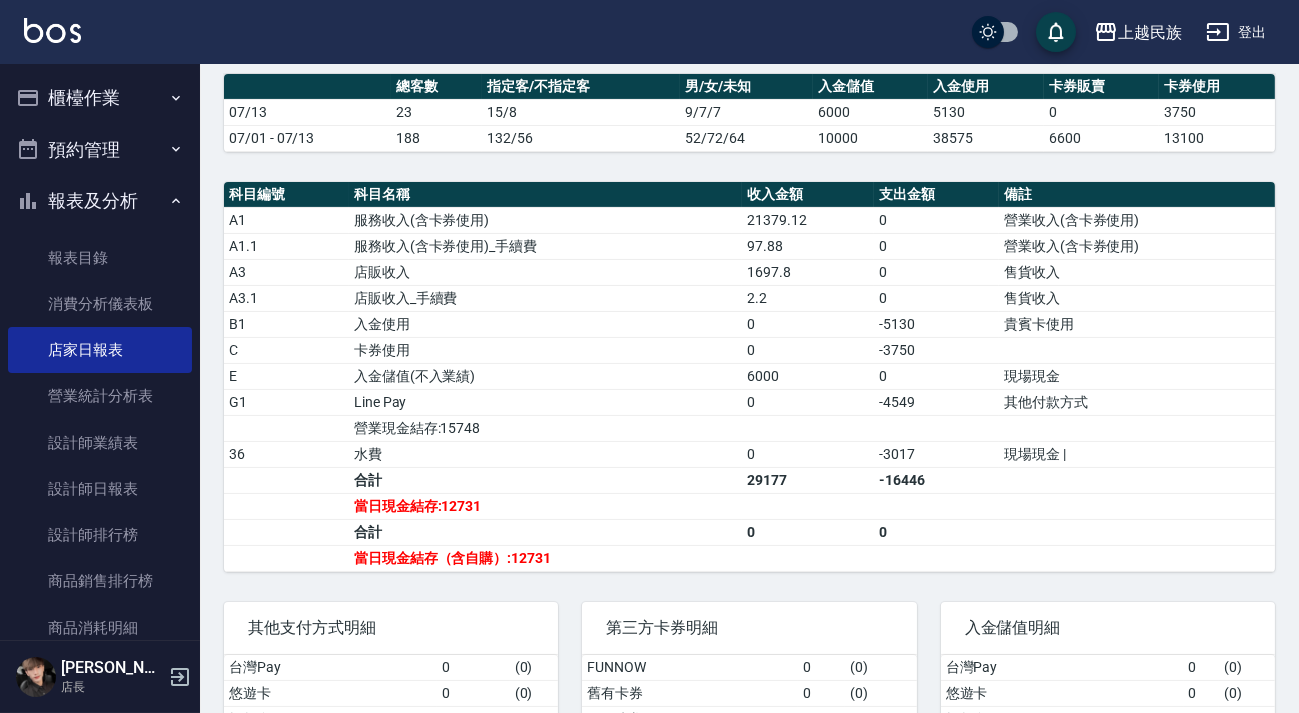 scroll, scrollTop: 87, scrollLeft: 0, axis: vertical 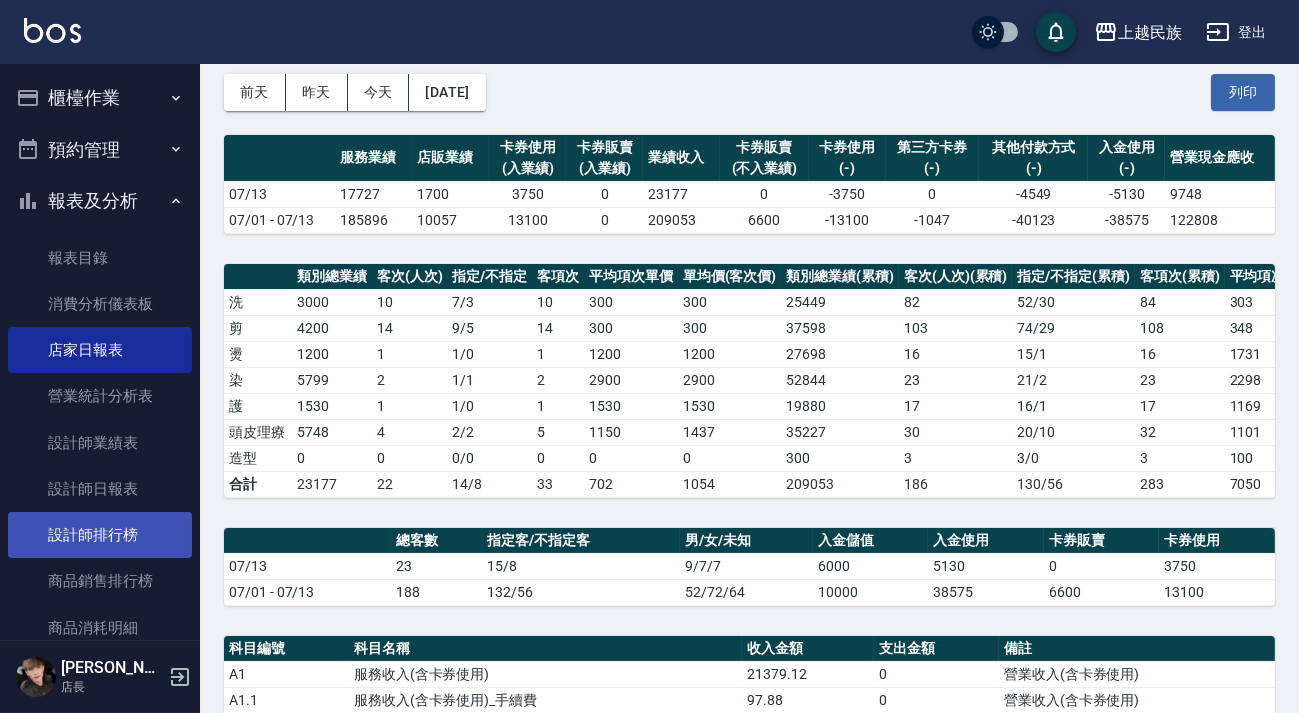 click on "設計師排行榜" at bounding box center (100, 535) 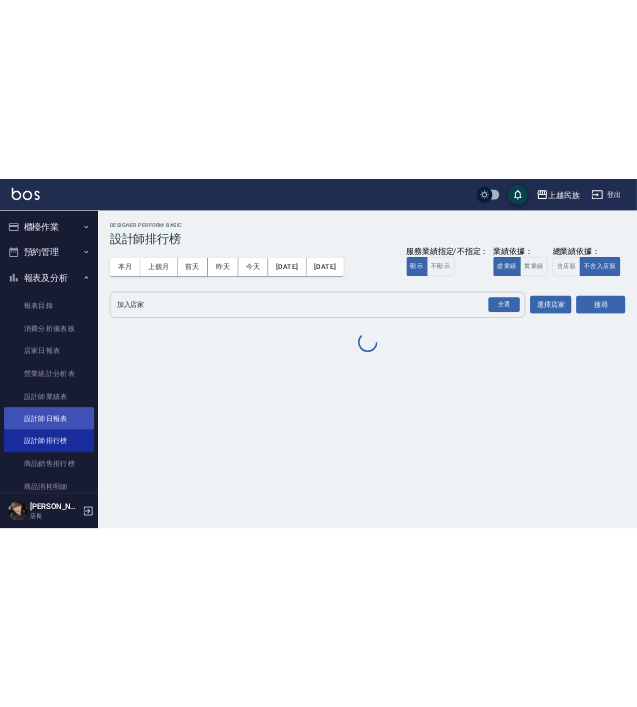 scroll, scrollTop: 0, scrollLeft: 0, axis: both 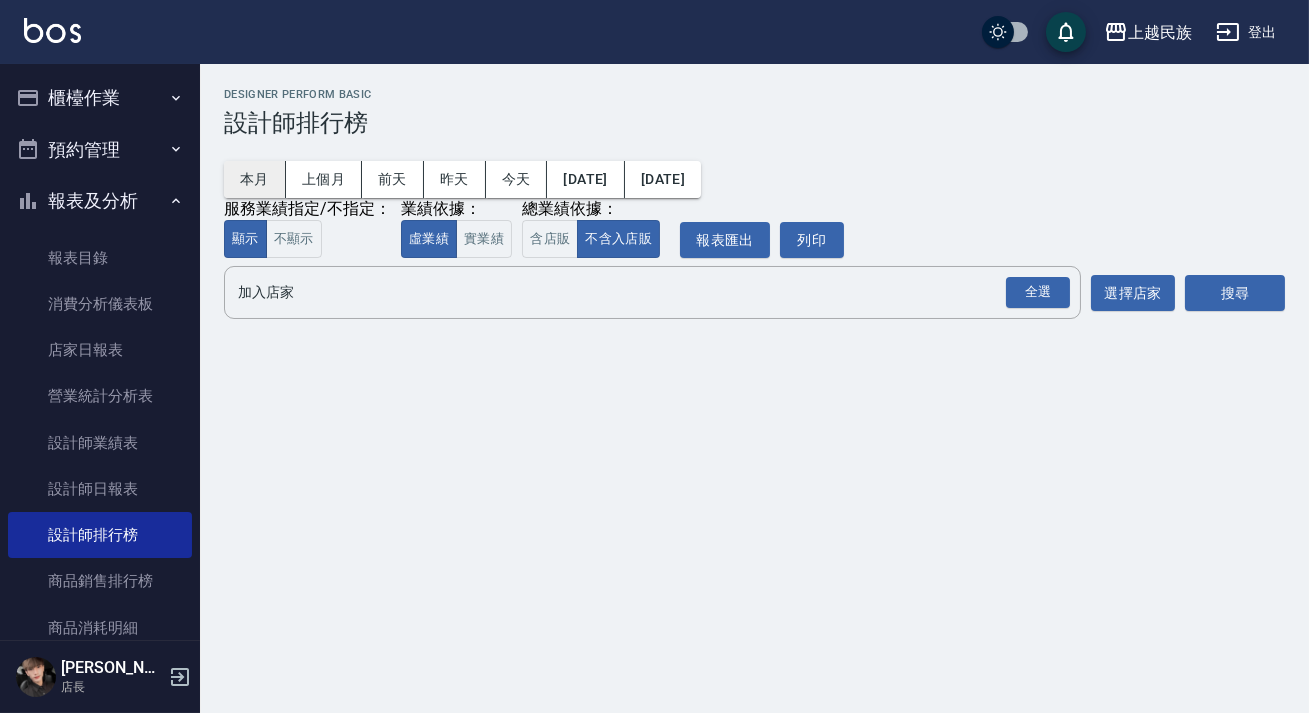 click on "本月" at bounding box center [255, 179] 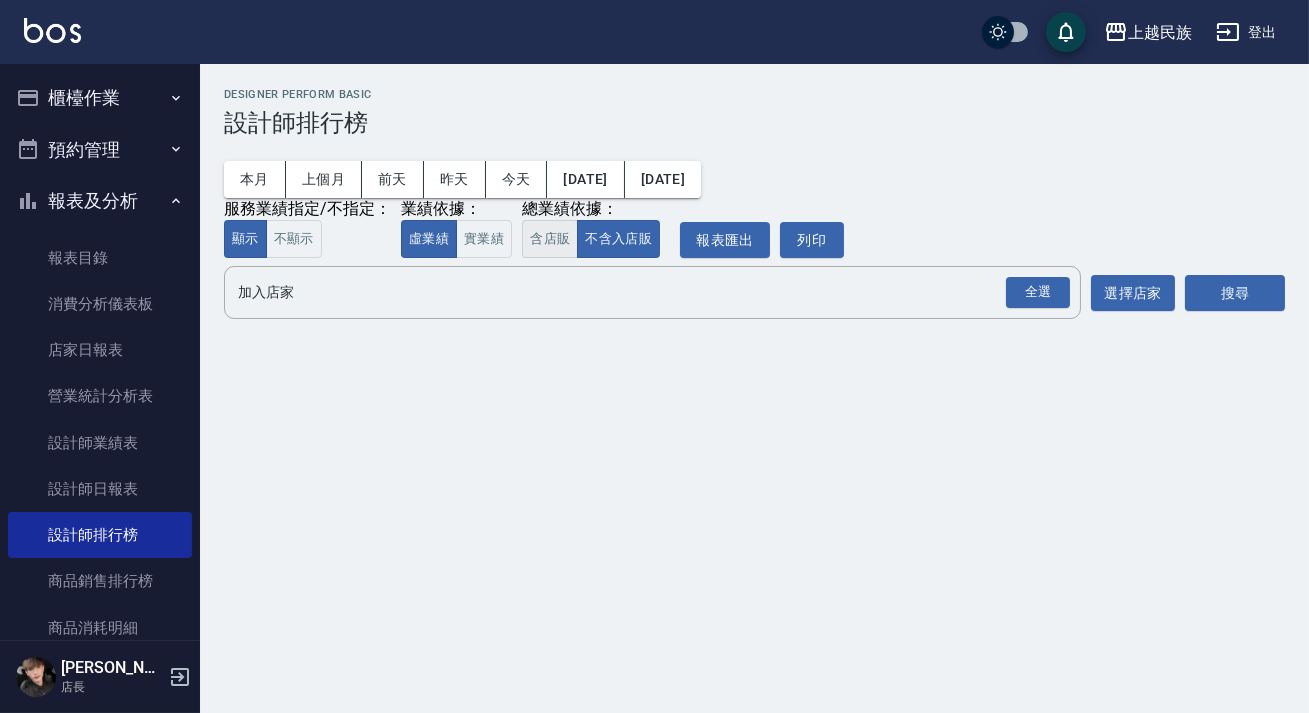 drag, startPoint x: 545, startPoint y: 257, endPoint x: 567, endPoint y: 255, distance: 22.090721 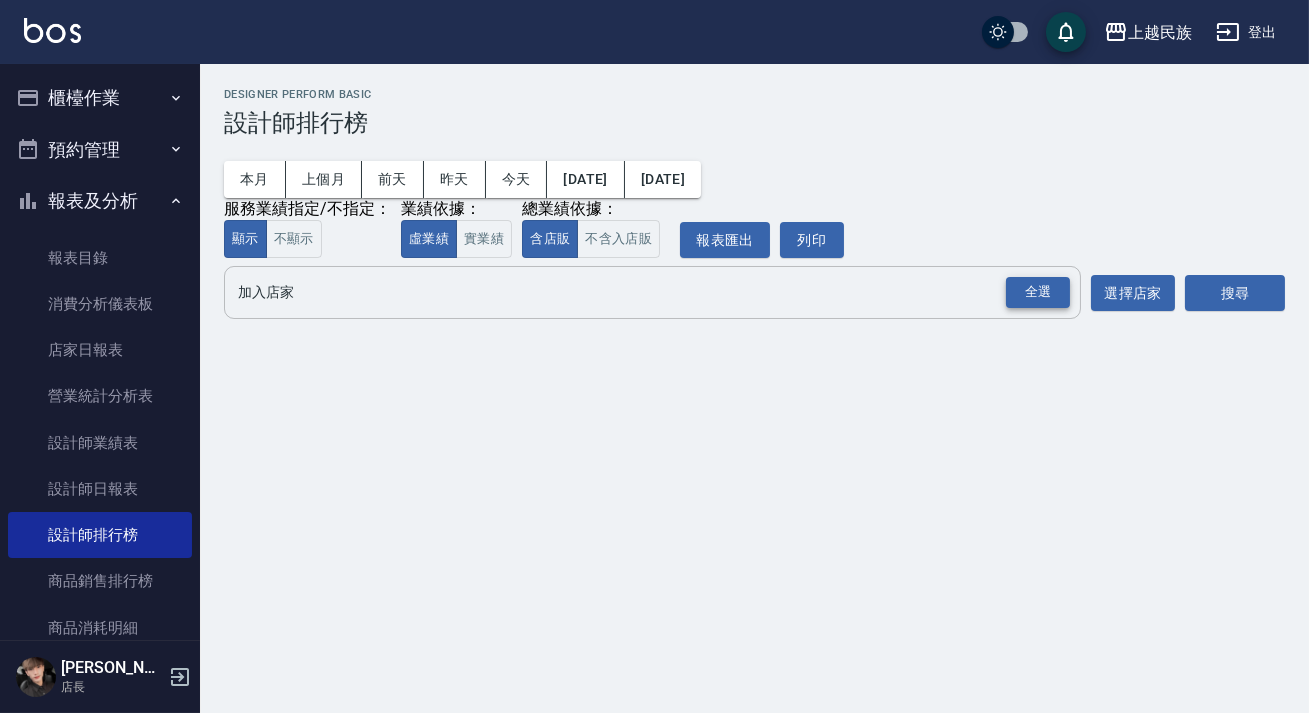 click on "全選" at bounding box center [1038, 292] 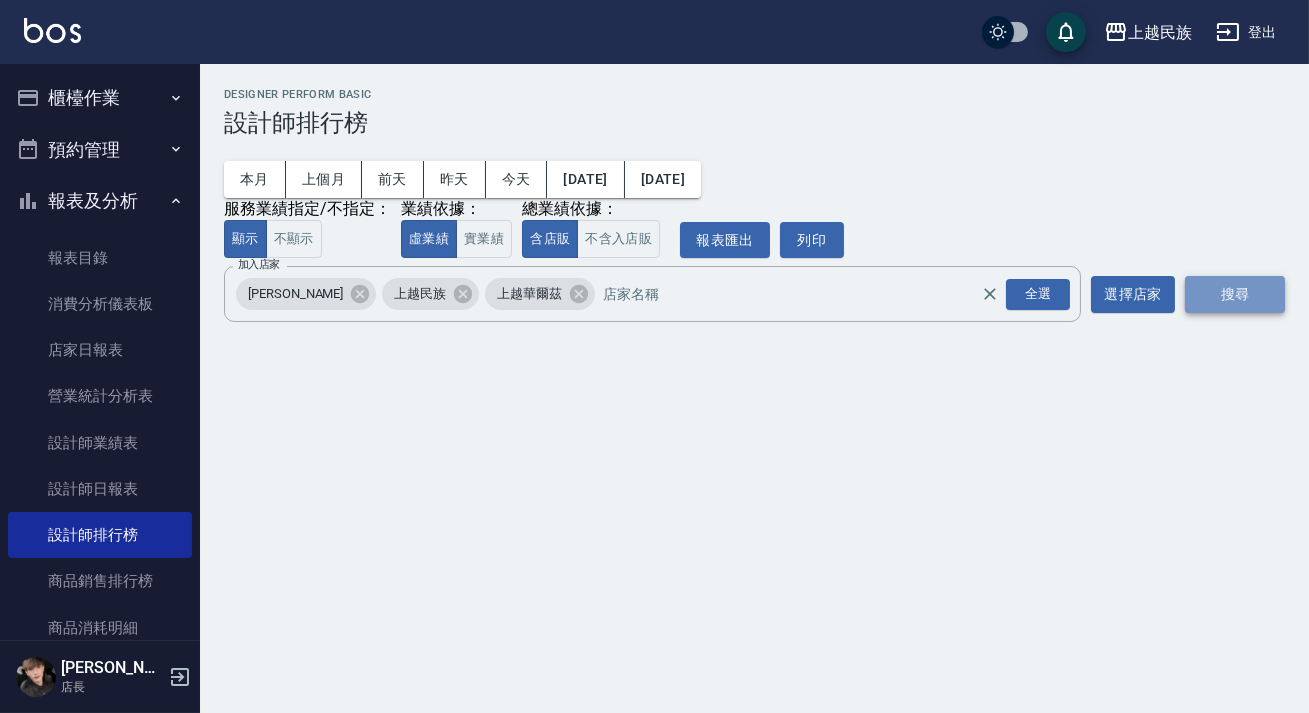 click on "搜尋" at bounding box center [1235, 294] 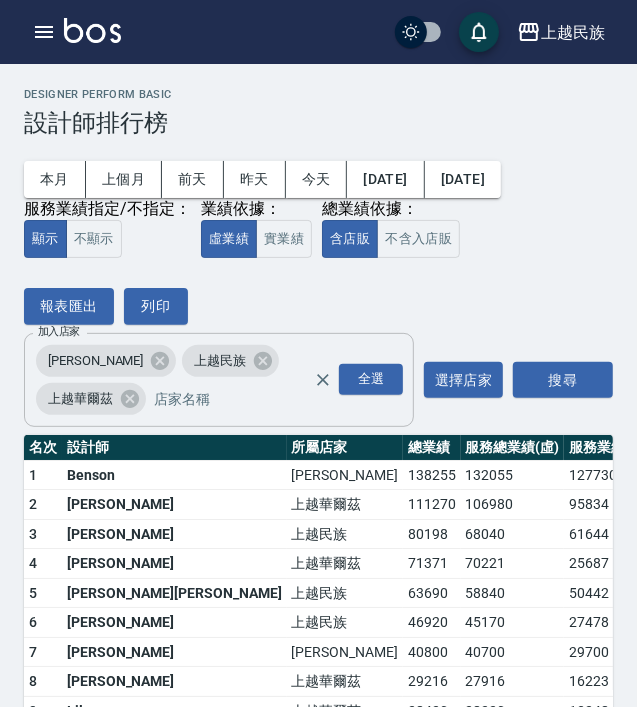 click on "上越三和 上越民族 上越華爾茲 全選 加入店家" at bounding box center (219, 380) 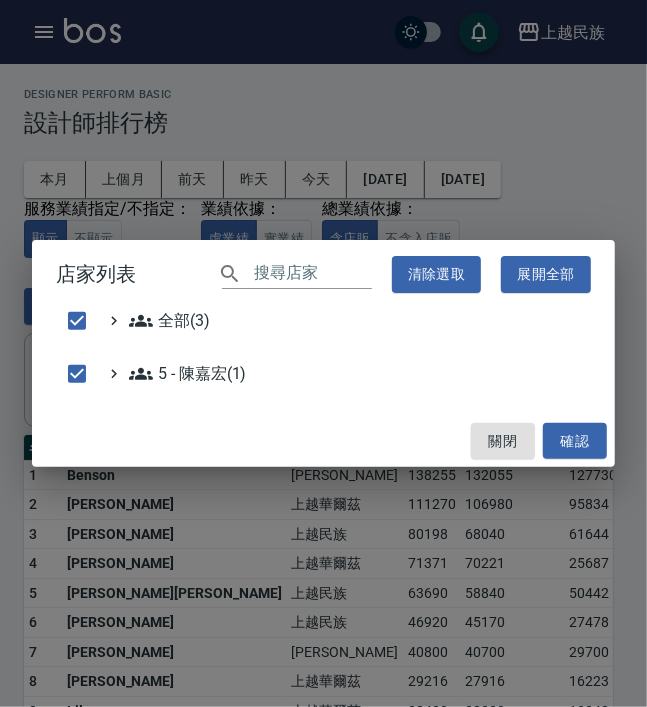 drag, startPoint x: 485, startPoint y: 422, endPoint x: 403, endPoint y: 394, distance: 86.64872 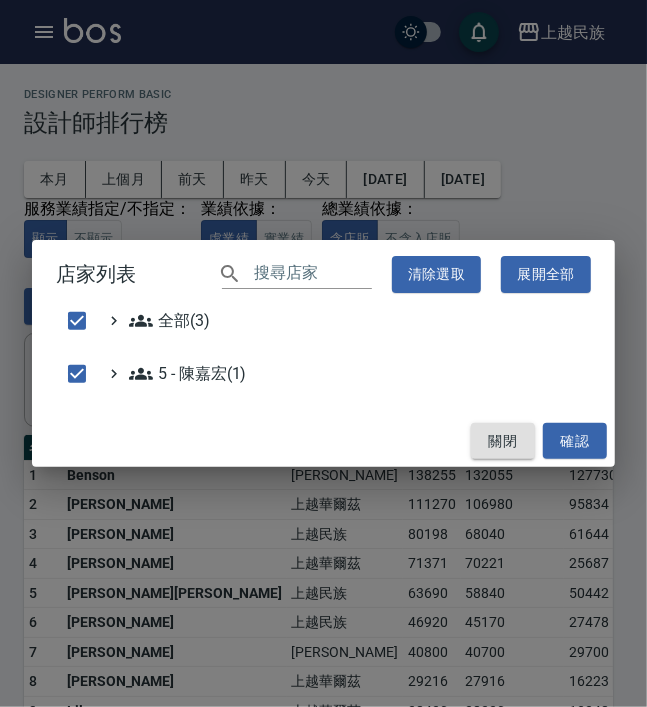 click on "關閉" at bounding box center [503, 441] 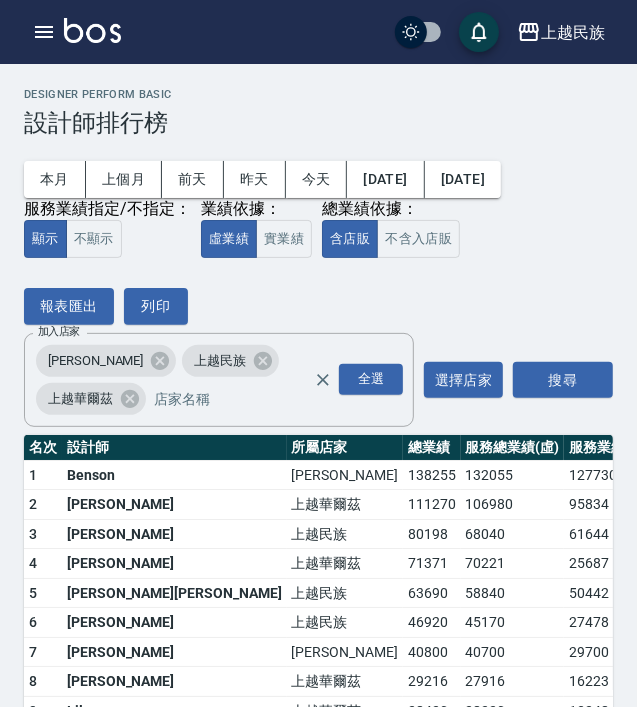 click on "Designer Perform Basic" at bounding box center (318, 94) 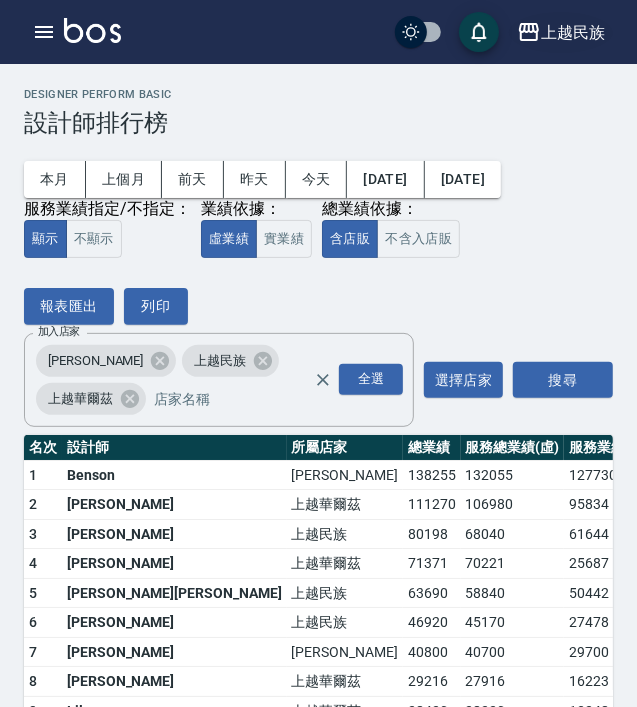 click on "上越民族" at bounding box center (573, 32) 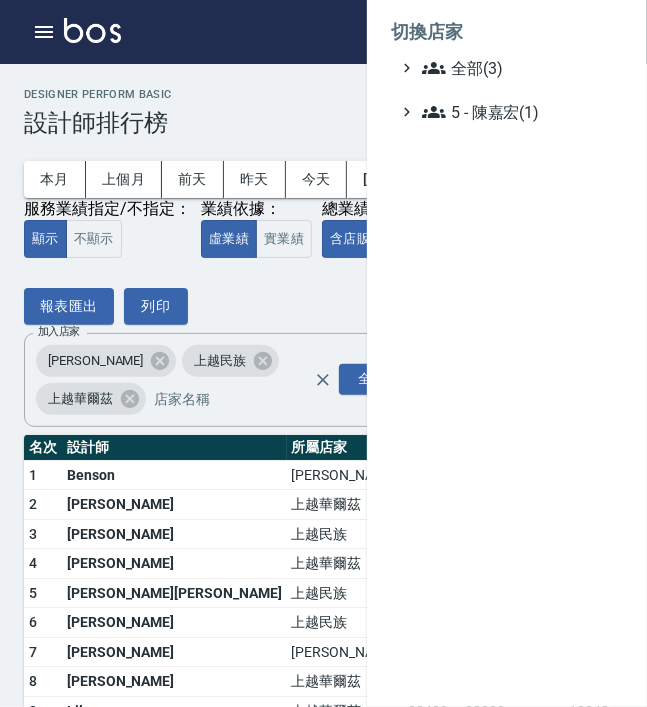 click at bounding box center (323, 353) 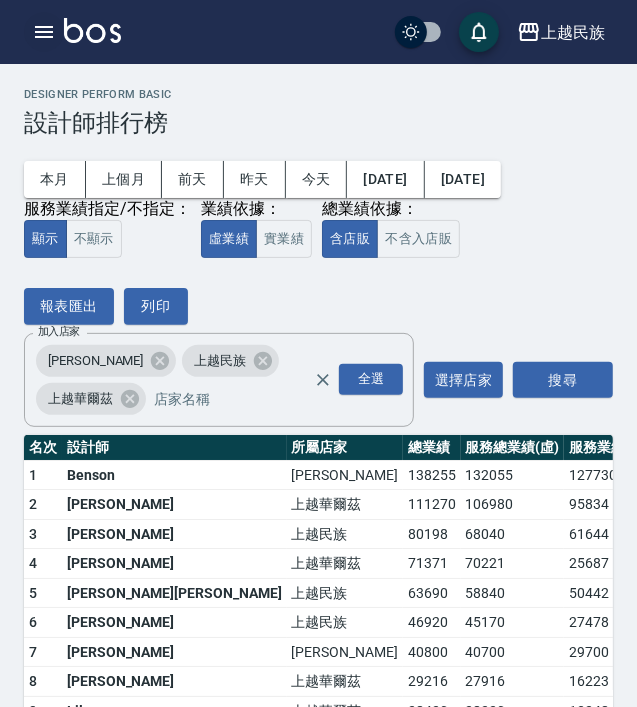 click at bounding box center (44, 32) 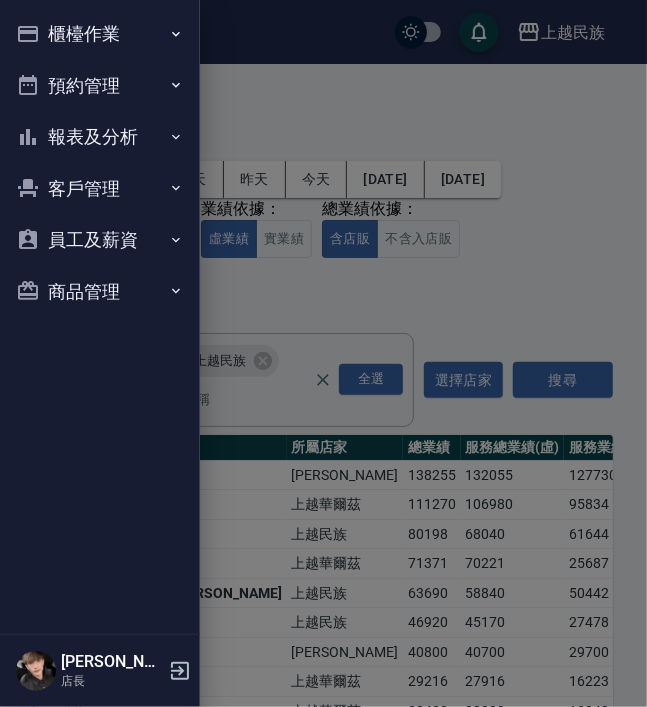 click at bounding box center (323, 353) 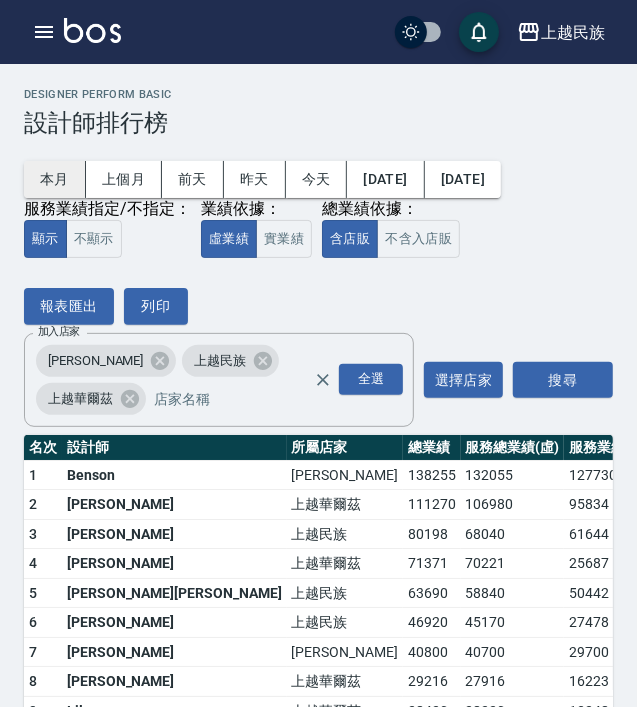 click on "本月" at bounding box center [55, 179] 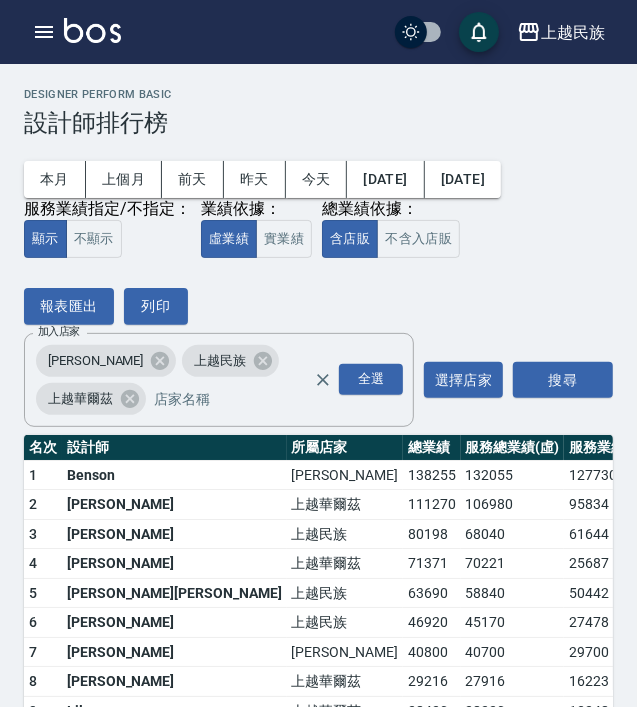 scroll, scrollTop: 272, scrollLeft: 0, axis: vertical 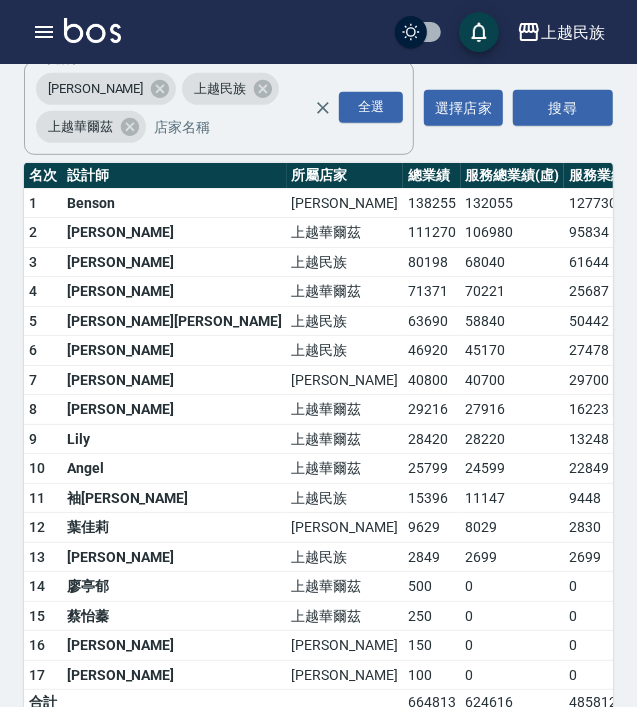click on "40700" at bounding box center [513, 380] 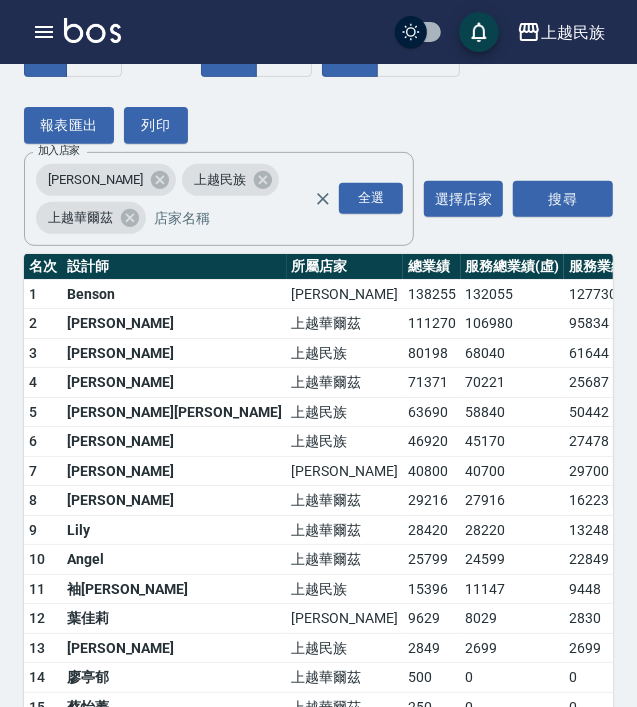 scroll, scrollTop: 272, scrollLeft: 0, axis: vertical 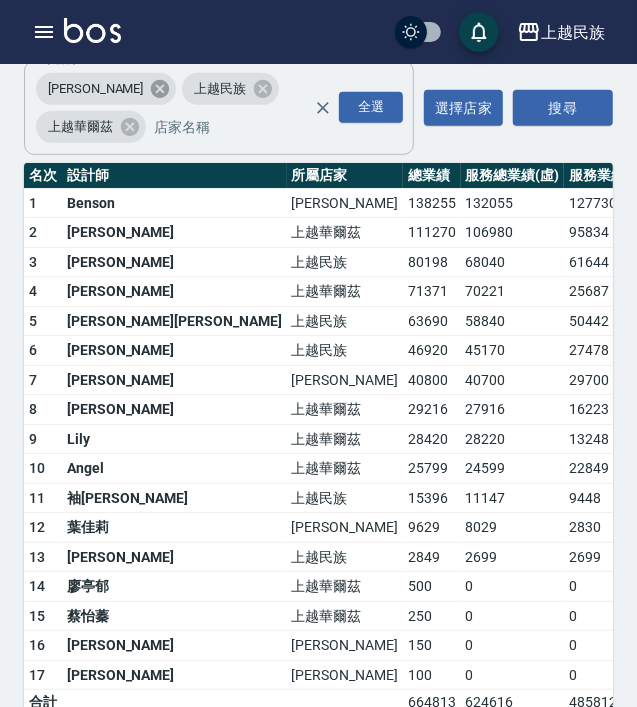 click 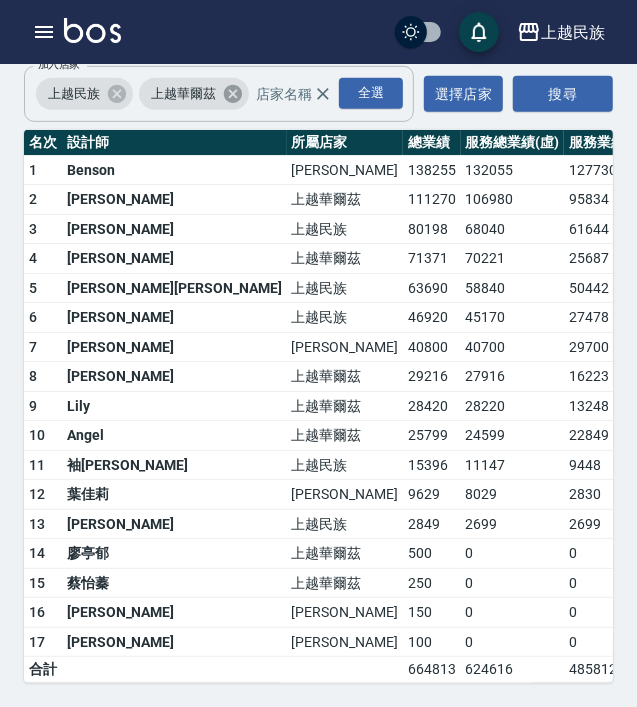 click 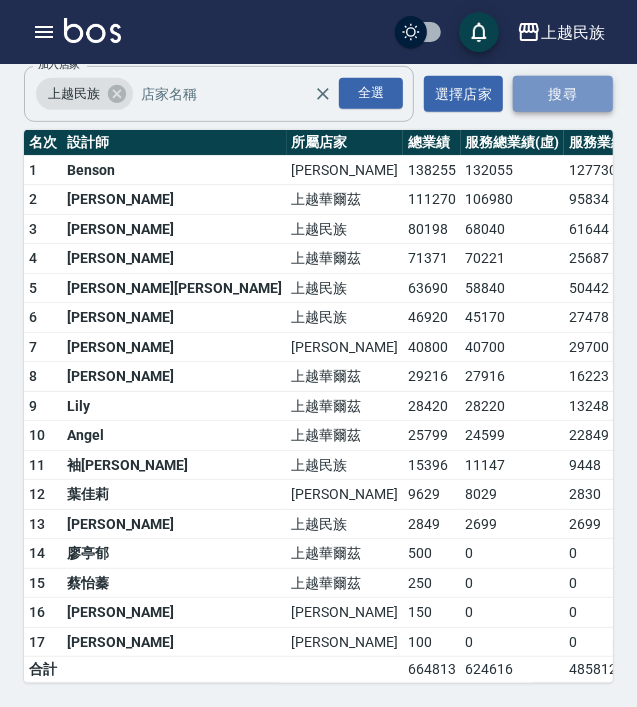 click on "搜尋" at bounding box center [563, 94] 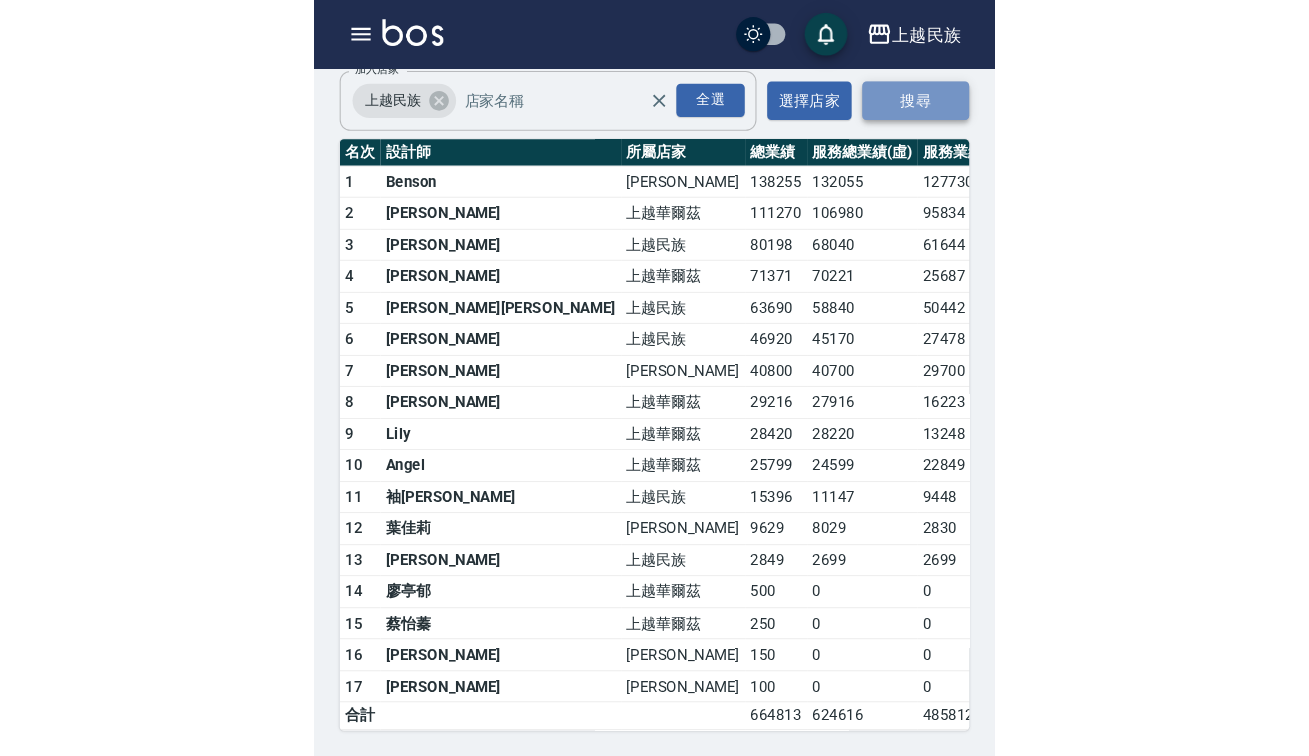 scroll, scrollTop: 0, scrollLeft: 0, axis: both 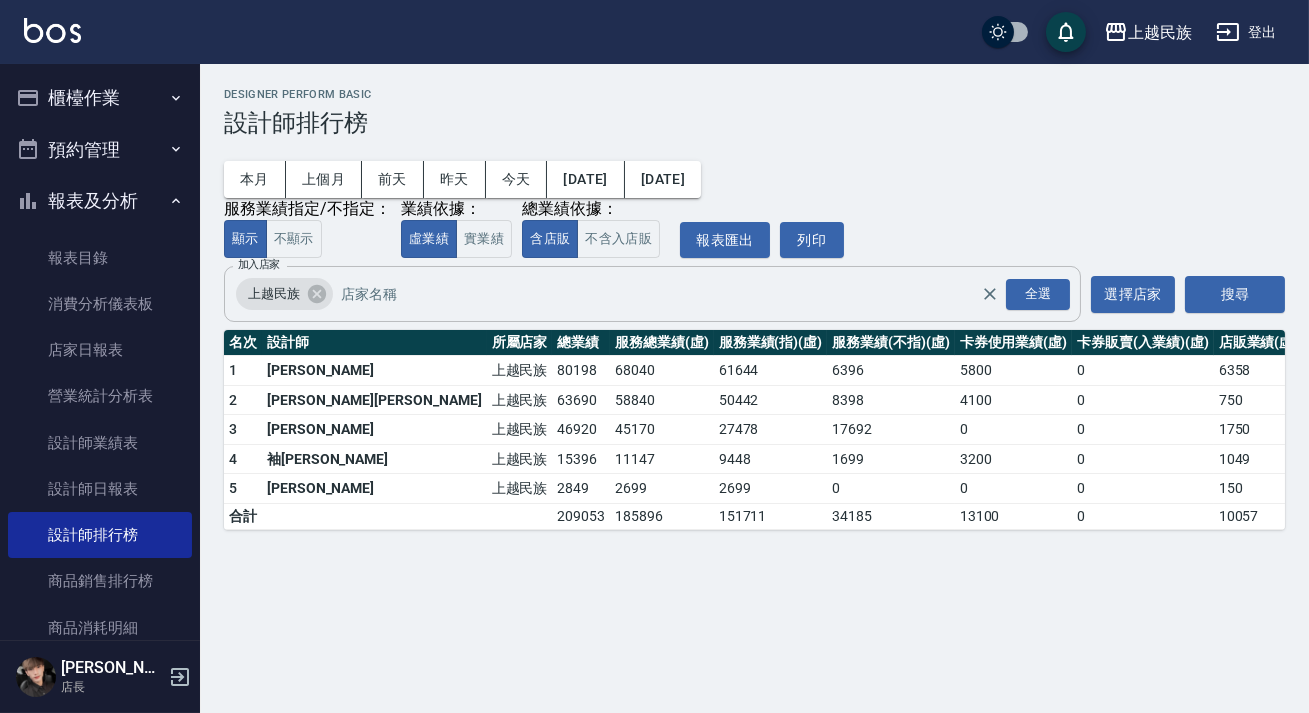click on "櫃檯作業" at bounding box center (100, 98) 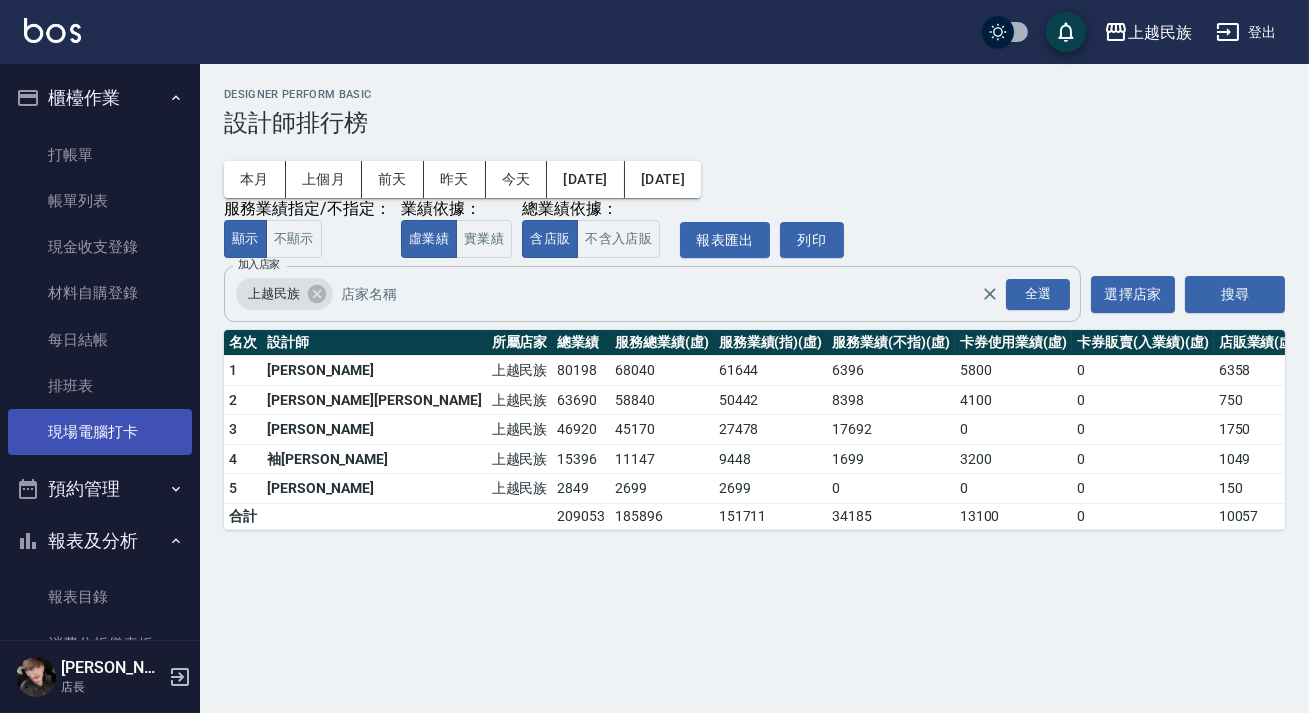 click on "現場電腦打卡" at bounding box center [100, 432] 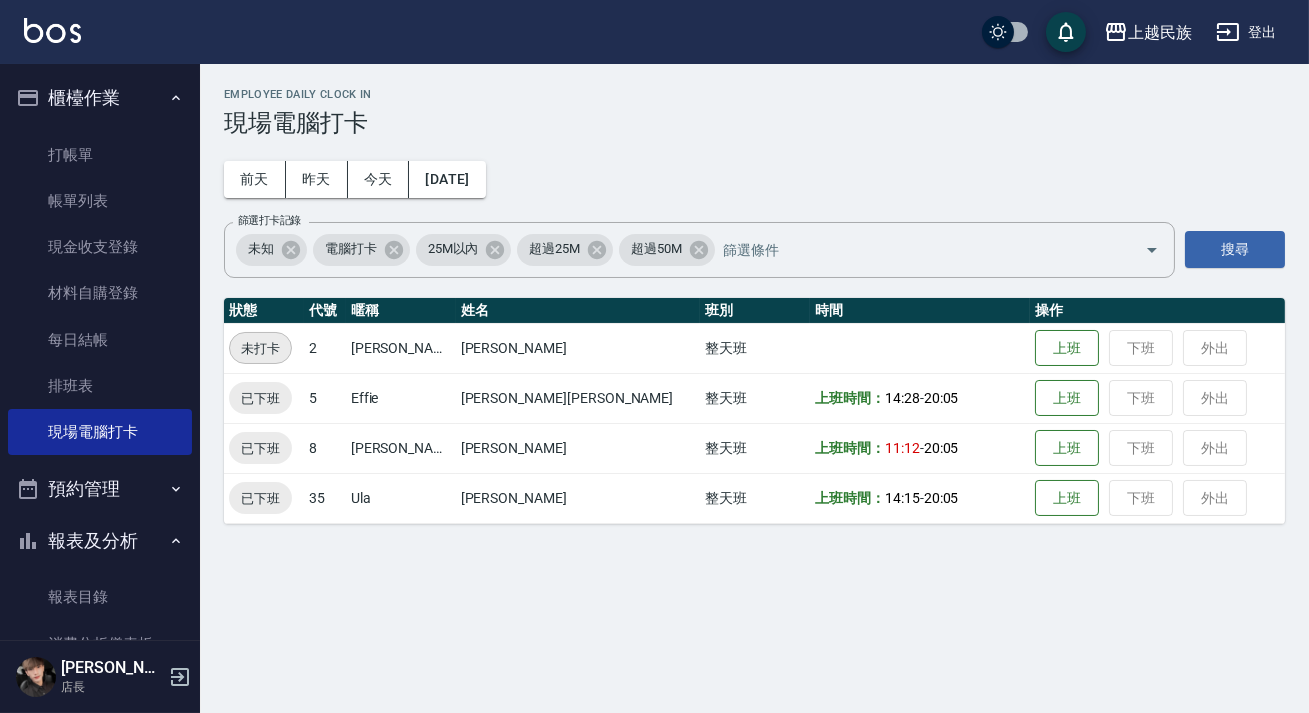 click 